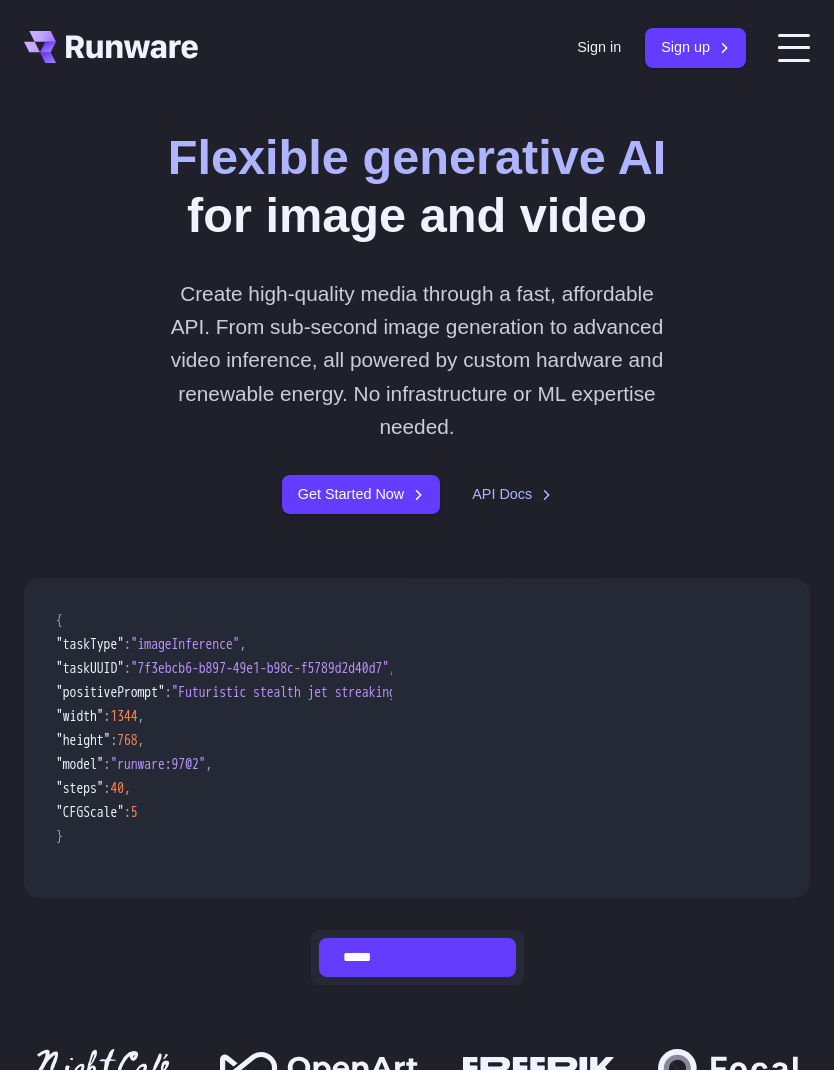 scroll, scrollTop: 0, scrollLeft: 0, axis: both 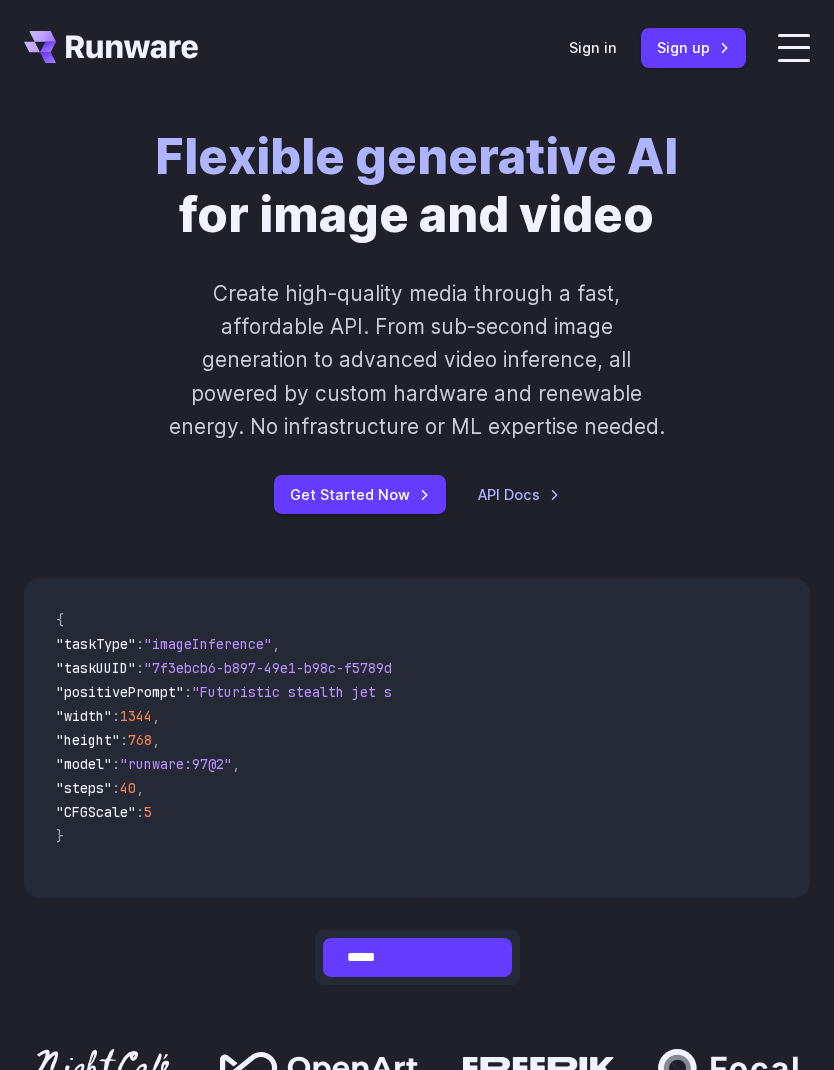 click on "Sign in        Sign up" at bounding box center [657, 47] 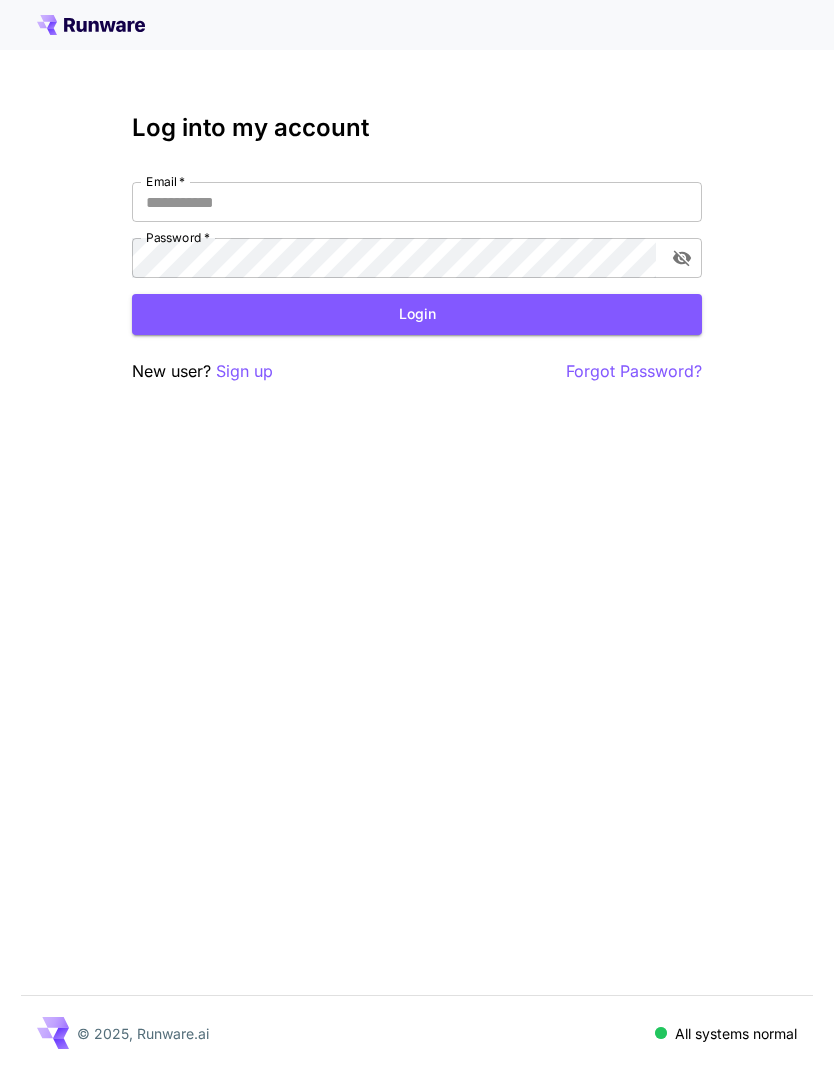 scroll, scrollTop: 0, scrollLeft: 0, axis: both 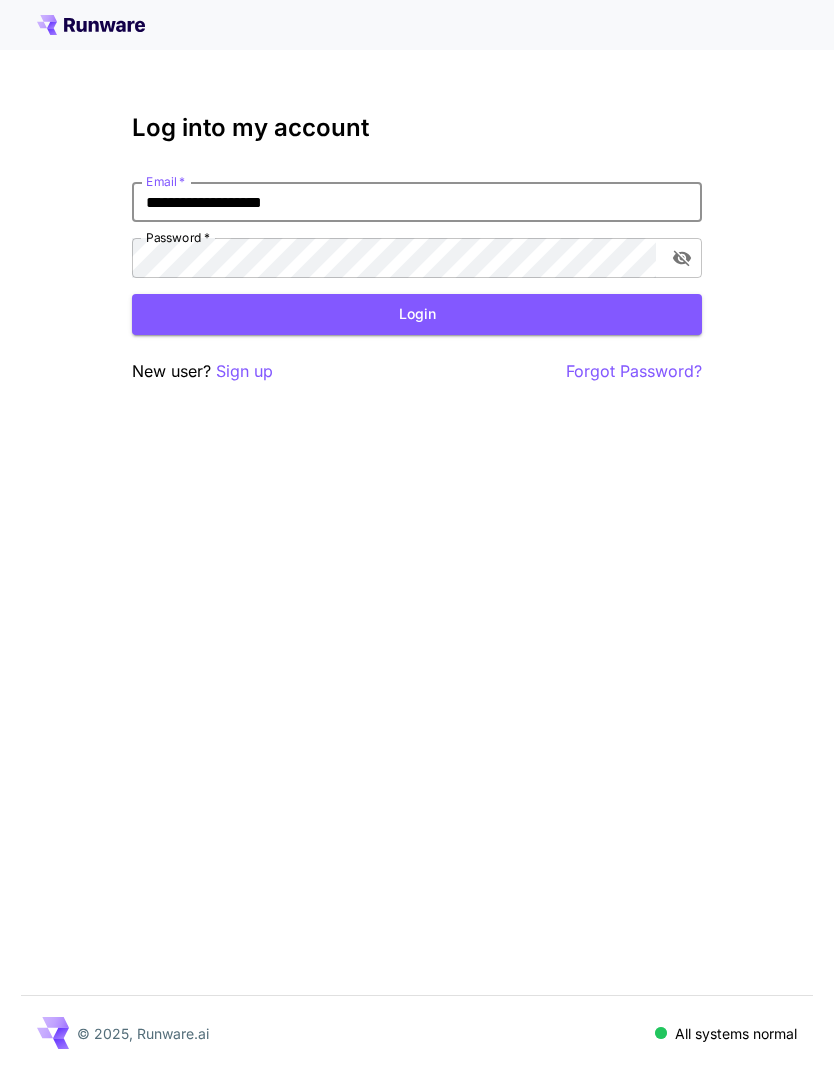 type on "**********" 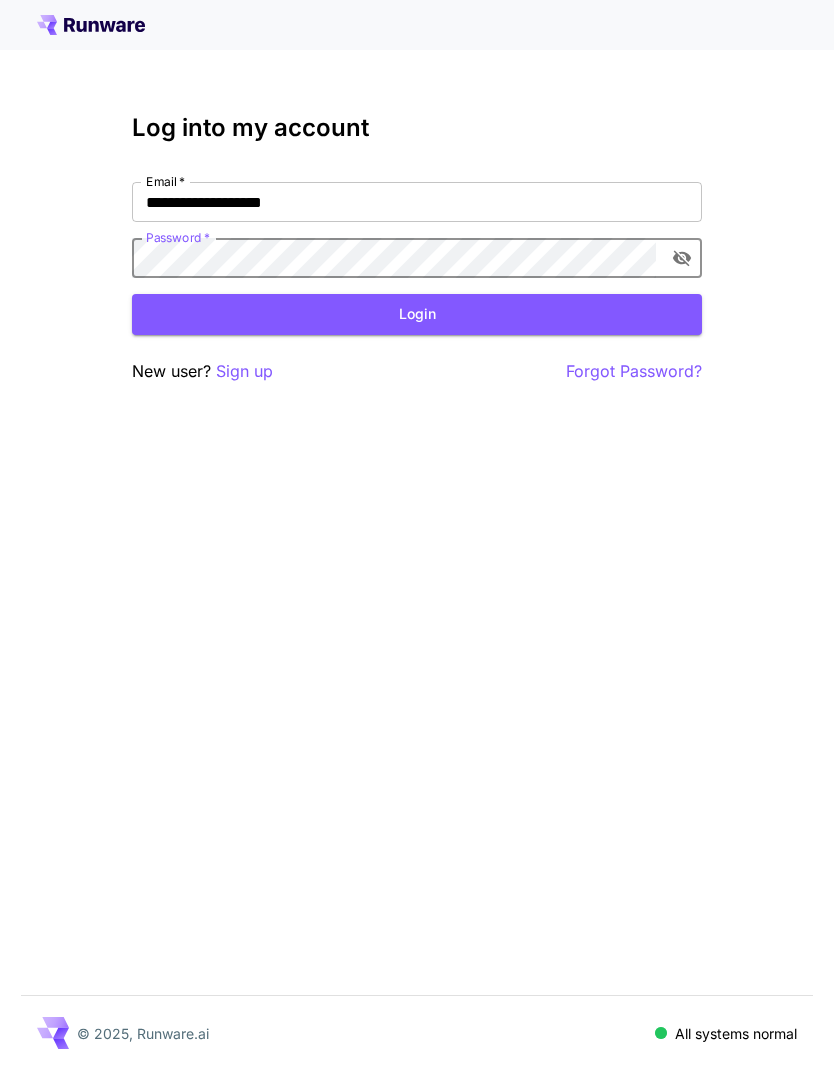 click on "Login" at bounding box center (417, 314) 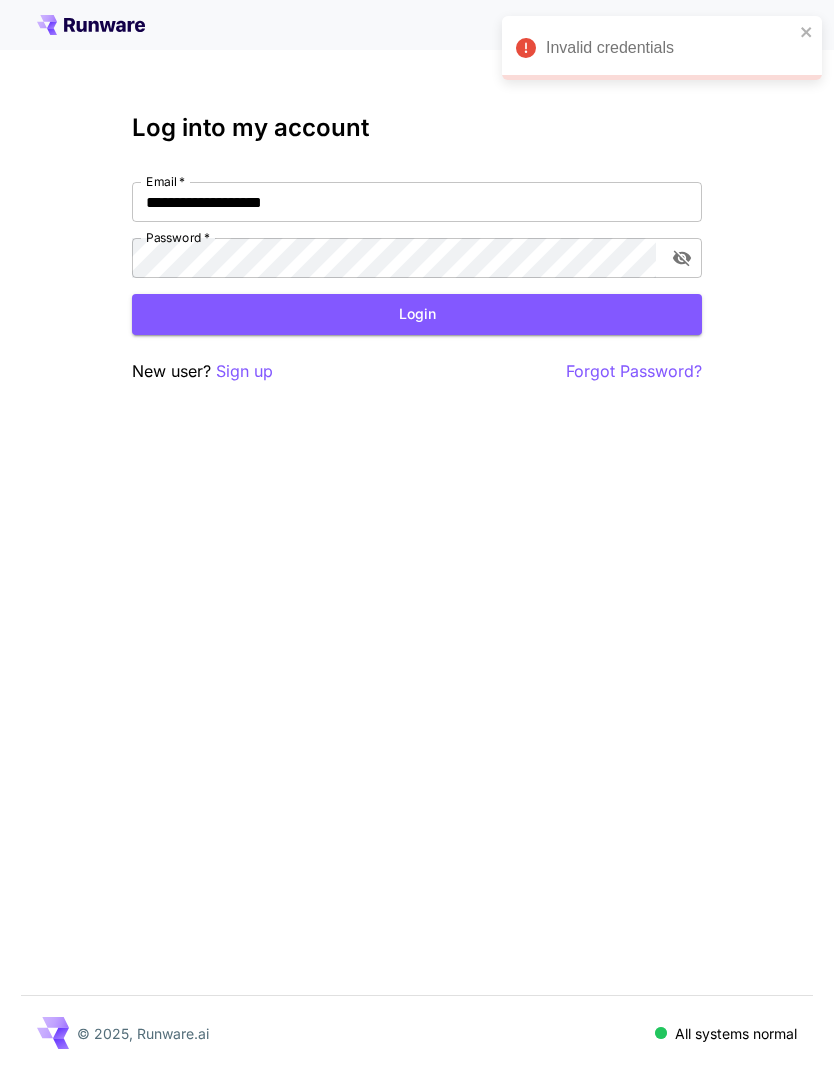 click on "Forgot Password?" at bounding box center (634, 371) 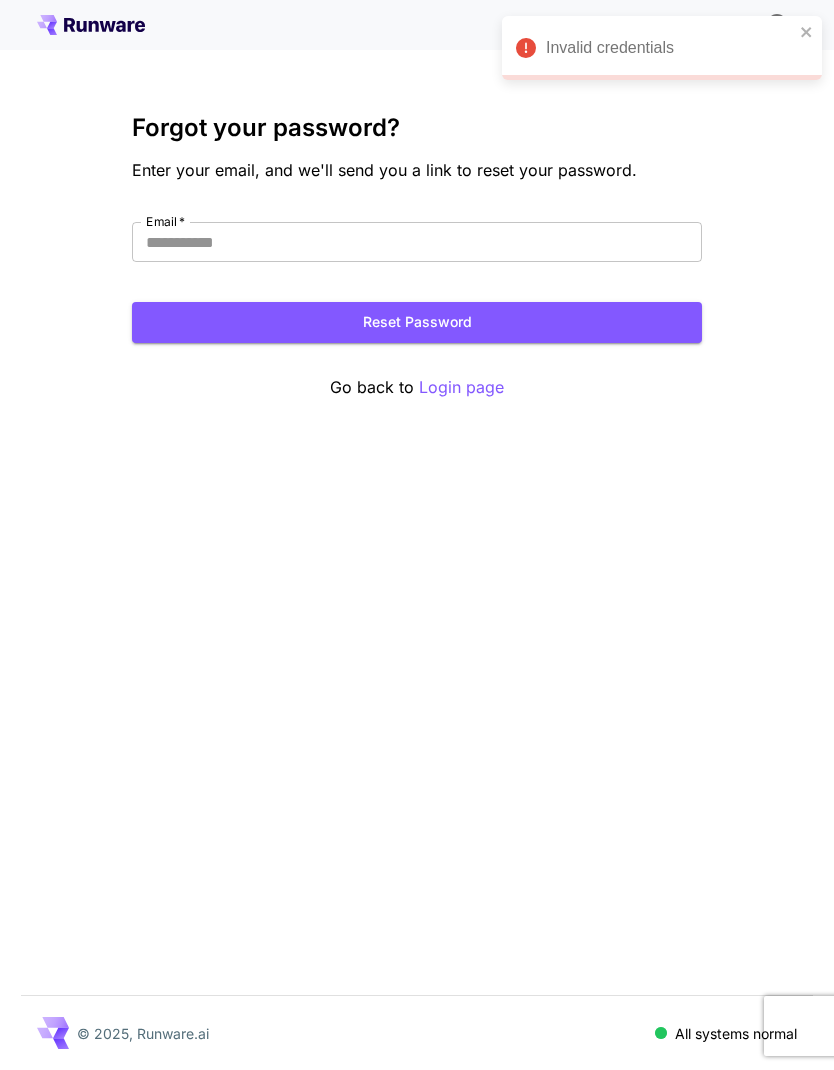 click on "Forgot your password? Enter your email, and we'll send you a link to reset your password. Email   * Email   * Reset Password Go back to   Login page" at bounding box center [417, 257] 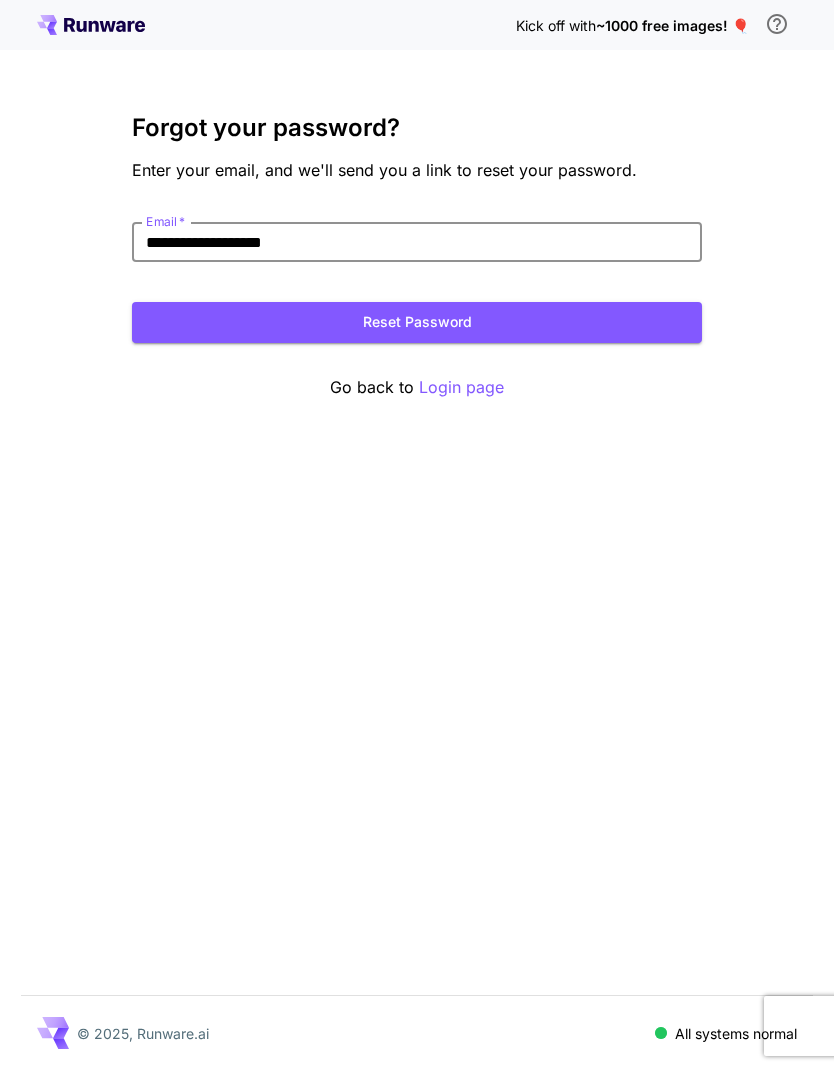 type on "**********" 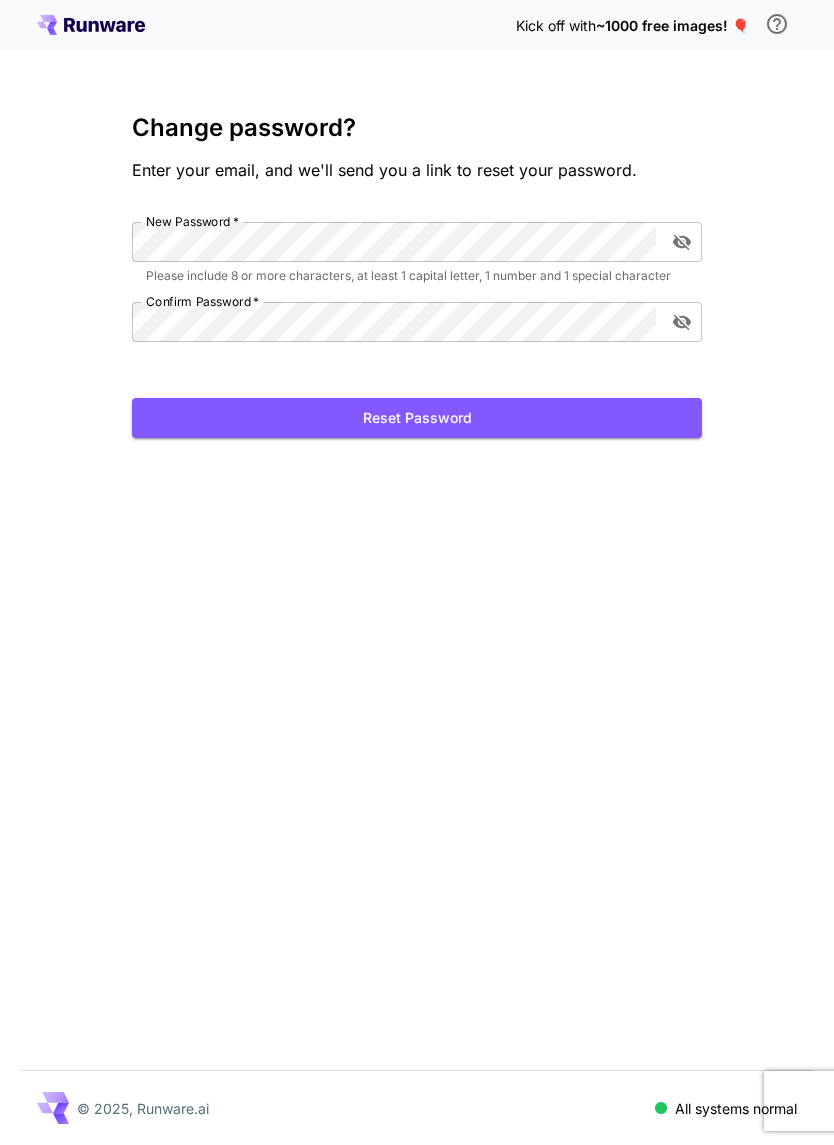 scroll, scrollTop: 0, scrollLeft: 0, axis: both 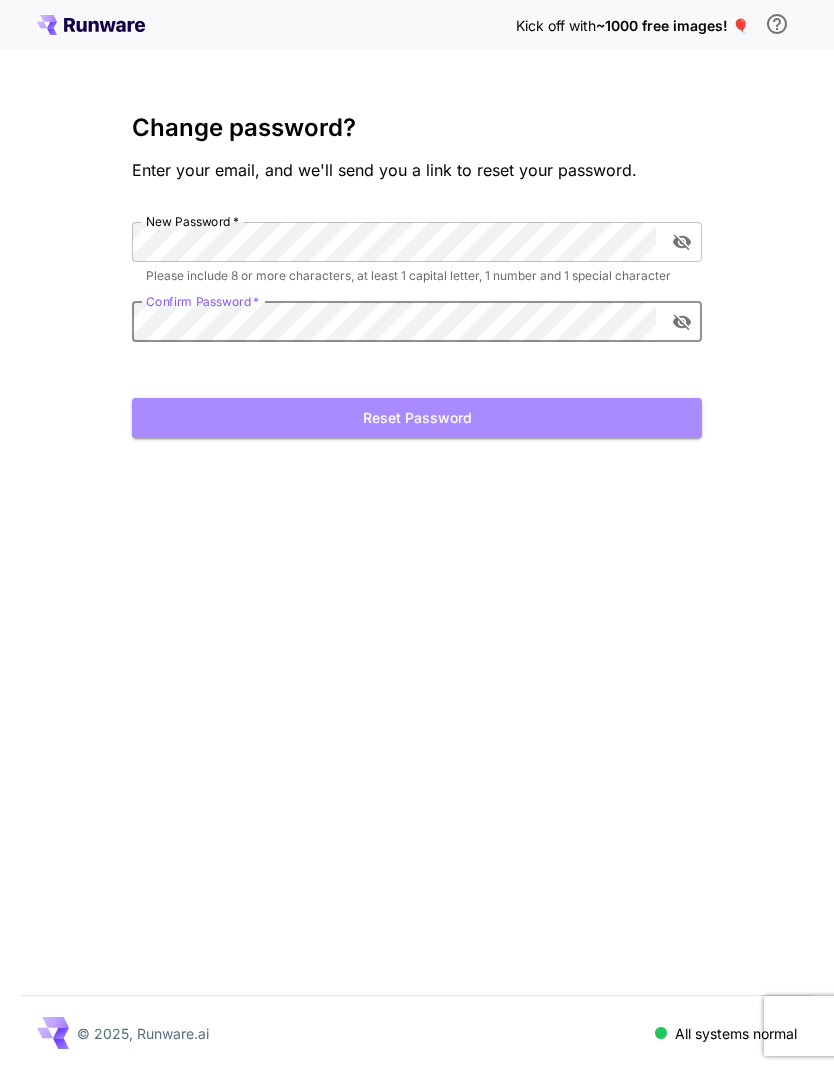 click on "Reset Password" at bounding box center (417, 418) 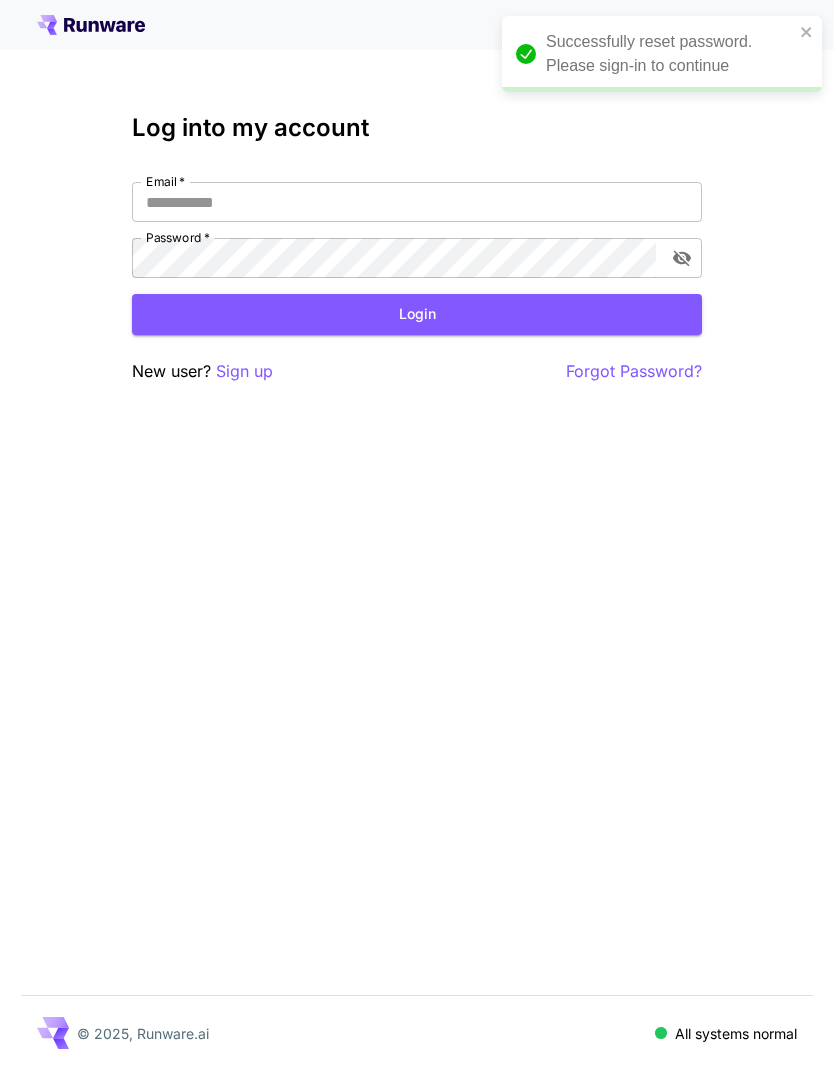 click on "Email   *" at bounding box center [417, 202] 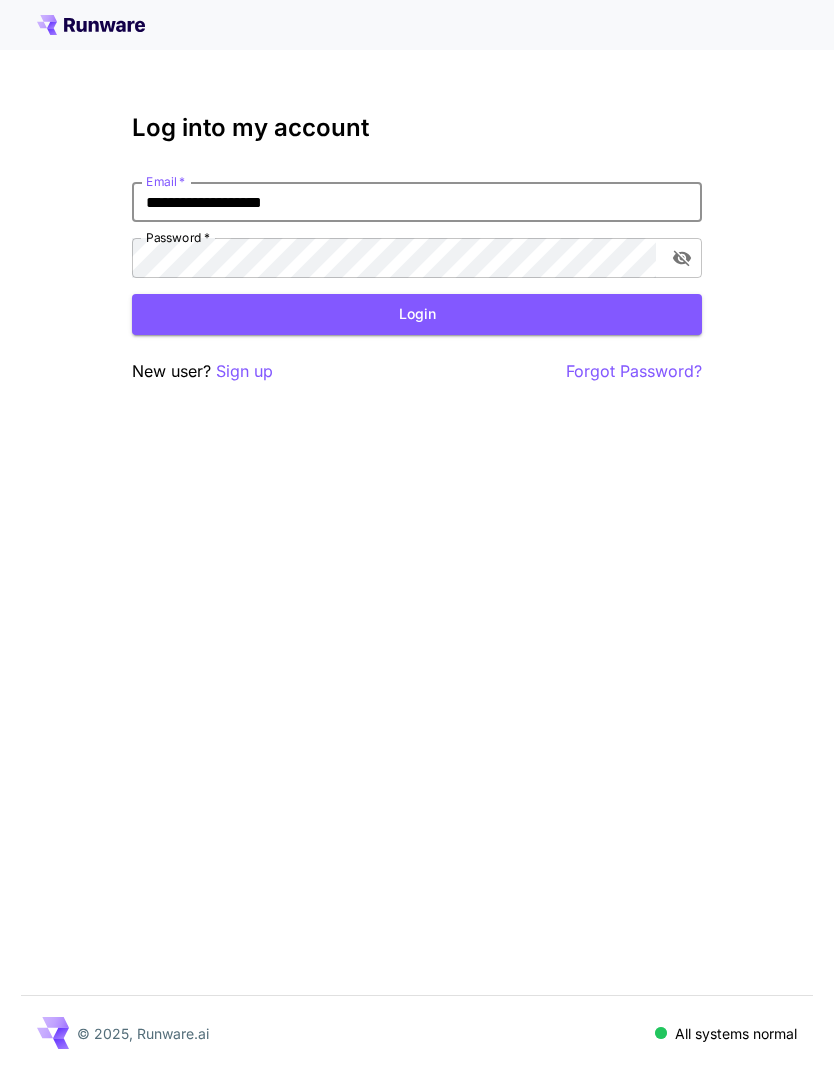 type on "**********" 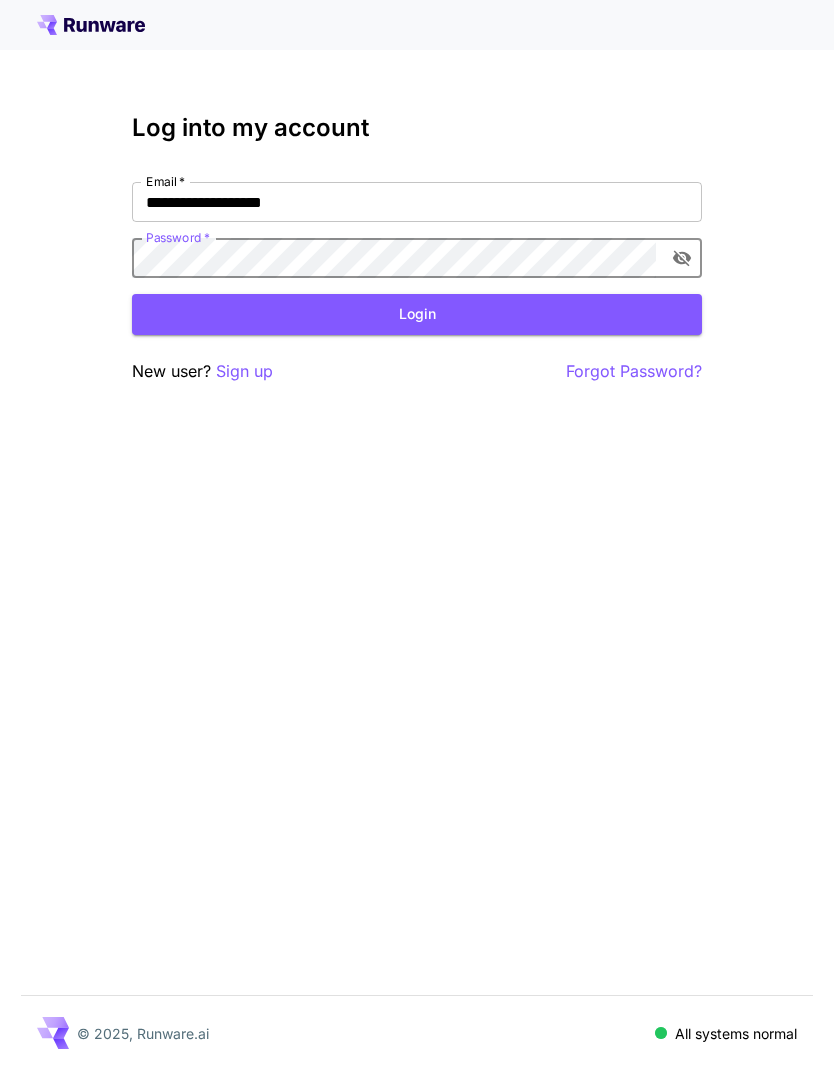 click on "Login" at bounding box center [417, 314] 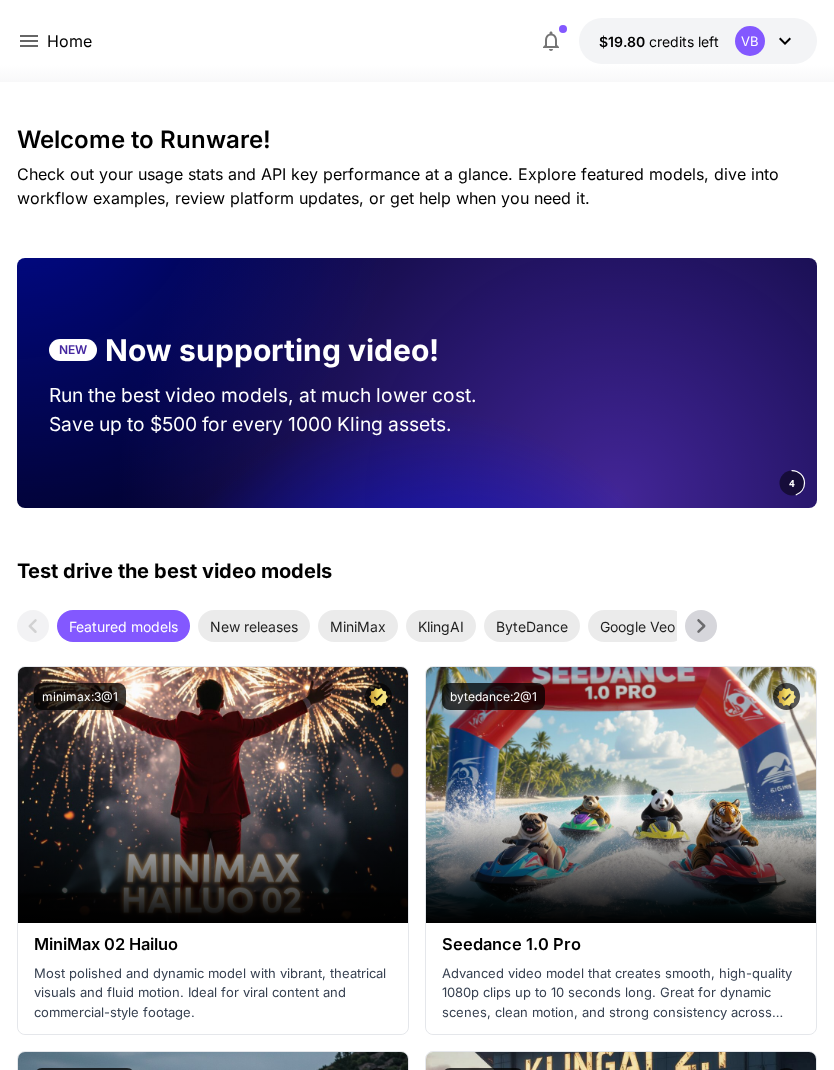 click 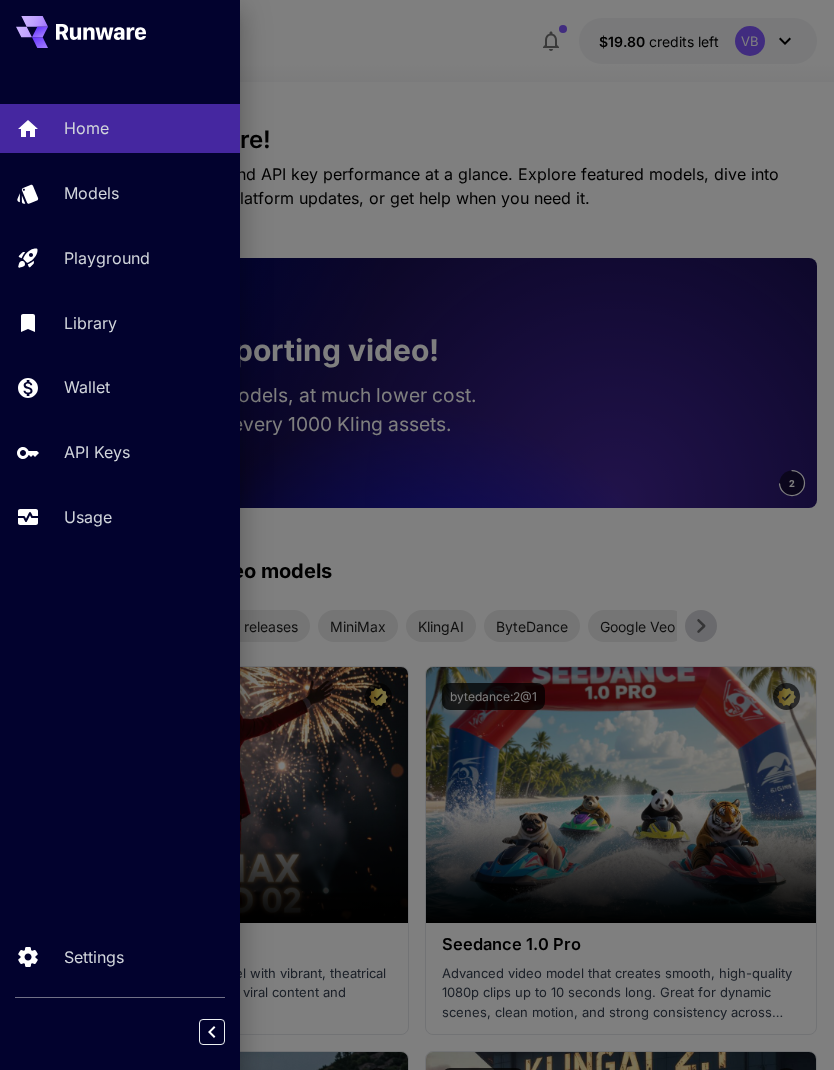 scroll, scrollTop: 0, scrollLeft: 0, axis: both 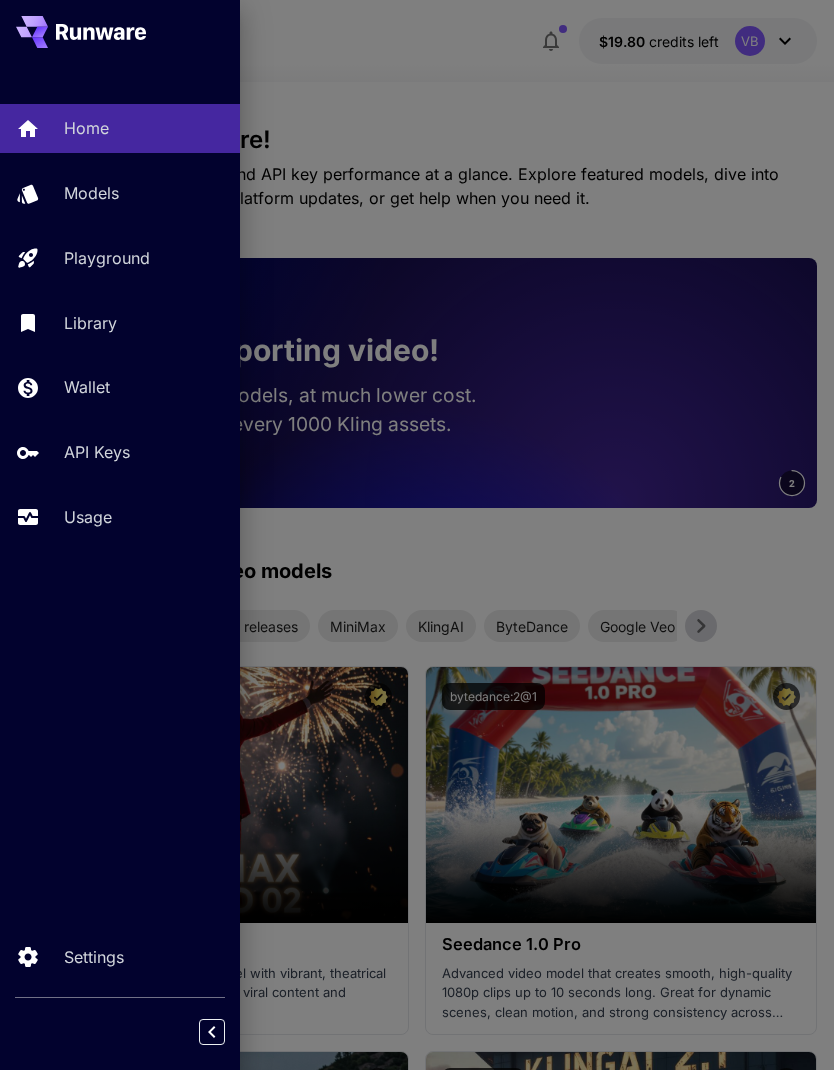 click on "Library" at bounding box center (120, 322) 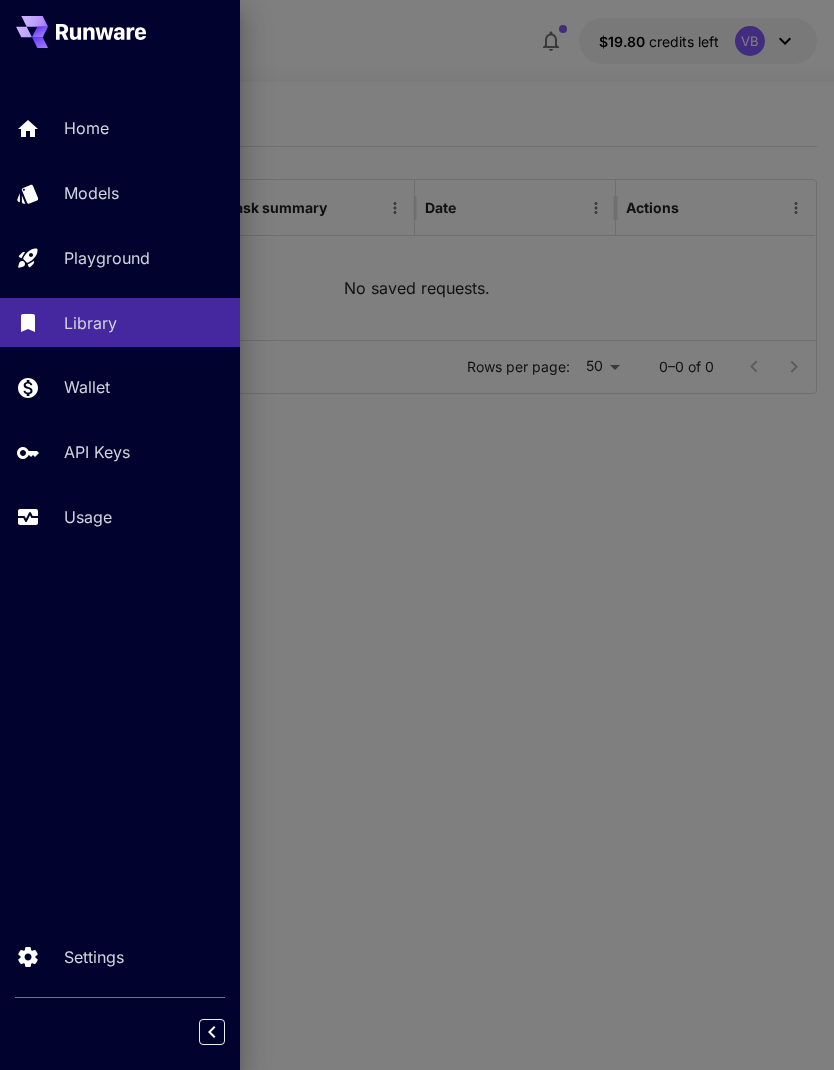 click at bounding box center (417, 535) 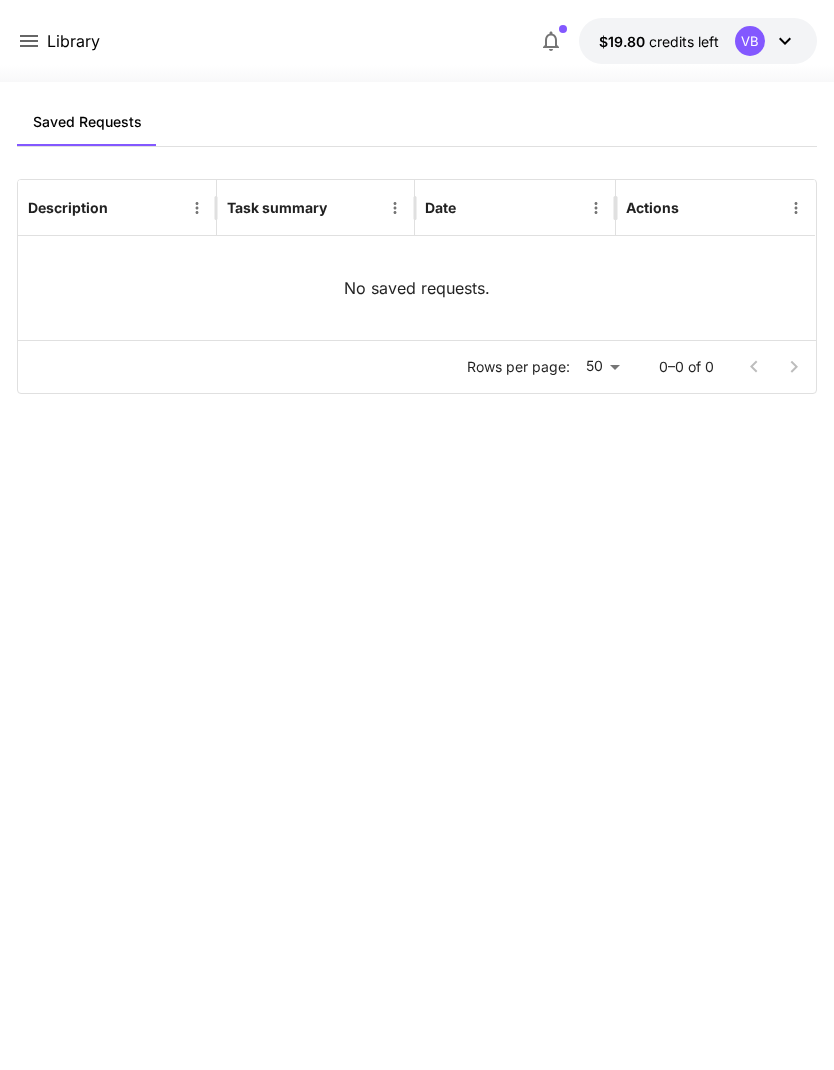 click 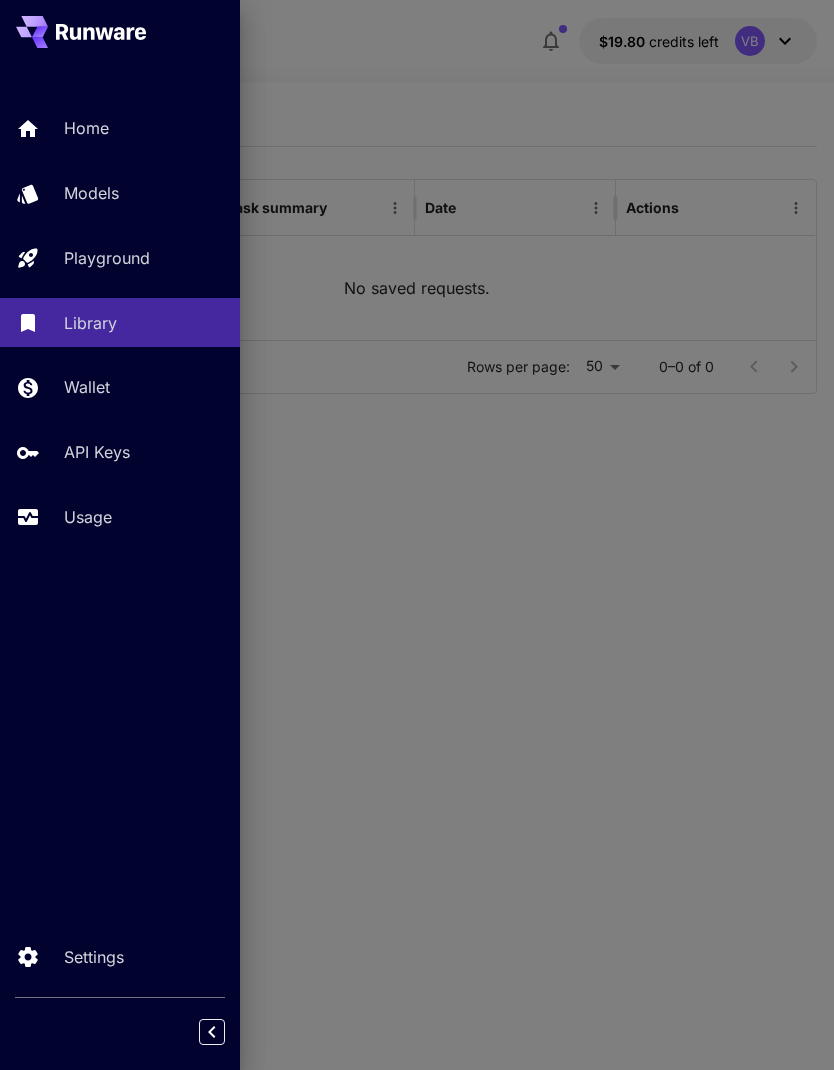 click on "Models" at bounding box center (120, 193) 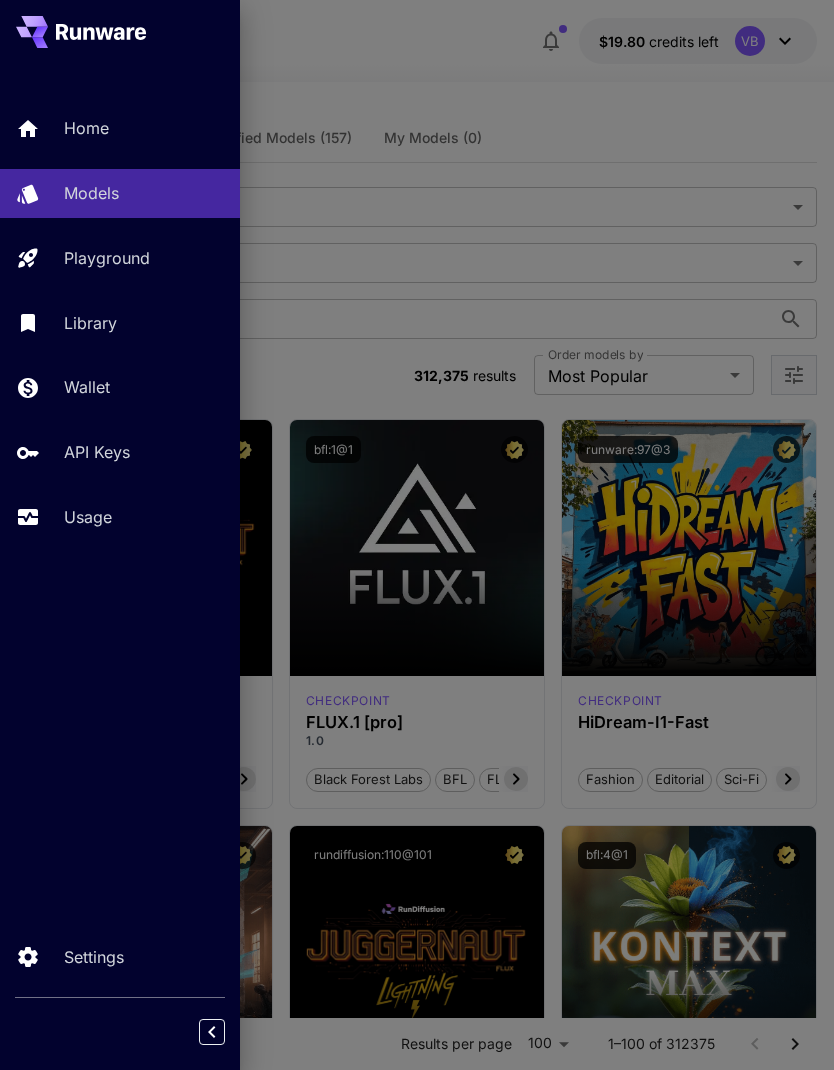 click at bounding box center [417, 535] 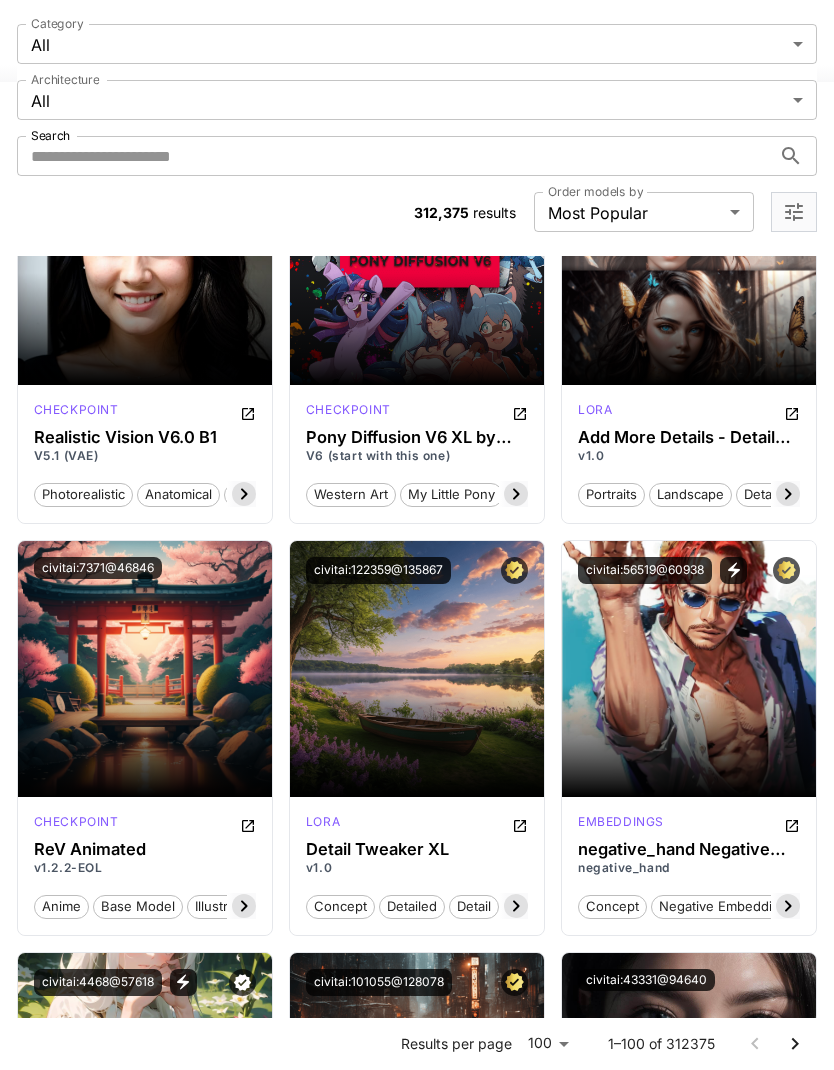 scroll, scrollTop: 3952, scrollLeft: 0, axis: vertical 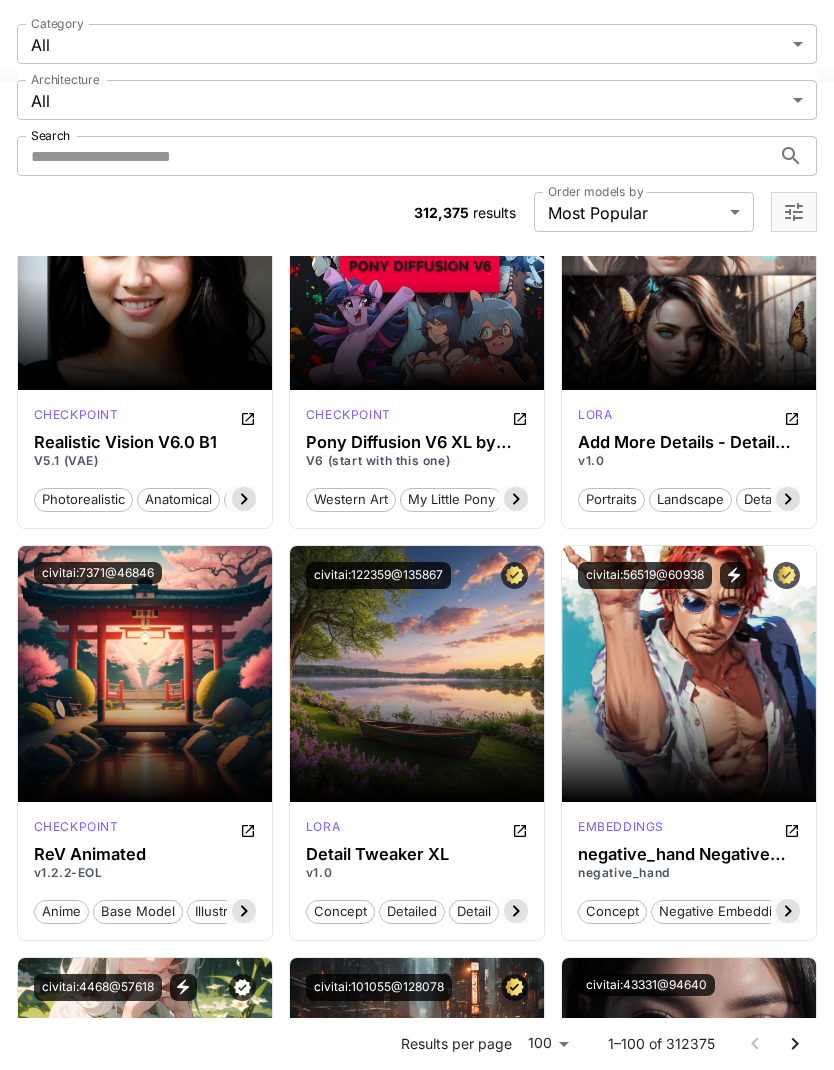 click on "Launch in Playground" at bounding box center [145, 674] 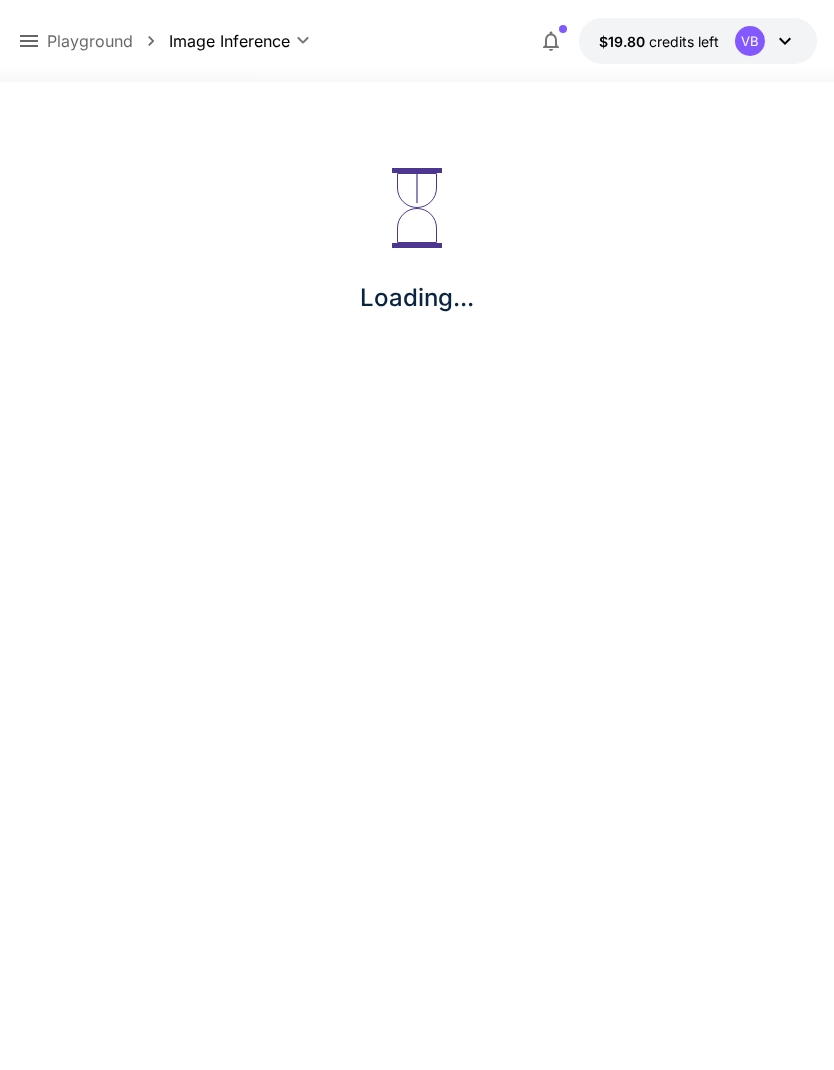 scroll, scrollTop: 80, scrollLeft: 0, axis: vertical 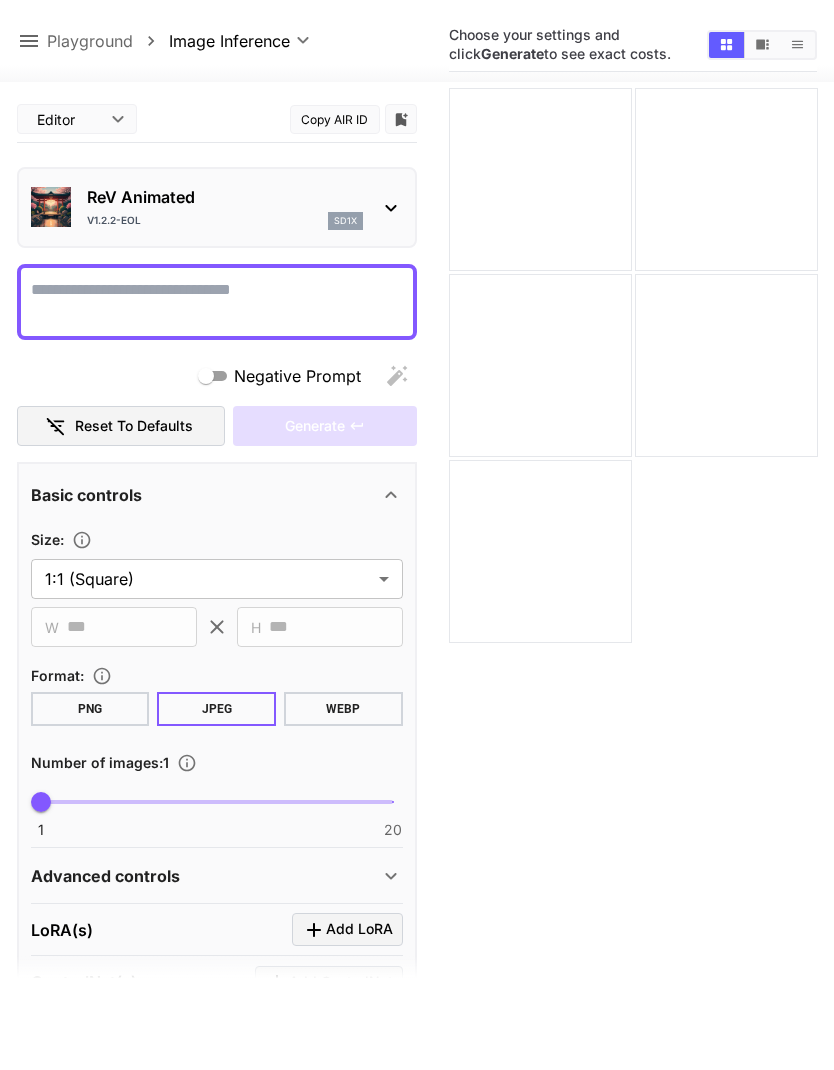 click on "Negative Prompt" at bounding box center (217, 302) 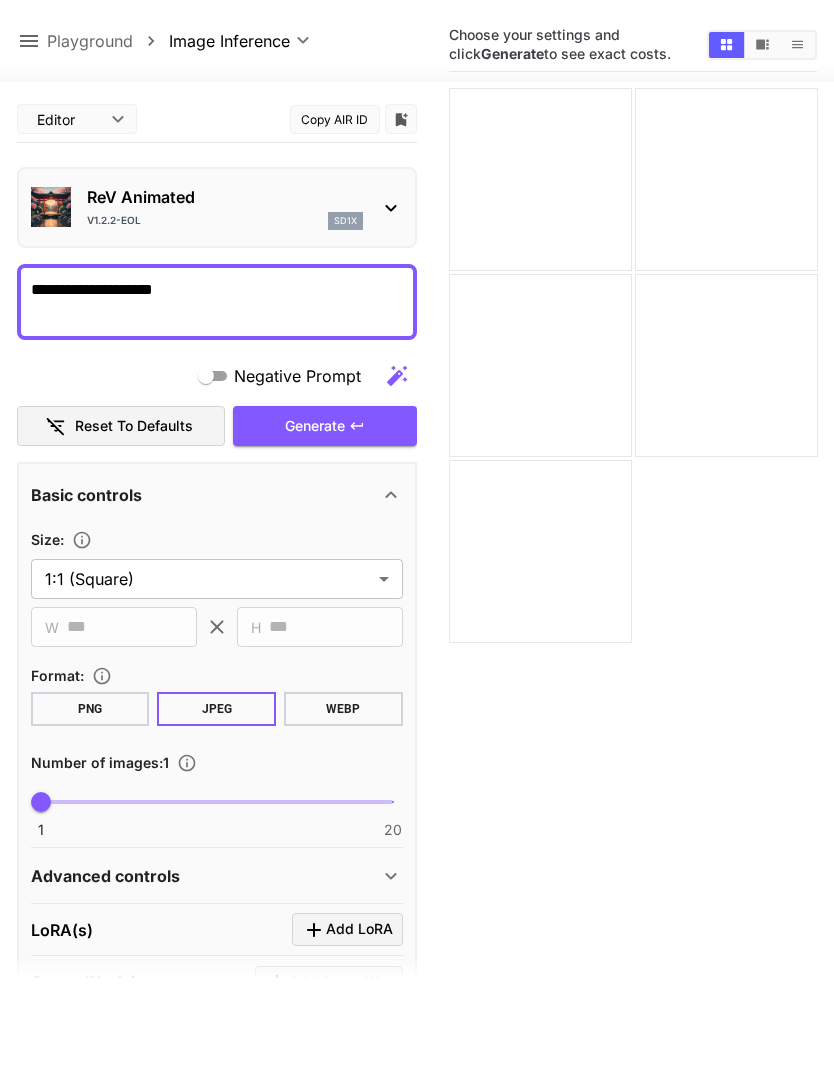 type on "**********" 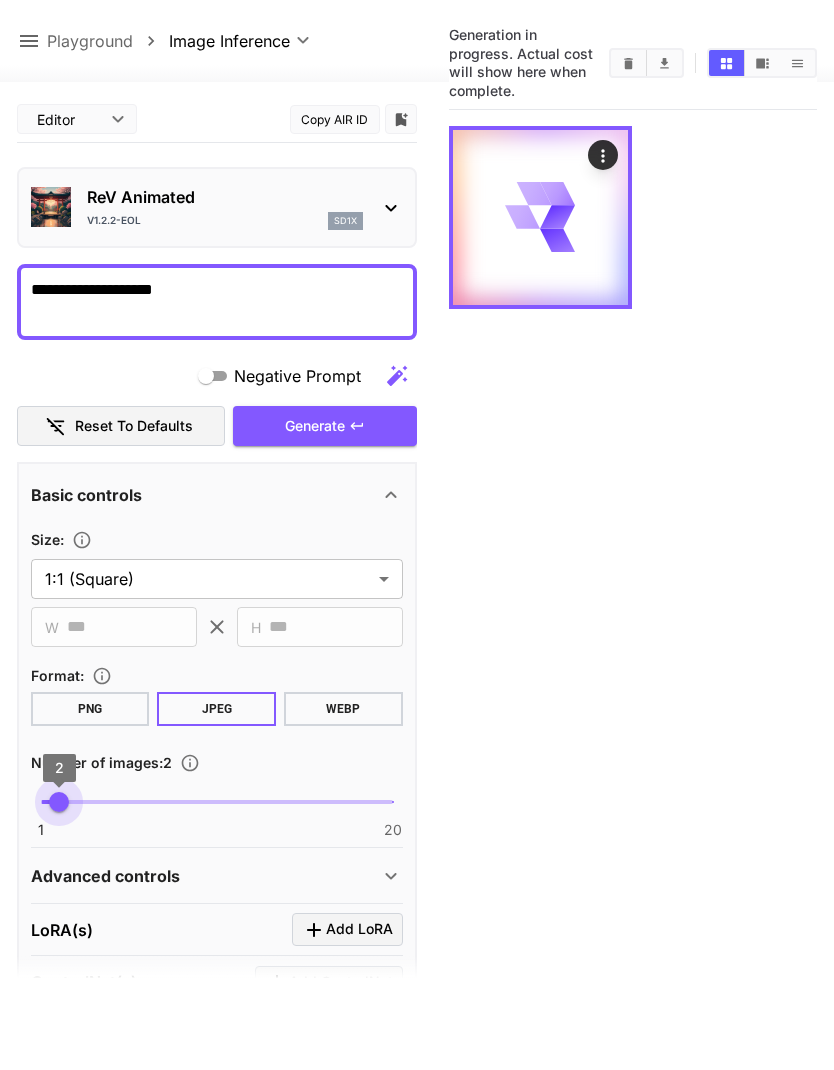 type on "*" 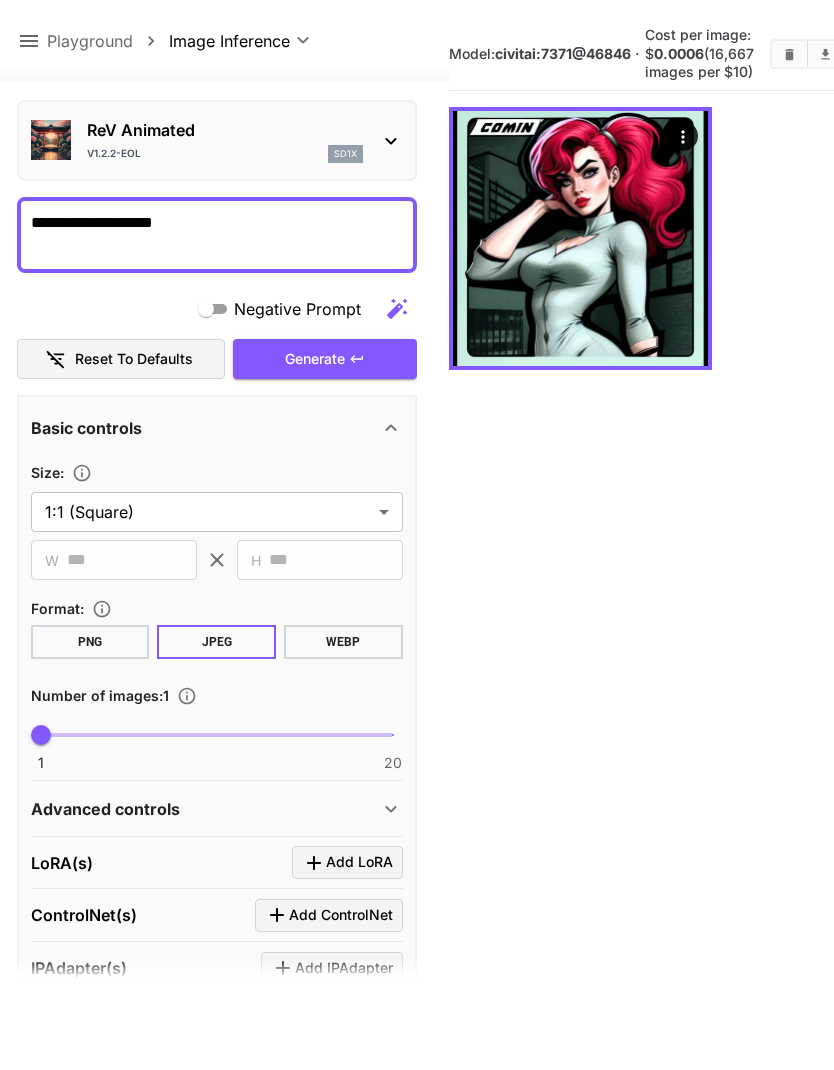 scroll, scrollTop: 64, scrollLeft: 0, axis: vertical 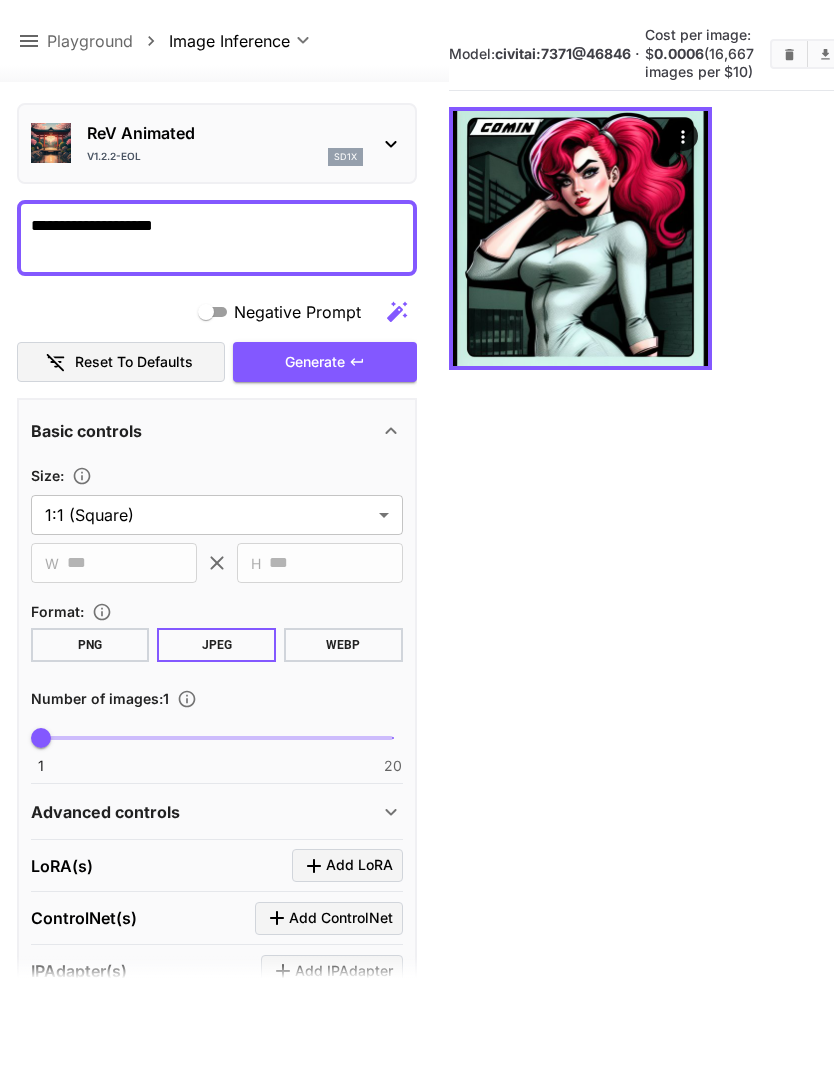 click on "**********" at bounding box center (217, 238) 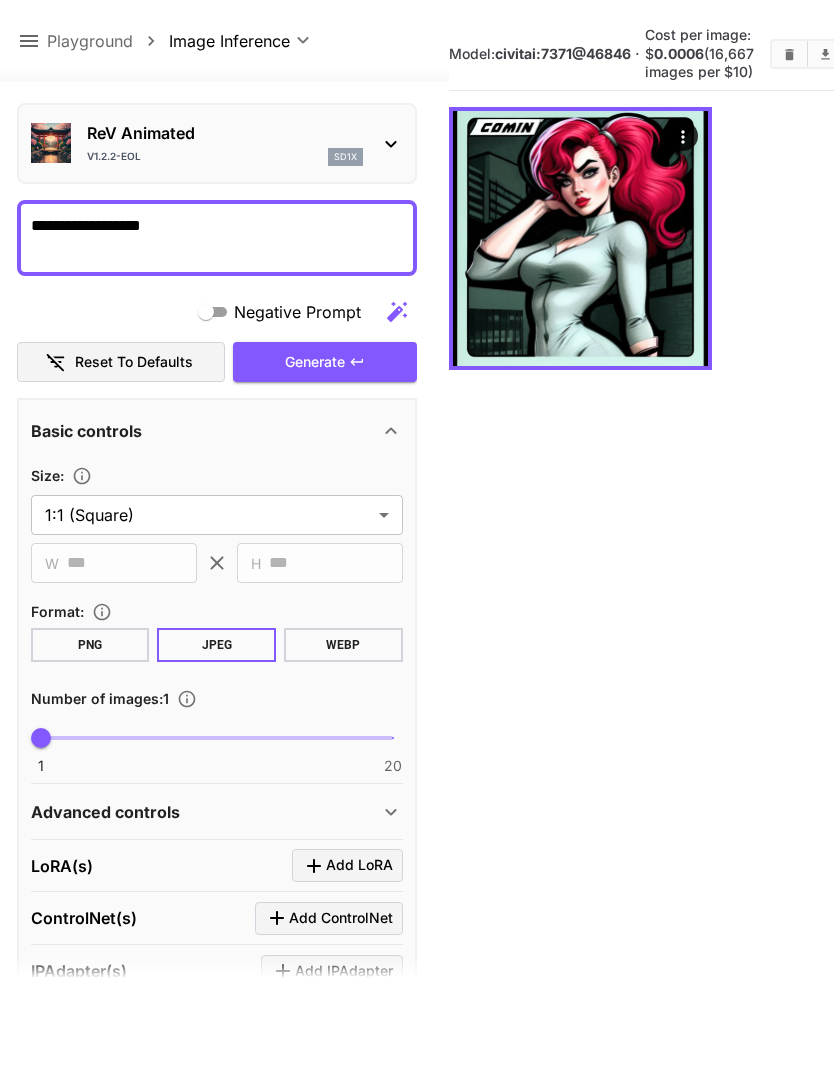 type on "**********" 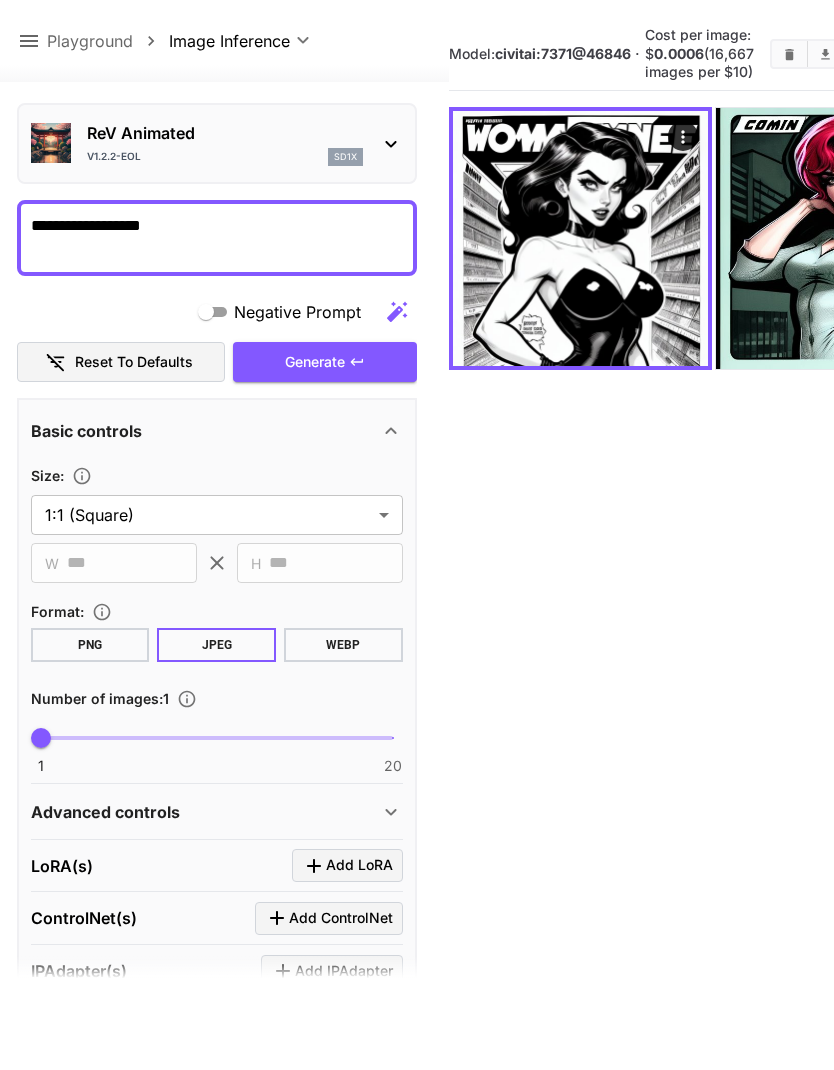 click at bounding box center [580, 238] 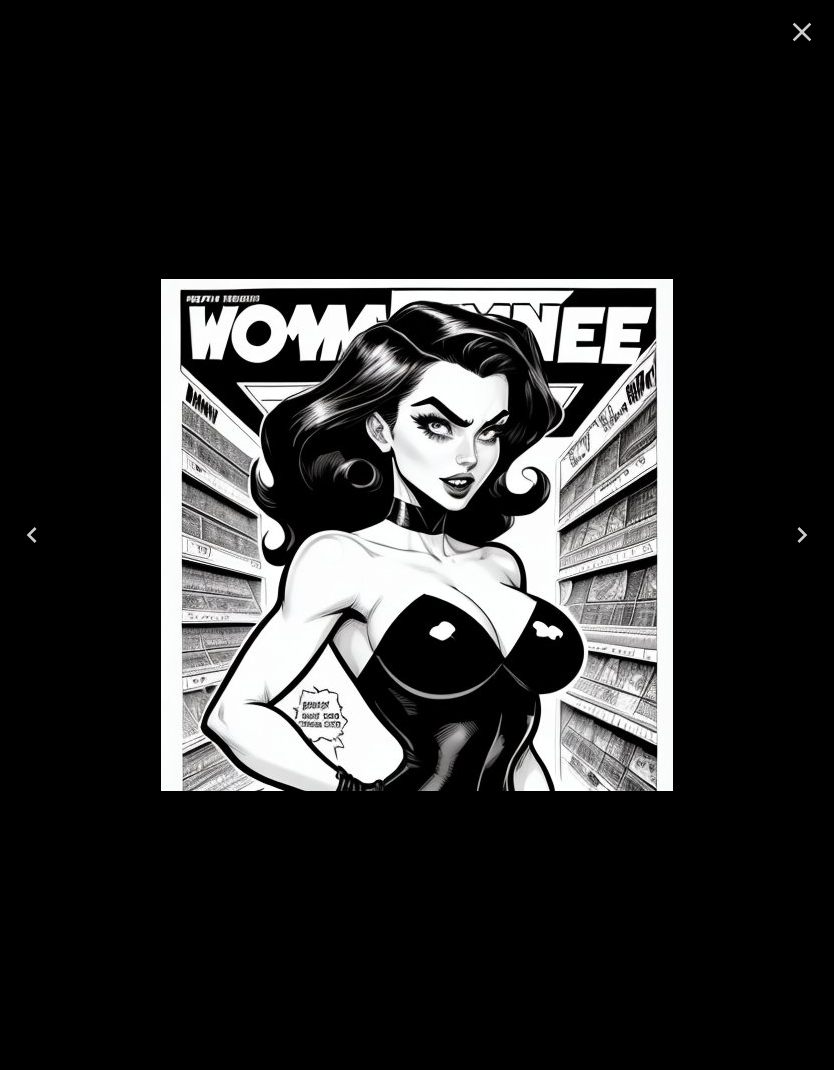 click 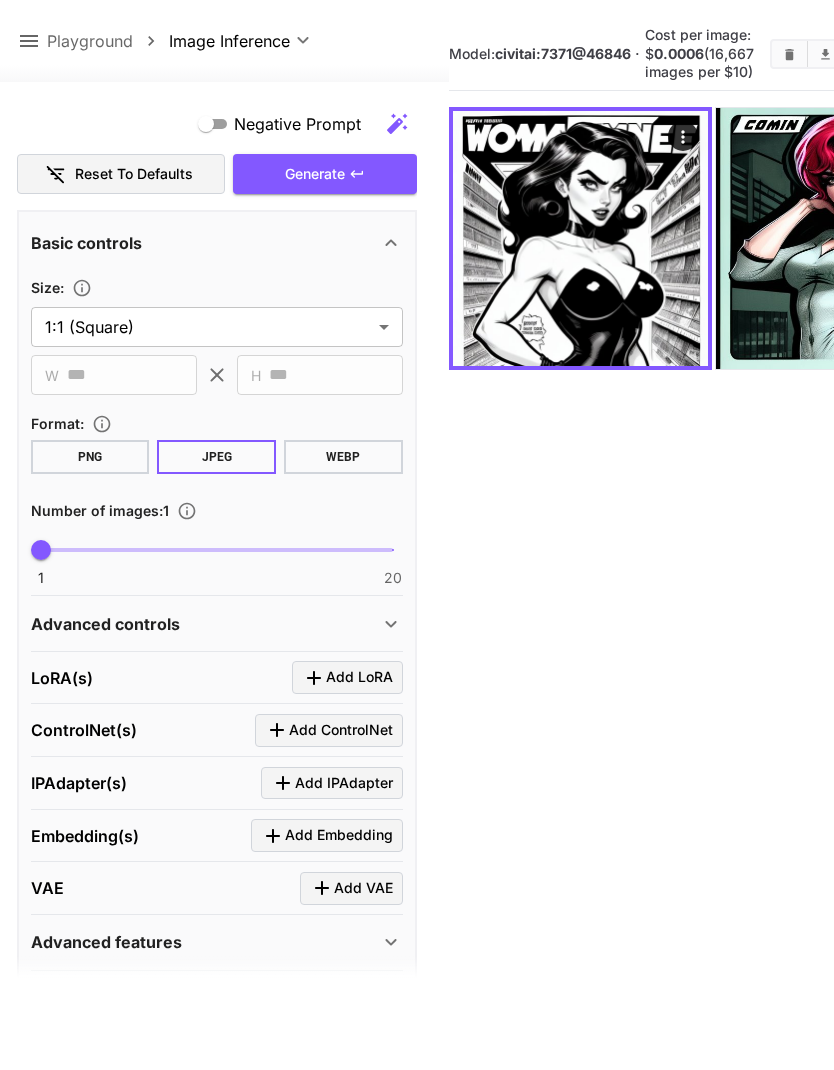 scroll, scrollTop: 251, scrollLeft: 0, axis: vertical 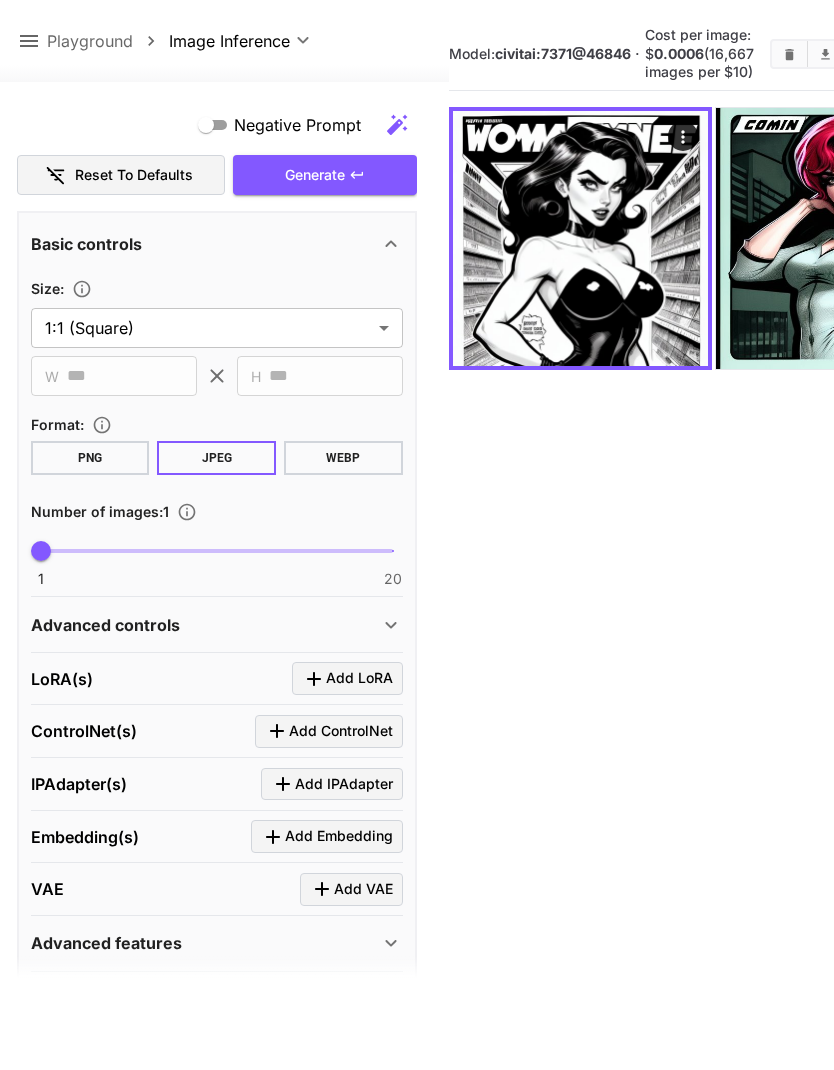 click on "Add ControlNet" at bounding box center [341, 731] 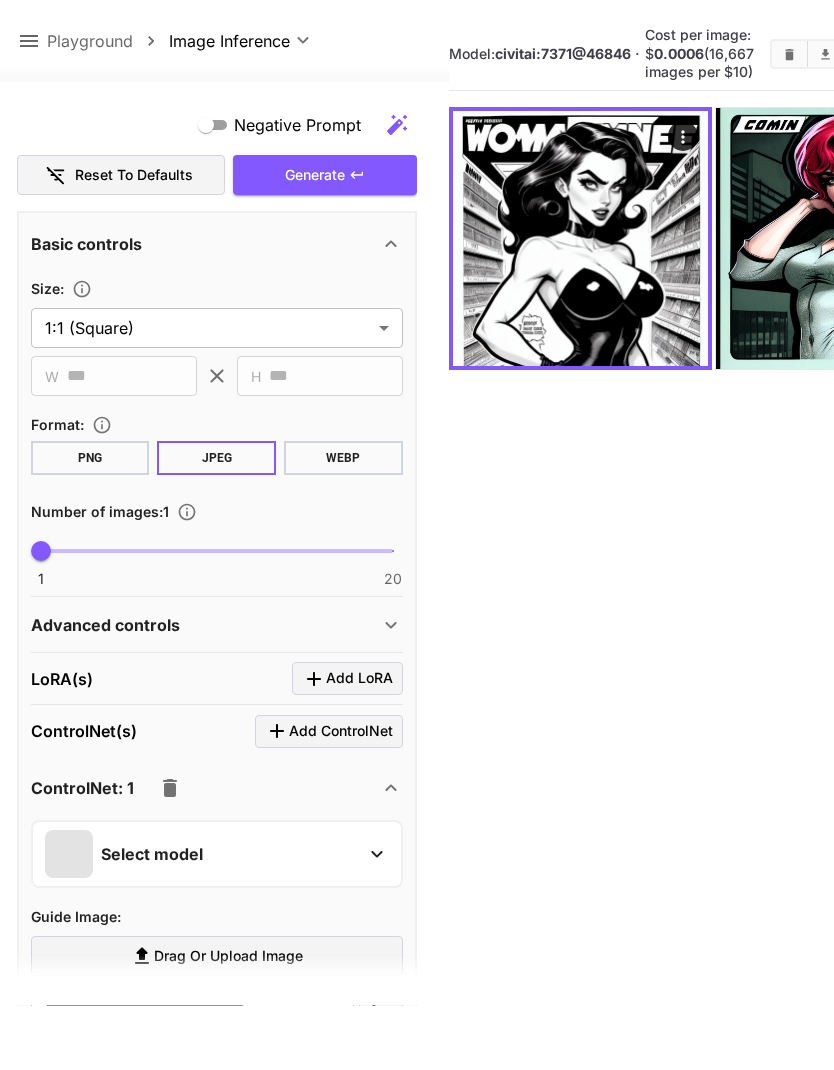 click on "Select model" at bounding box center (201, 854) 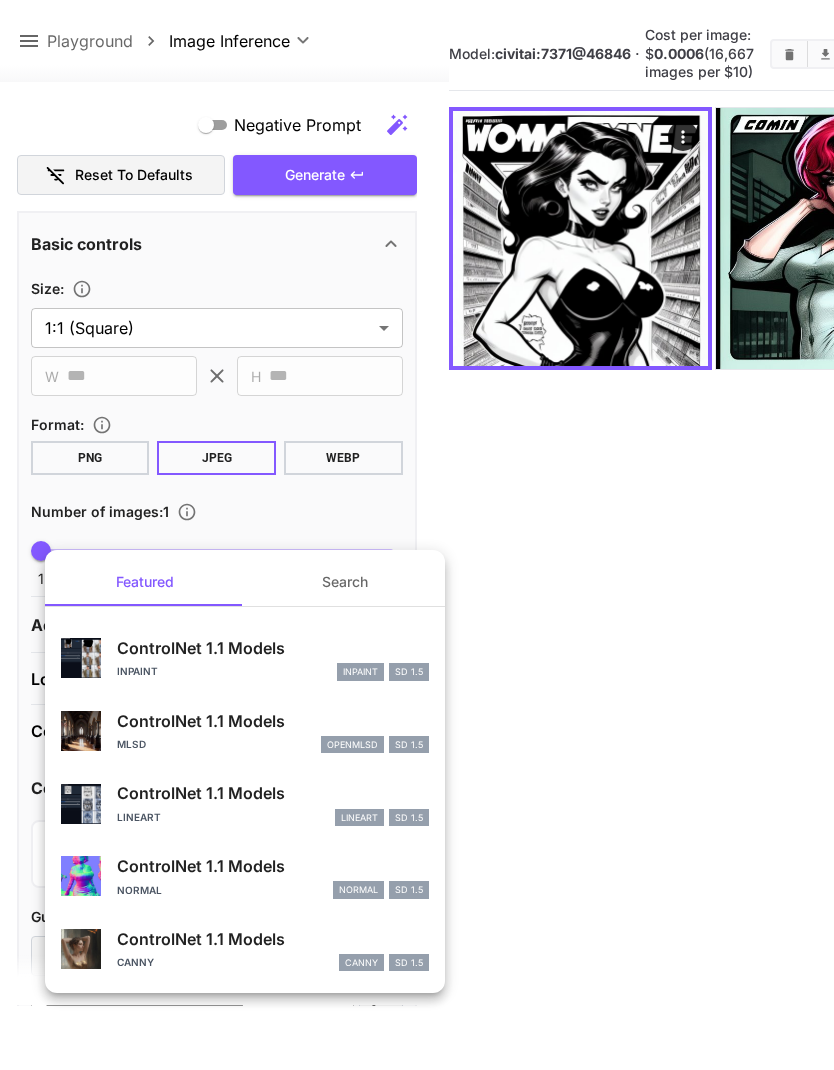 click on "Lineart lineart SD 1.5" at bounding box center [273, 818] 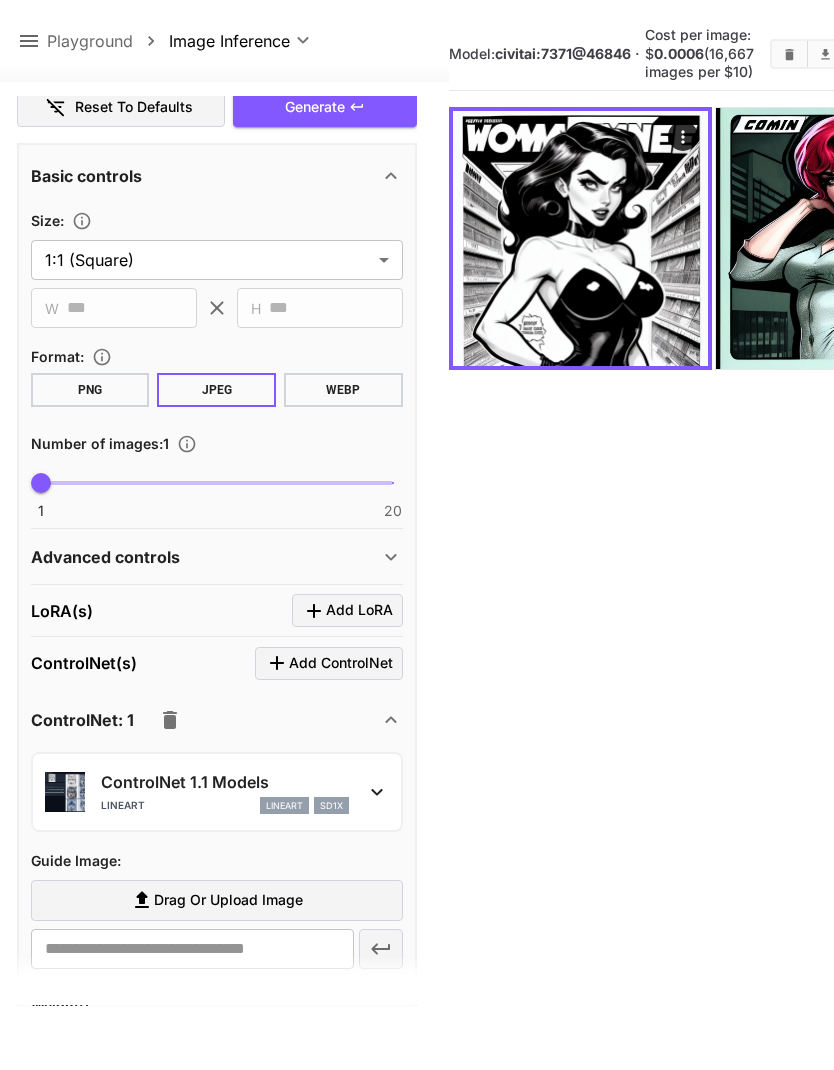 scroll, scrollTop: 405, scrollLeft: 0, axis: vertical 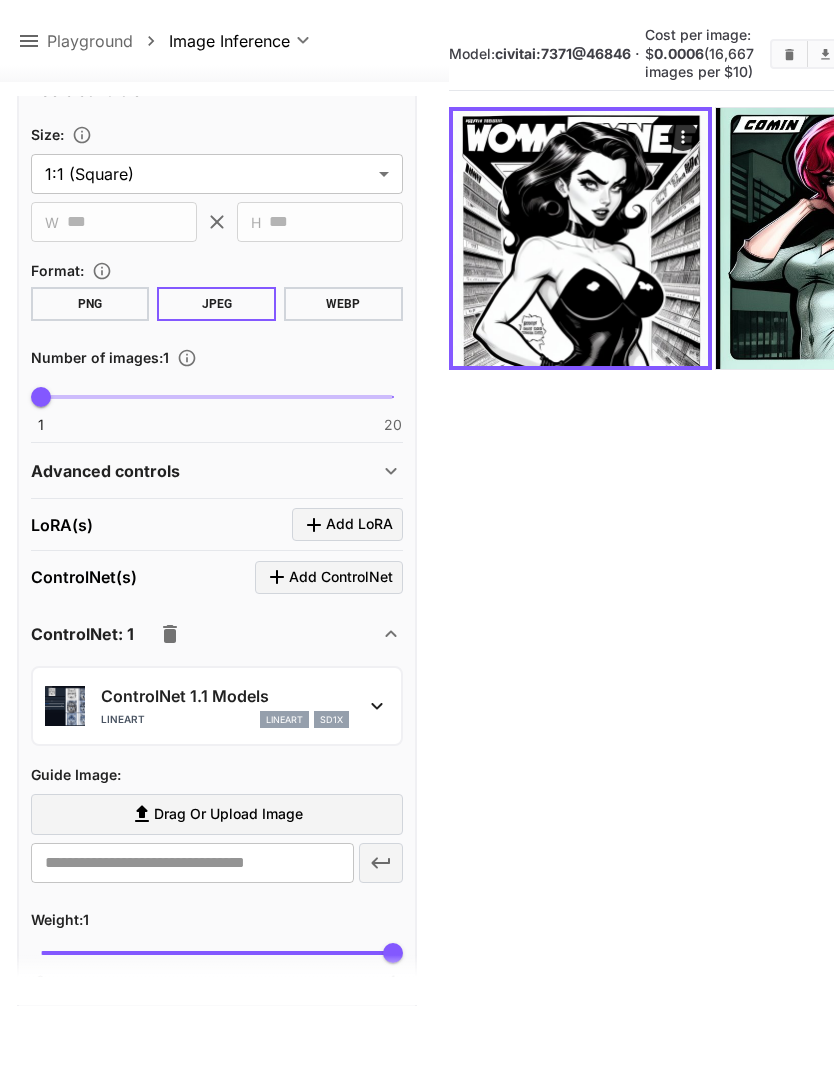 click on "Drag or upload image" at bounding box center [217, 814] 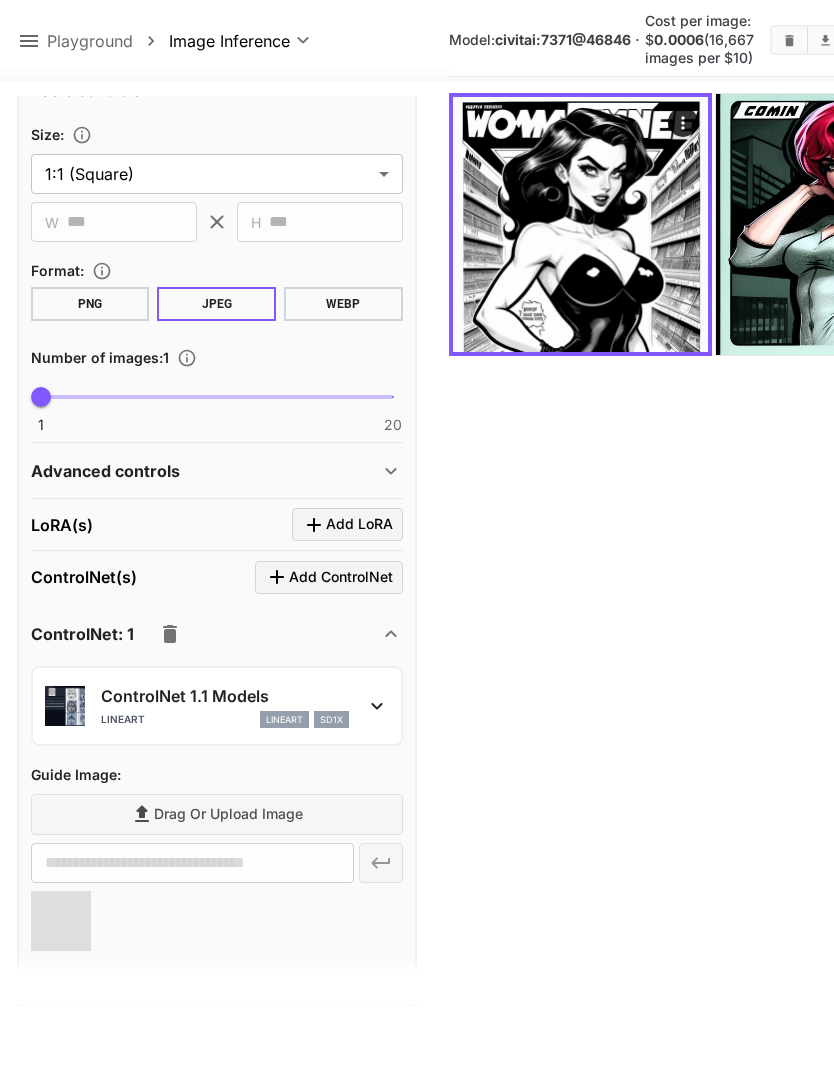 scroll, scrollTop: 26, scrollLeft: 0, axis: vertical 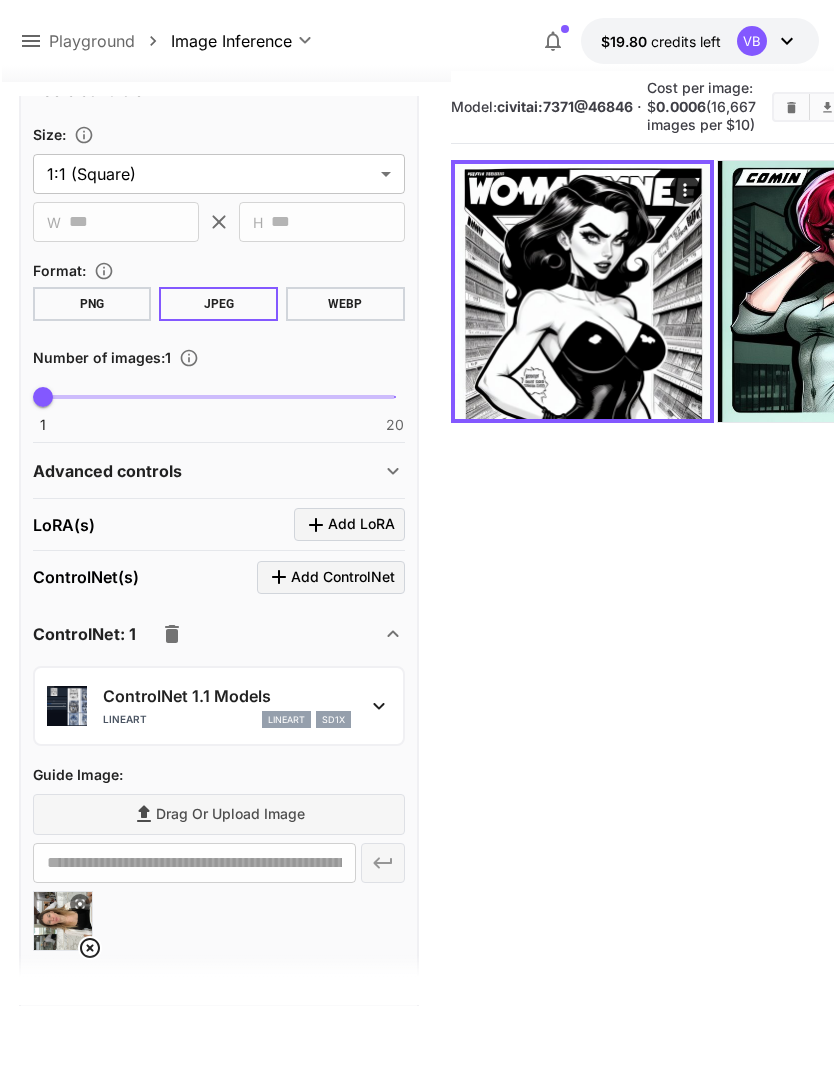 type on "**********" 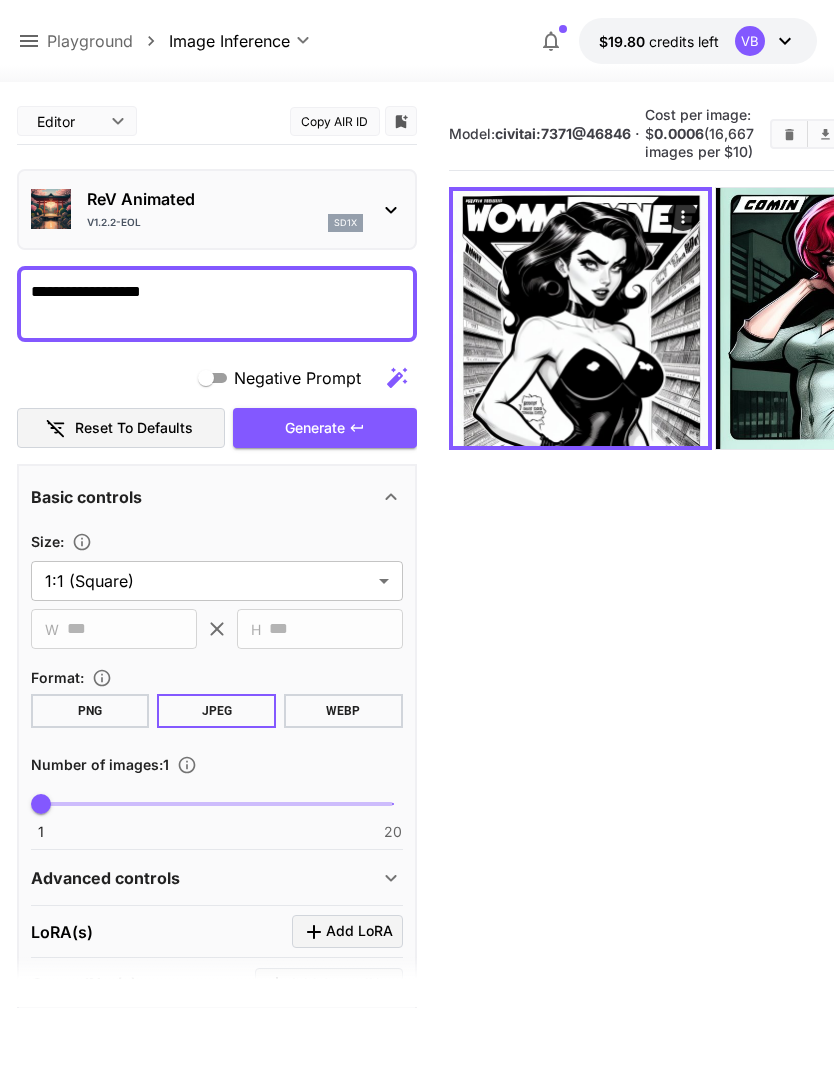 scroll, scrollTop: 0, scrollLeft: 0, axis: both 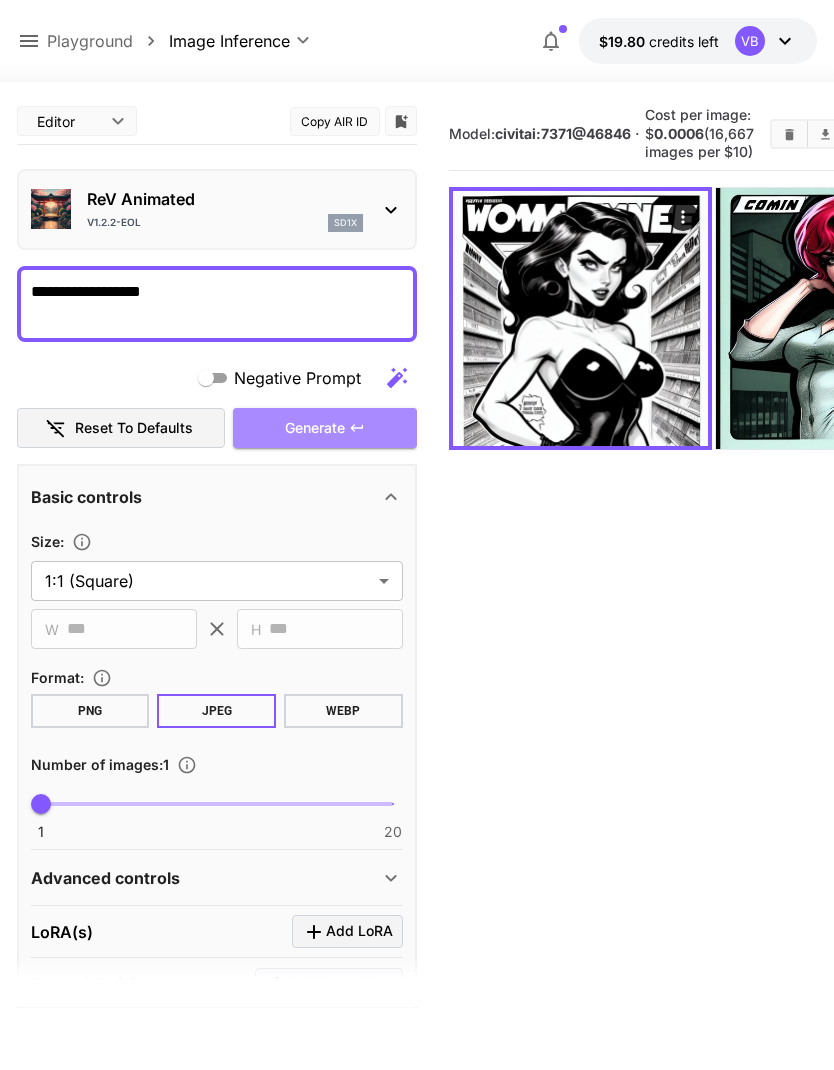 click on "Generate" at bounding box center (315, 428) 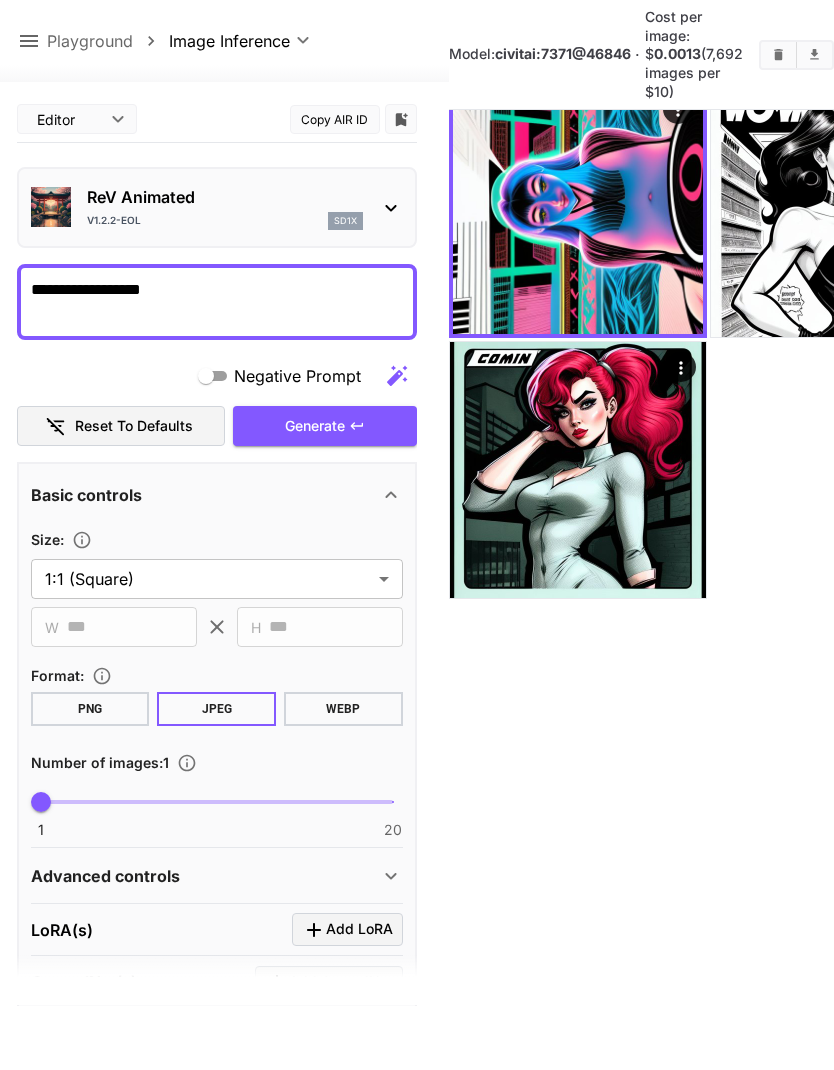 scroll, scrollTop: 144, scrollLeft: 0, axis: vertical 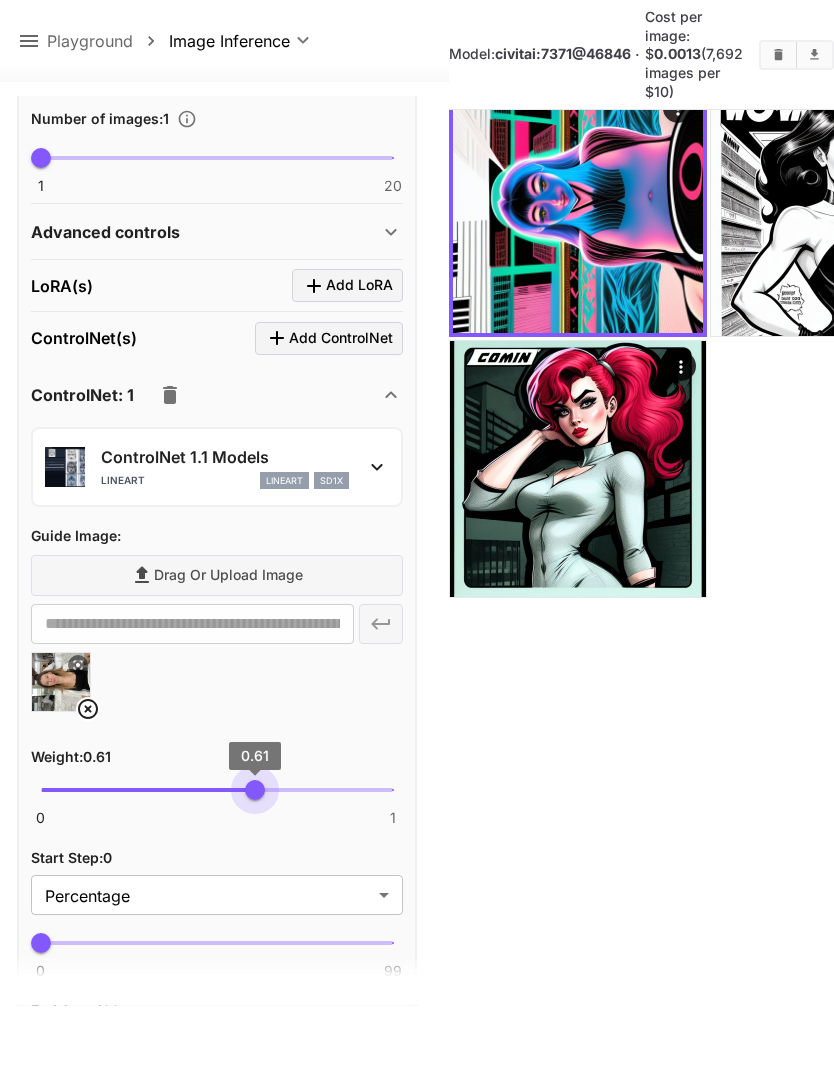 type on "****" 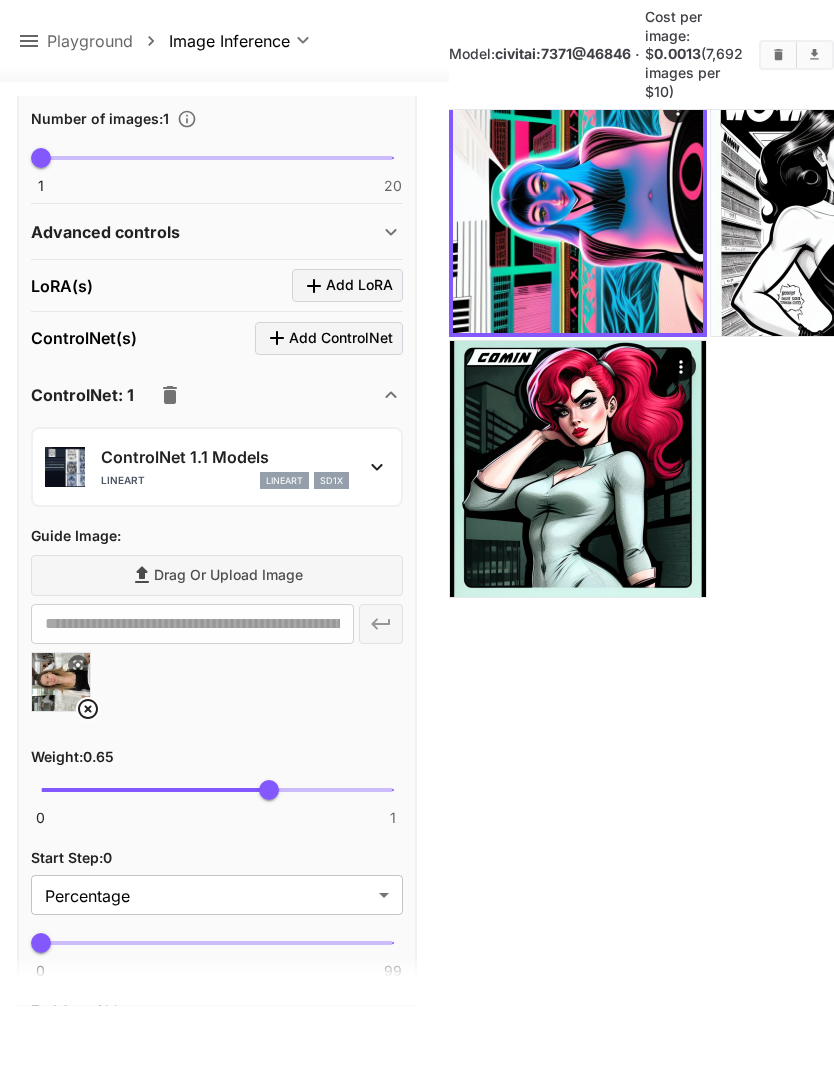 click at bounding box center (61, 682) 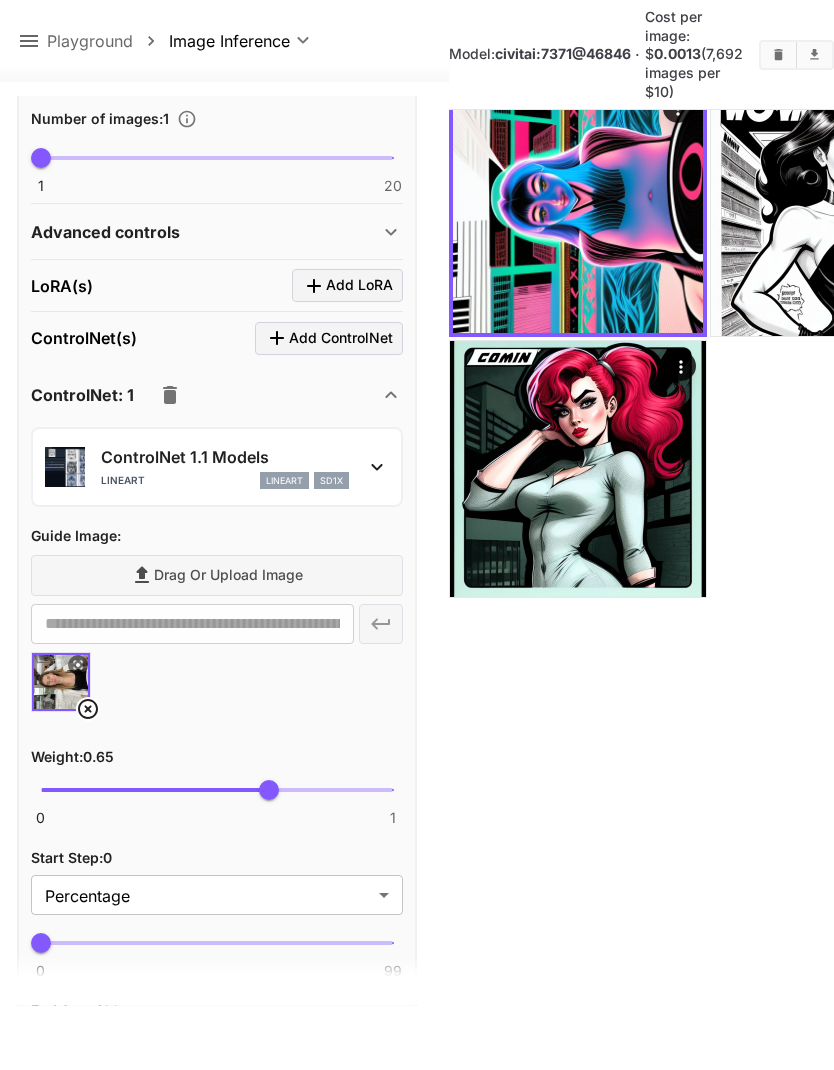 click at bounding box center [61, 682] 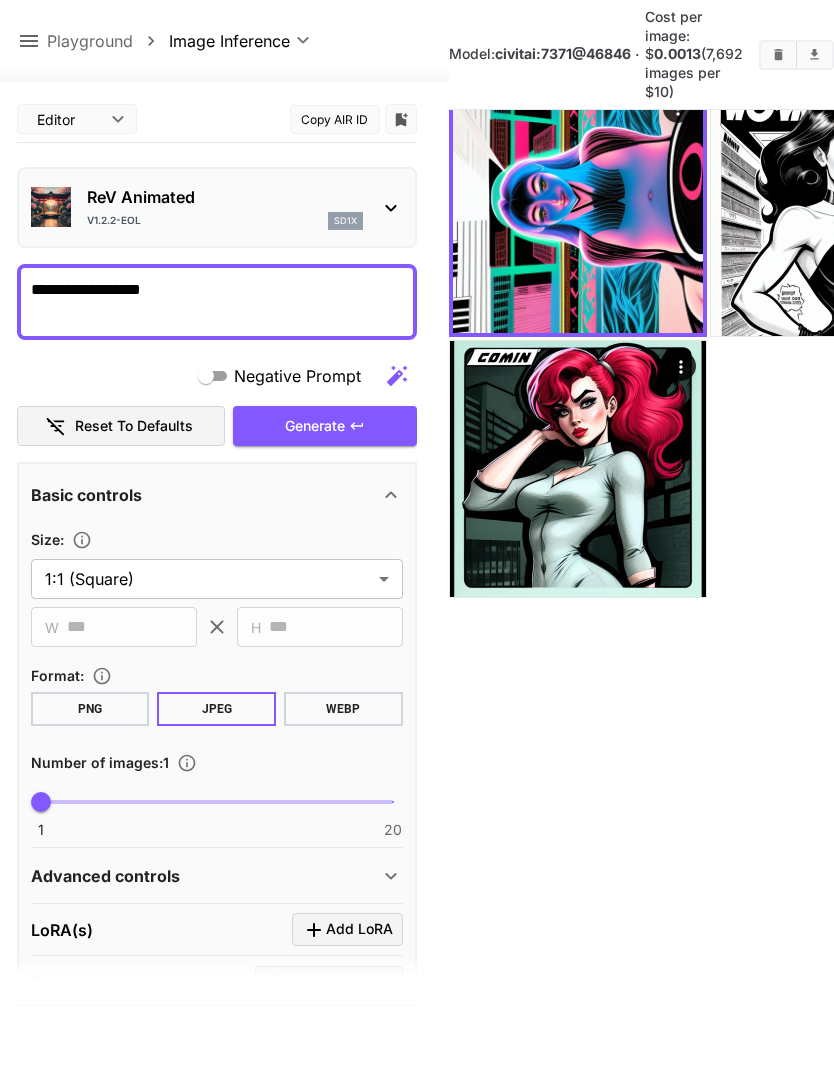 scroll, scrollTop: 0, scrollLeft: 0, axis: both 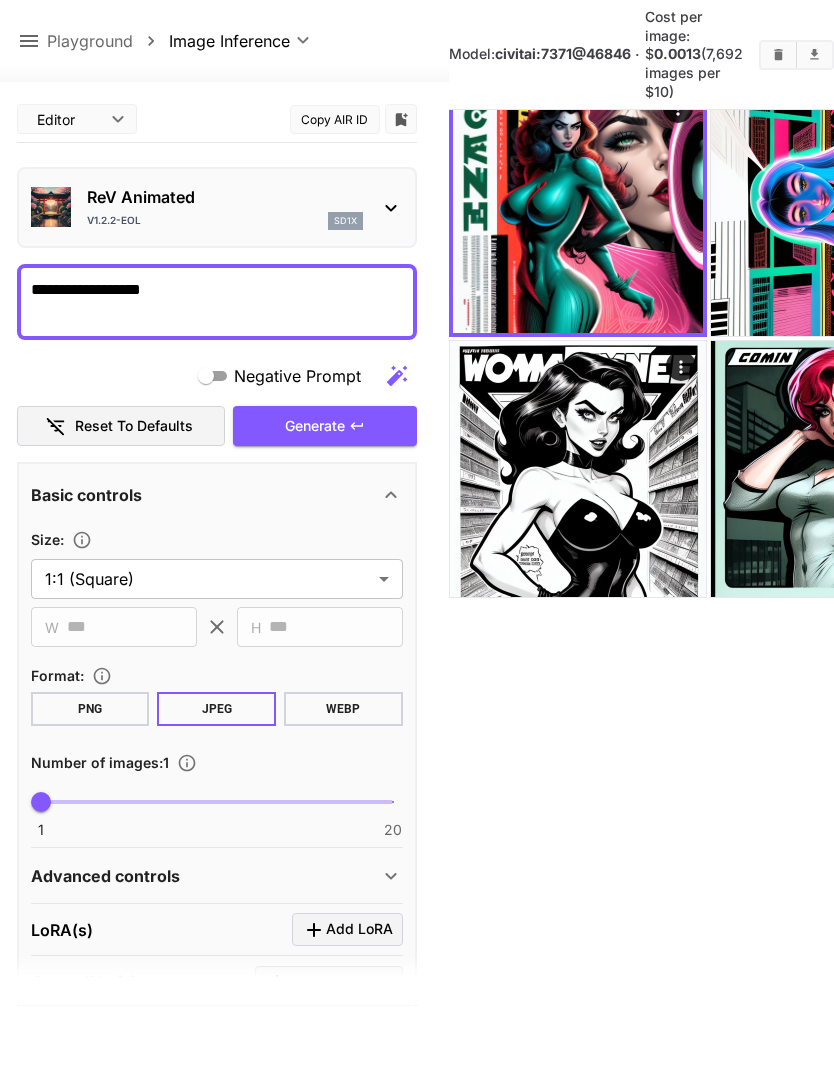 click on "ReV Animated" at bounding box center (225, 197) 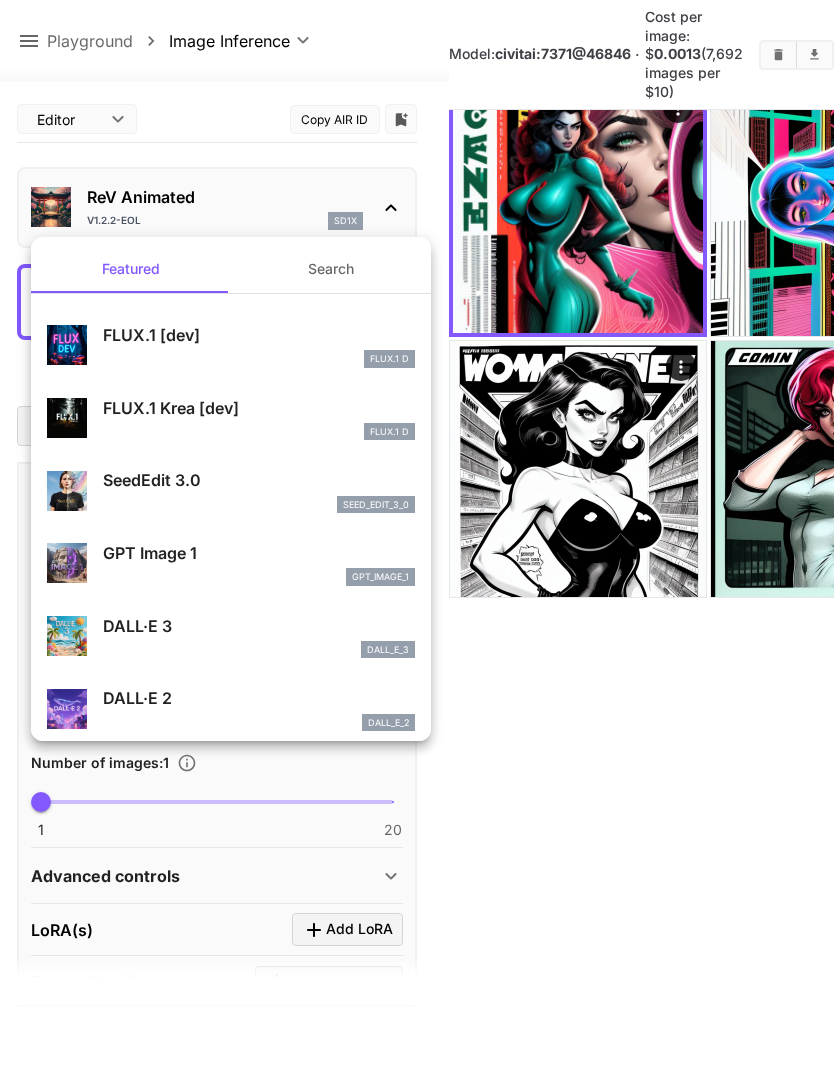 click on "SeedEdit 3.0" at bounding box center (259, 480) 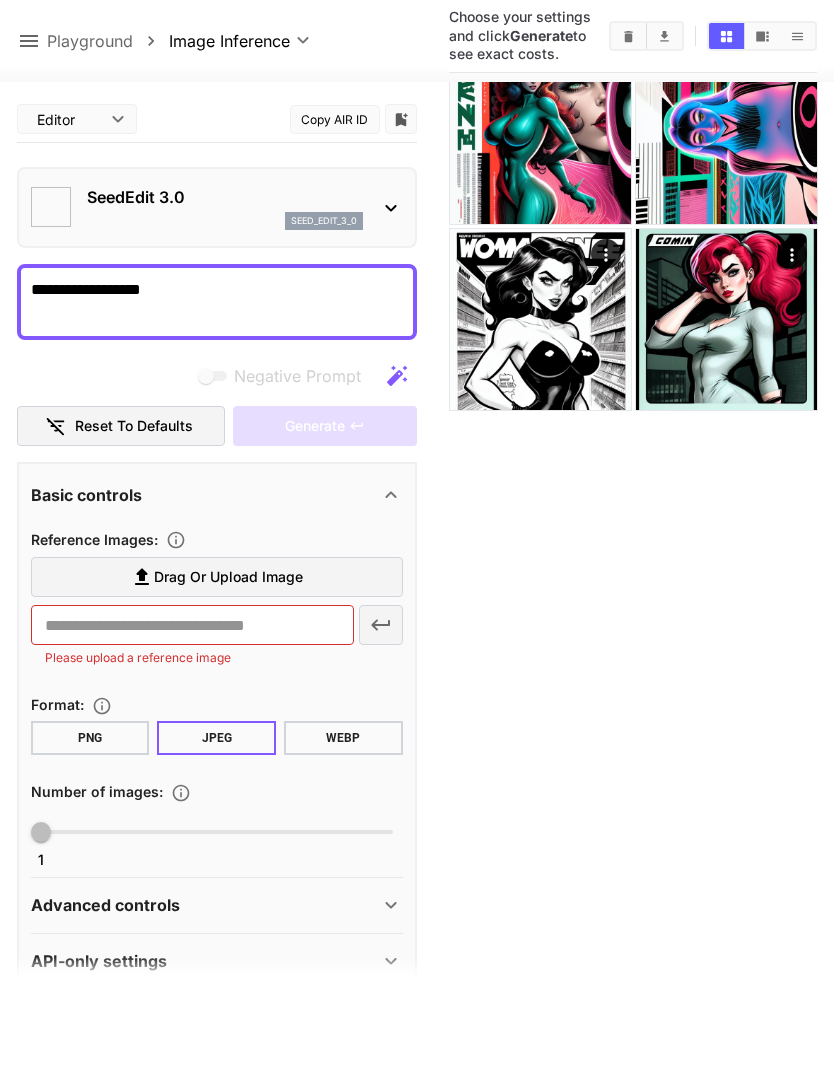 type on "***" 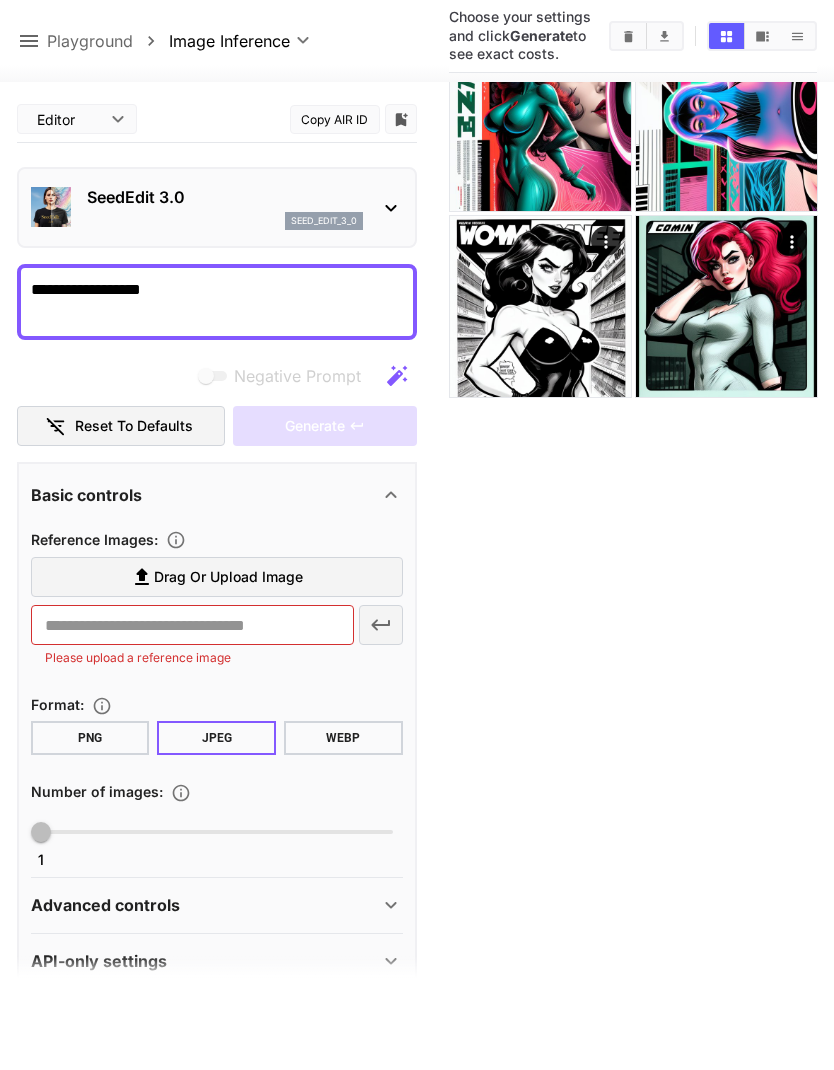 click on "Drag or upload image" at bounding box center (228, 577) 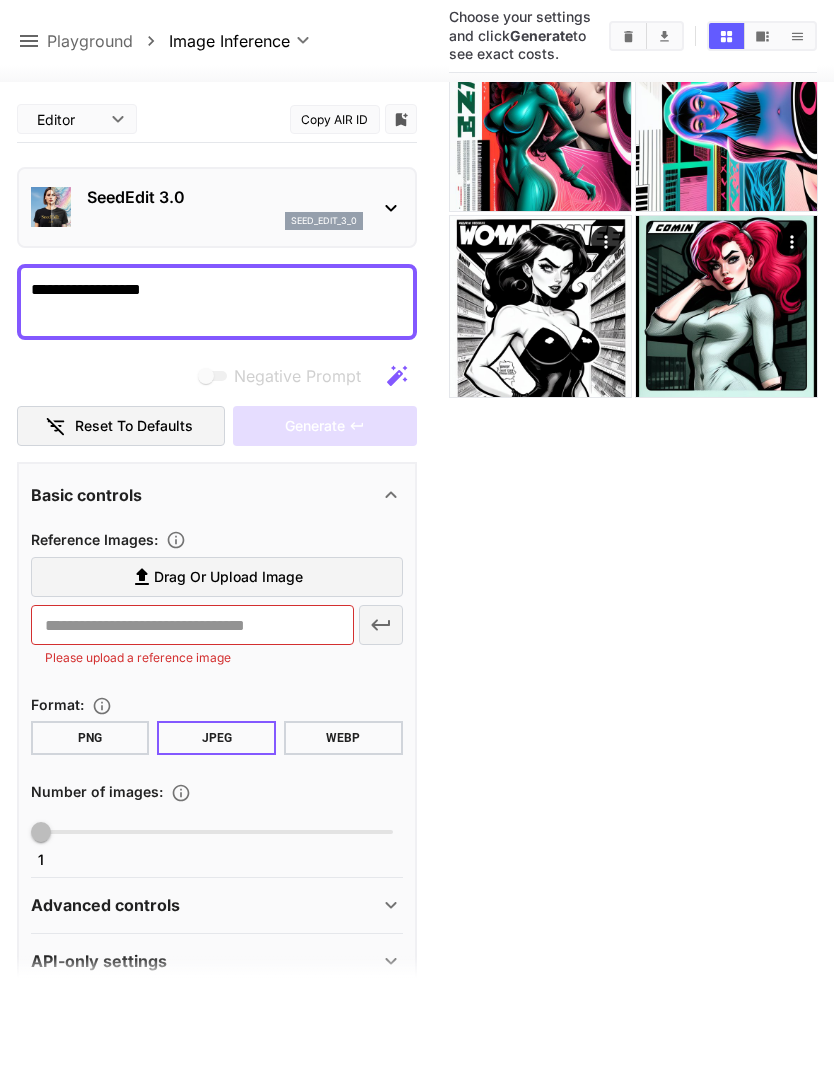 click on "Drag or upload image" at bounding box center (228, 577) 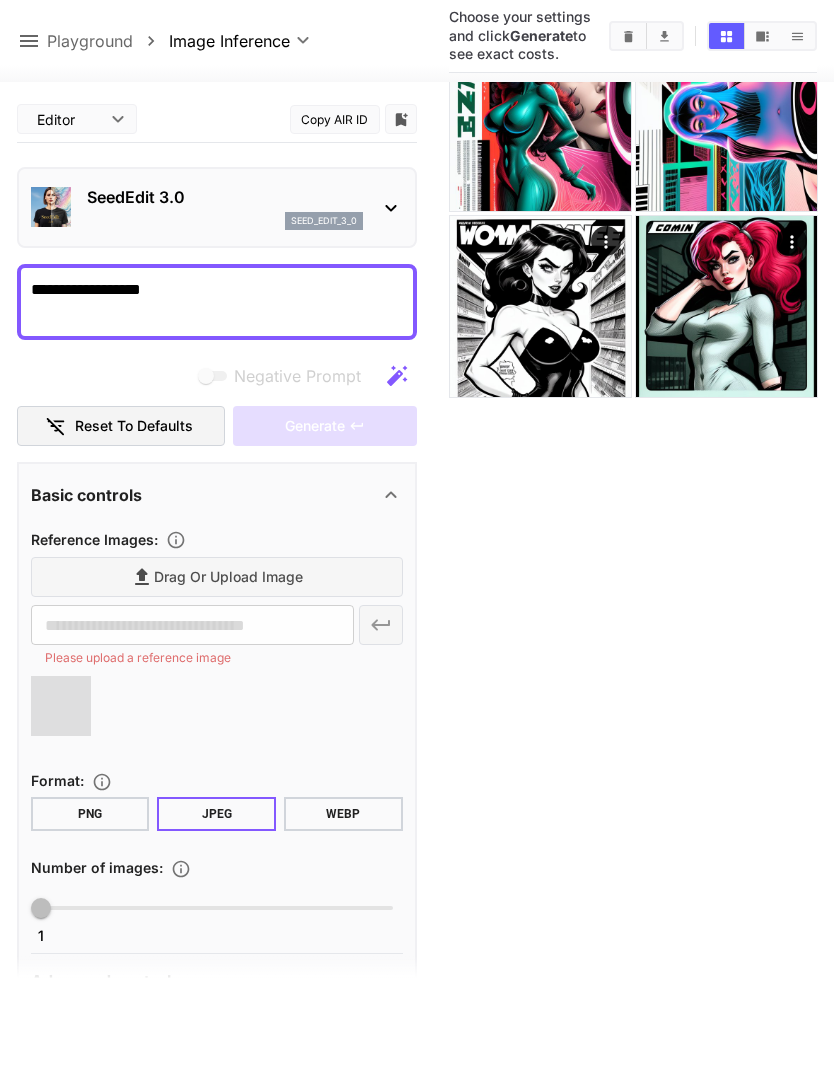 type on "**********" 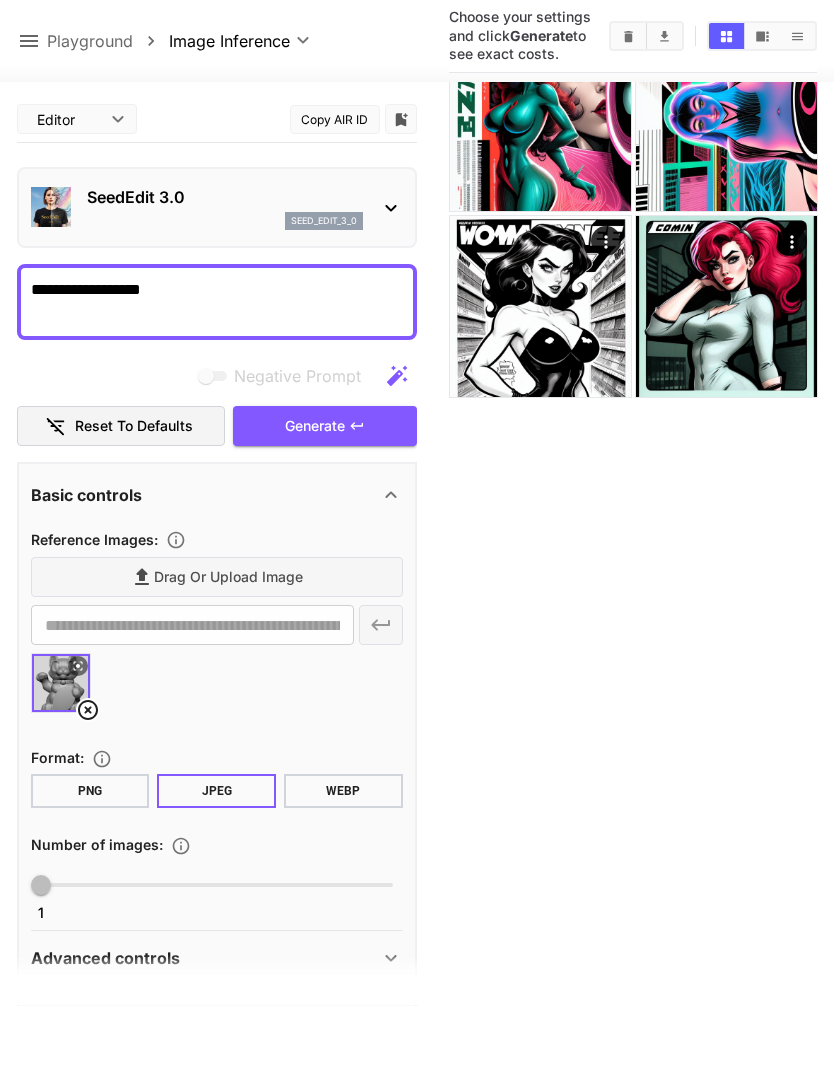 click on "**********" at bounding box center [217, 302] 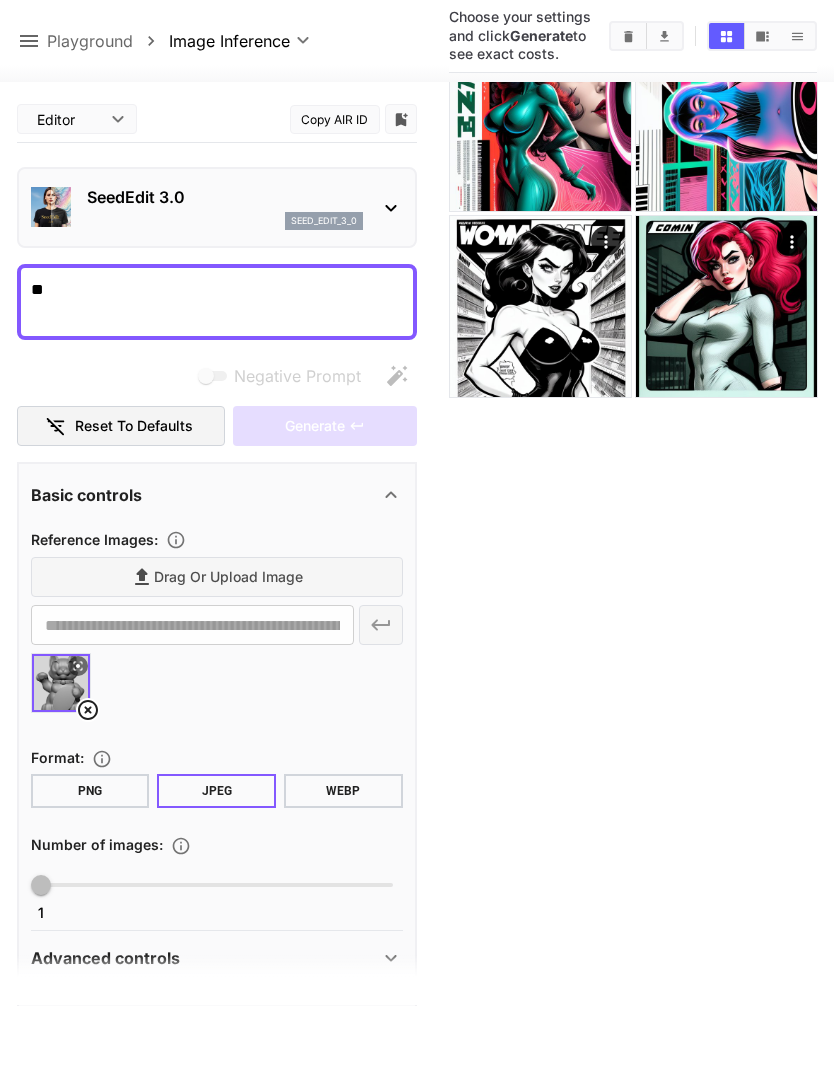 type on "*" 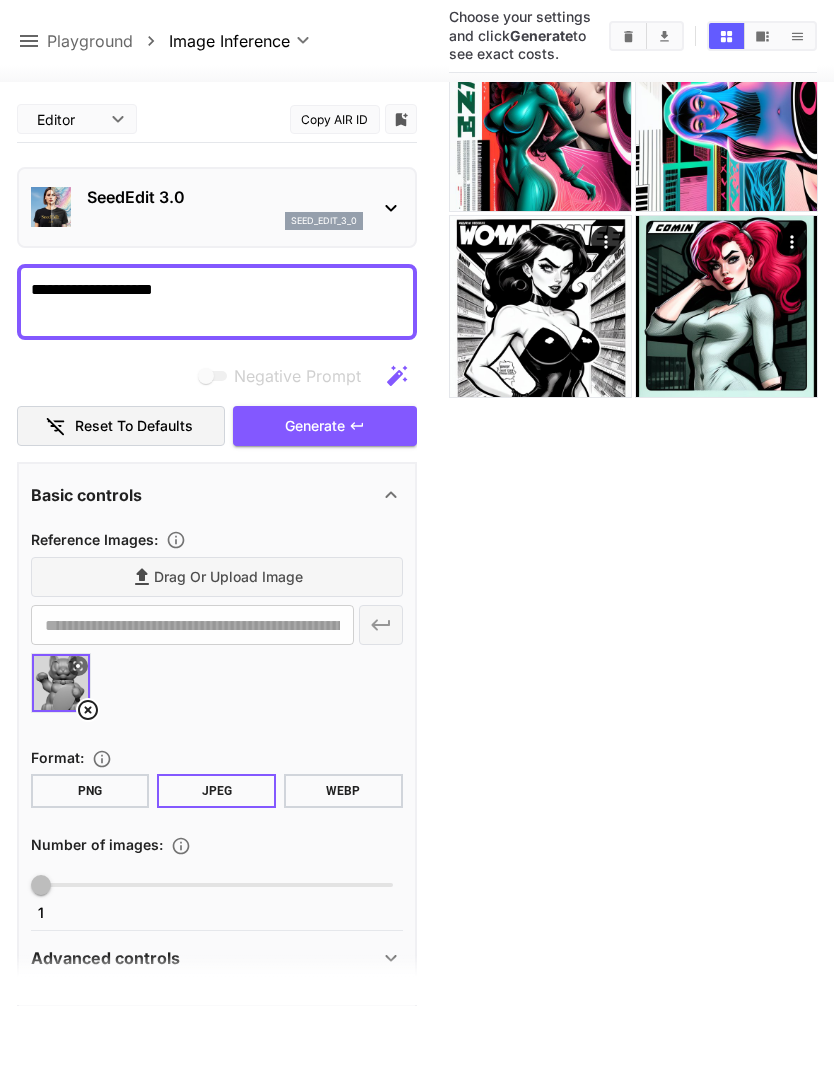 click on "**********" at bounding box center (217, 302) 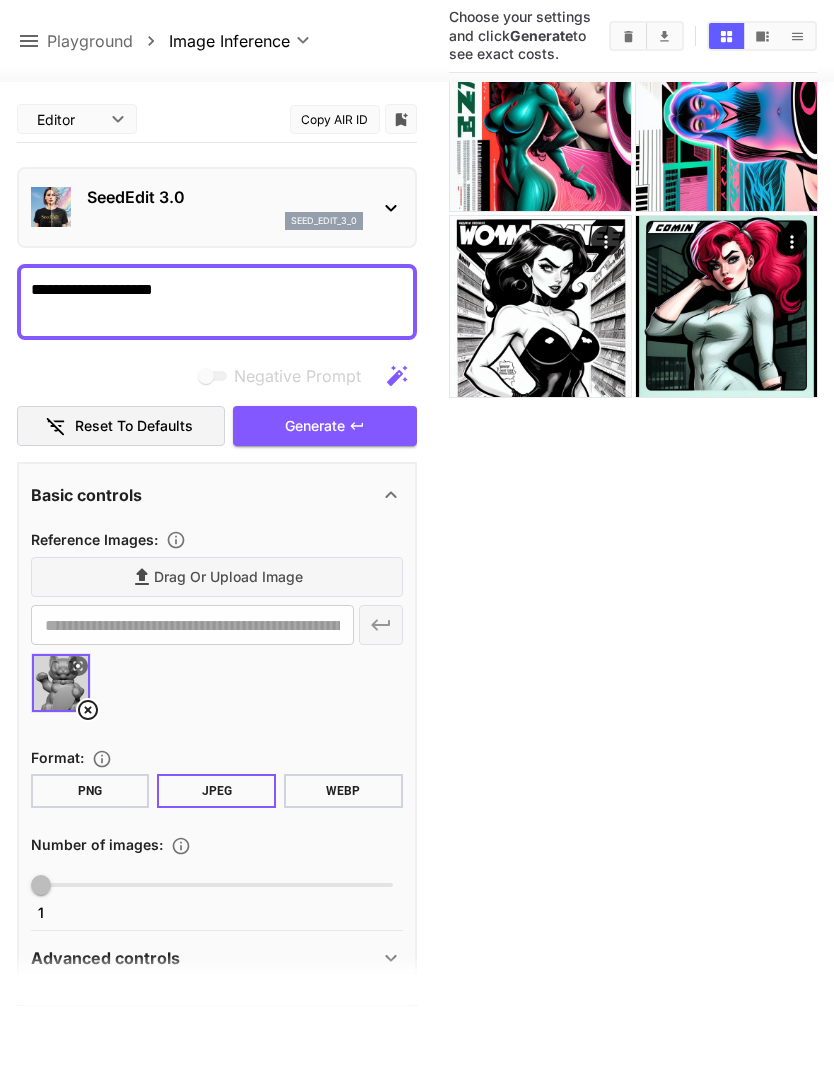 scroll, scrollTop: 1, scrollLeft: 0, axis: vertical 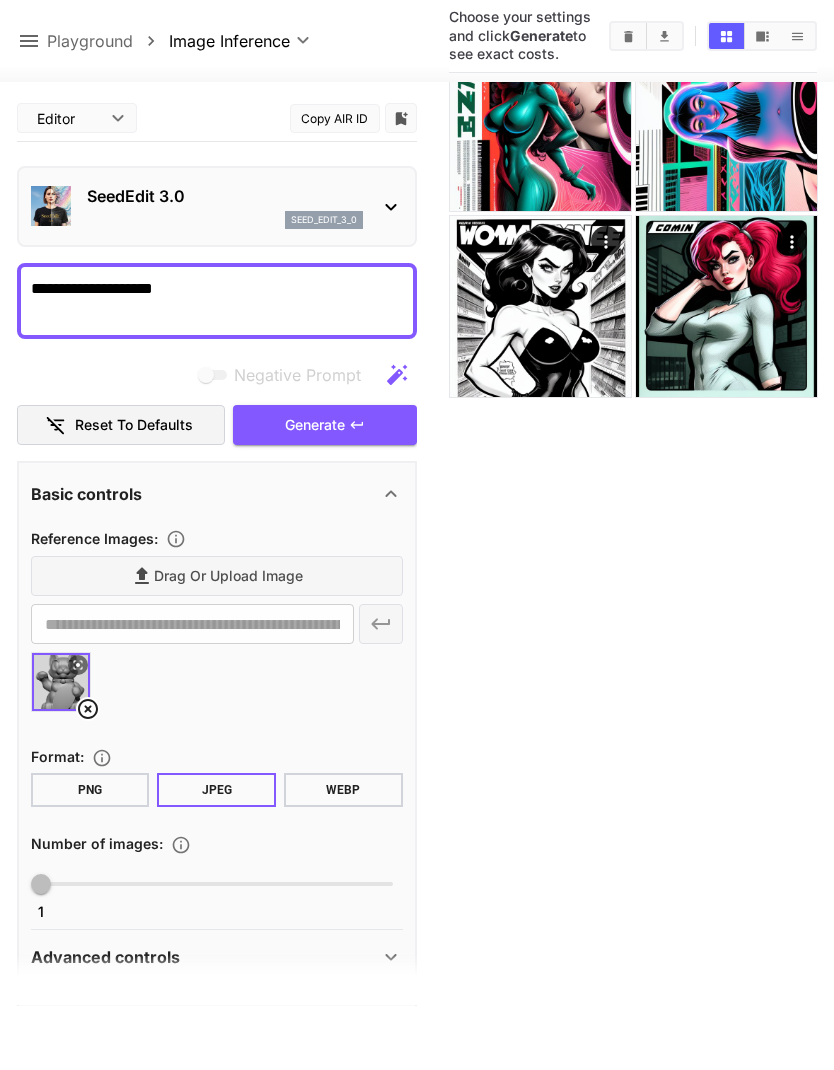 click on "**********" at bounding box center [217, 301] 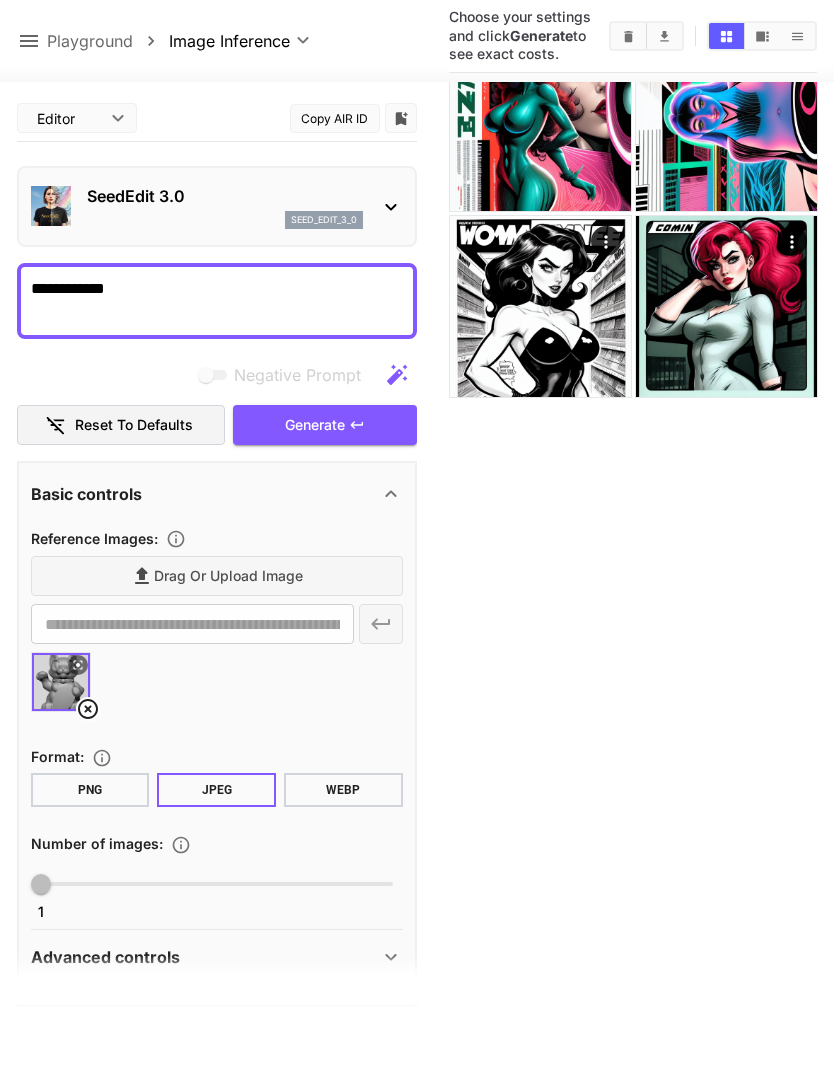 click on "Generate" at bounding box center (325, 425) 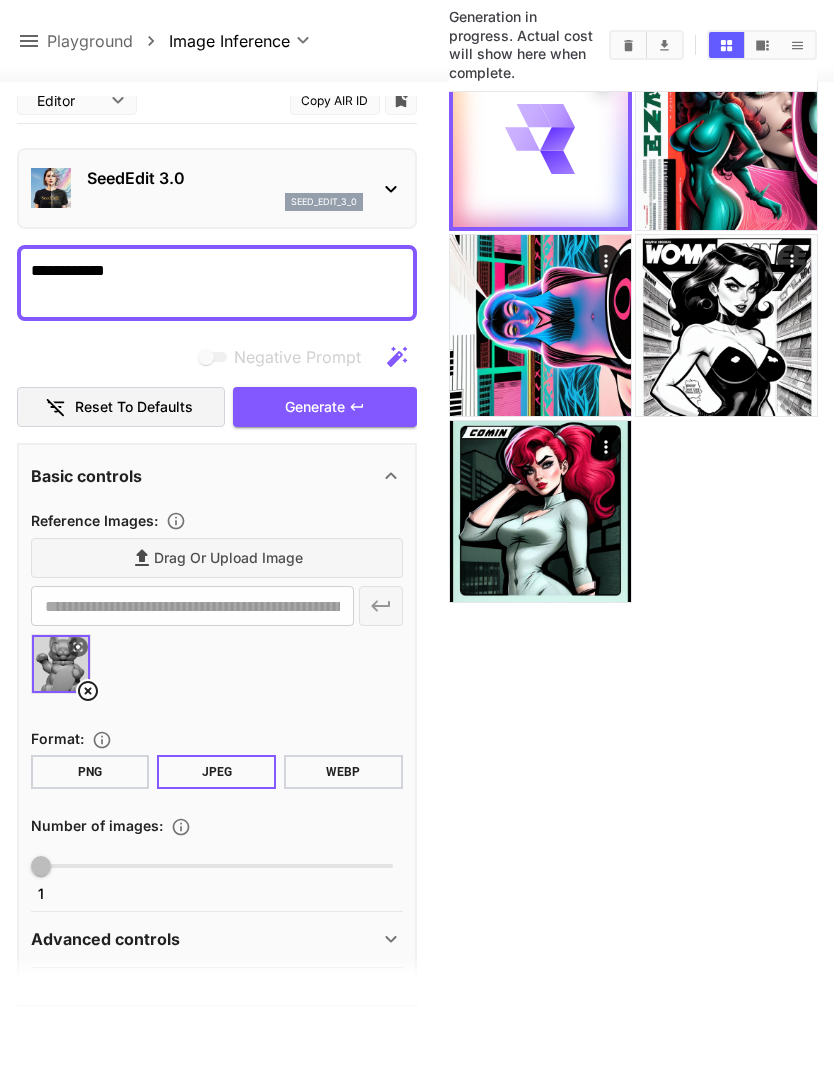 scroll, scrollTop: 18, scrollLeft: 0, axis: vertical 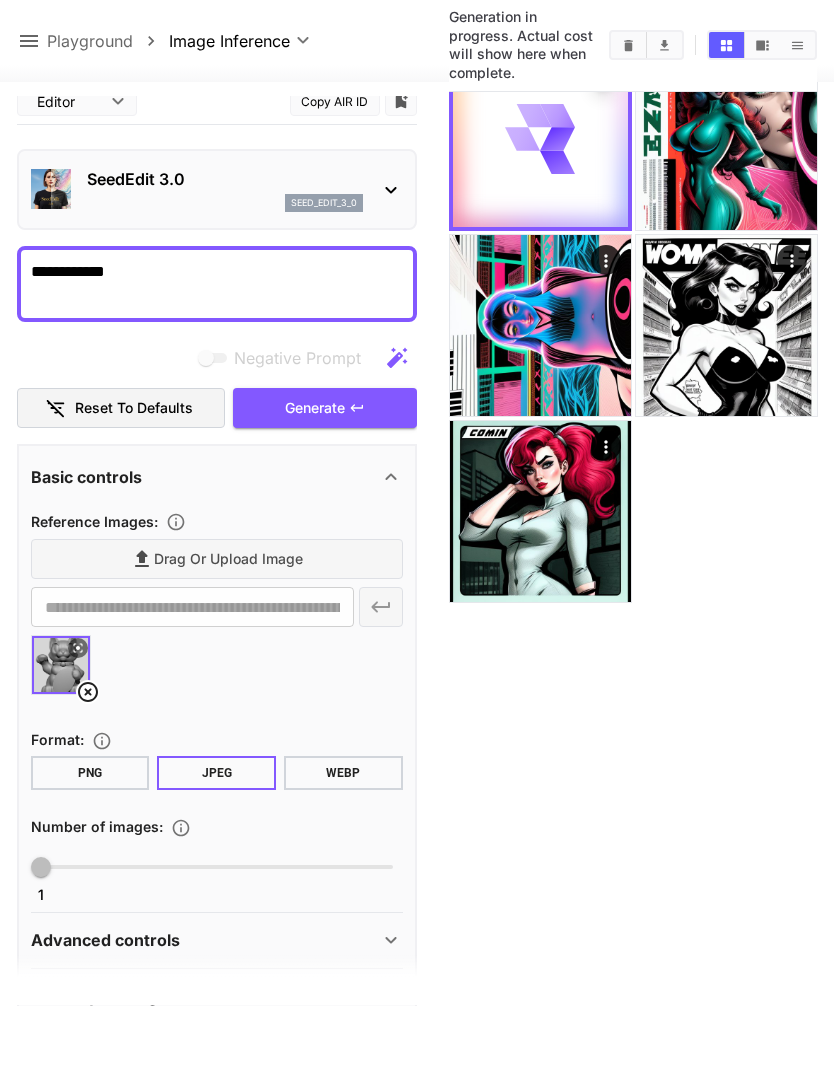click on "Advanced controls" at bounding box center (105, 940) 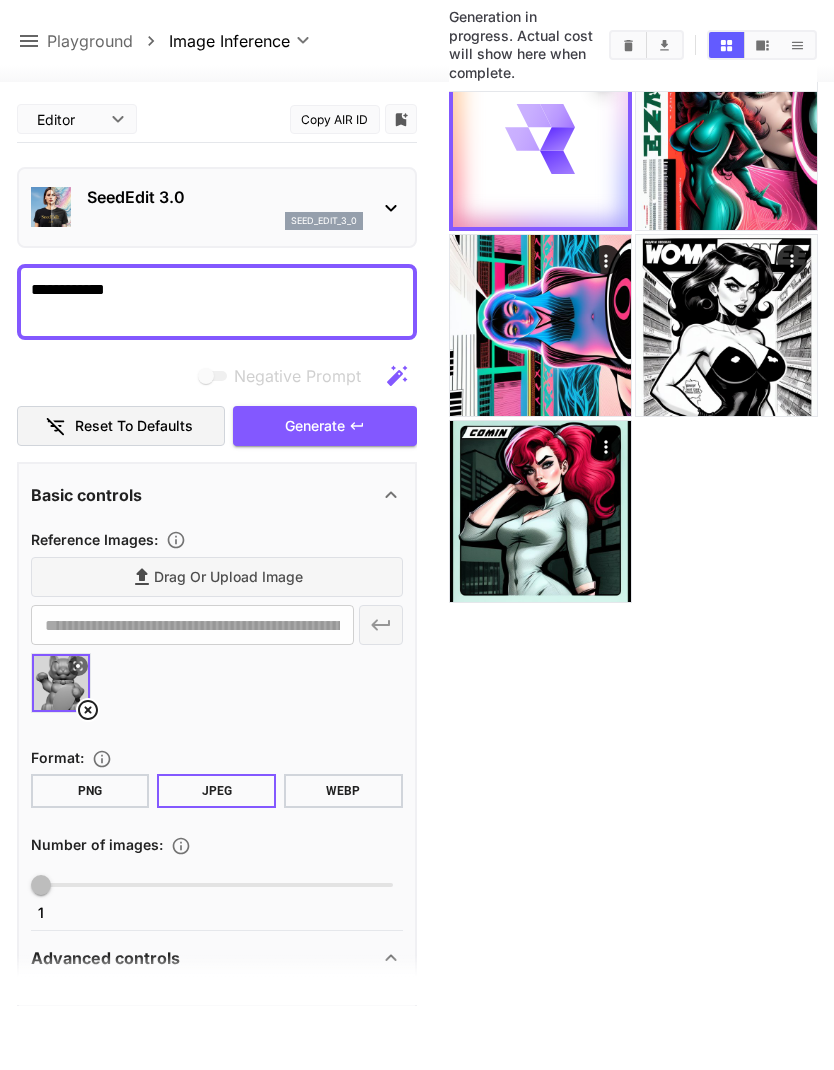 scroll, scrollTop: 0, scrollLeft: 0, axis: both 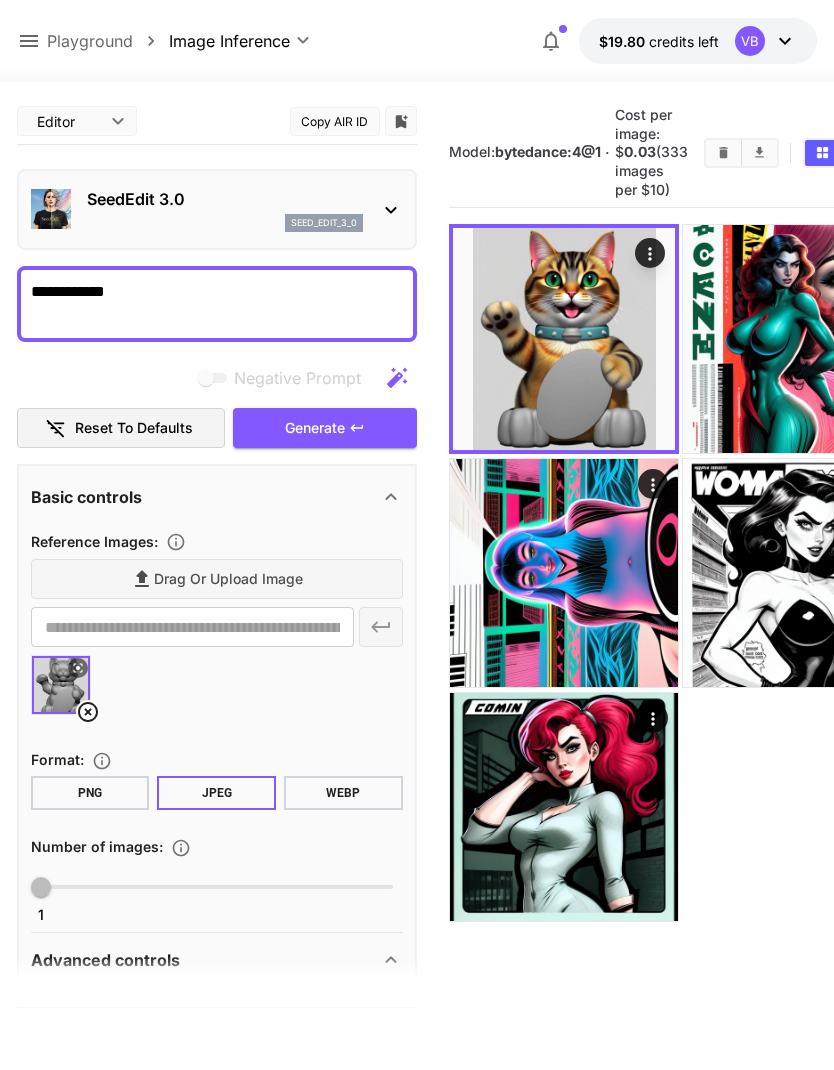 click at bounding box center [564, 339] 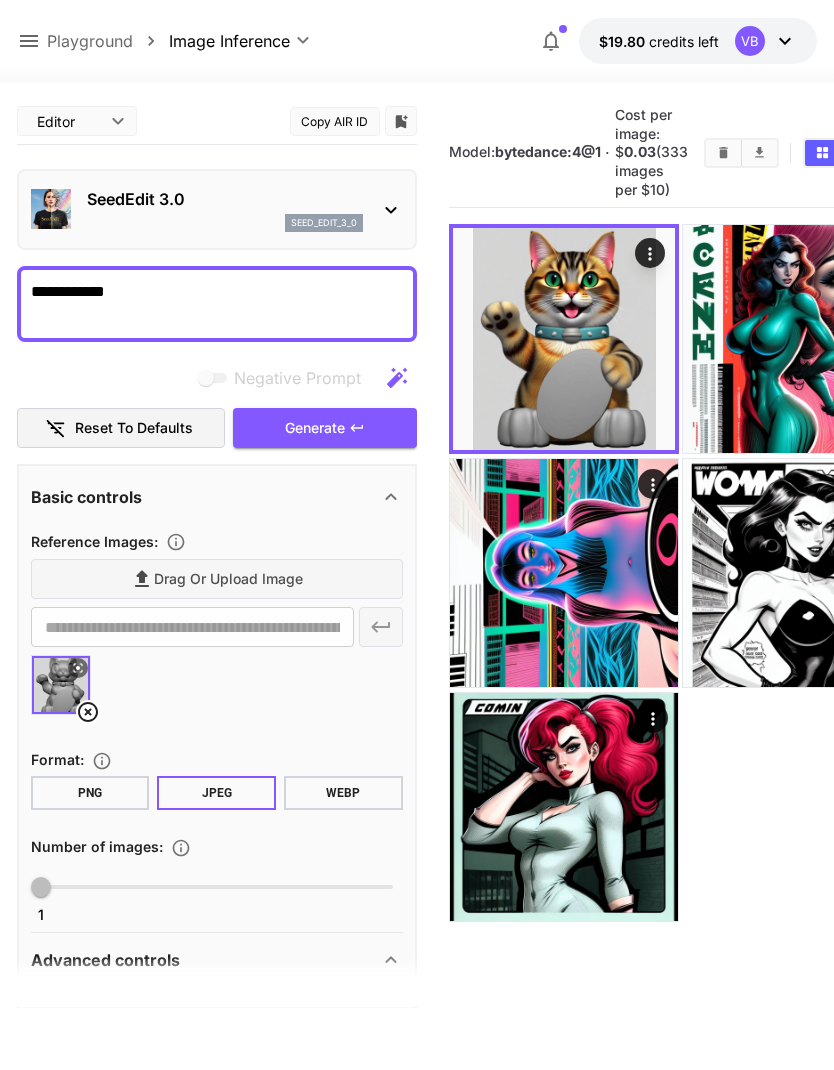 click at bounding box center [0, 0] 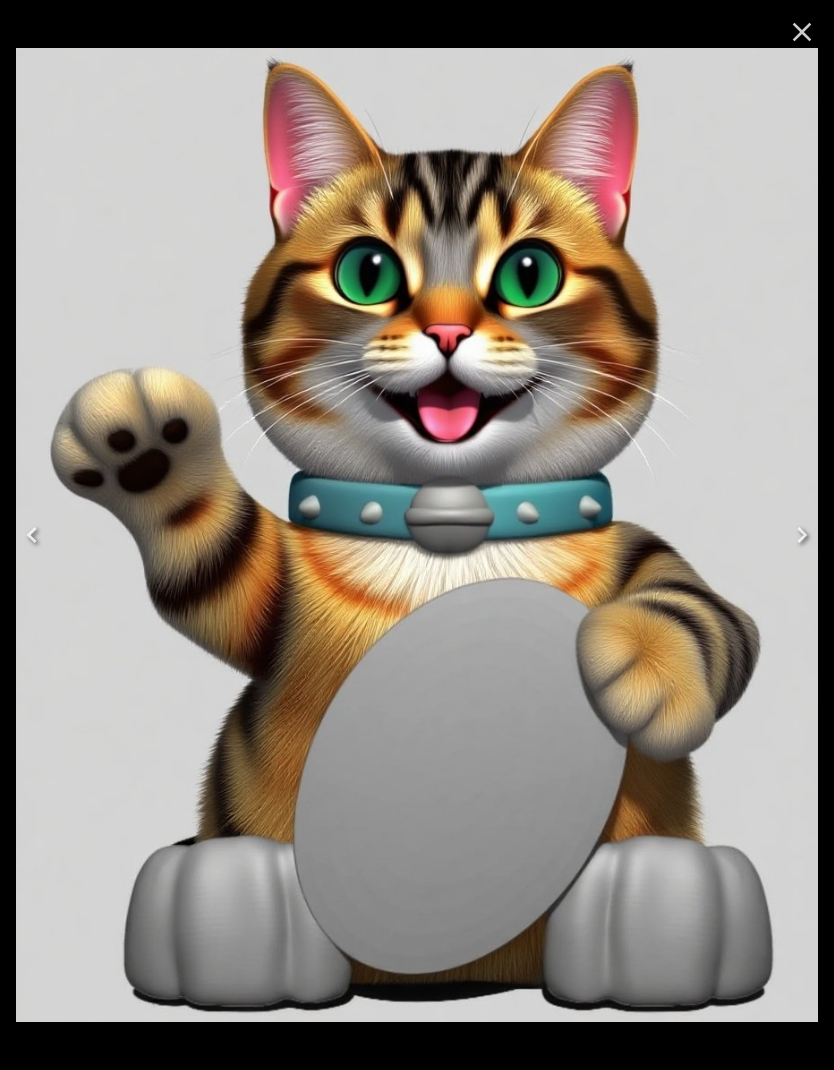 click 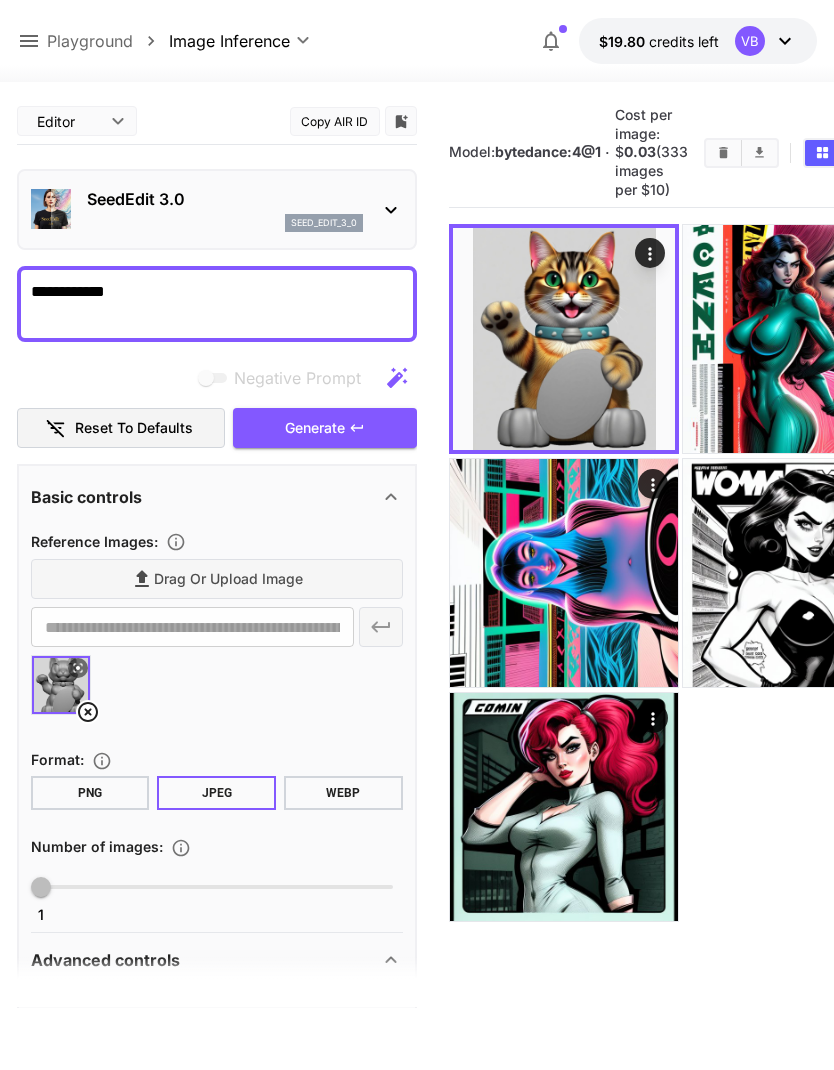 click on "SeedEdit 3.0 seed_edit_3_0" at bounding box center (225, 209) 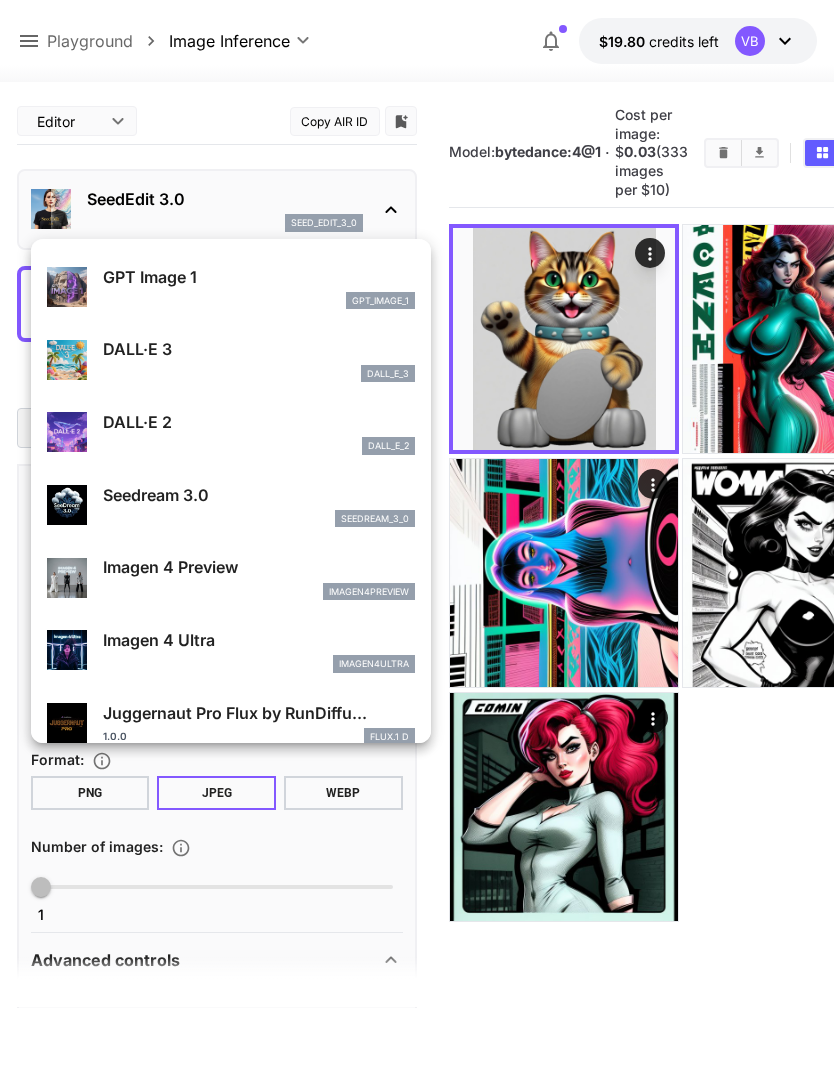 scroll, scrollTop: 276, scrollLeft: 0, axis: vertical 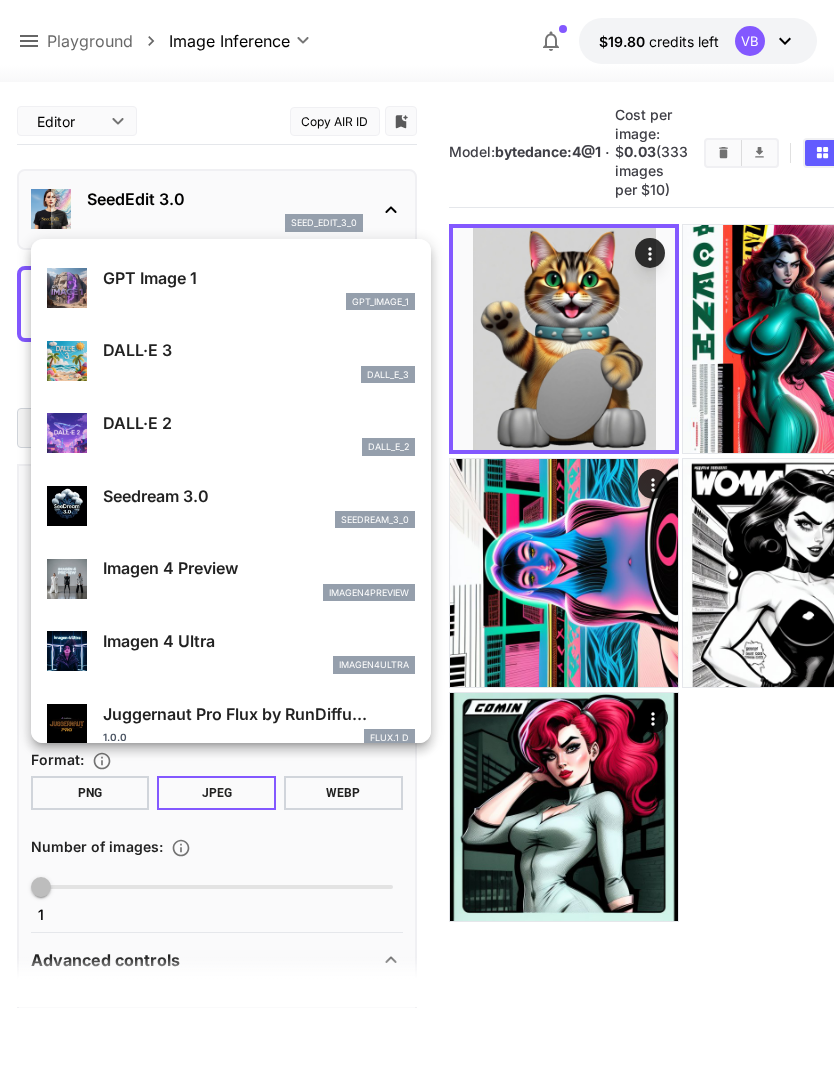 click at bounding box center (67, 651) 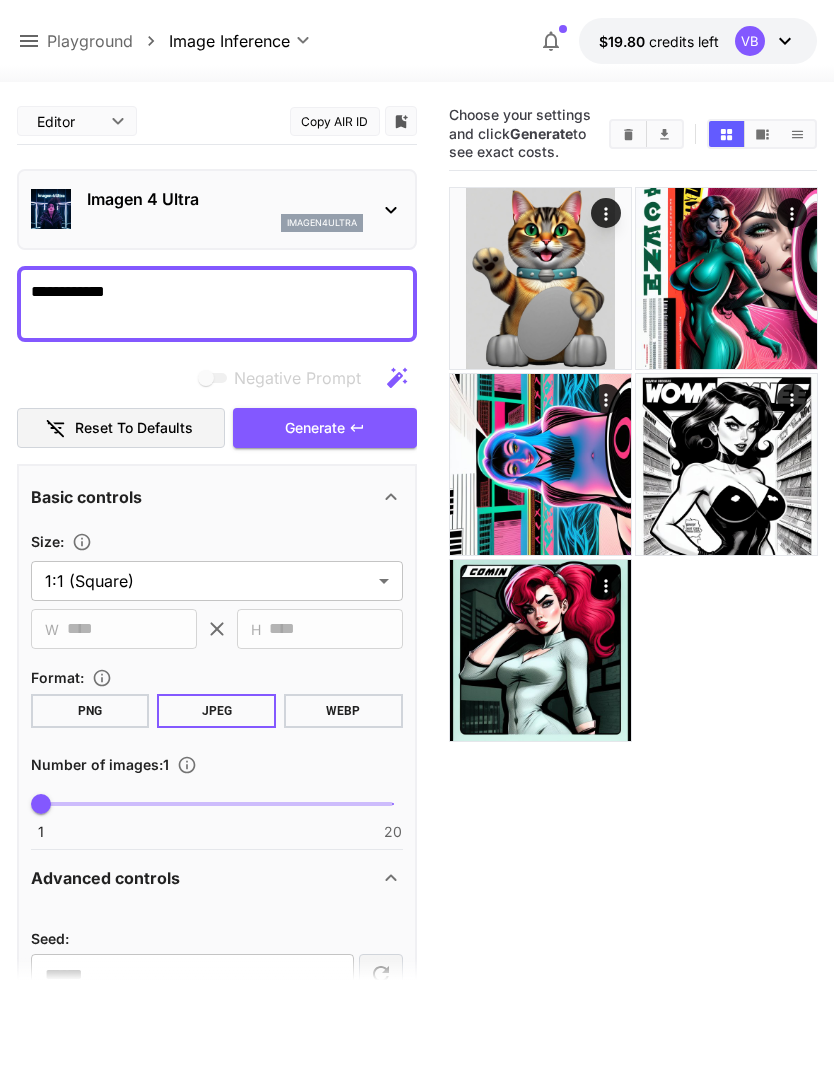 click on "**********" at bounding box center [217, 304] 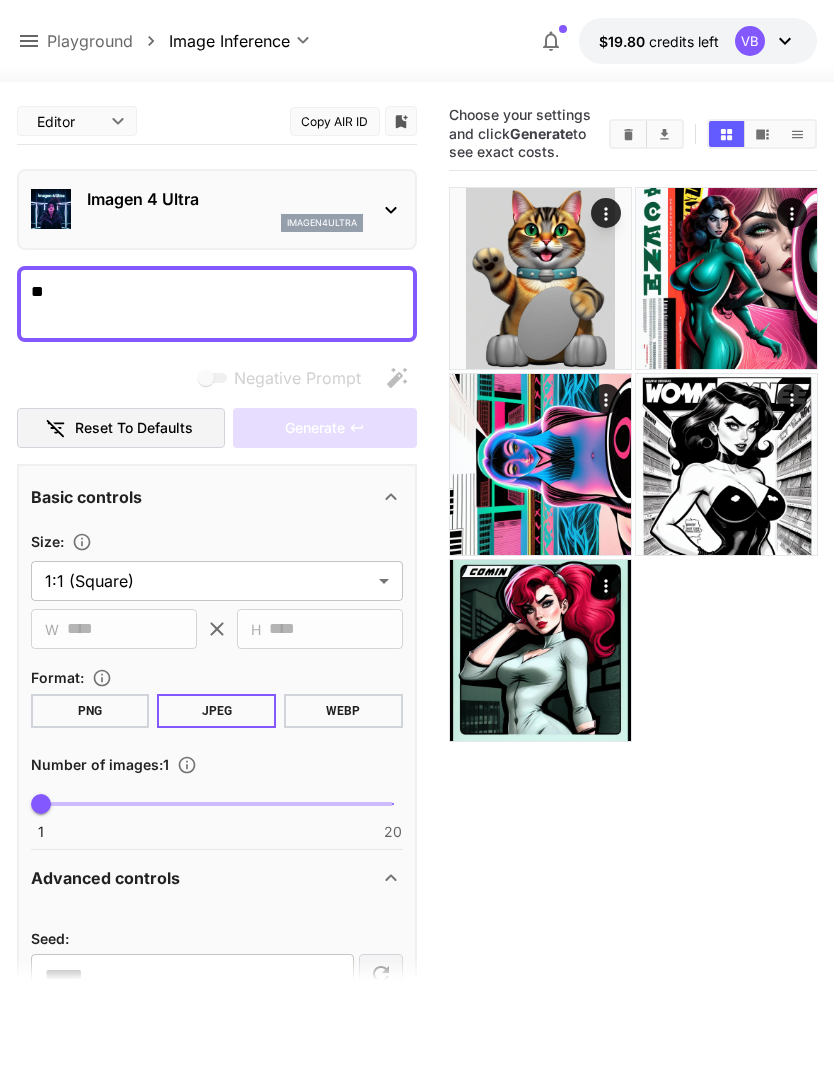 type on "*" 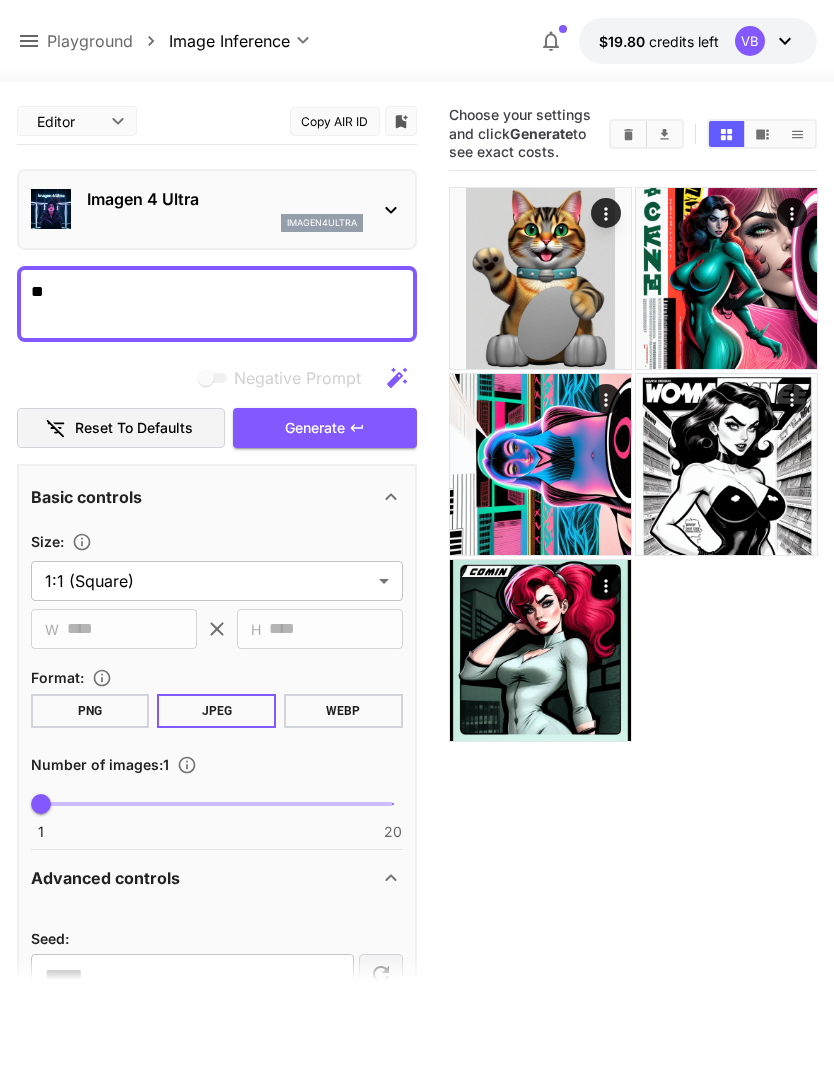 type on "*" 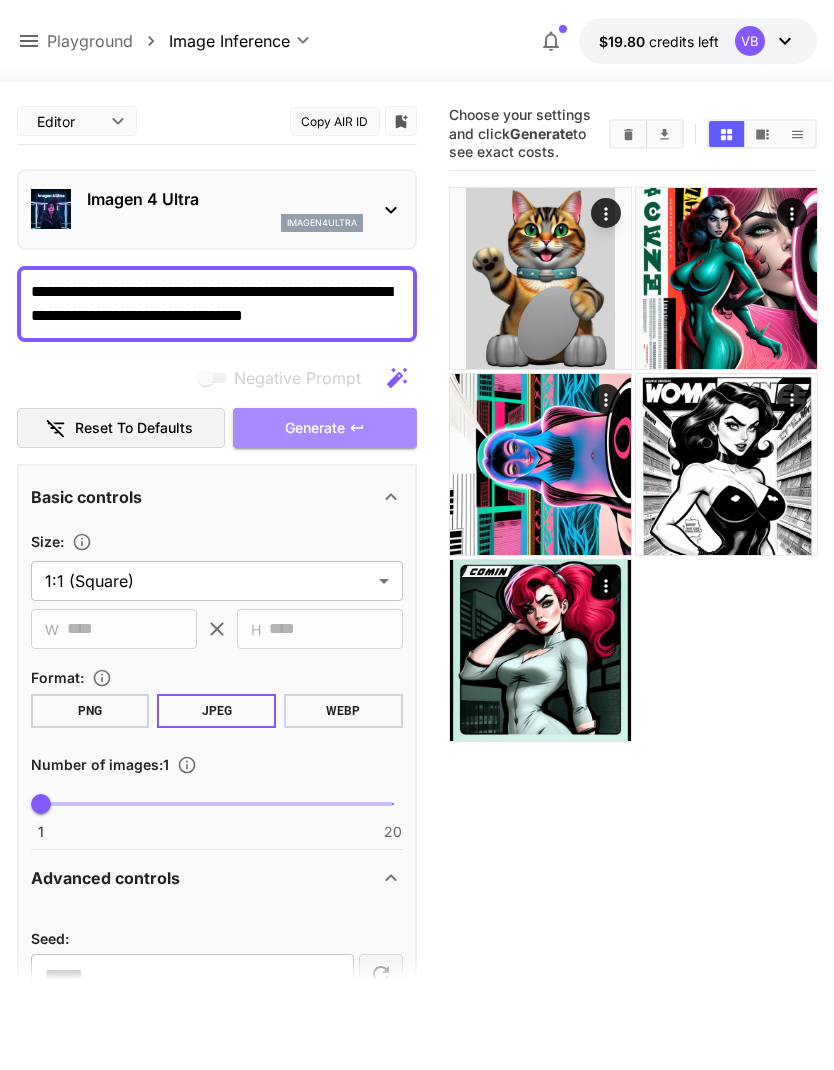 click on "Generate" at bounding box center [315, 428] 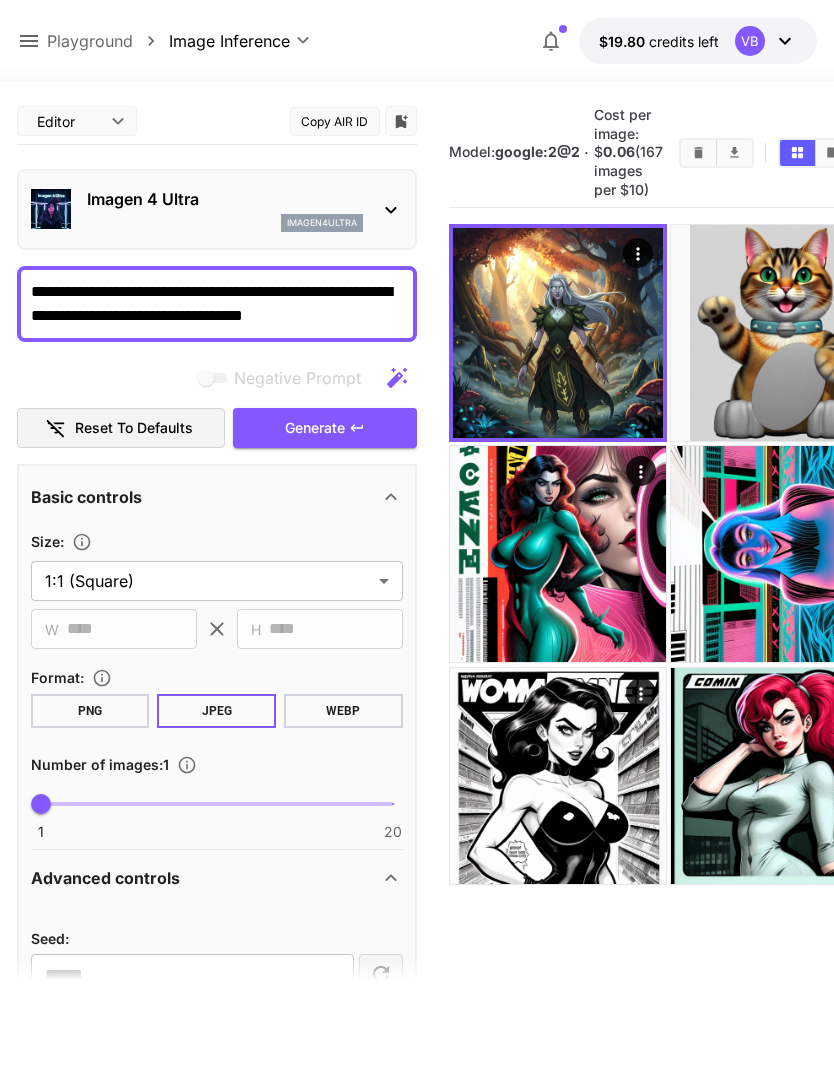 click at bounding box center (558, 333) 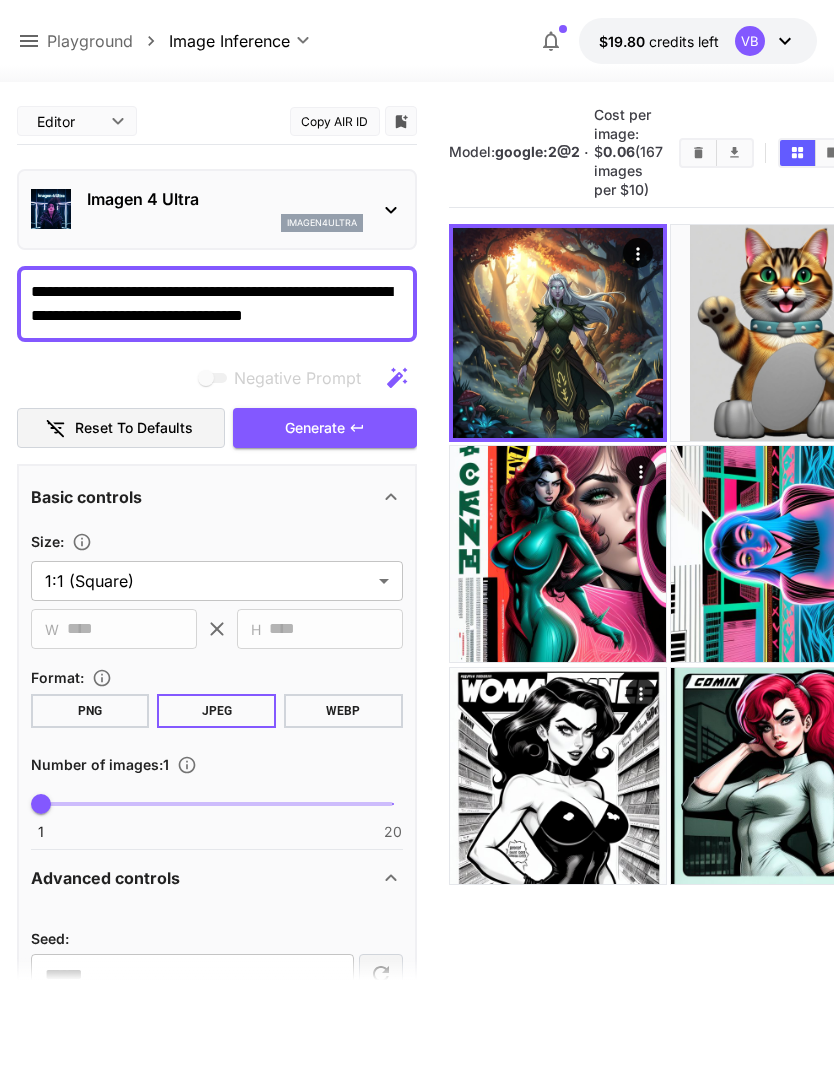 click 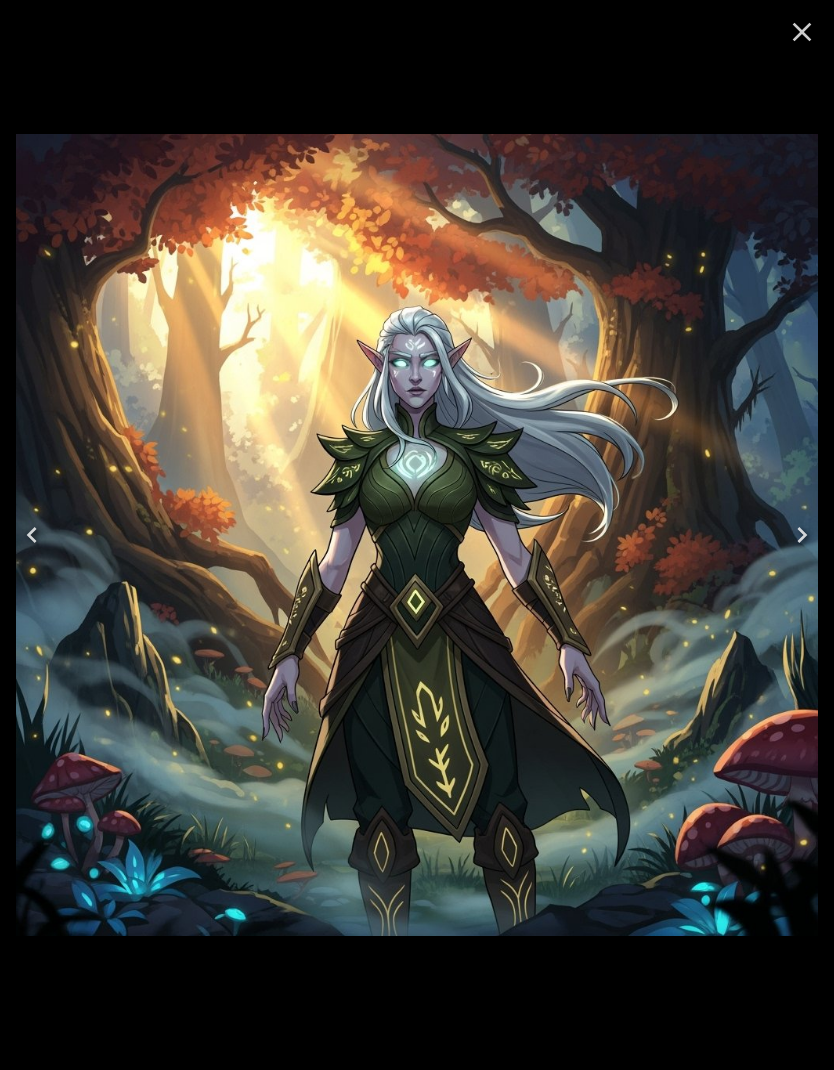 click at bounding box center (802, 32) 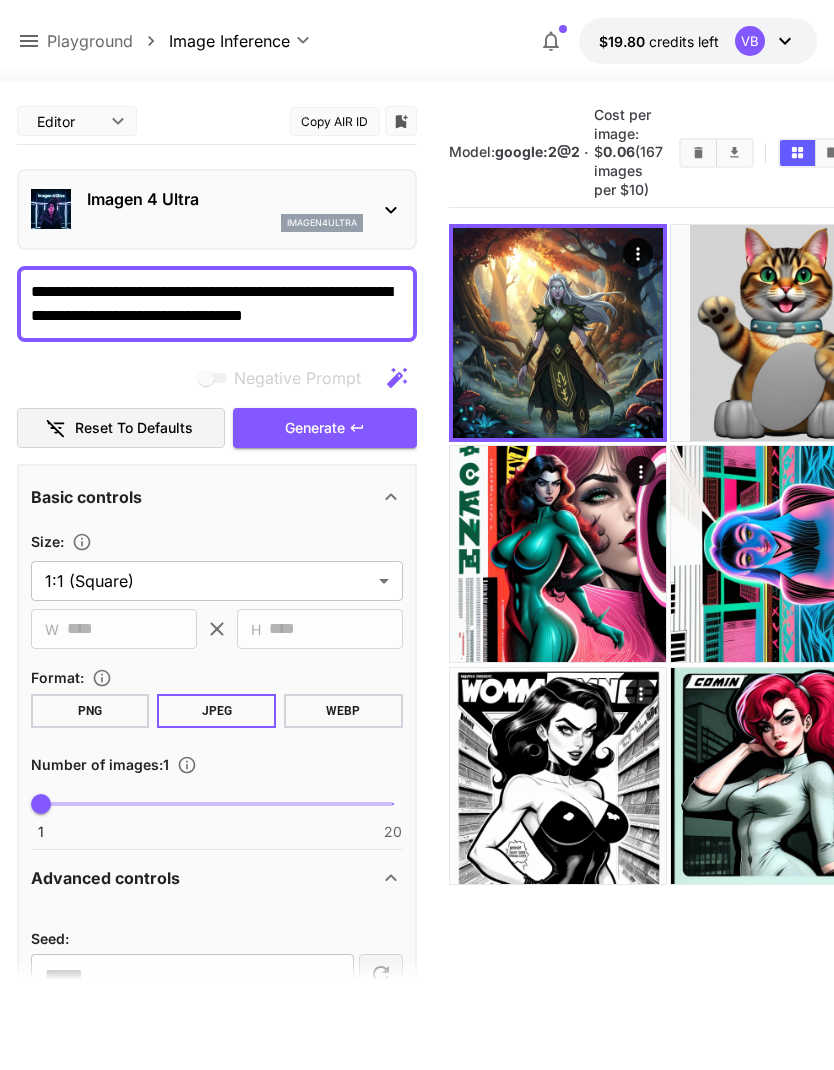 click on "**********" at bounding box center [217, 304] 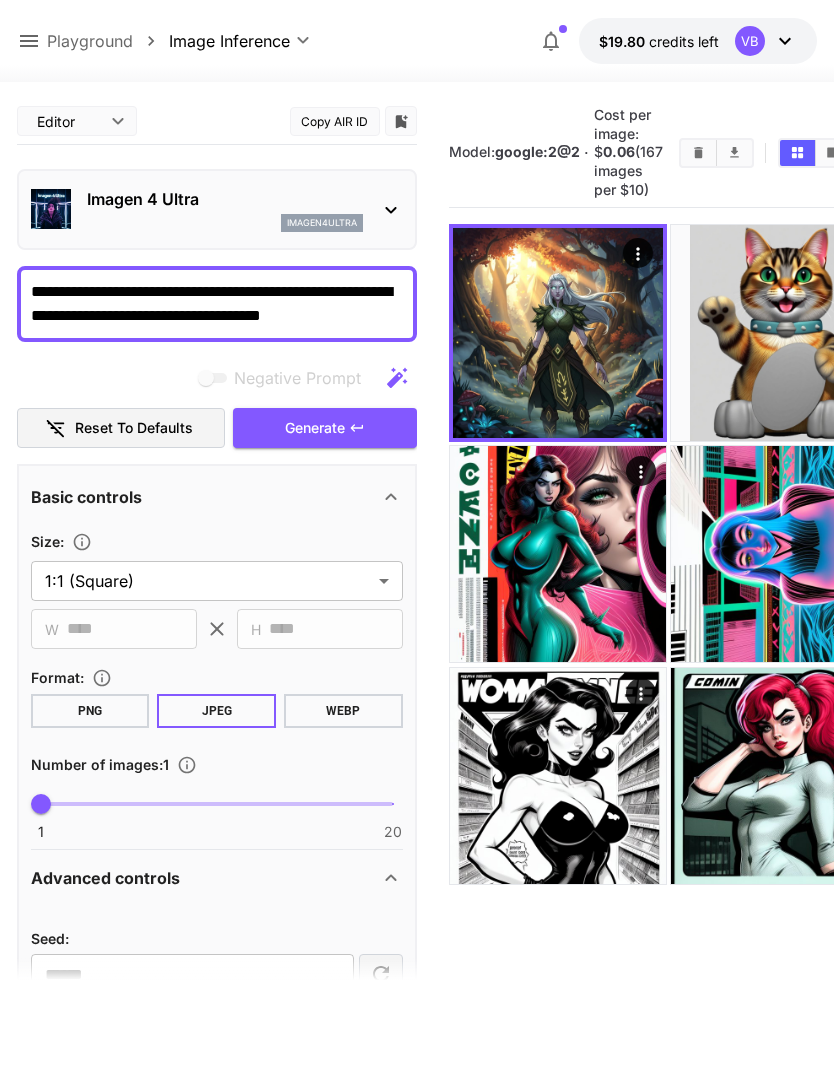 click on "**********" at bounding box center (217, 304) 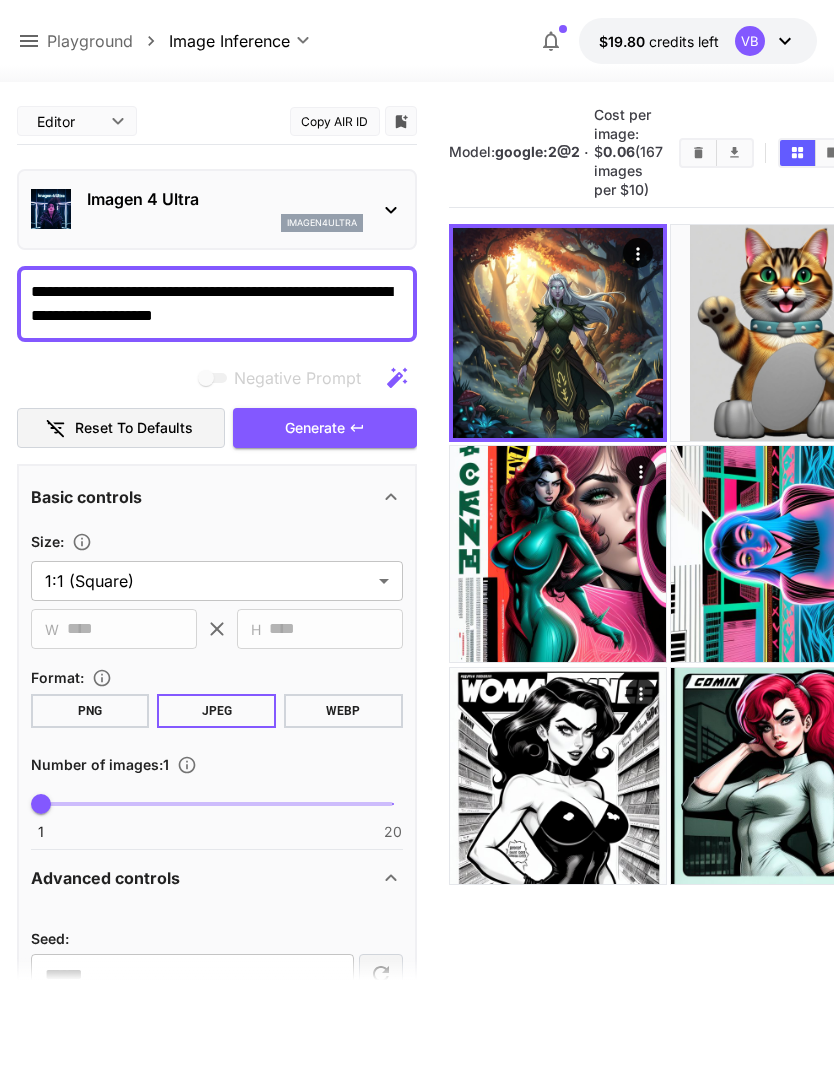 click on "**********" at bounding box center [217, 304] 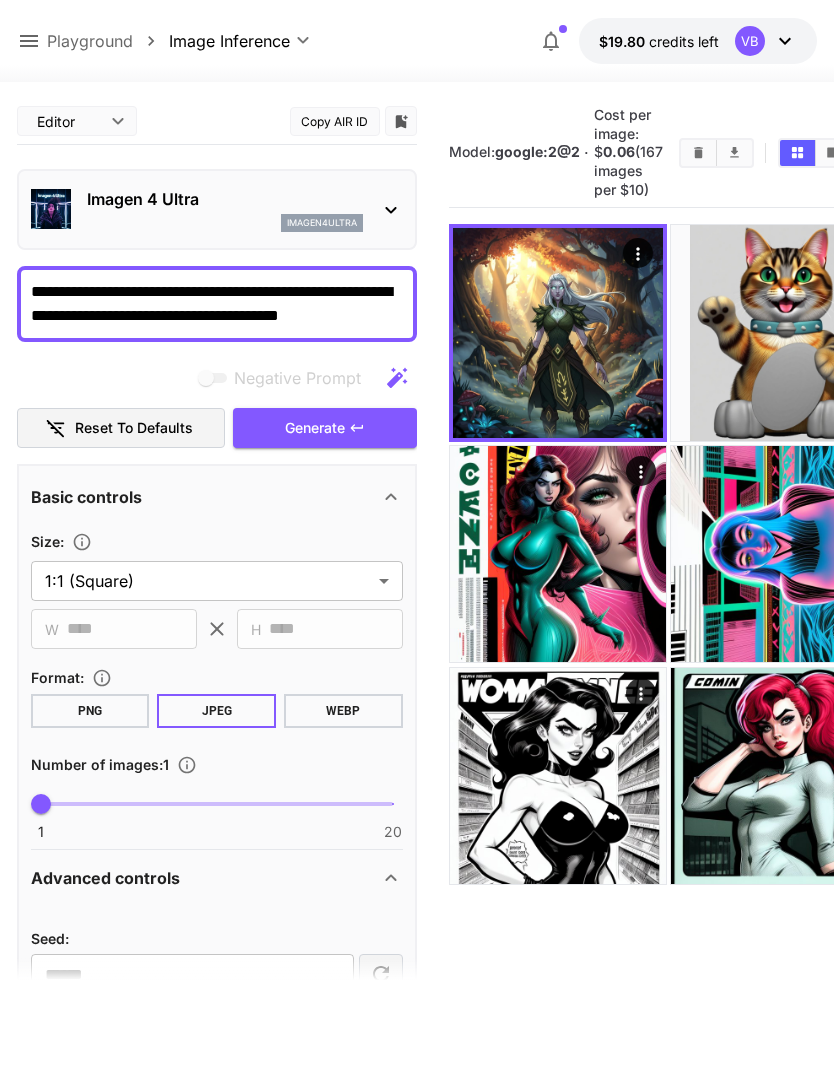 click on "**********" at bounding box center (217, 304) 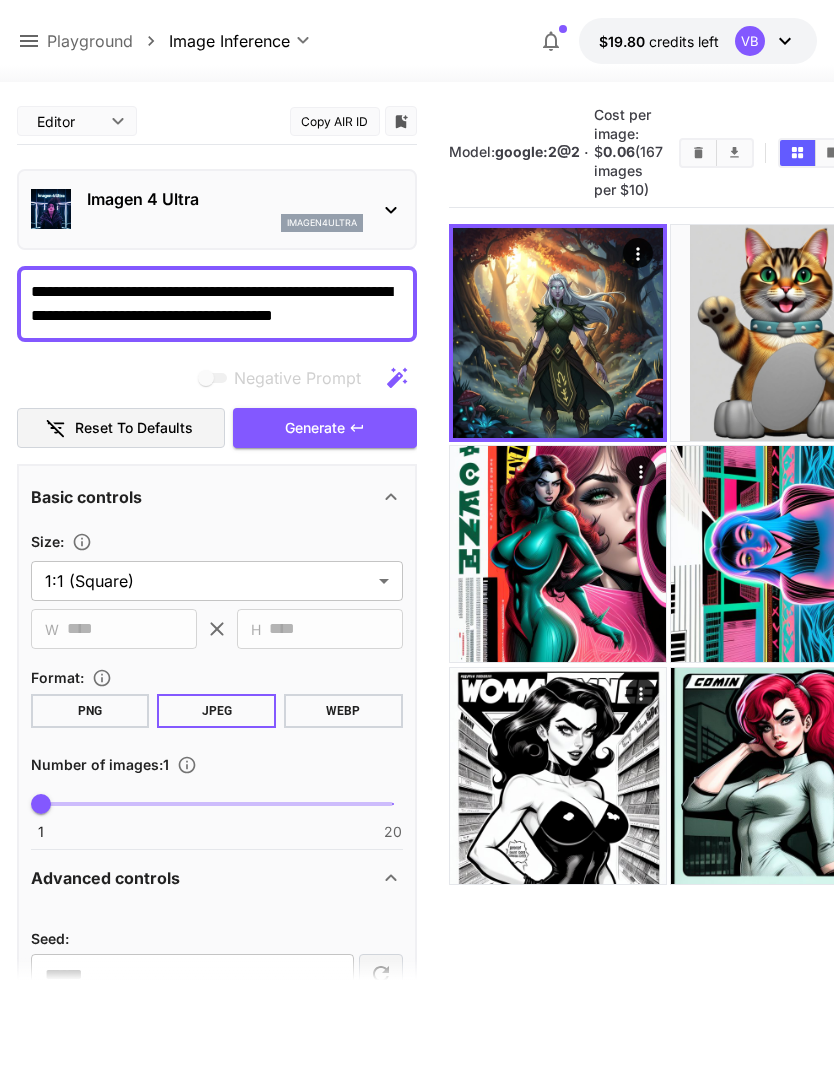 click on "Generate" at bounding box center (325, 428) 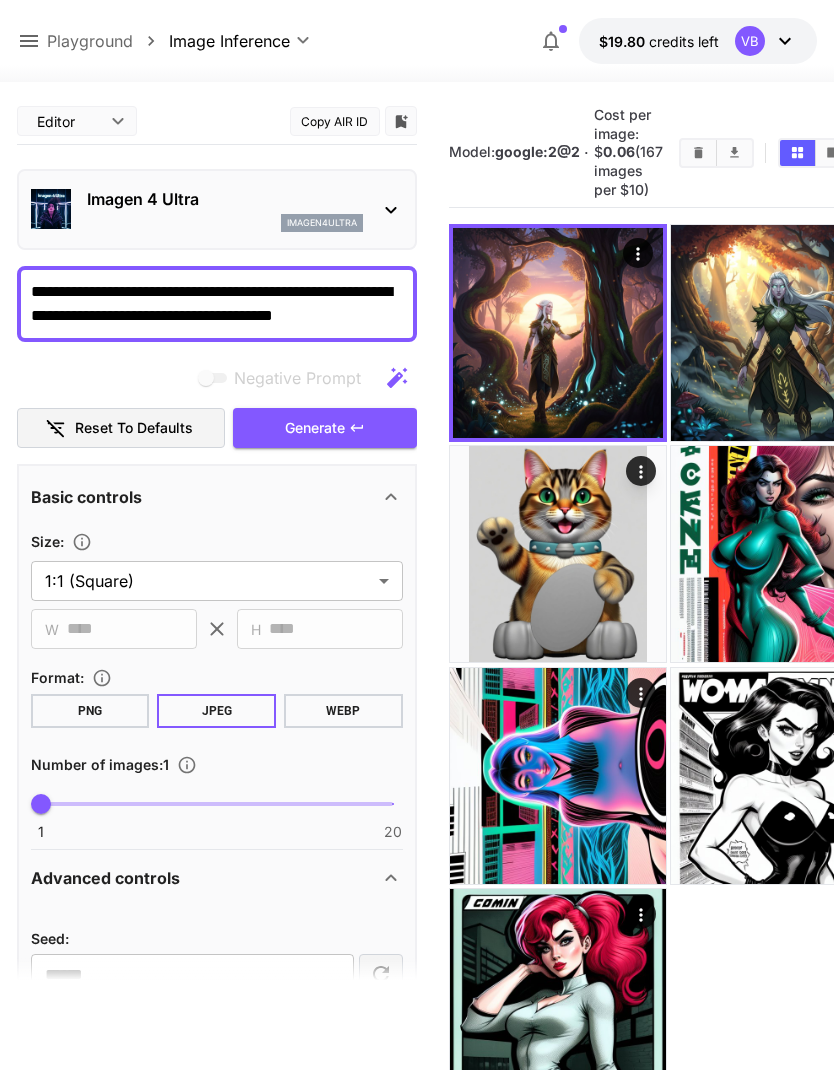 click 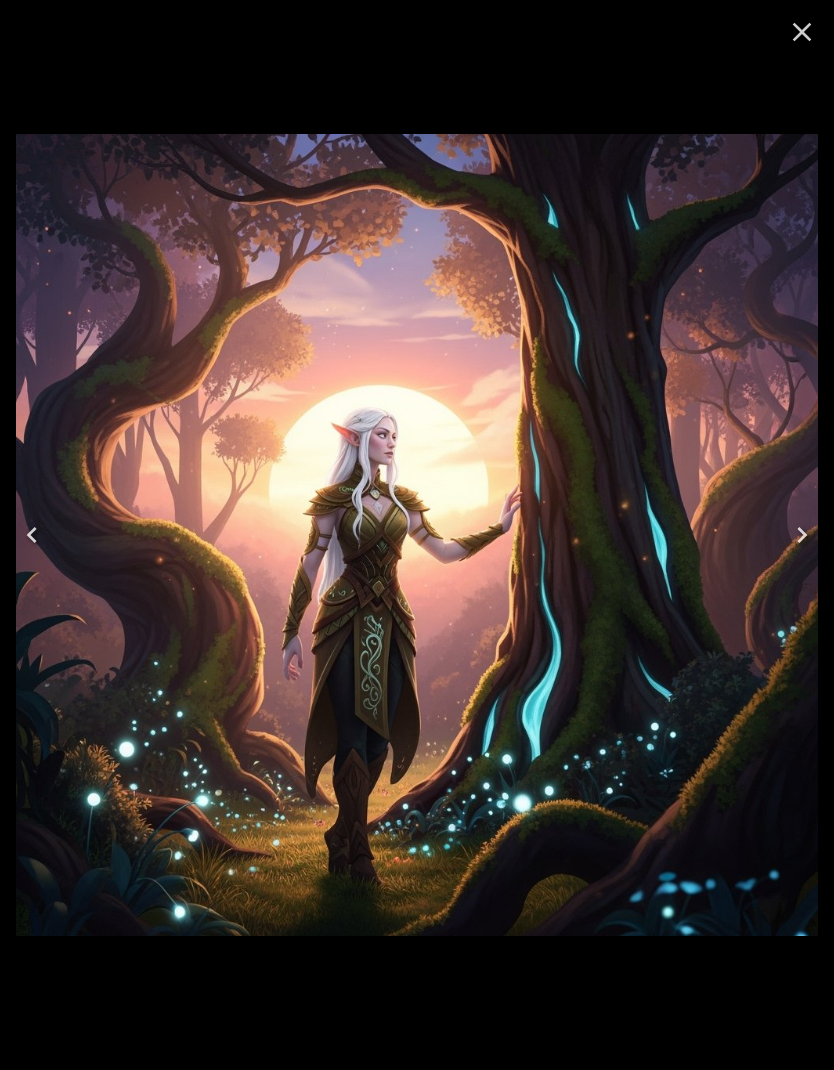 click at bounding box center (417, 535) 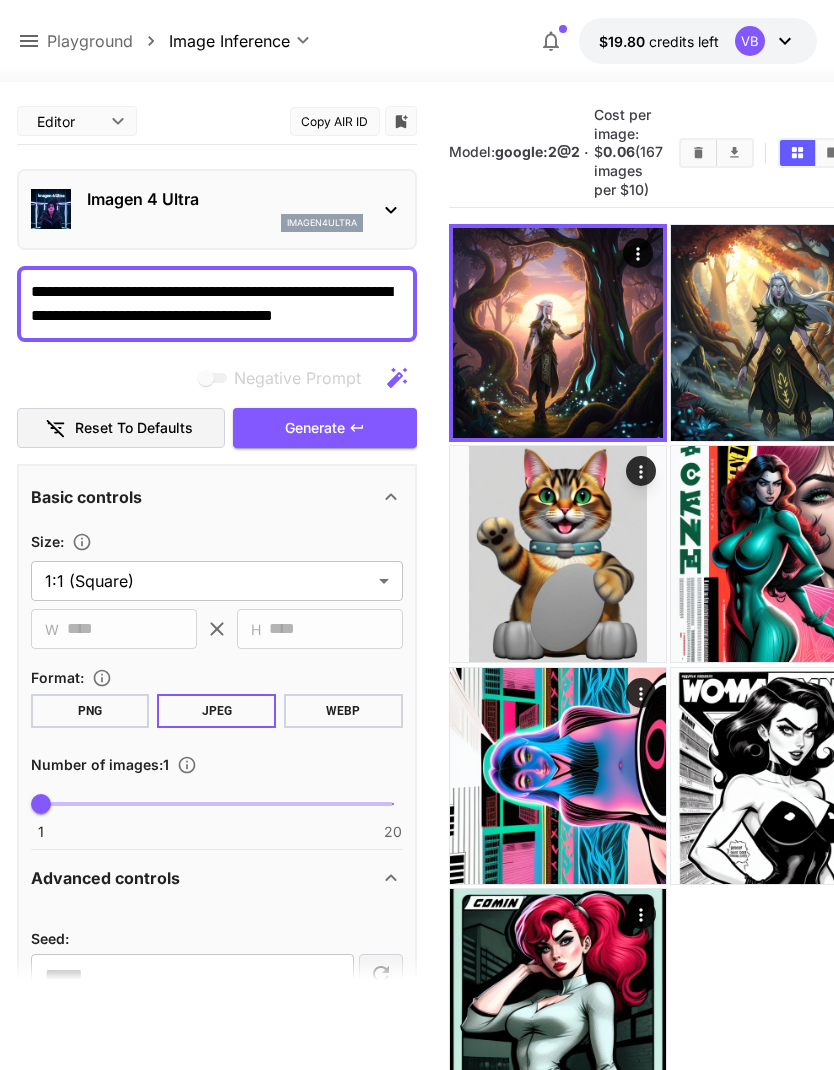 click on "**********" at bounding box center (217, 304) 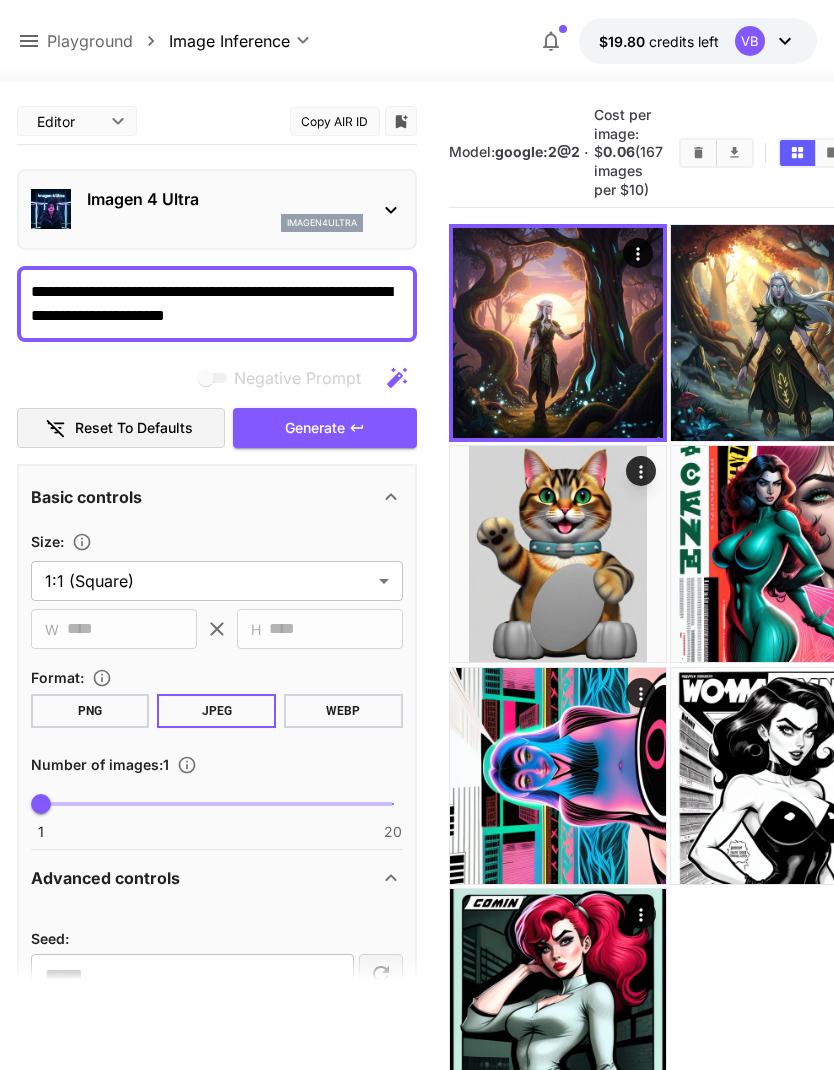 click on "Generate" at bounding box center (315, 428) 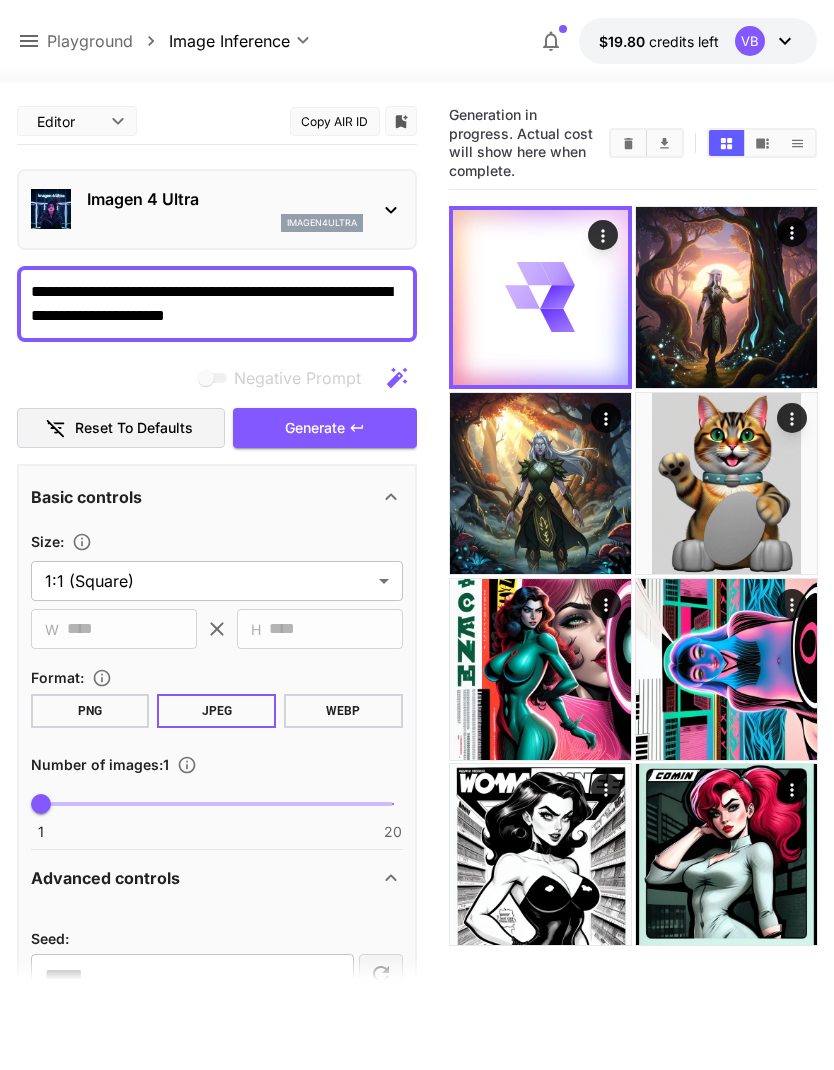 click on "**********" at bounding box center [217, 304] 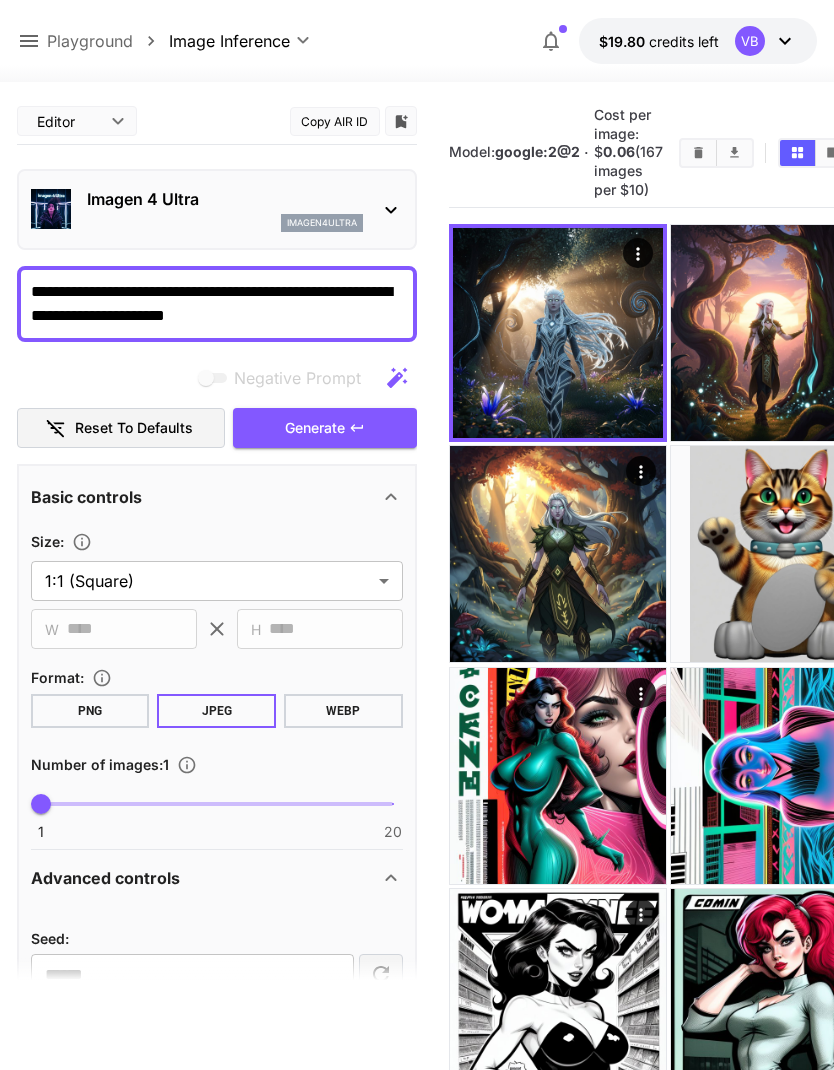 click at bounding box center (0, 0) 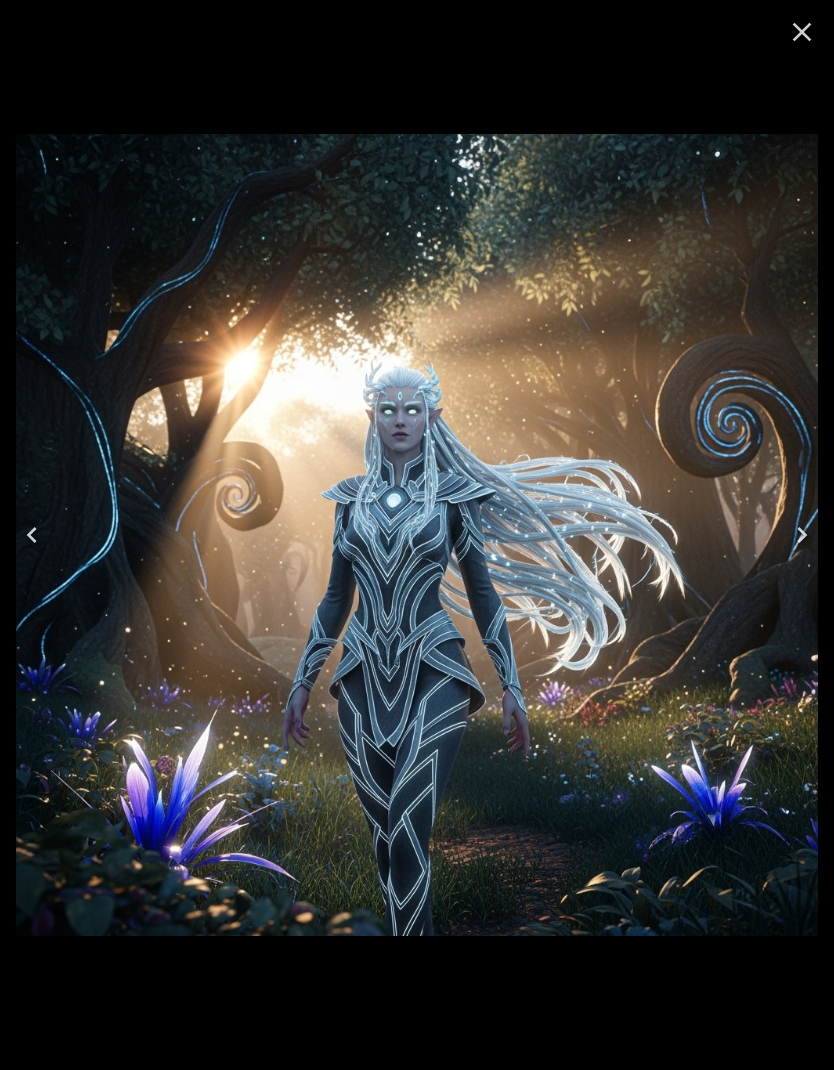 click 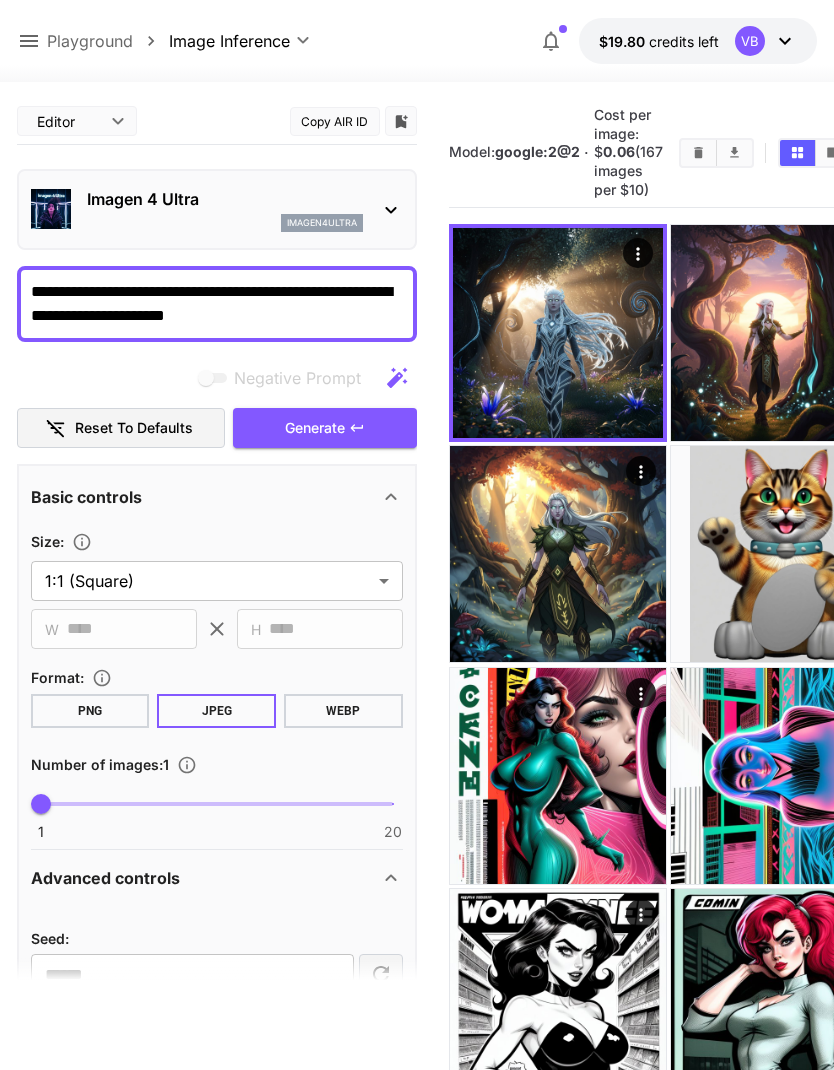click on "**********" at bounding box center (217, 304) 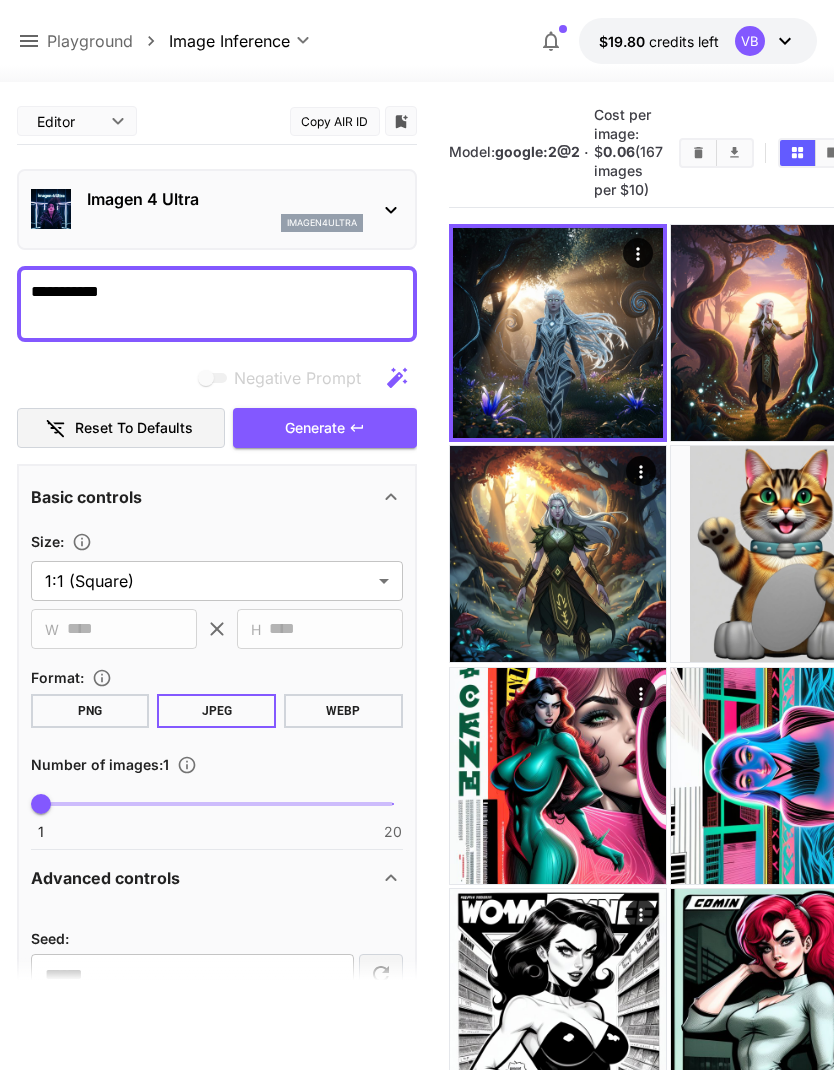 type on "*****" 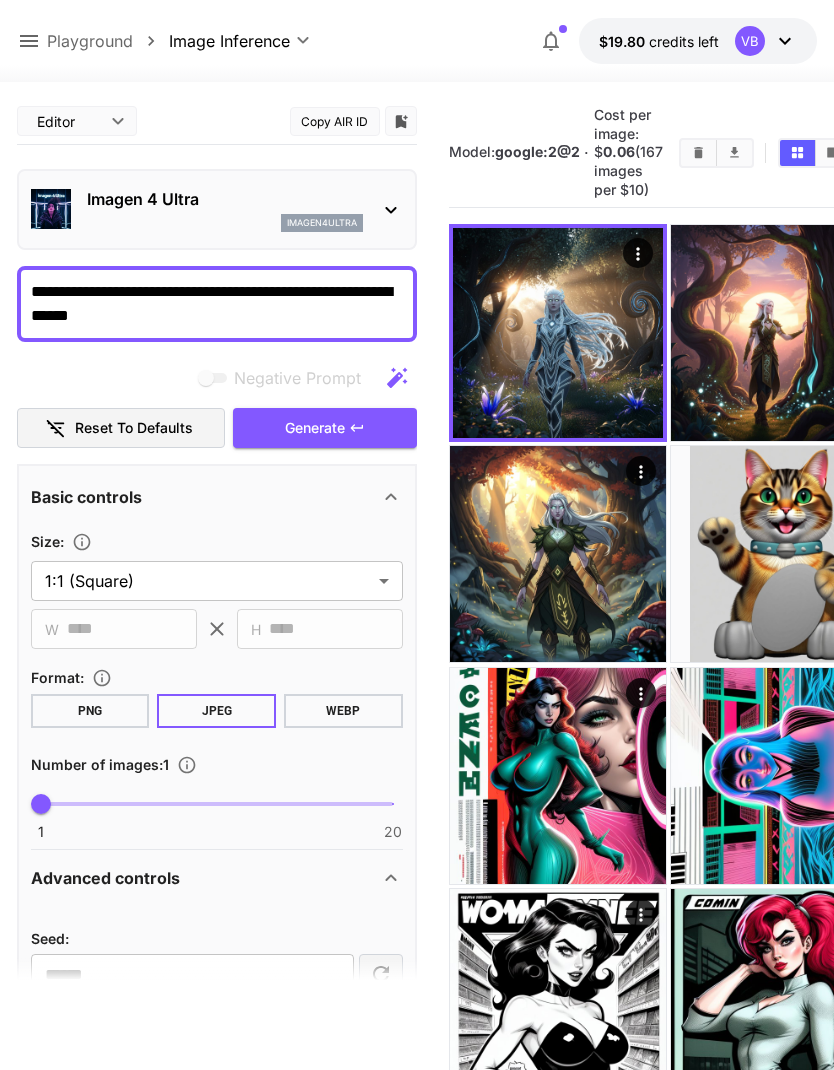 type on "**********" 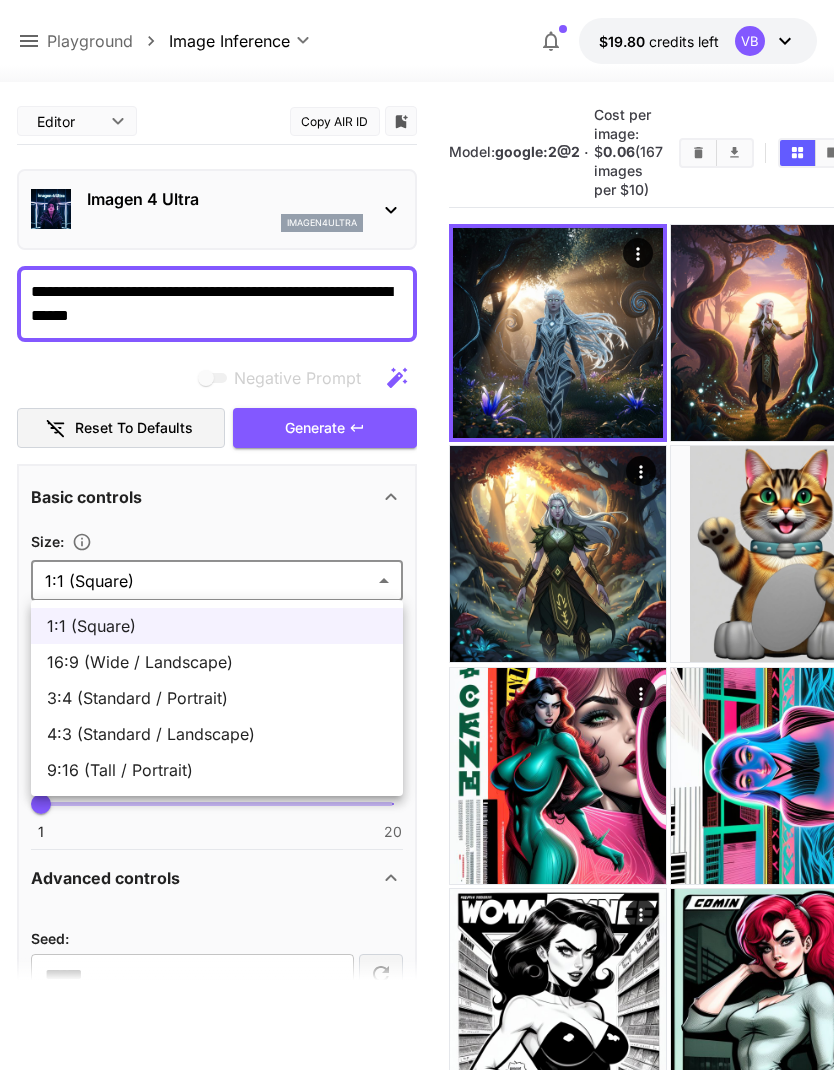 click on "16:9 (Wide / Landscape)" at bounding box center (217, 662) 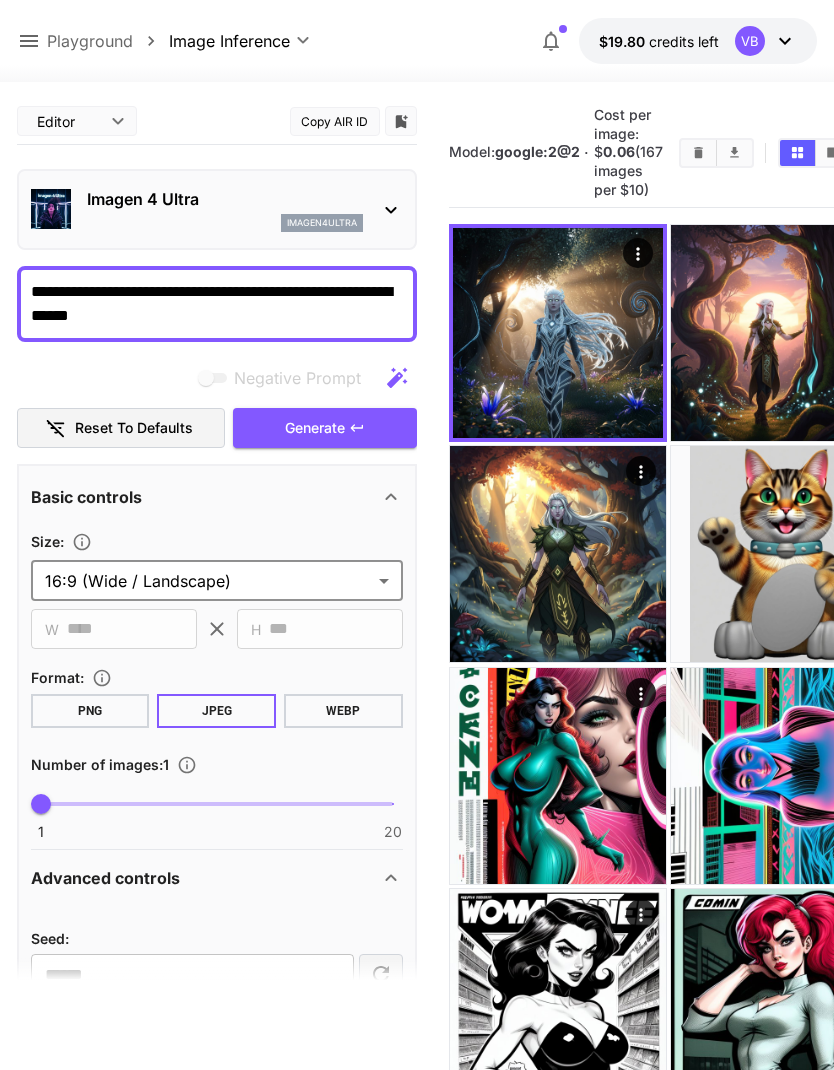 type on "**********" 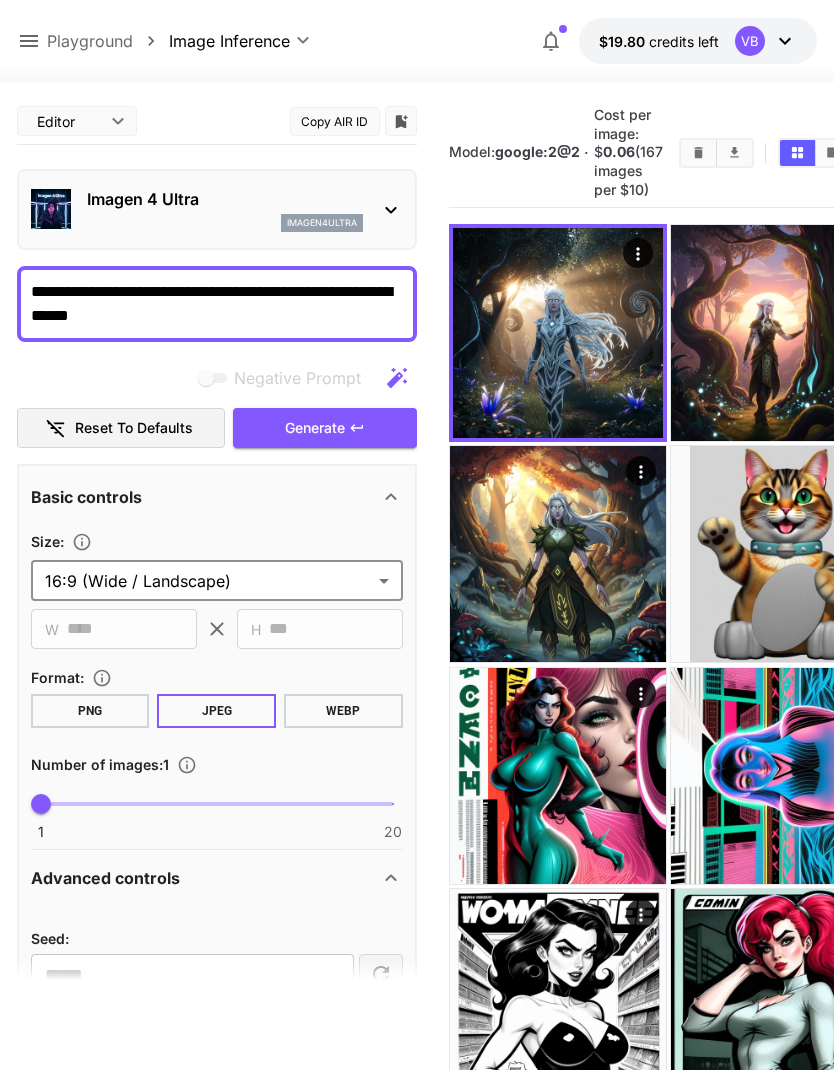 click 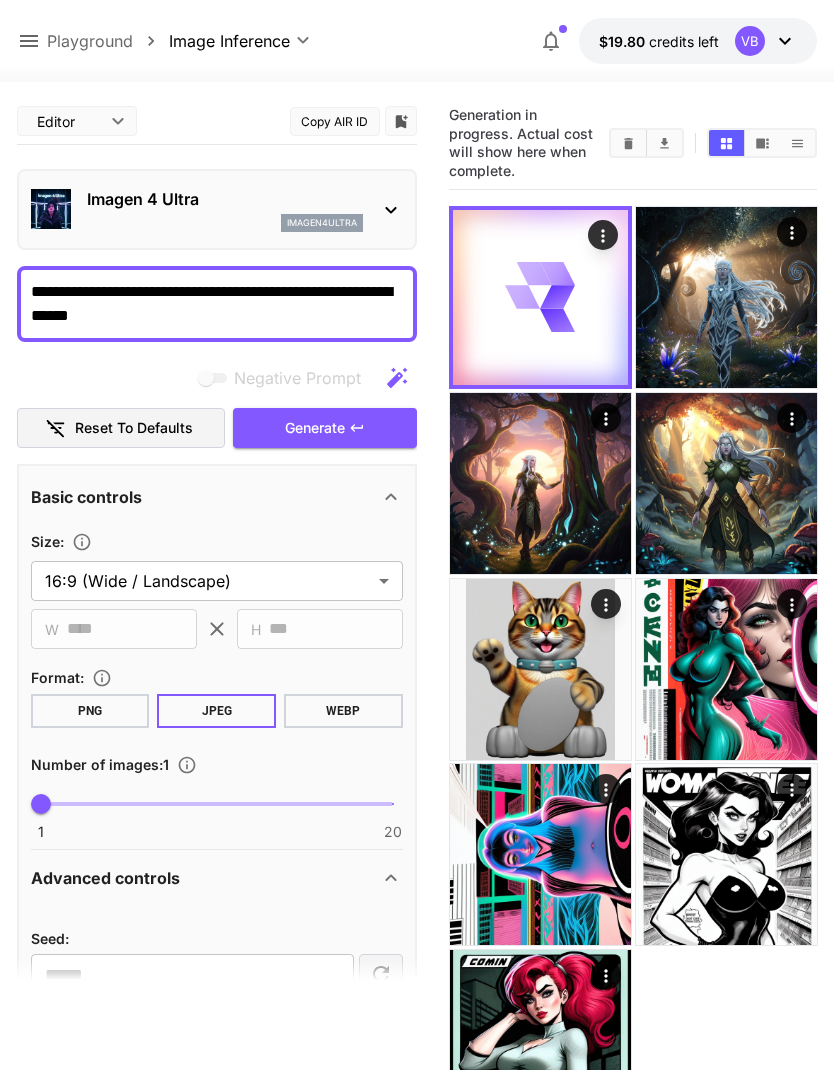 click on "**********" at bounding box center (217, 304) 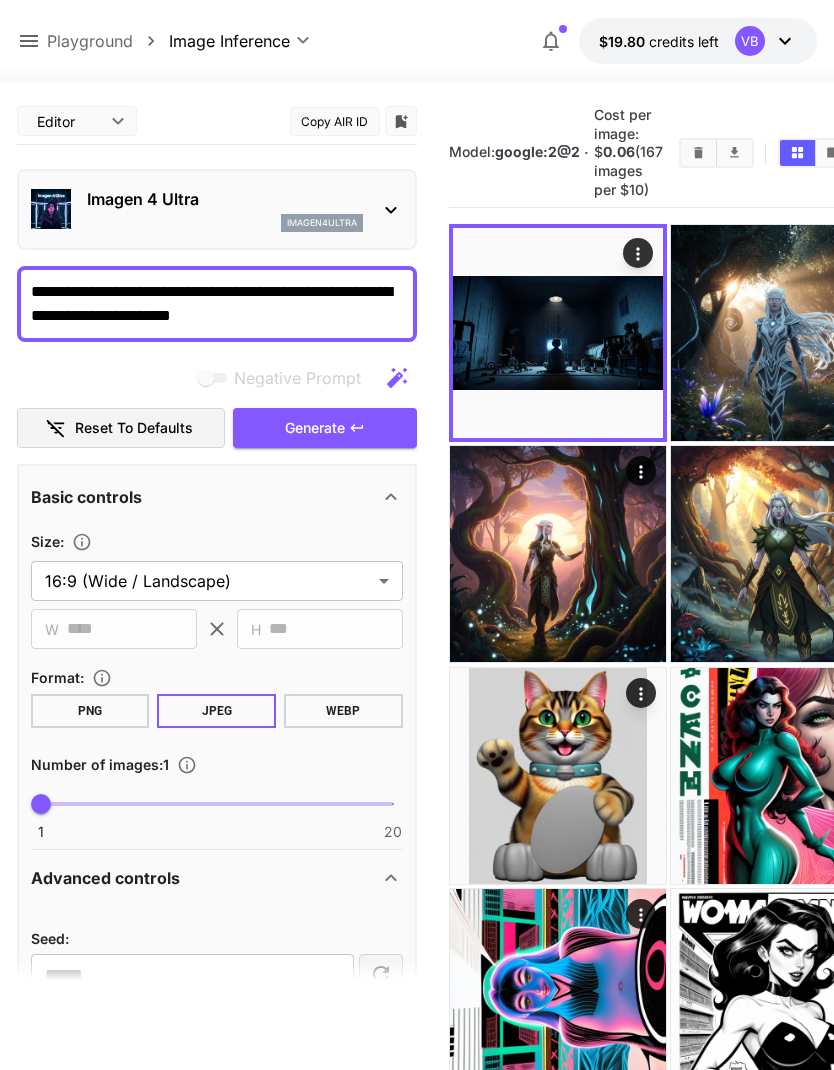 click 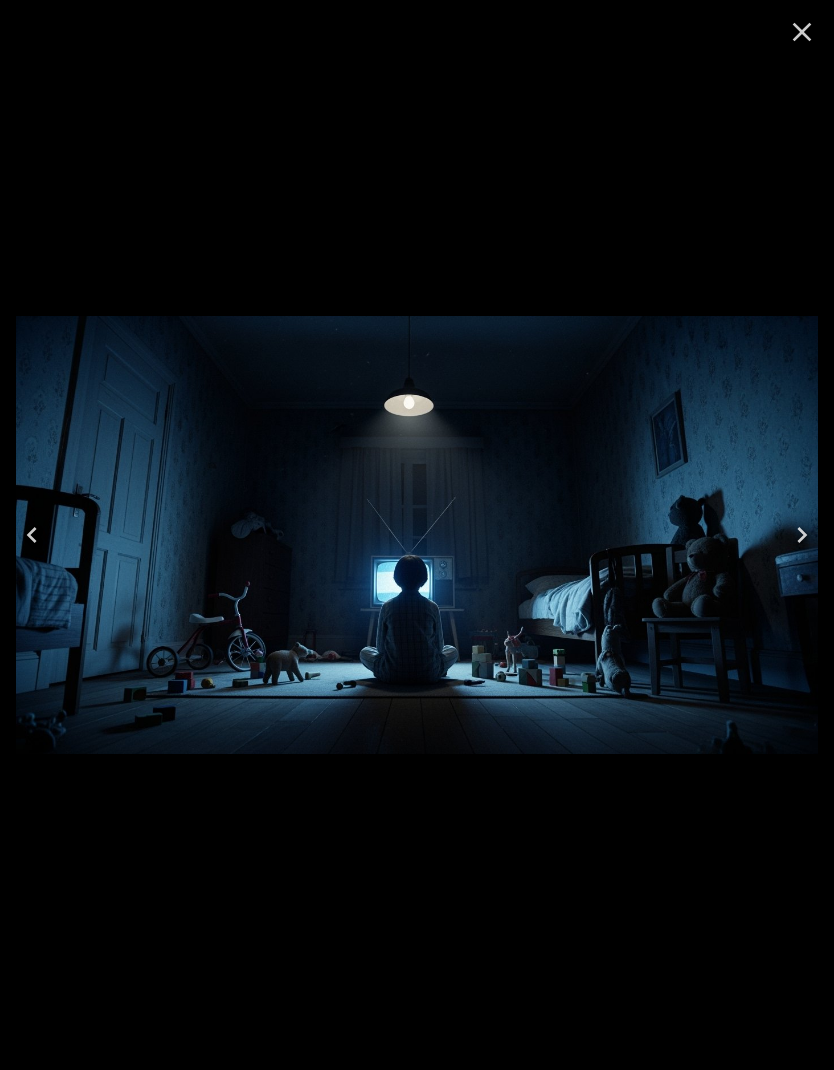 click at bounding box center (802, 32) 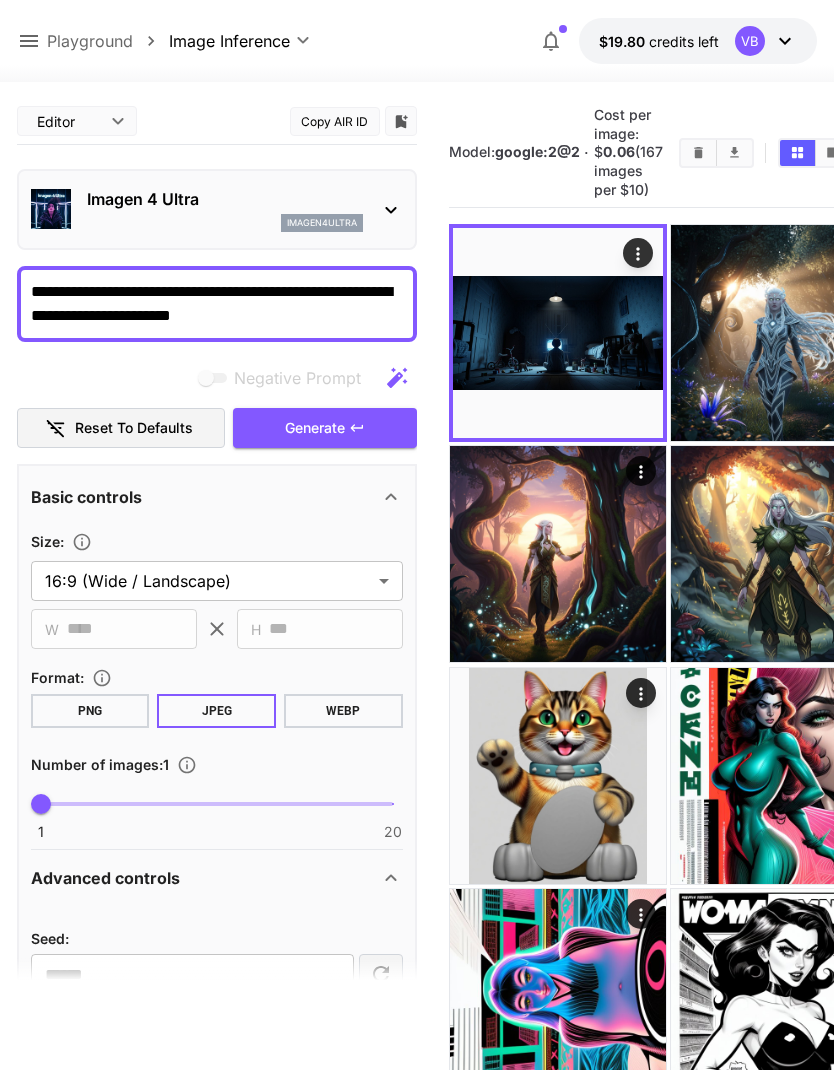 click on "Generate" at bounding box center (325, 428) 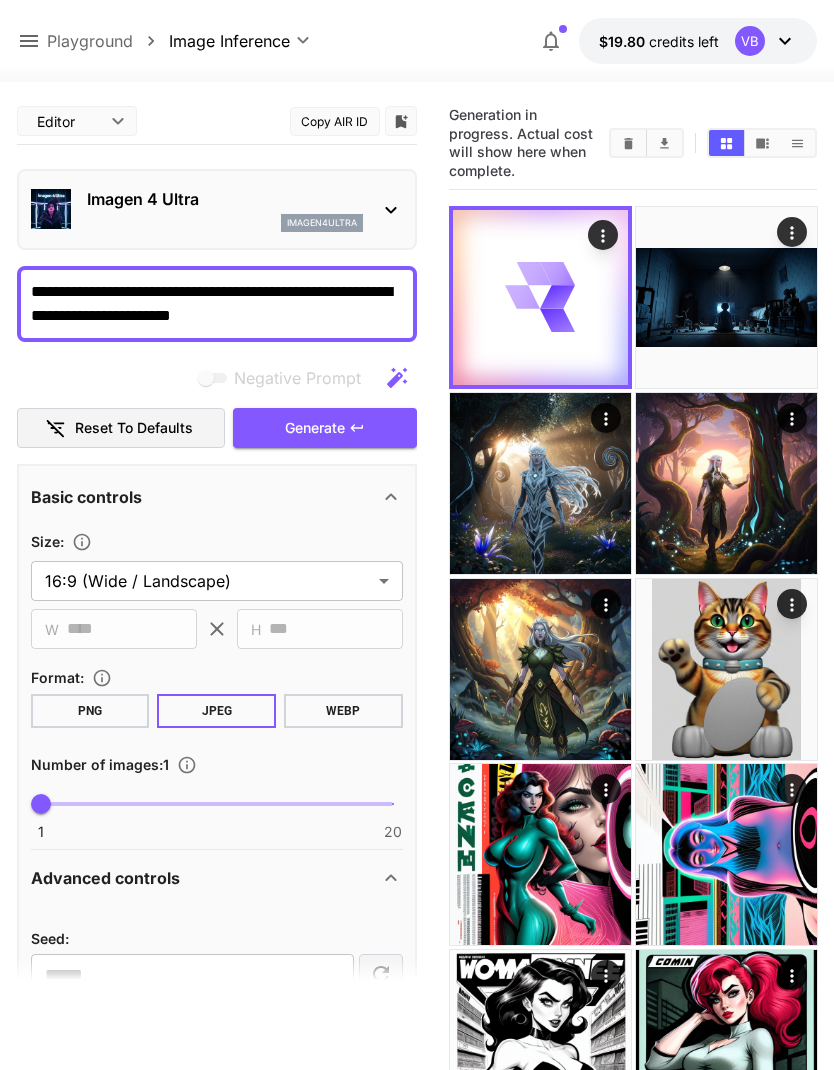 click on "Imagen 4 Ultra" at bounding box center (225, 199) 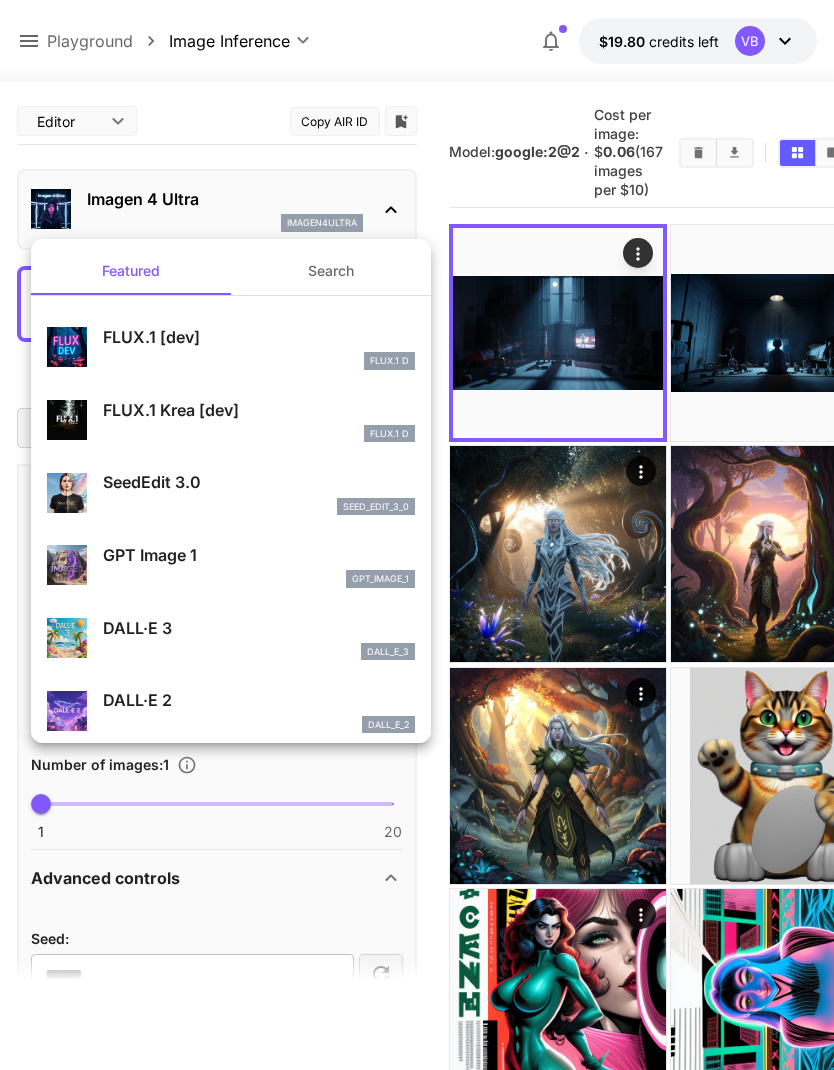 click at bounding box center (417, 535) 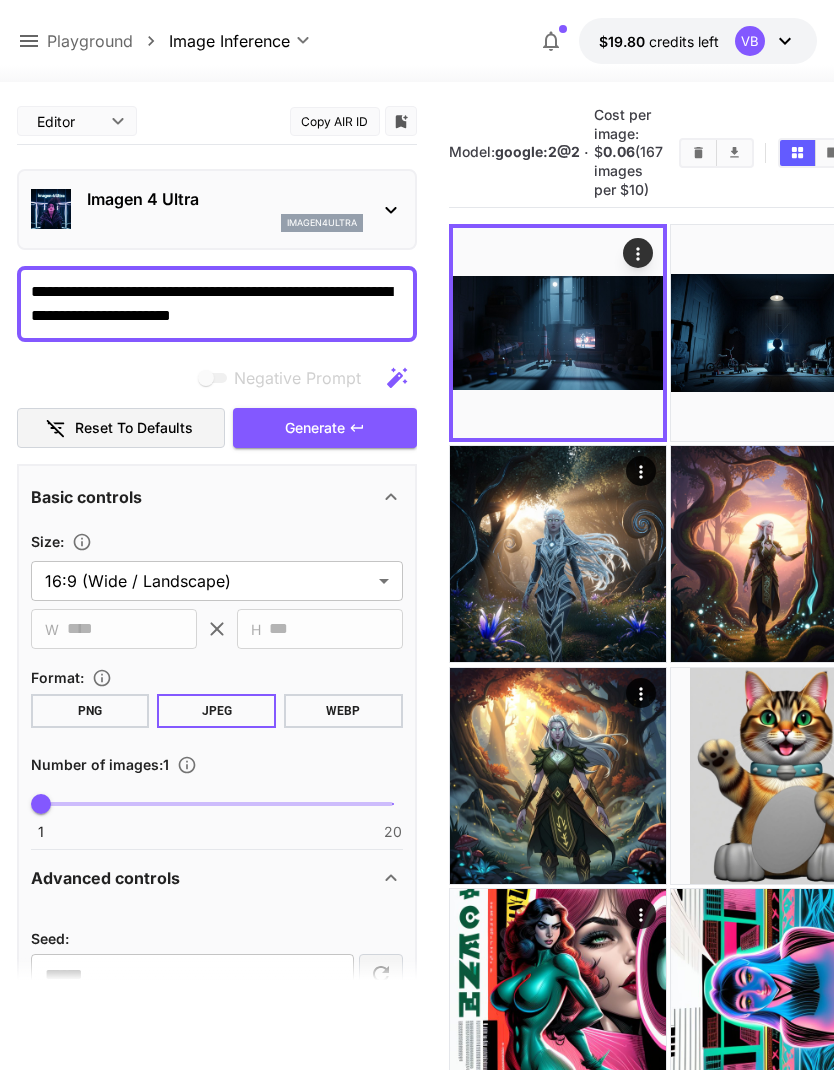 click at bounding box center (558, 333) 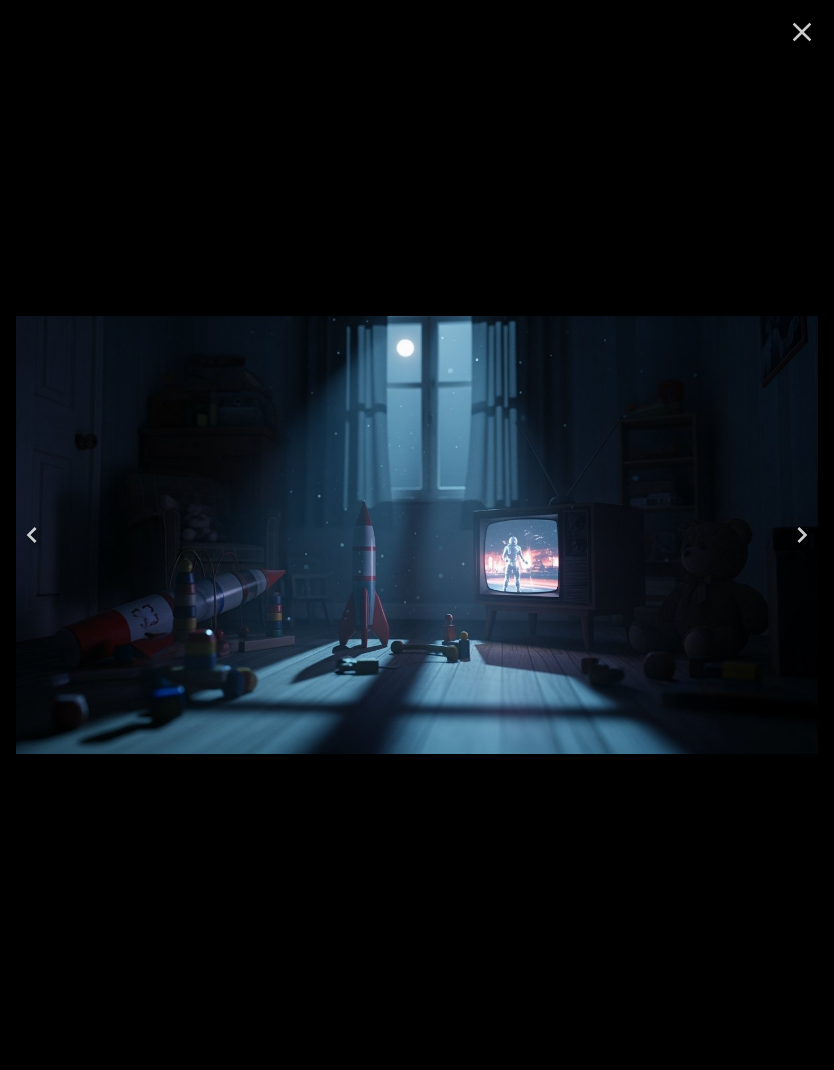click 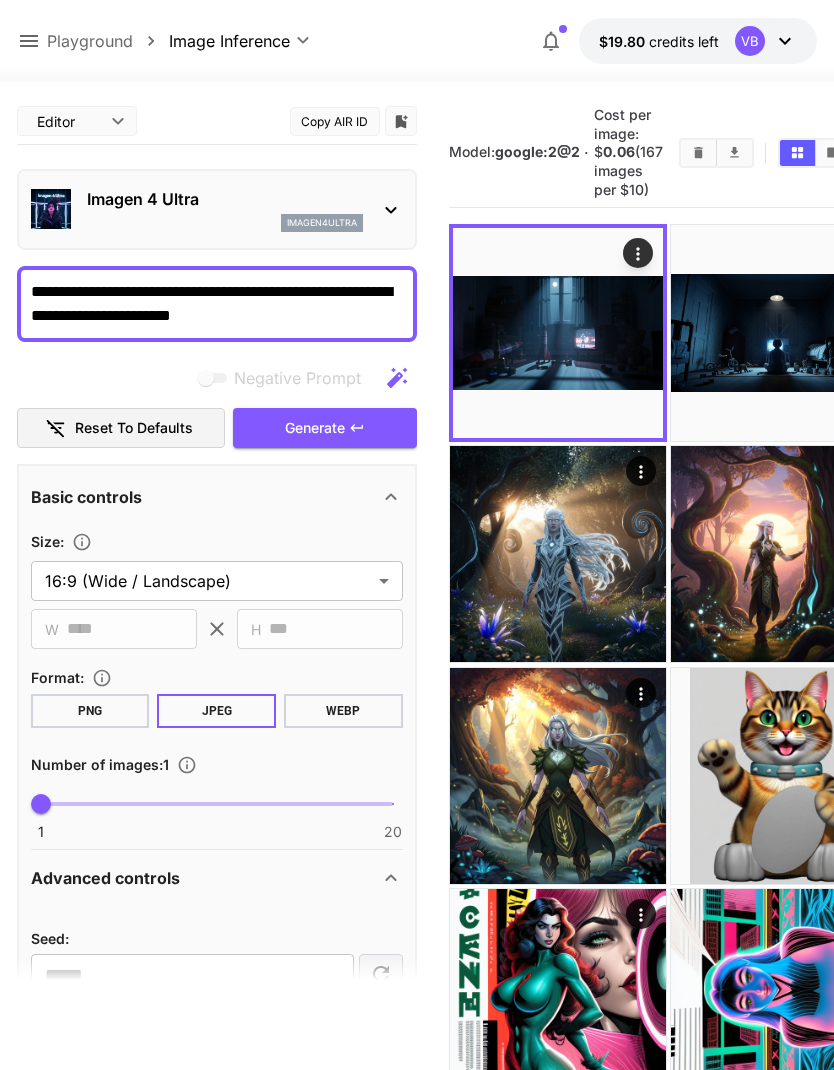 click on "**********" at bounding box center [217, 304] 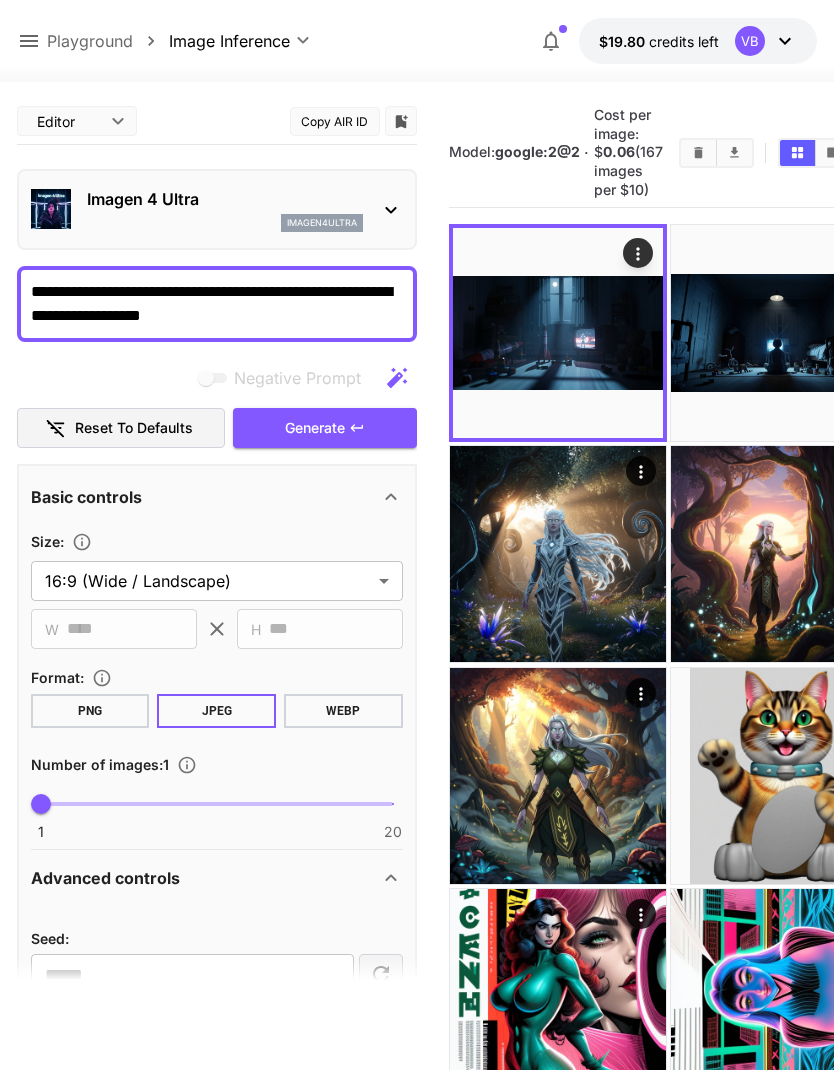 type on "**********" 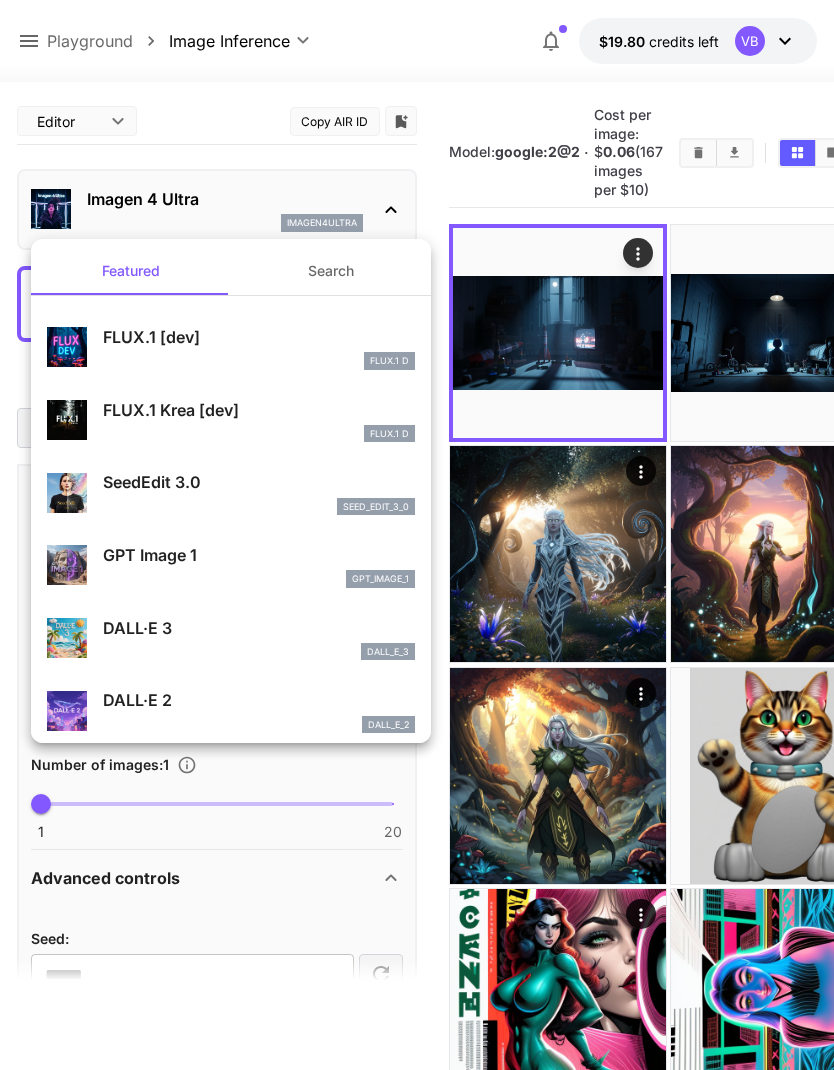 click on "FLUX.1 [dev]" at bounding box center [259, 337] 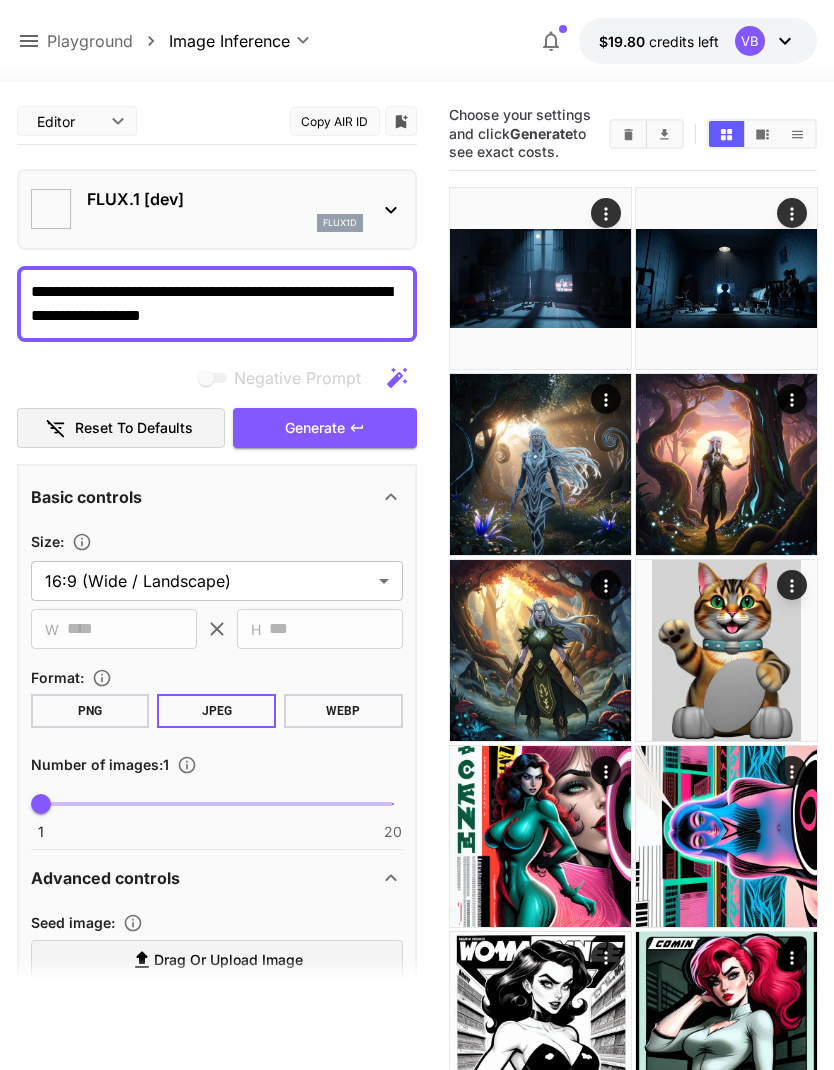 type on "**********" 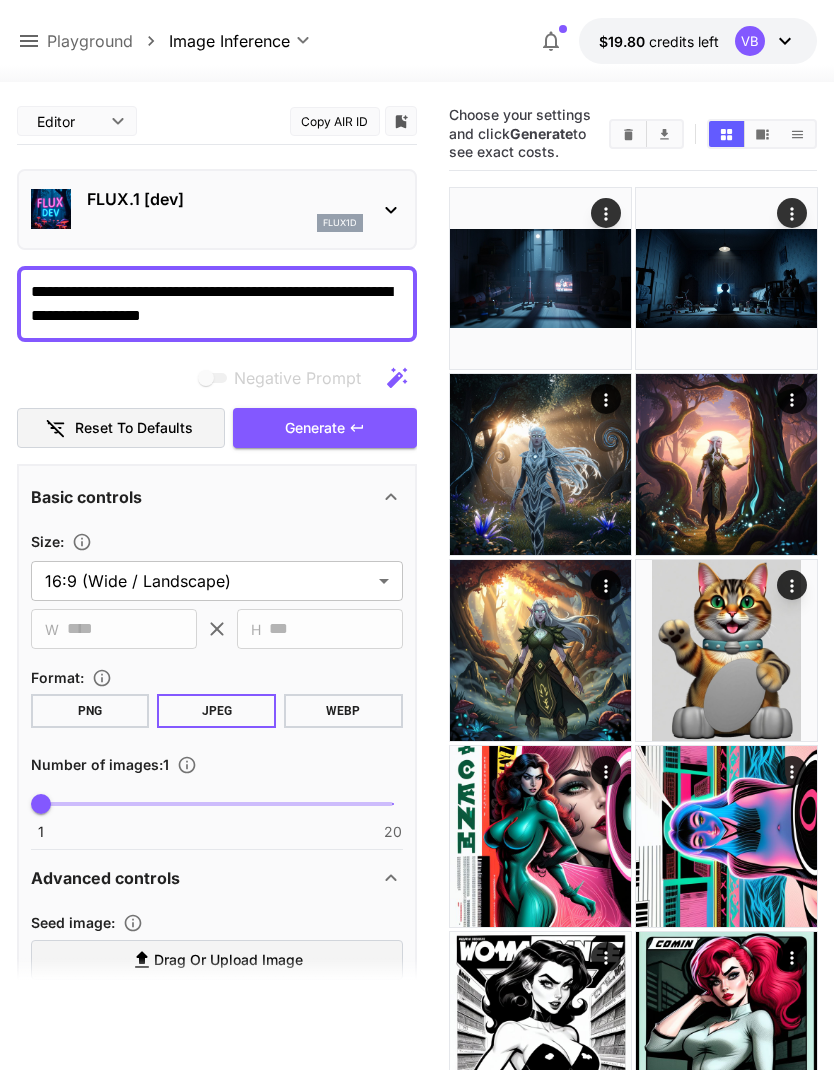 click 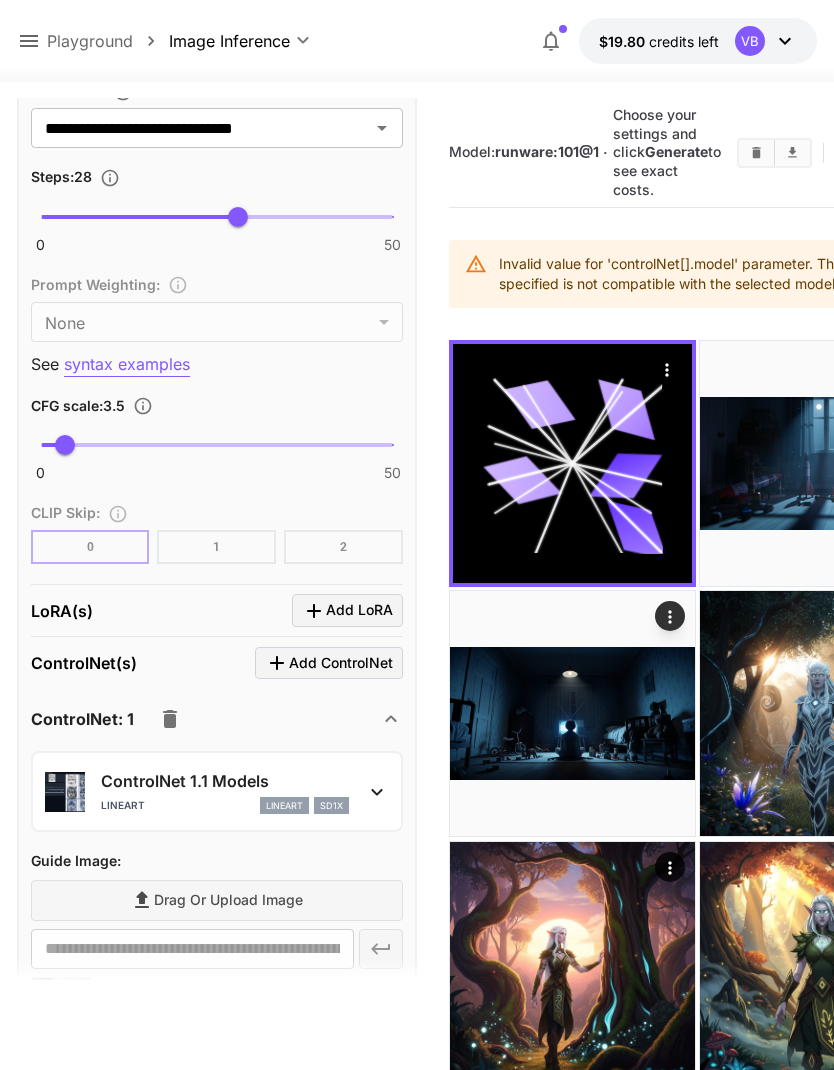 click 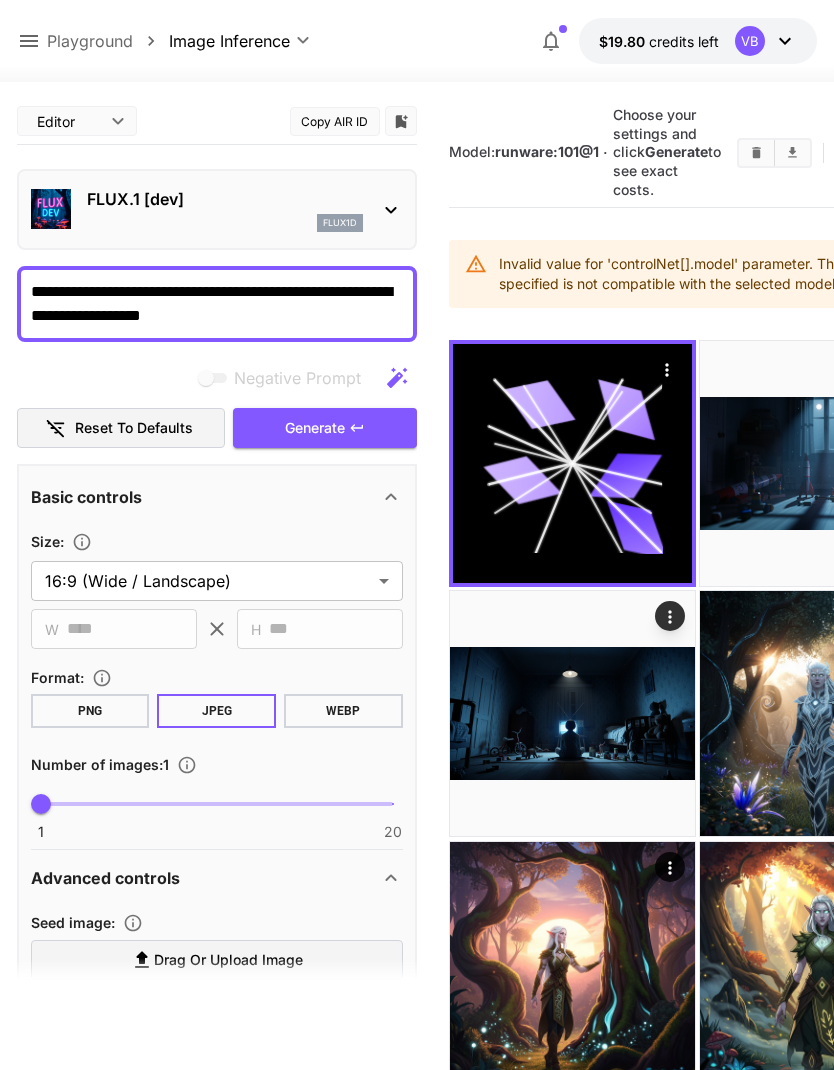 scroll, scrollTop: -1, scrollLeft: 0, axis: vertical 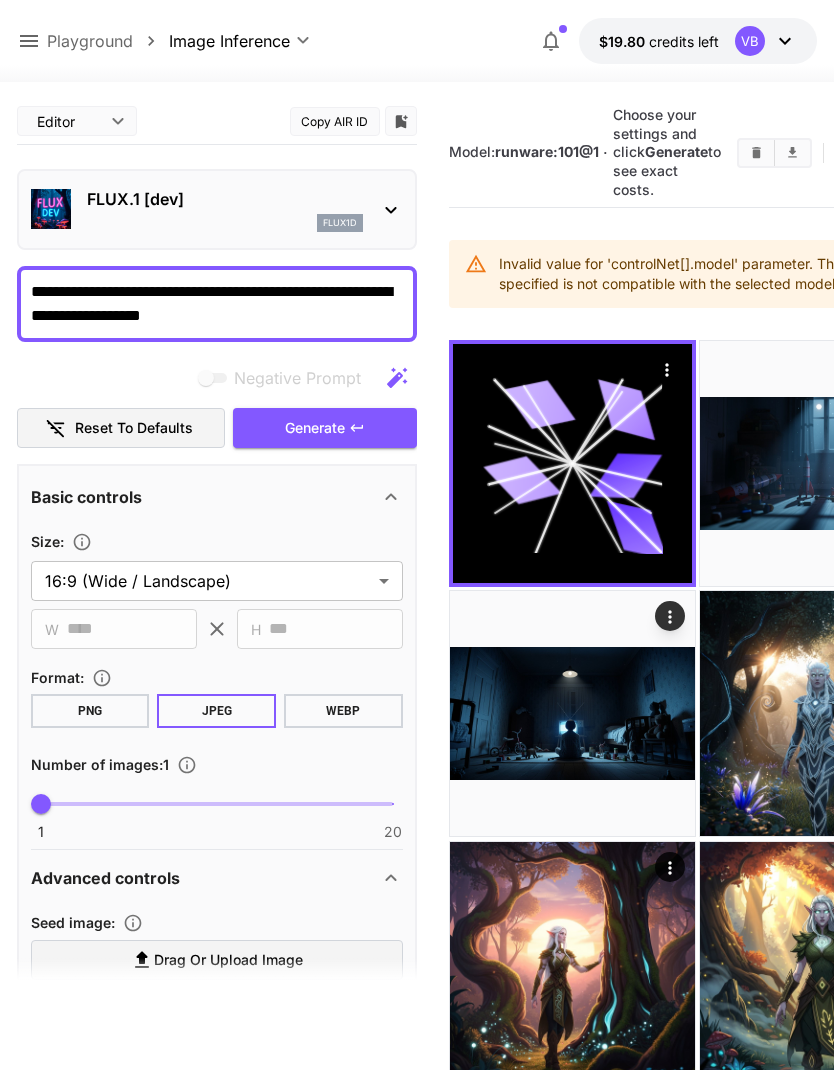 click on "Generate" at bounding box center (315, 428) 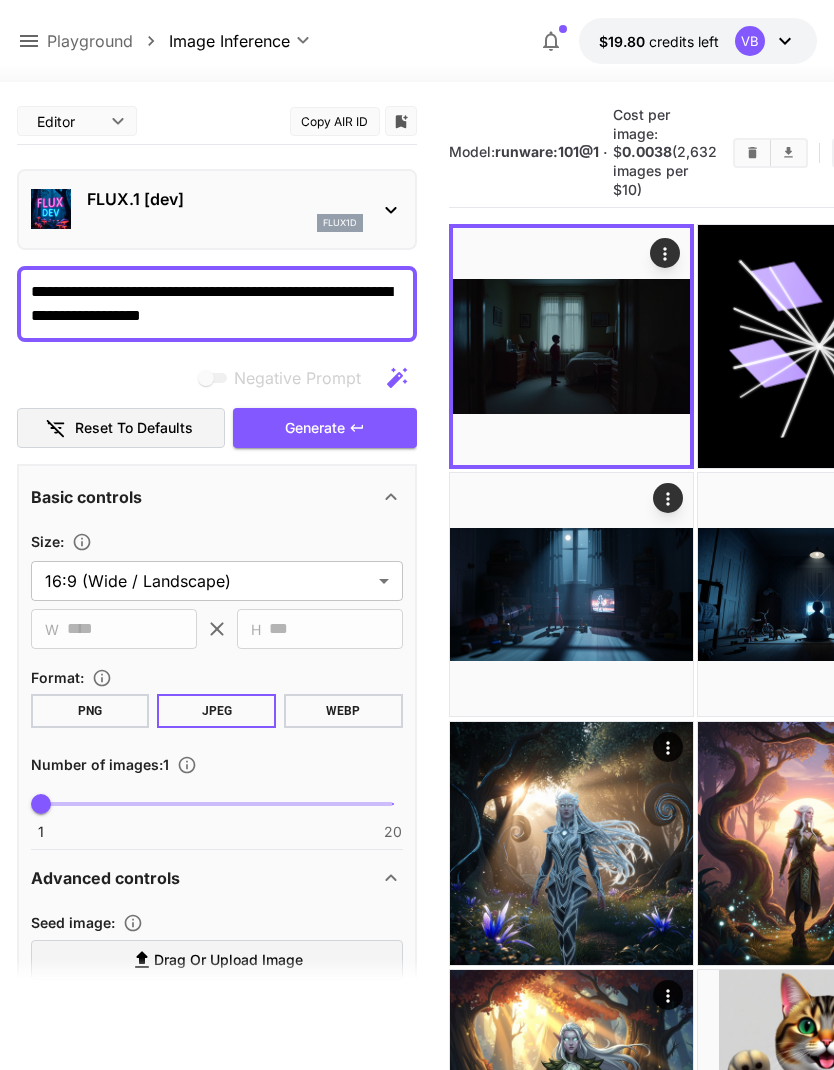 click 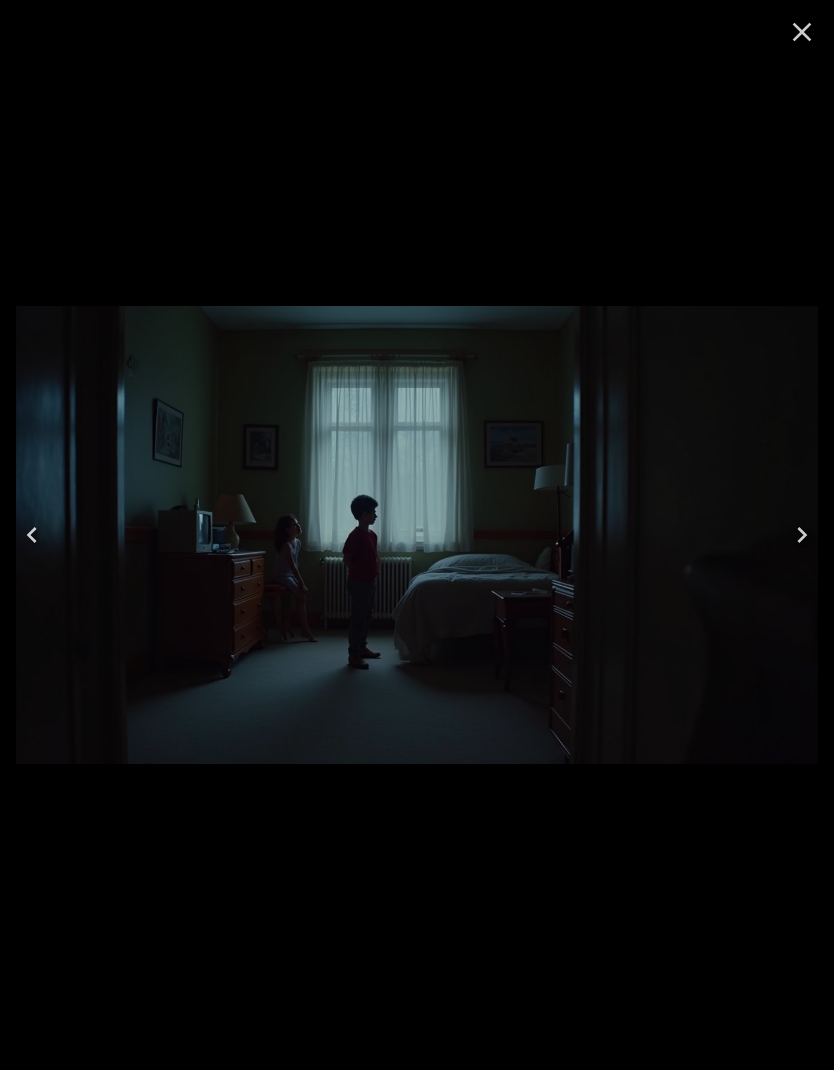 click 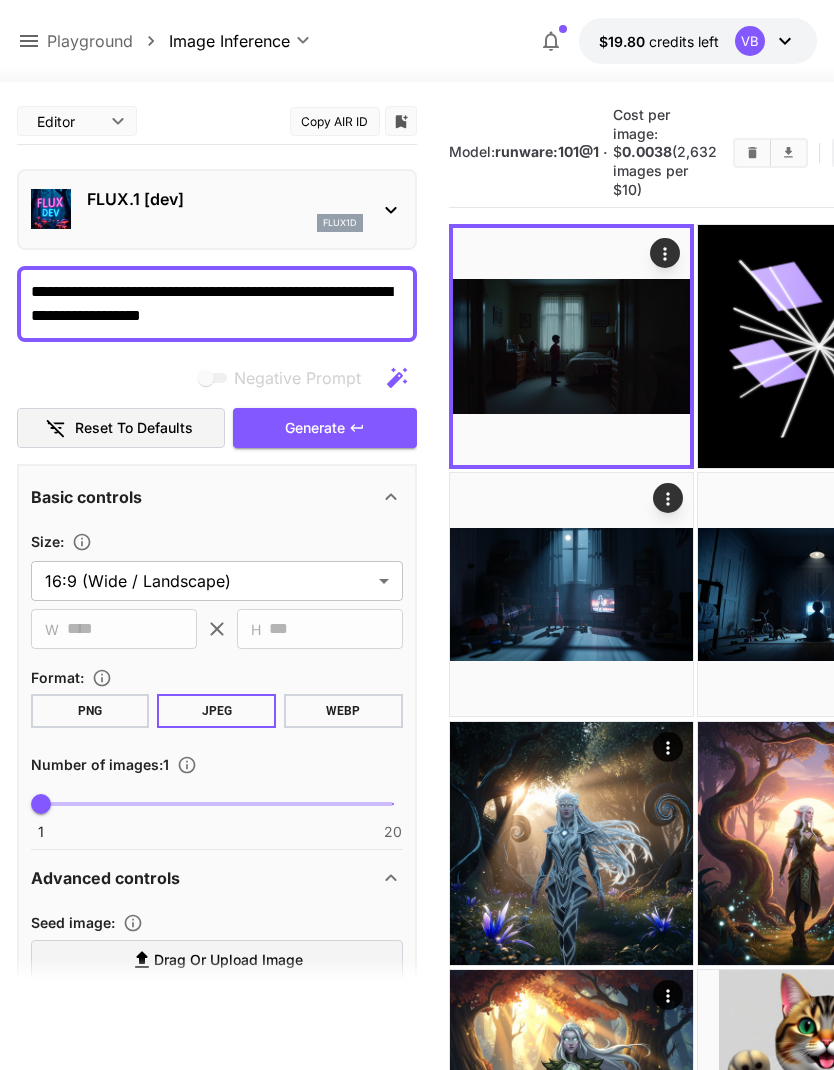 click on "FLUX.1 [dev]" at bounding box center (225, 199) 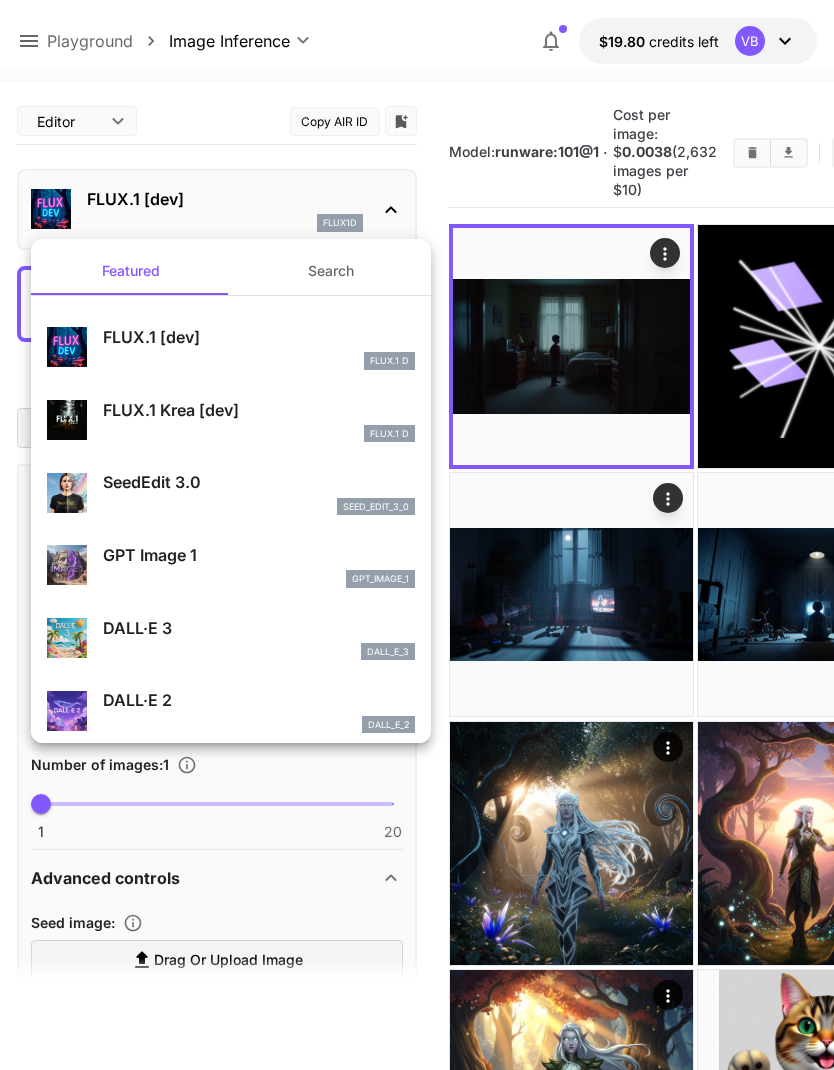 click on "FLUX.1 Krea [dev]" at bounding box center [259, 410] 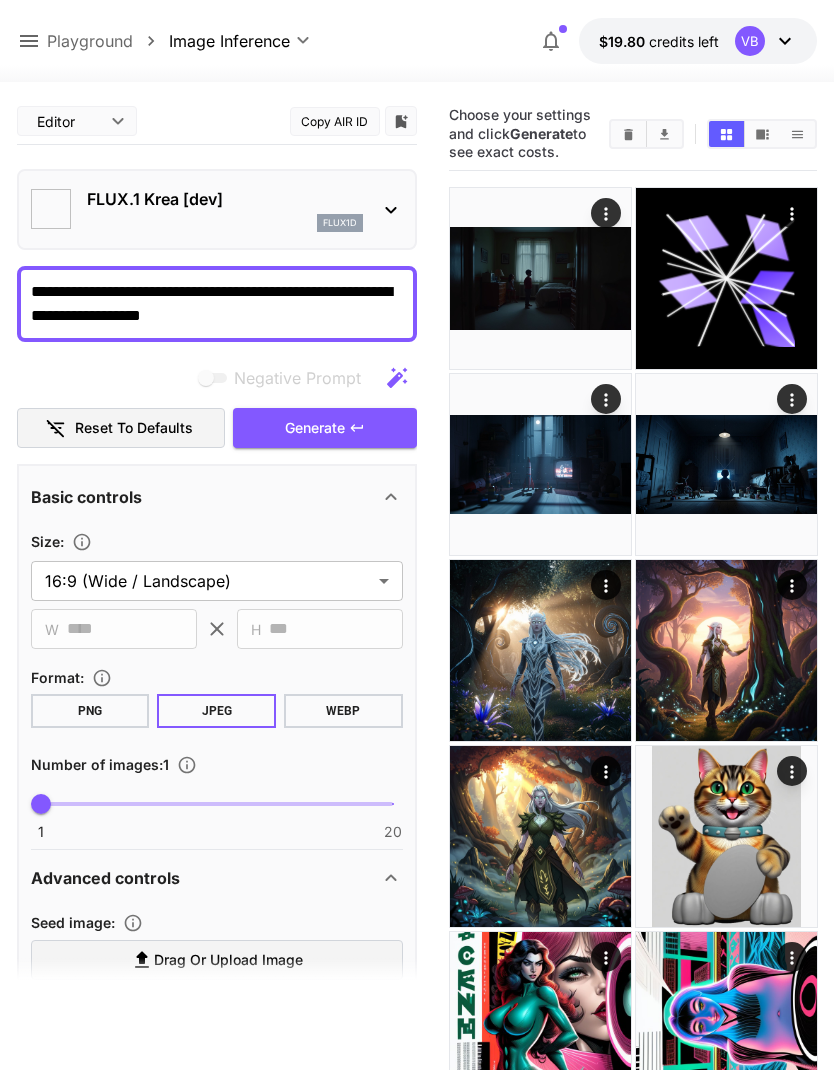 type on "*******" 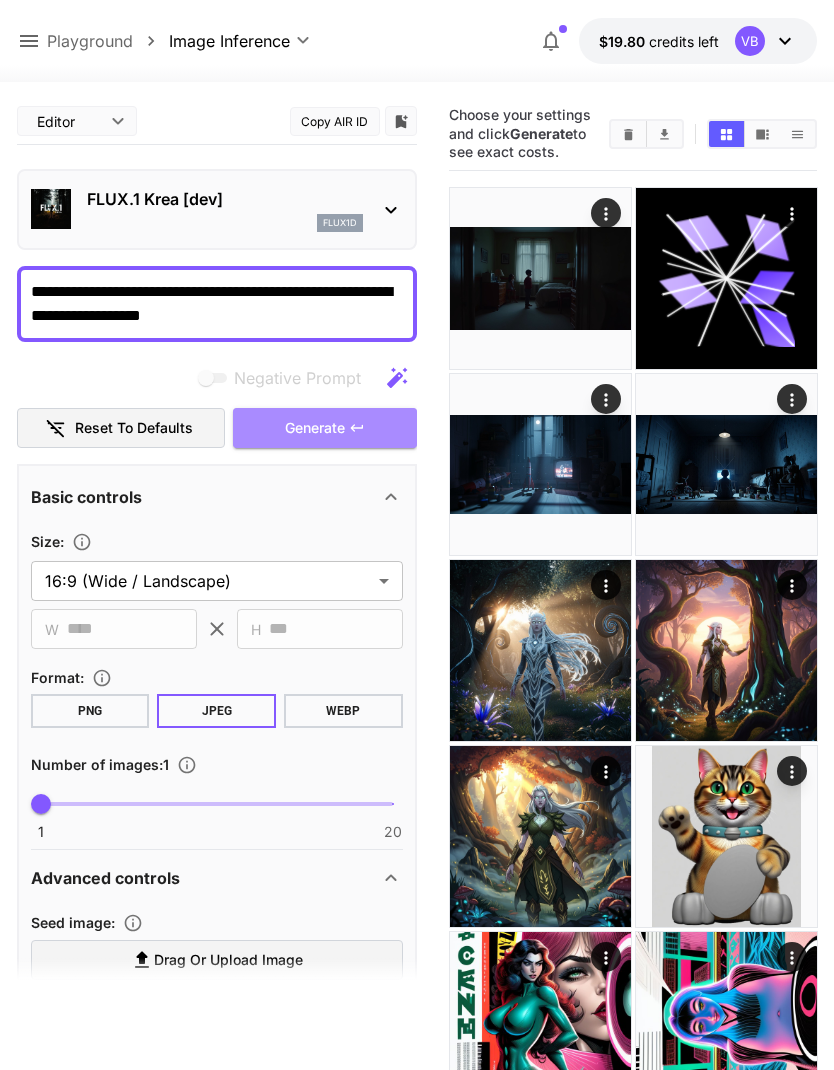 click on "Generate" at bounding box center [315, 428] 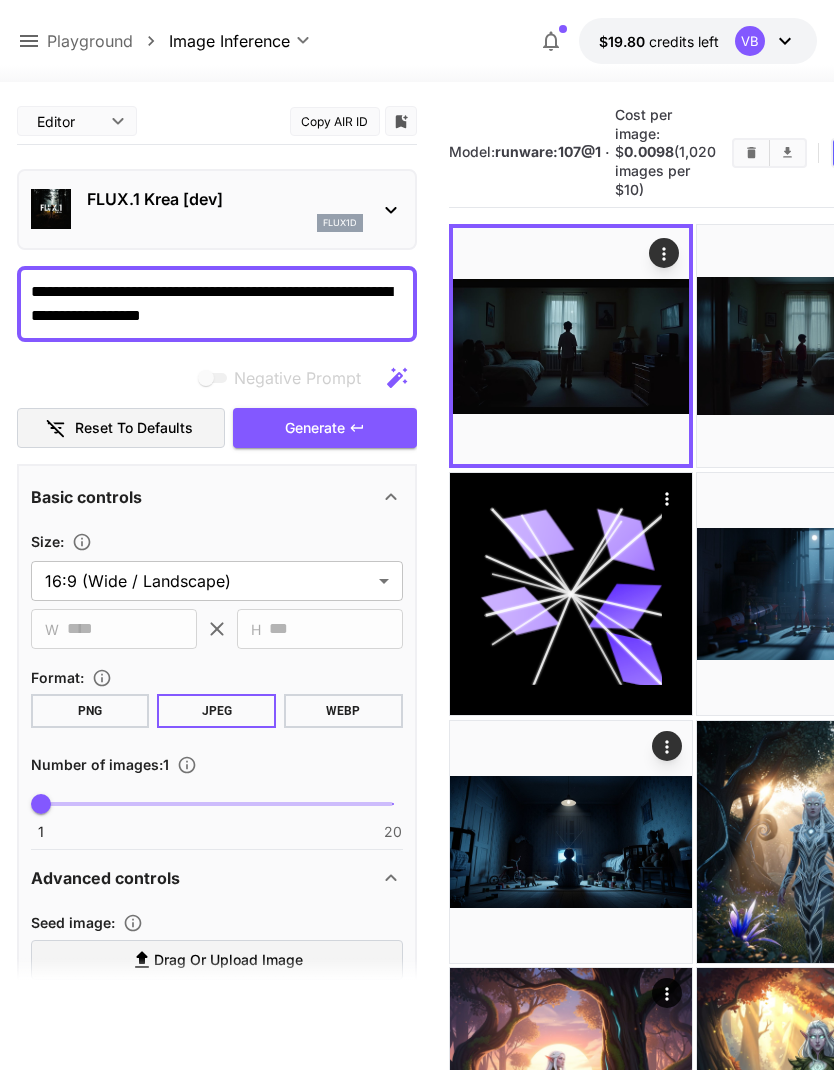 click 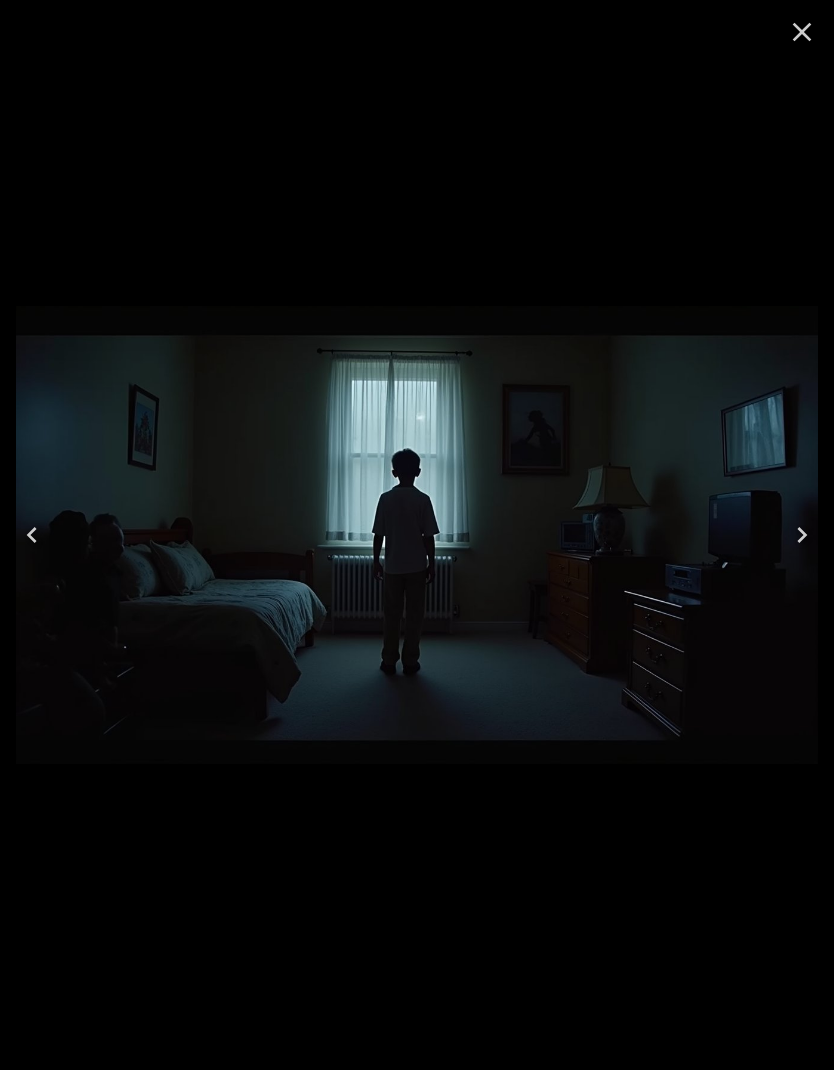click 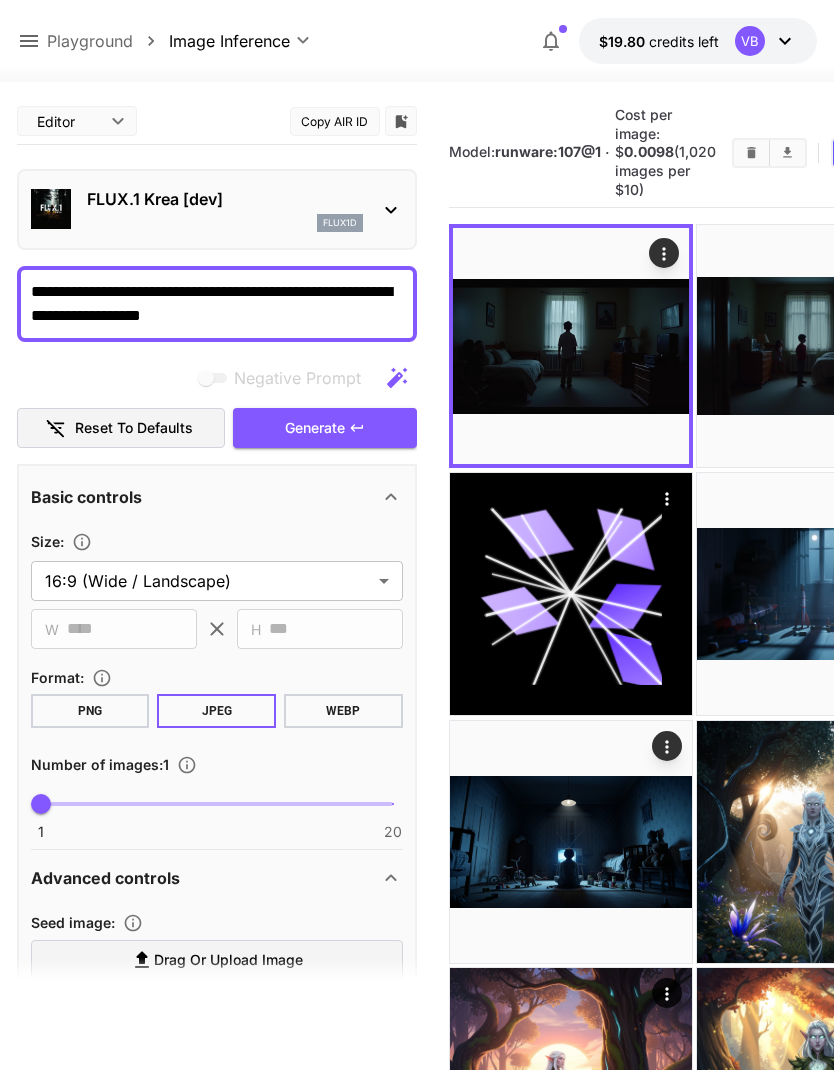 click on "FLUX.1 Krea [dev]" at bounding box center [225, 199] 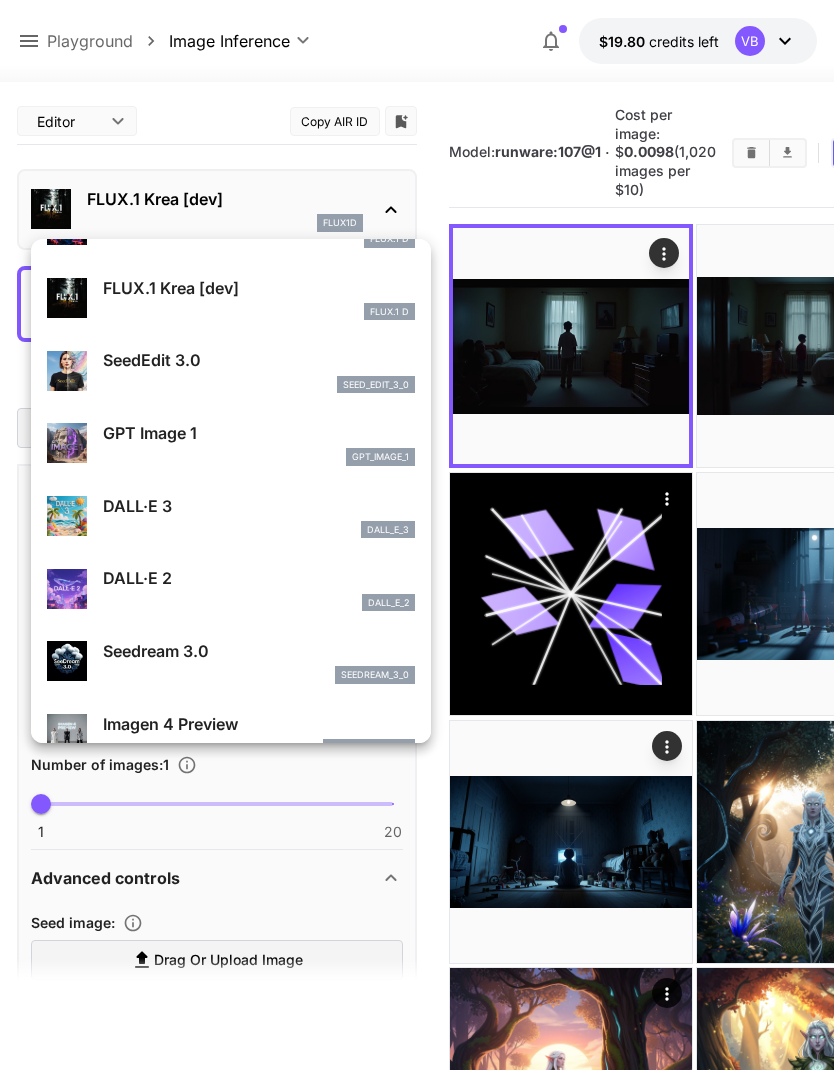 scroll, scrollTop: 120, scrollLeft: 0, axis: vertical 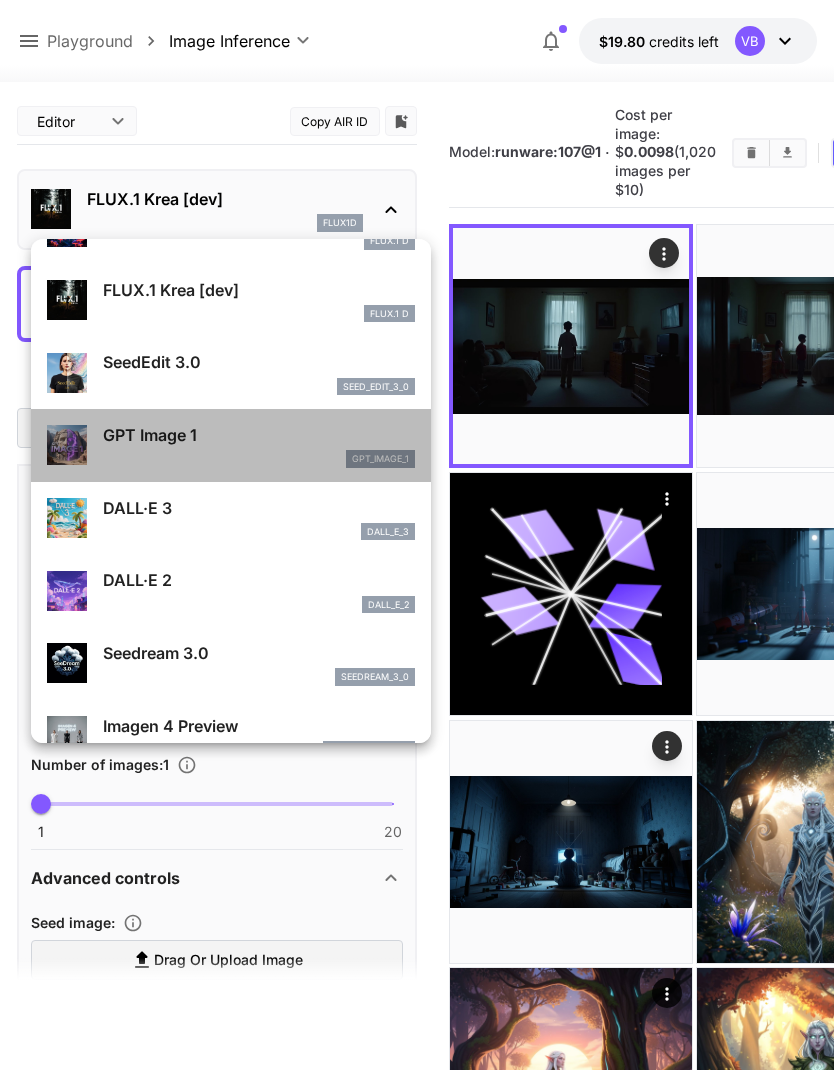 click on "GPT Image 1" at bounding box center [259, 435] 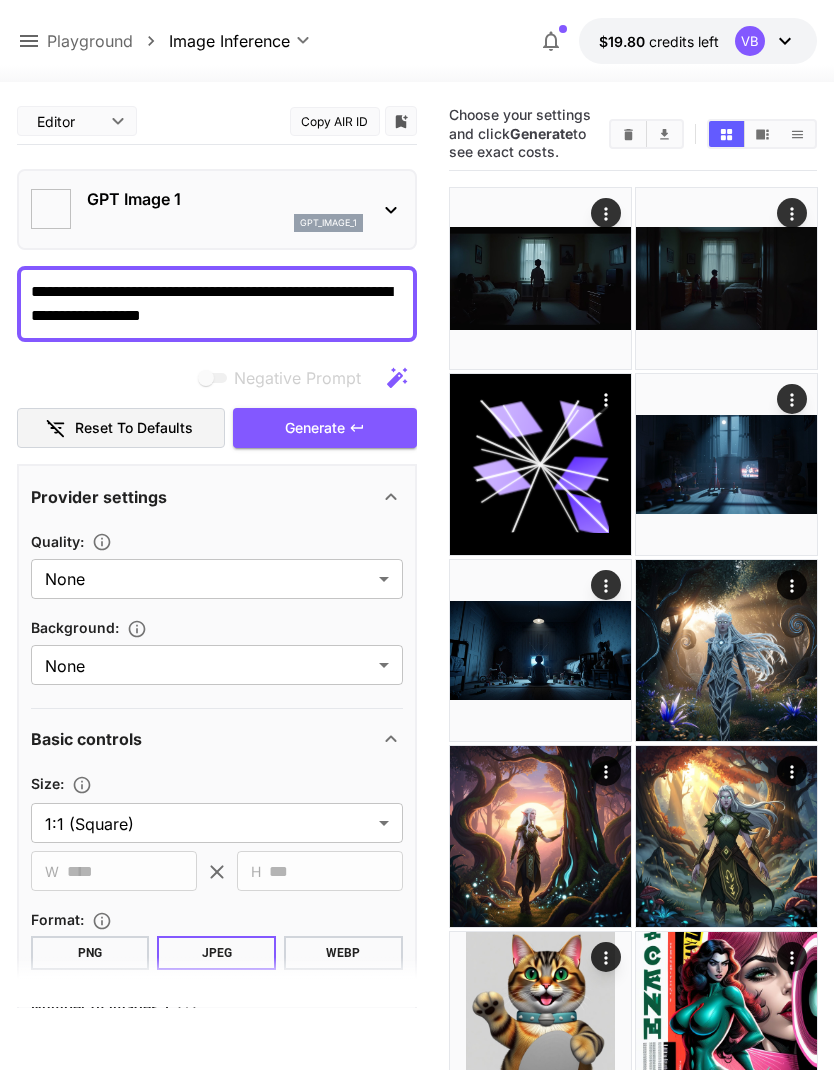 type on "**********" 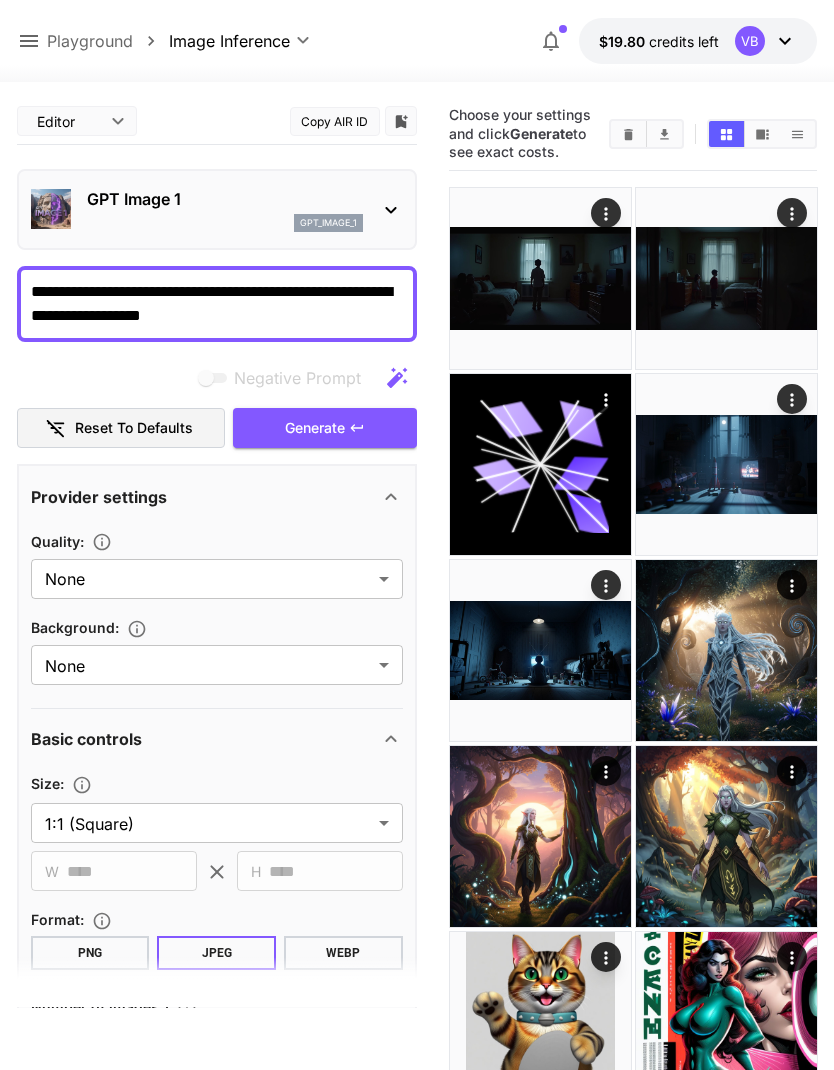 click on "Generate" at bounding box center (315, 428) 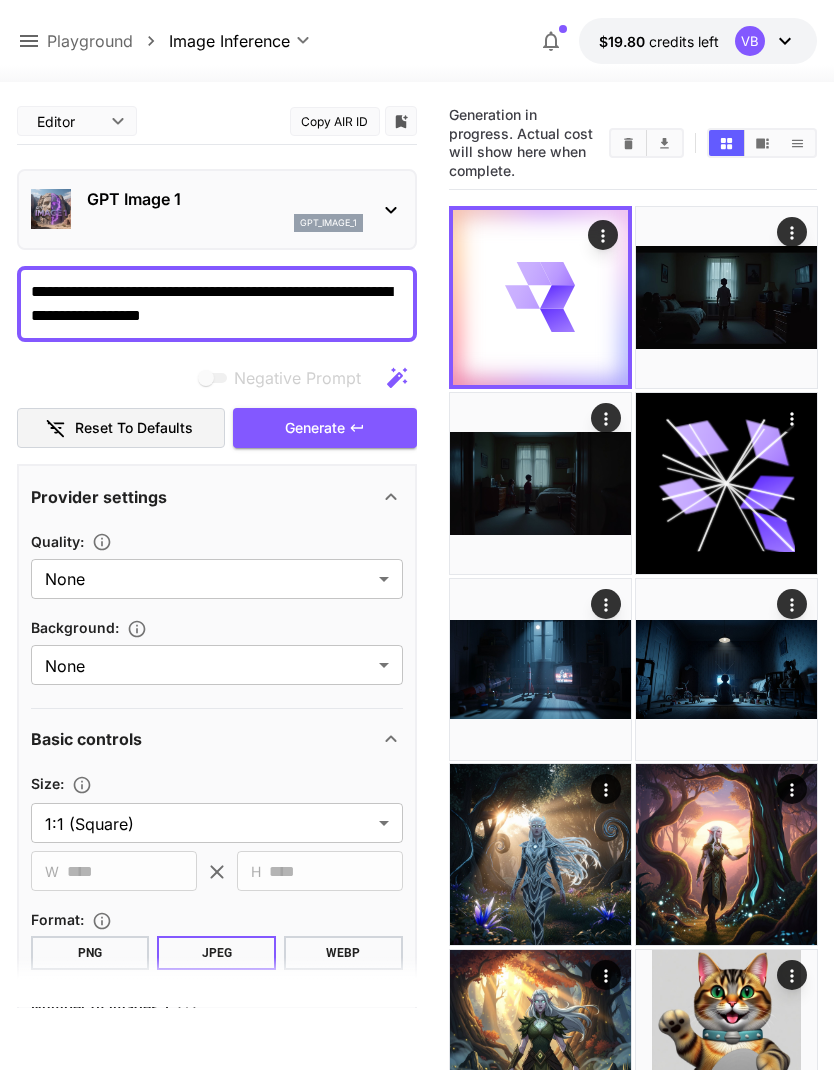 scroll, scrollTop: 1, scrollLeft: 0, axis: vertical 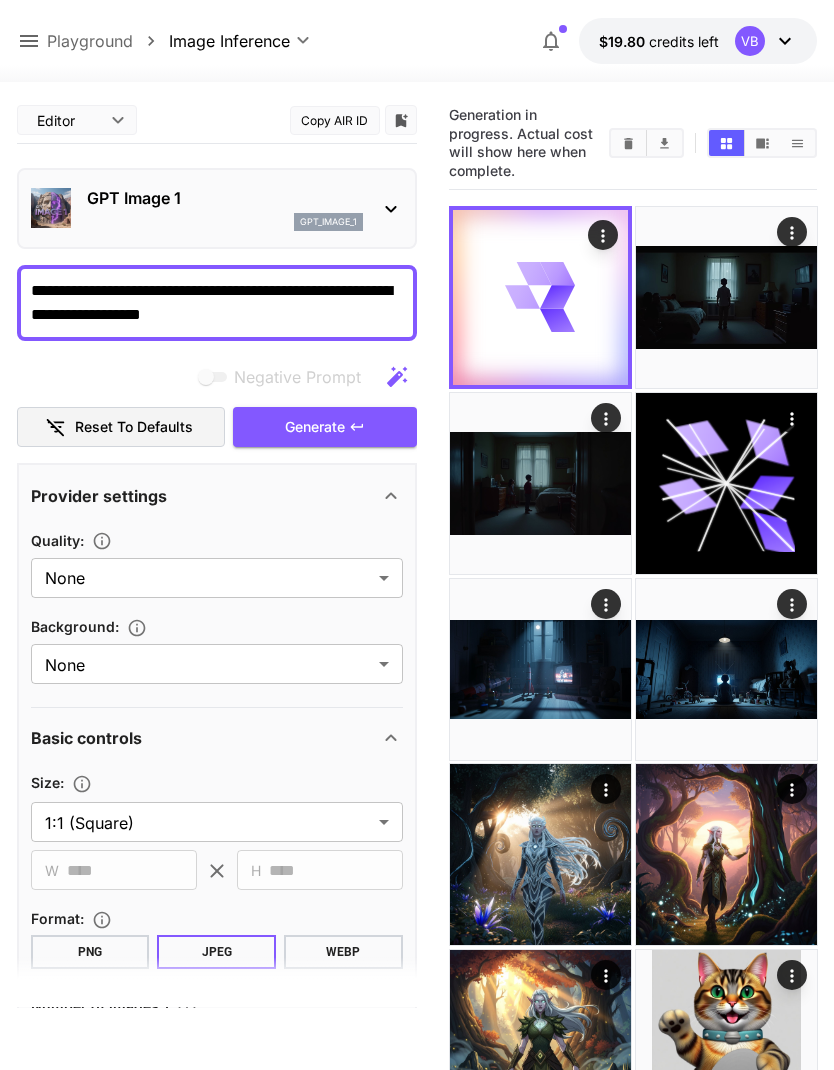 click 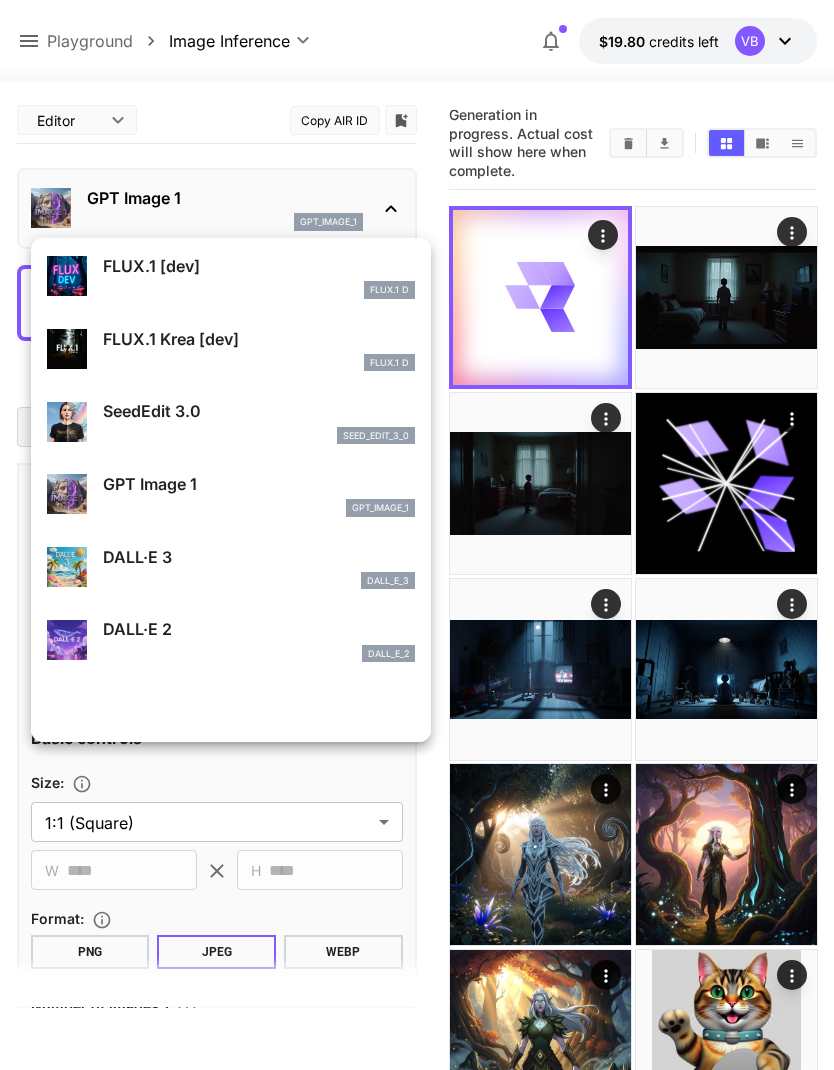scroll, scrollTop: 86, scrollLeft: 0, axis: vertical 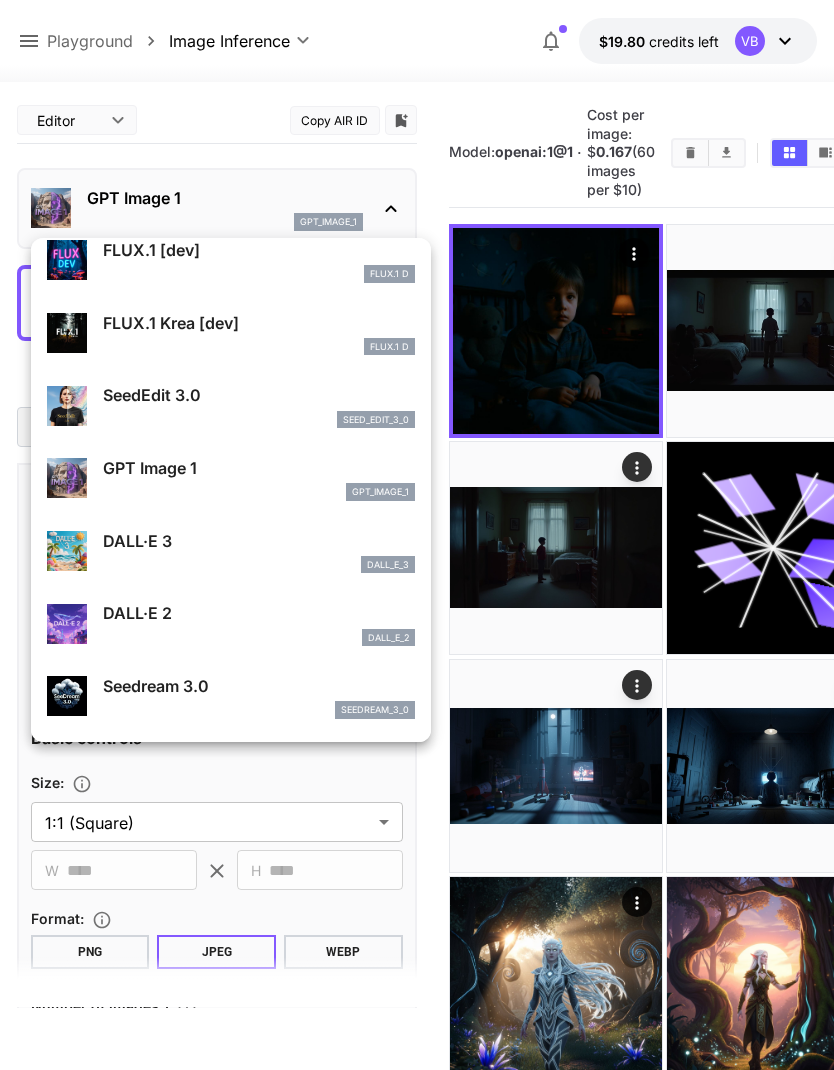 click at bounding box center (417, 535) 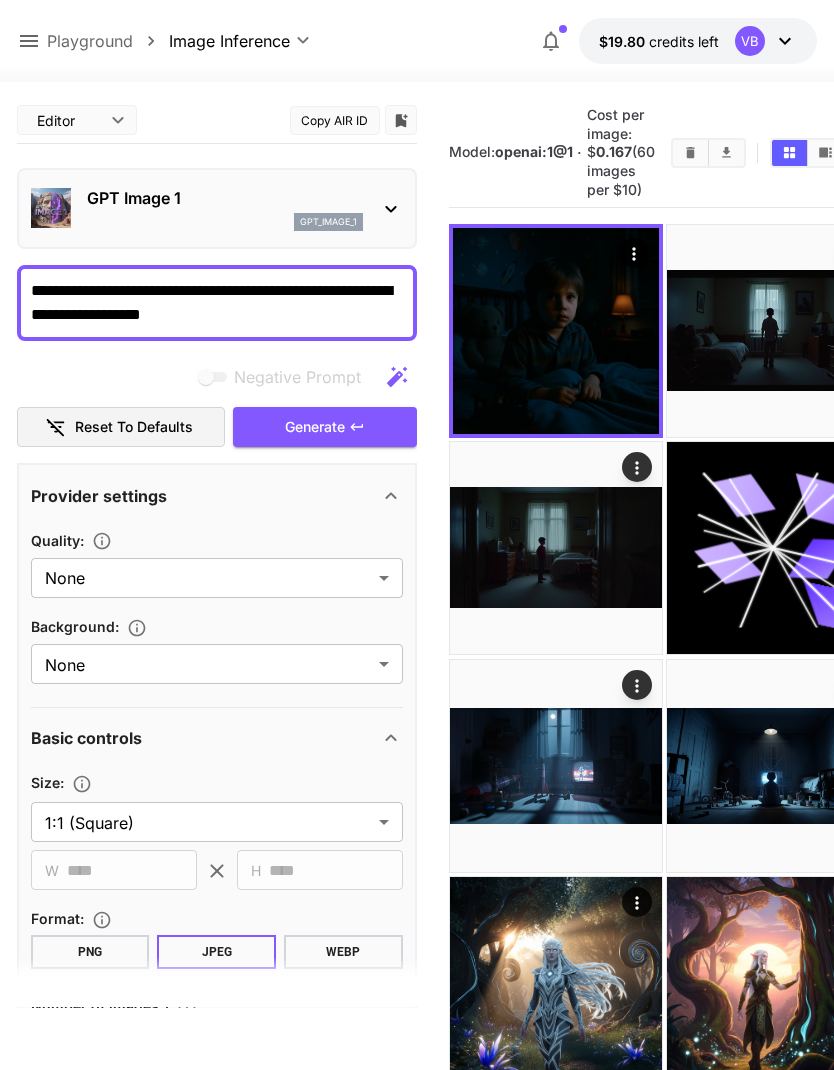 scroll, scrollTop: 11, scrollLeft: 0, axis: vertical 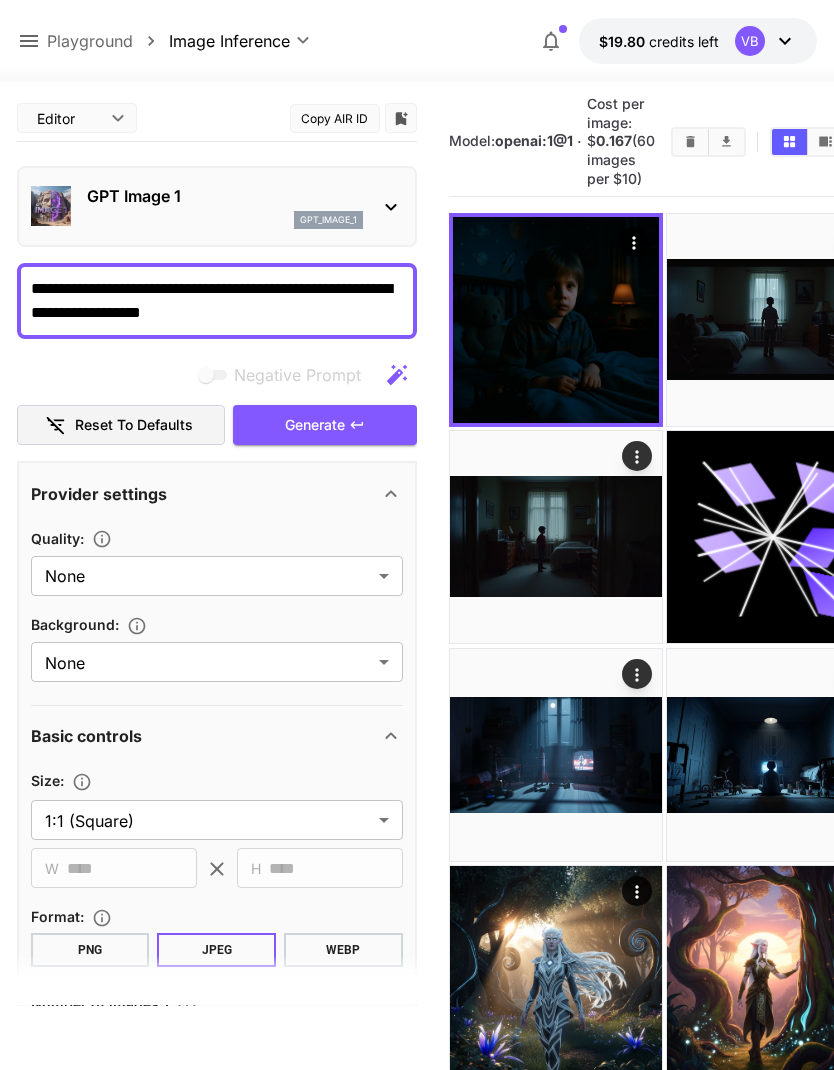 click at bounding box center (556, 320) 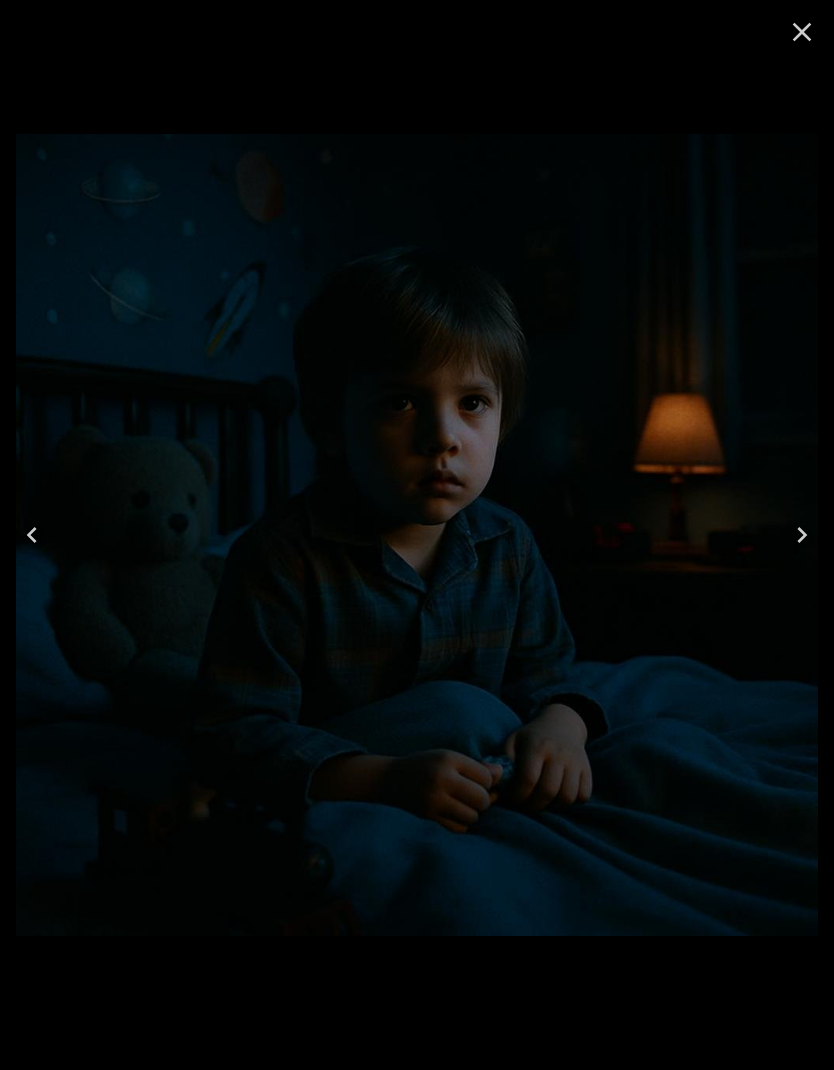 click 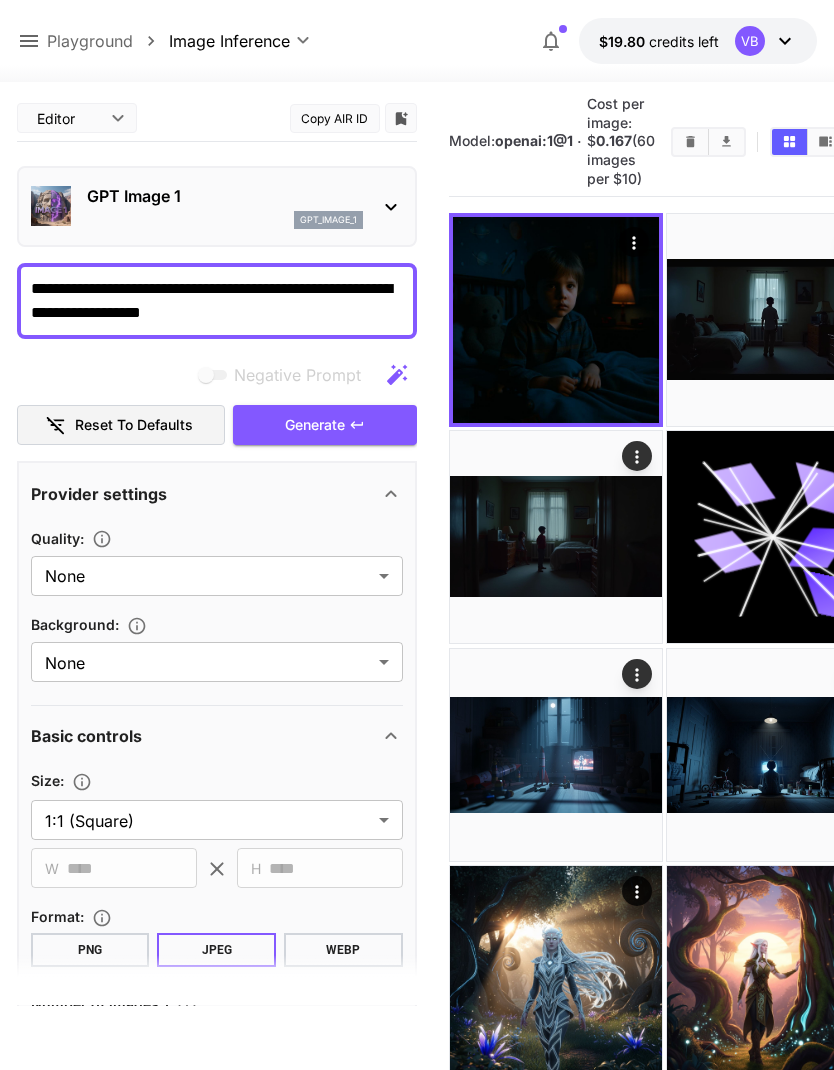 click on "gpt_image_1" at bounding box center (225, 220) 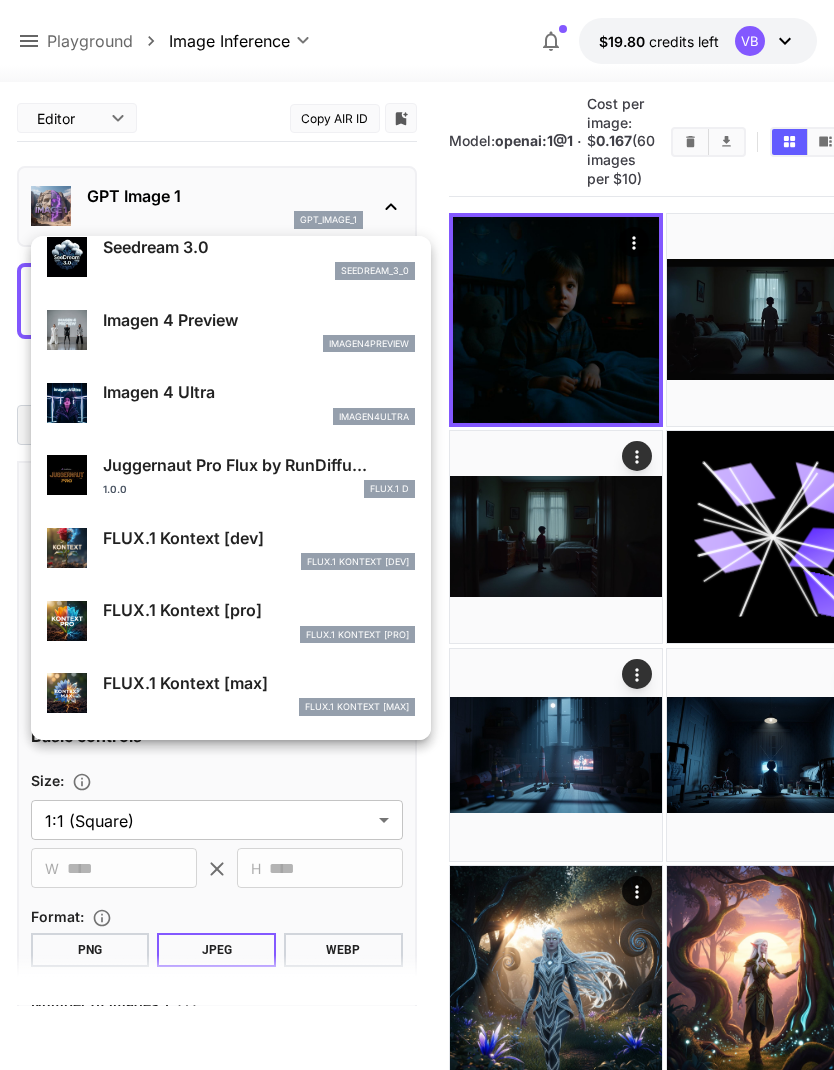 scroll, scrollTop: 521, scrollLeft: 0, axis: vertical 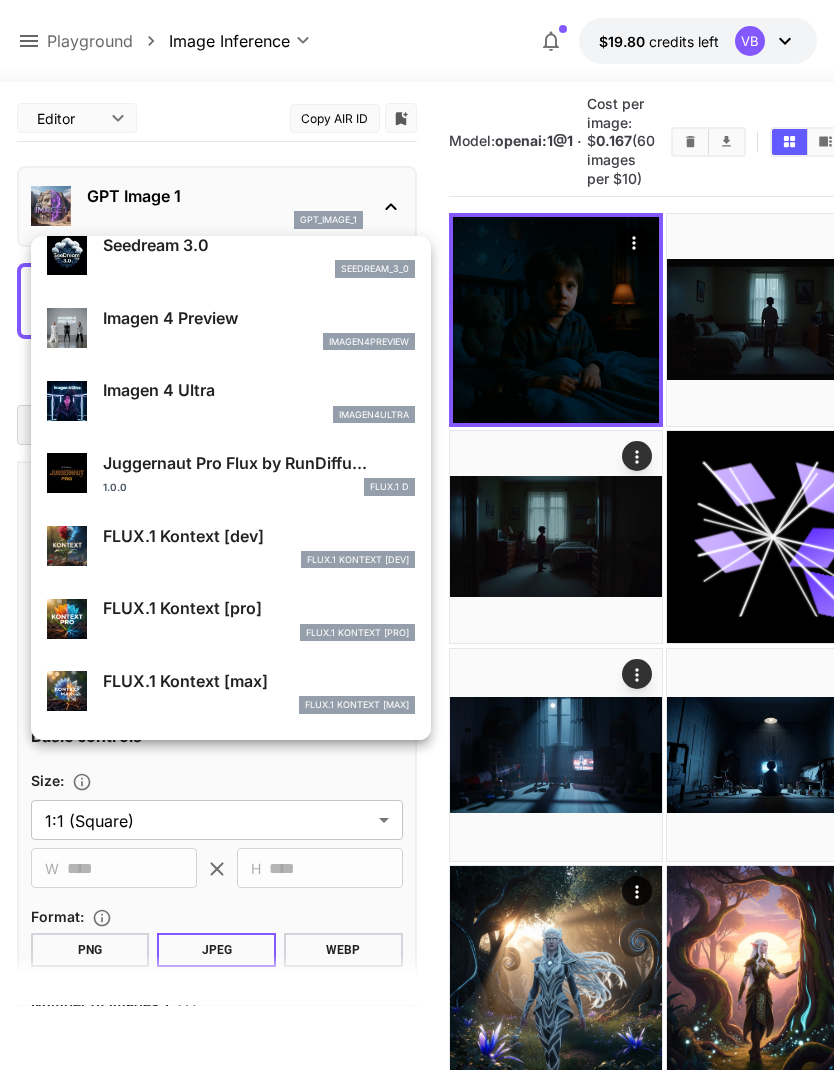 click on "Juggernaut Pro Flux by RunDiffu..." at bounding box center [259, 463] 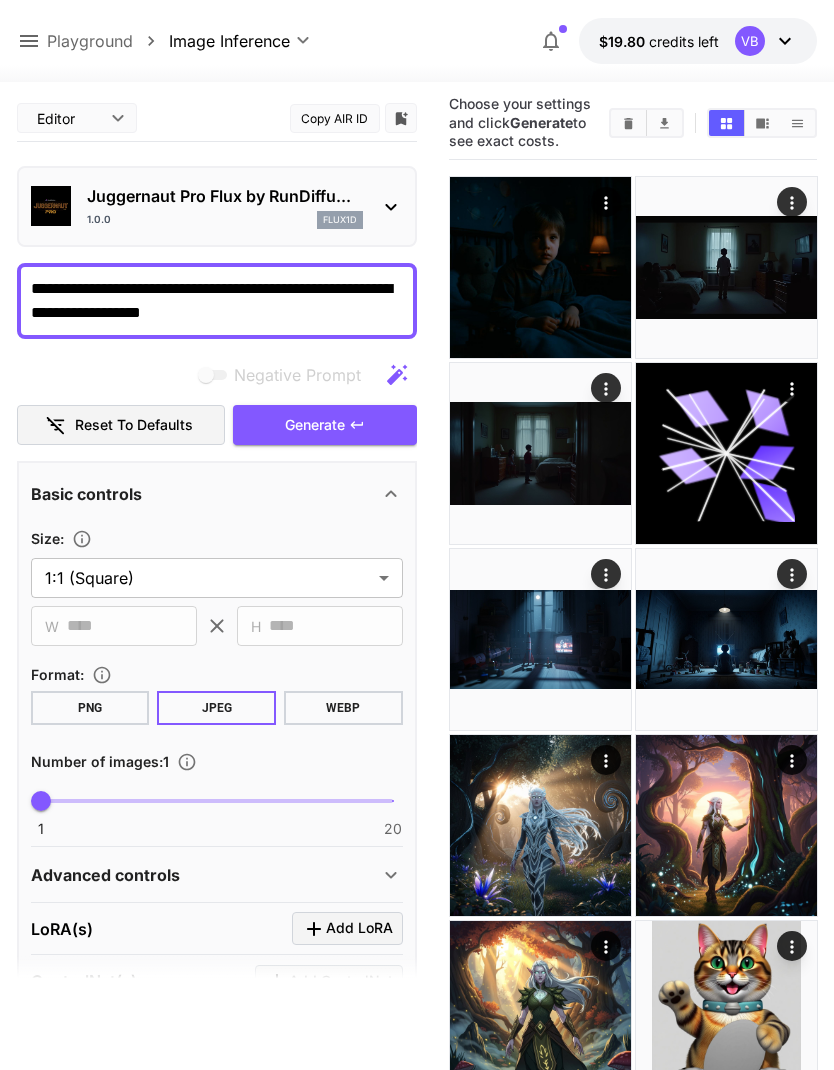 click on "**********" at bounding box center [417, 824] 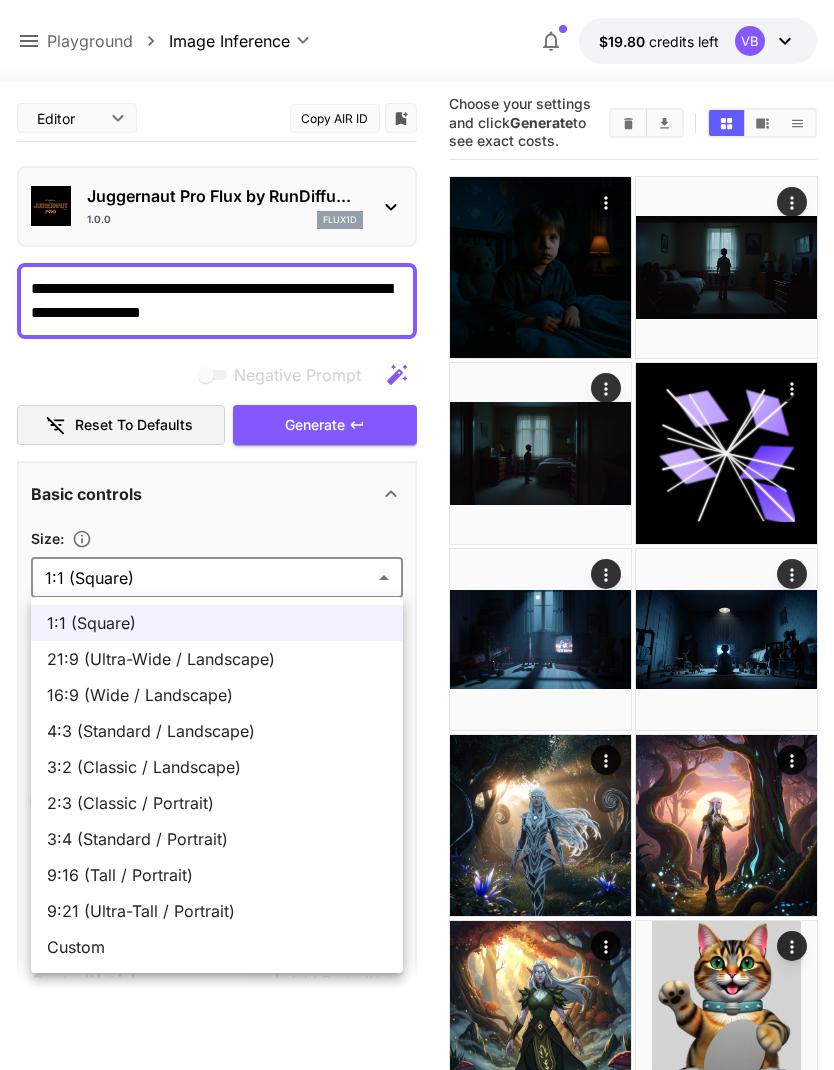 click on "16:9 (Wide / Landscape)" at bounding box center [217, 695] 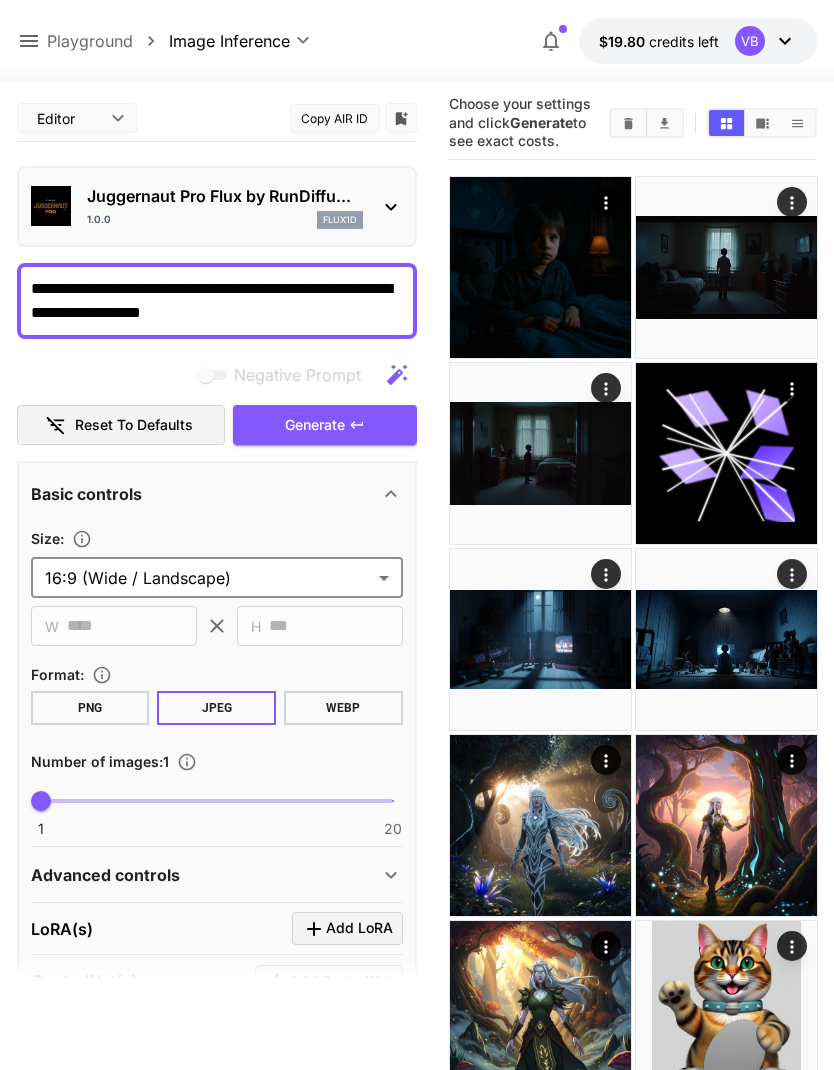 click on "Generate" at bounding box center (325, 425) 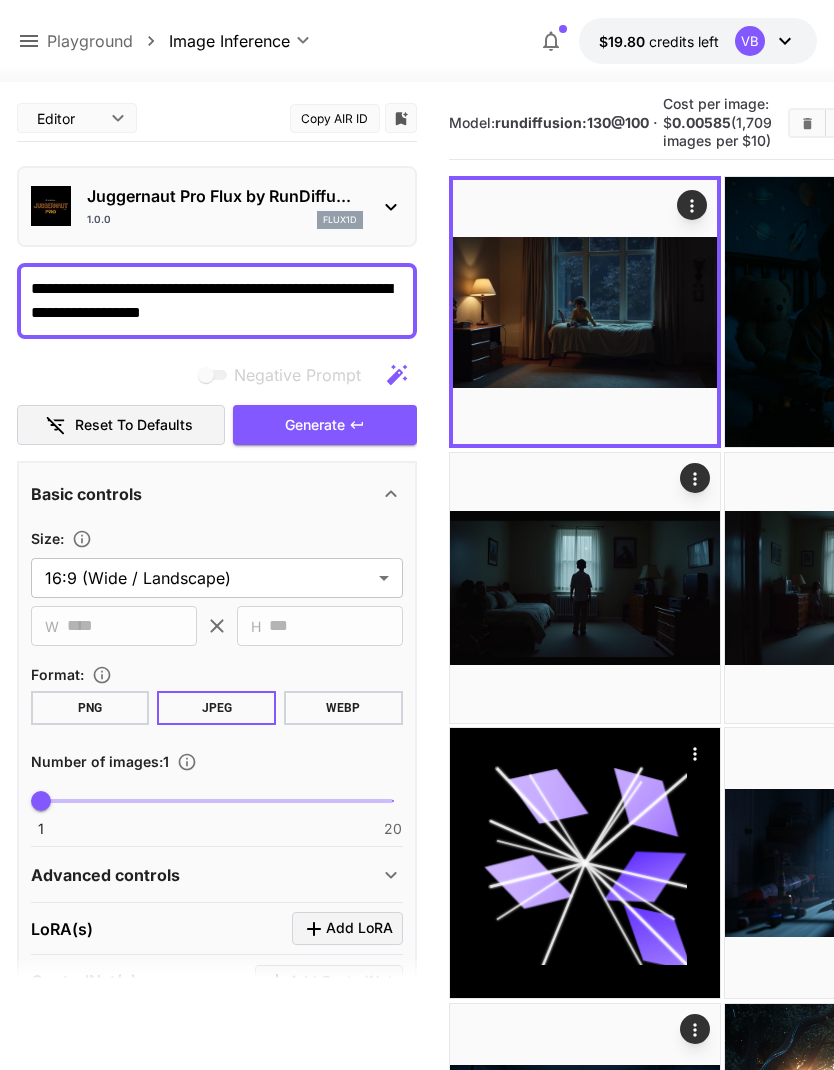 click 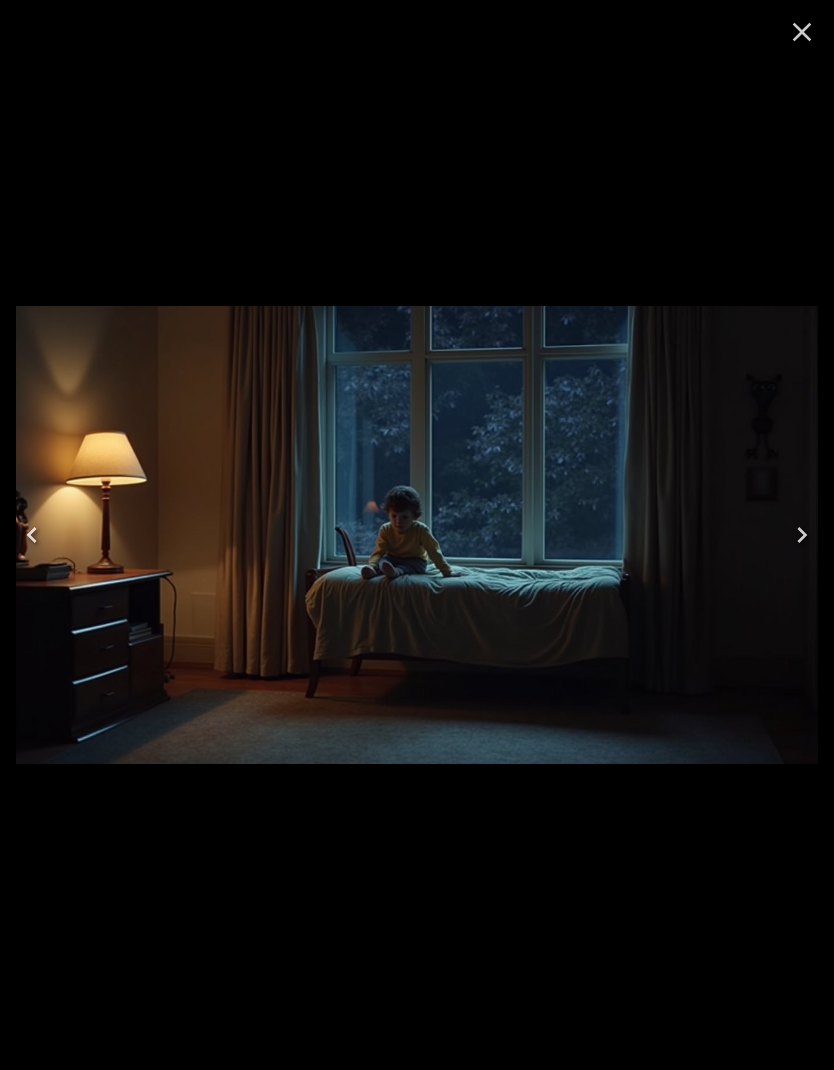 click 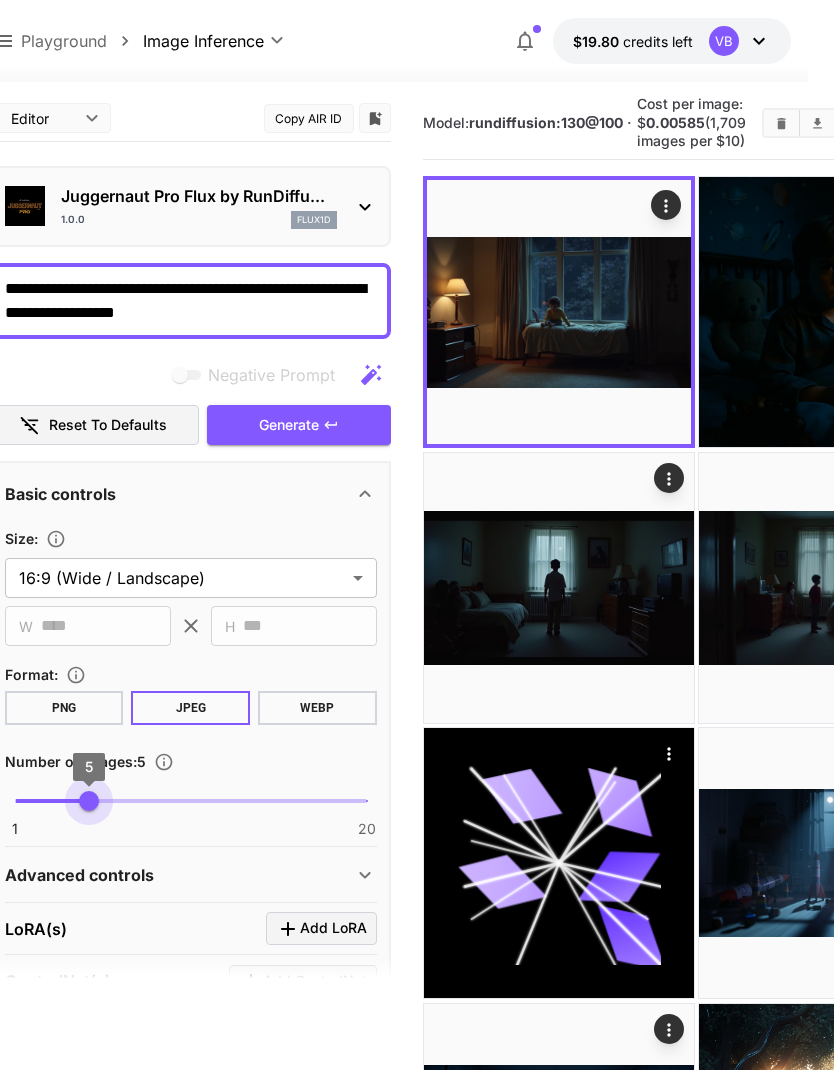 scroll, scrollTop: 11, scrollLeft: 19, axis: both 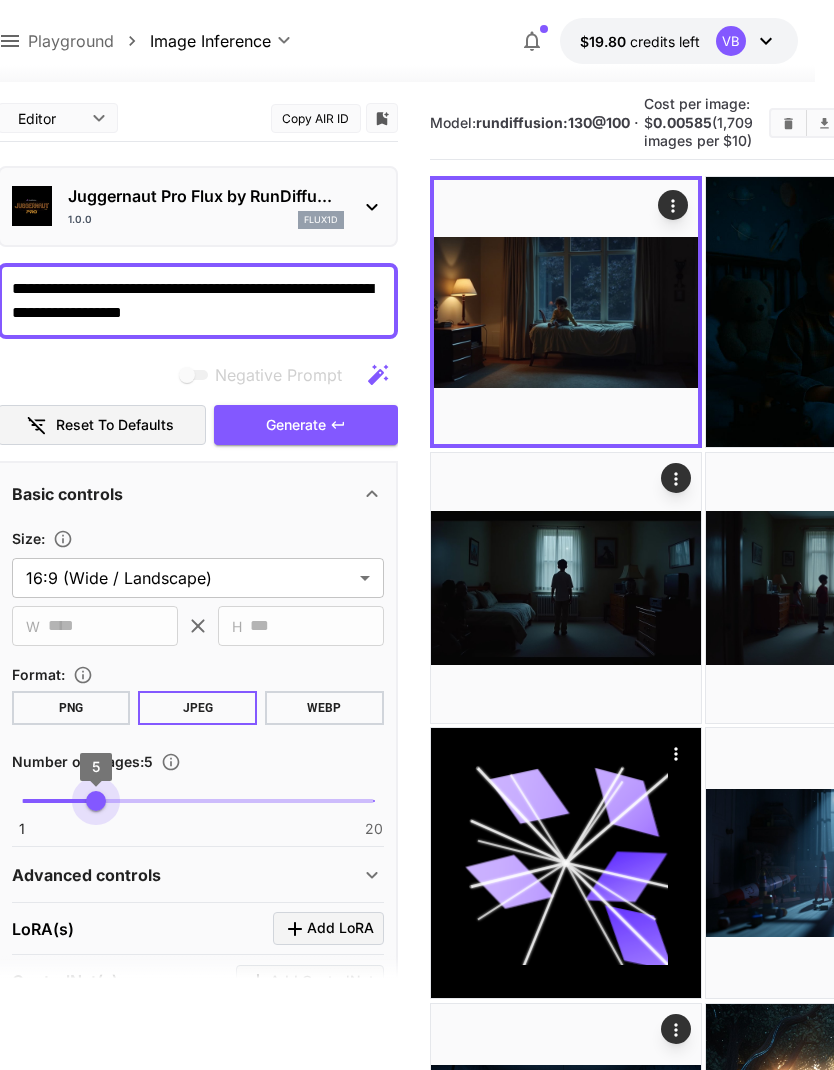 type on "*" 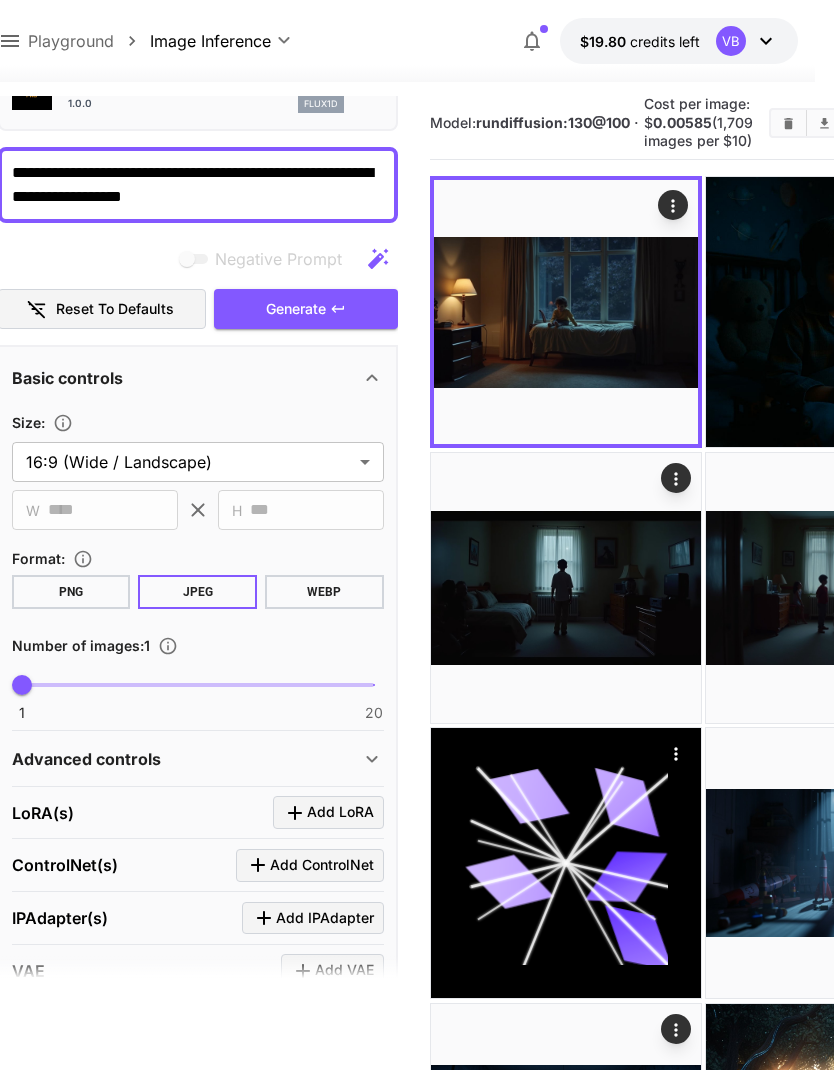 scroll, scrollTop: 234, scrollLeft: 0, axis: vertical 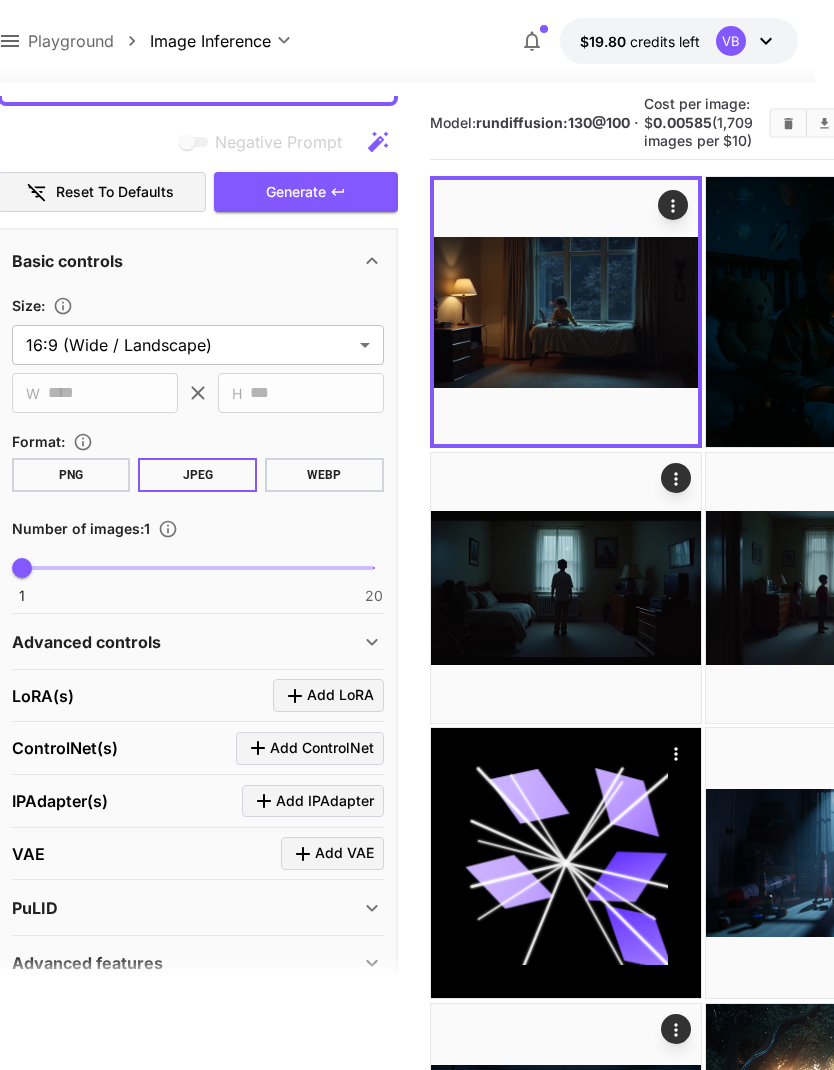 click on "Advanced features" at bounding box center (198, 963) 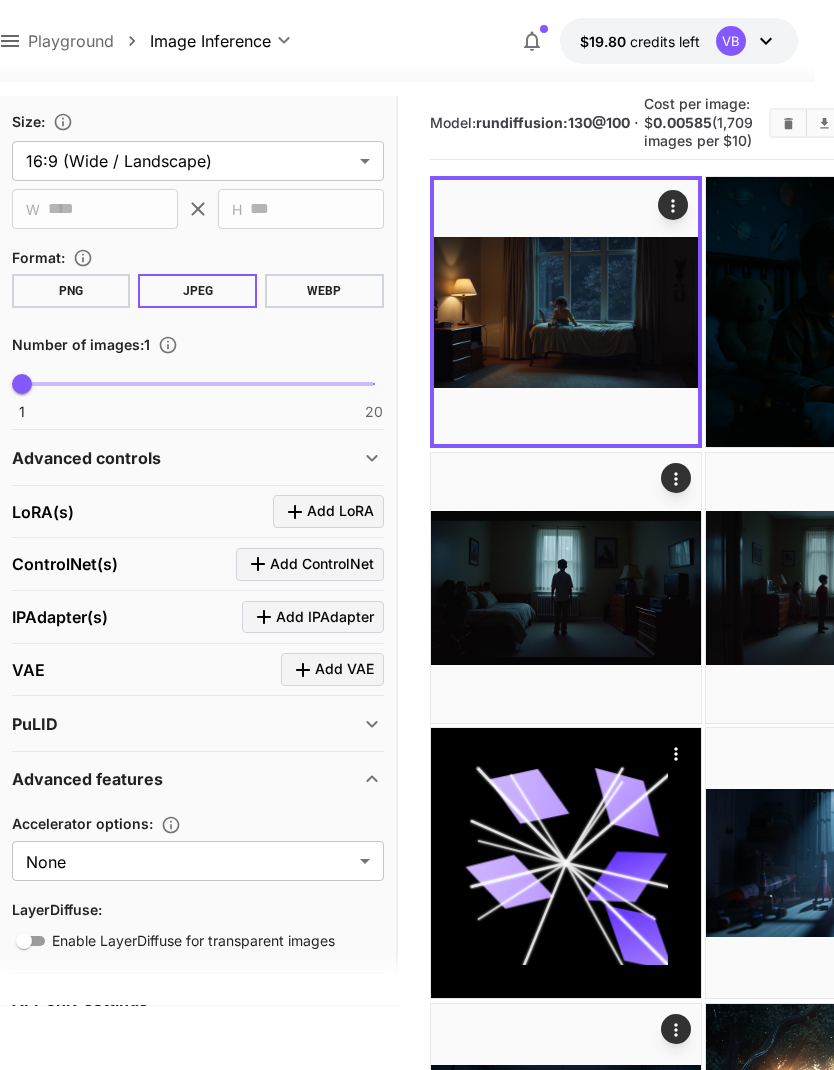 scroll, scrollTop: 419, scrollLeft: 0, axis: vertical 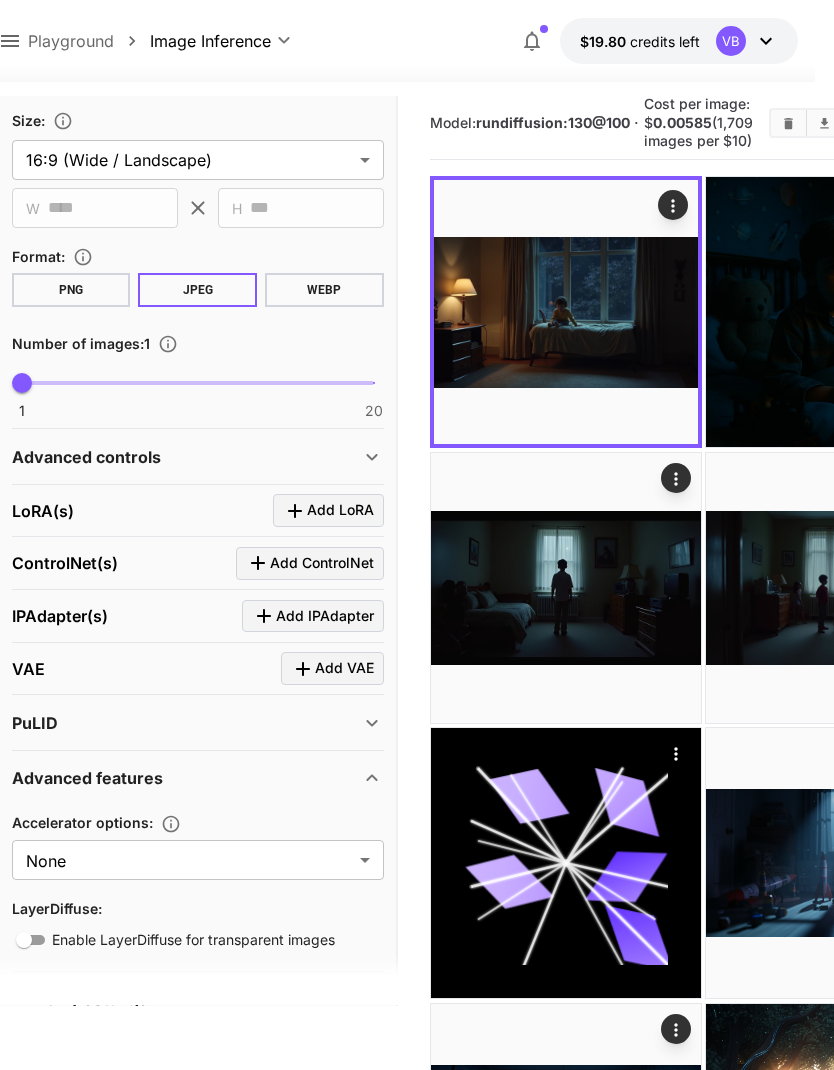 click on "Advanced controls" at bounding box center [198, 457] 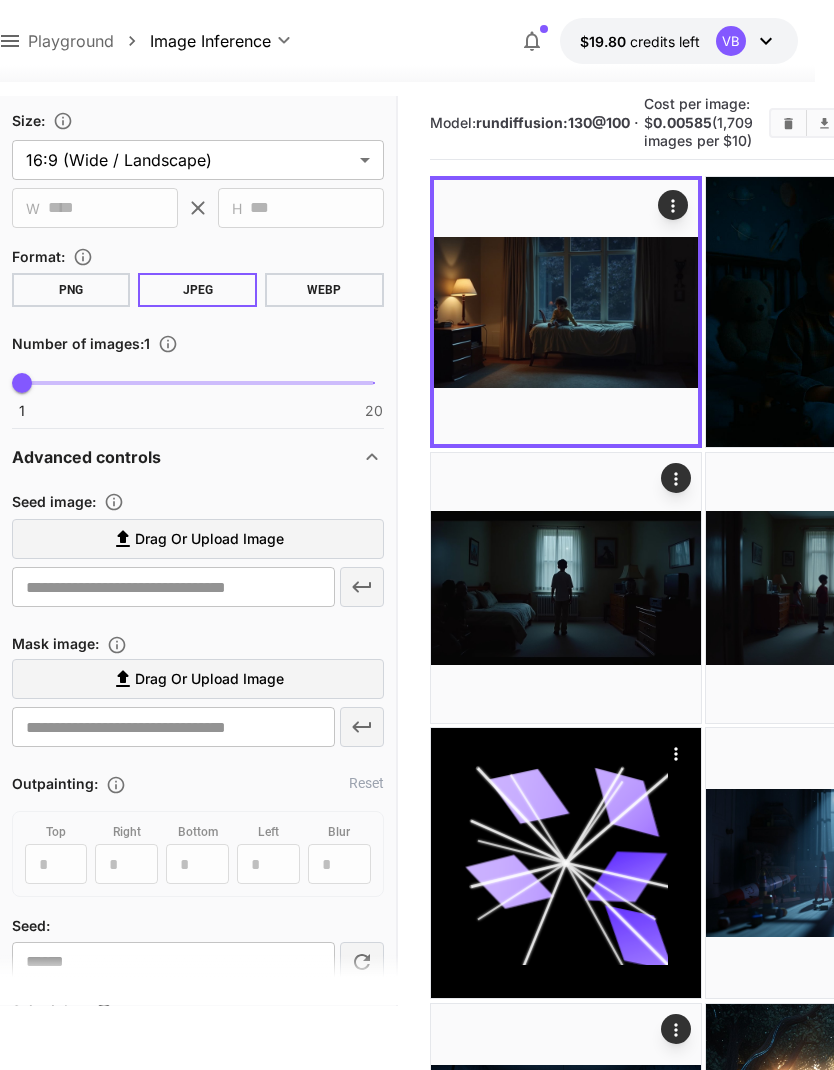 click 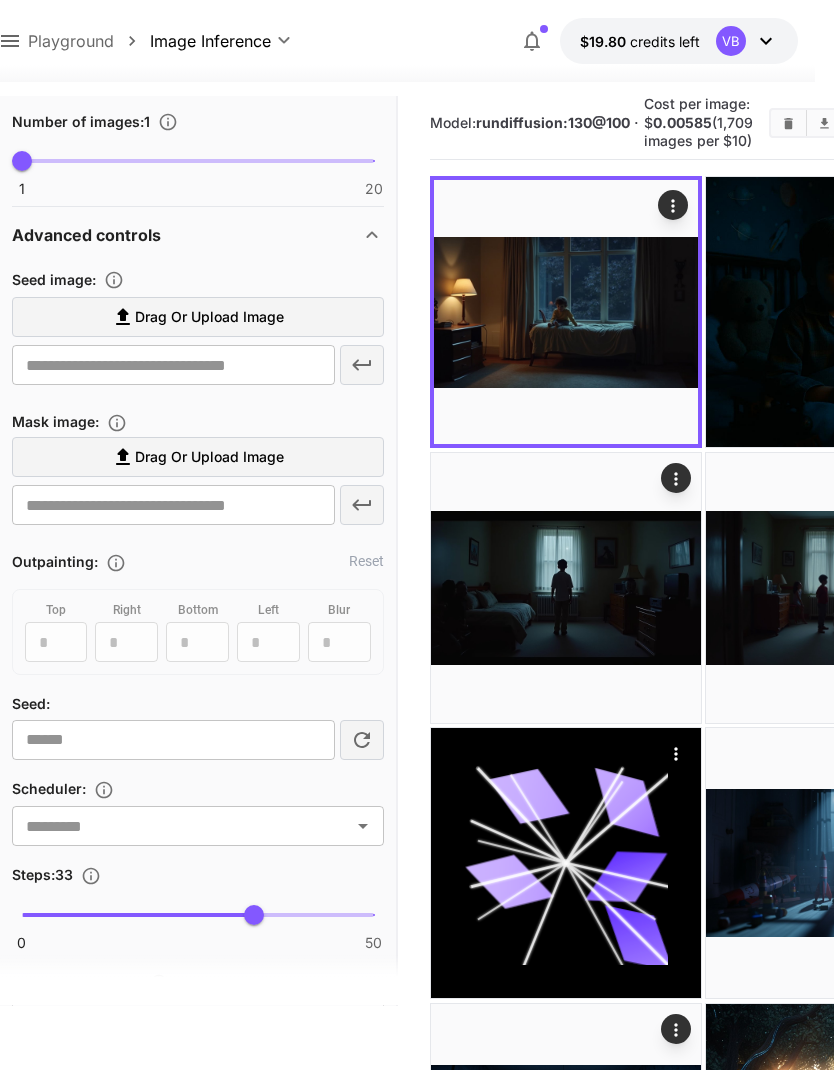scroll, scrollTop: 642, scrollLeft: 0, axis: vertical 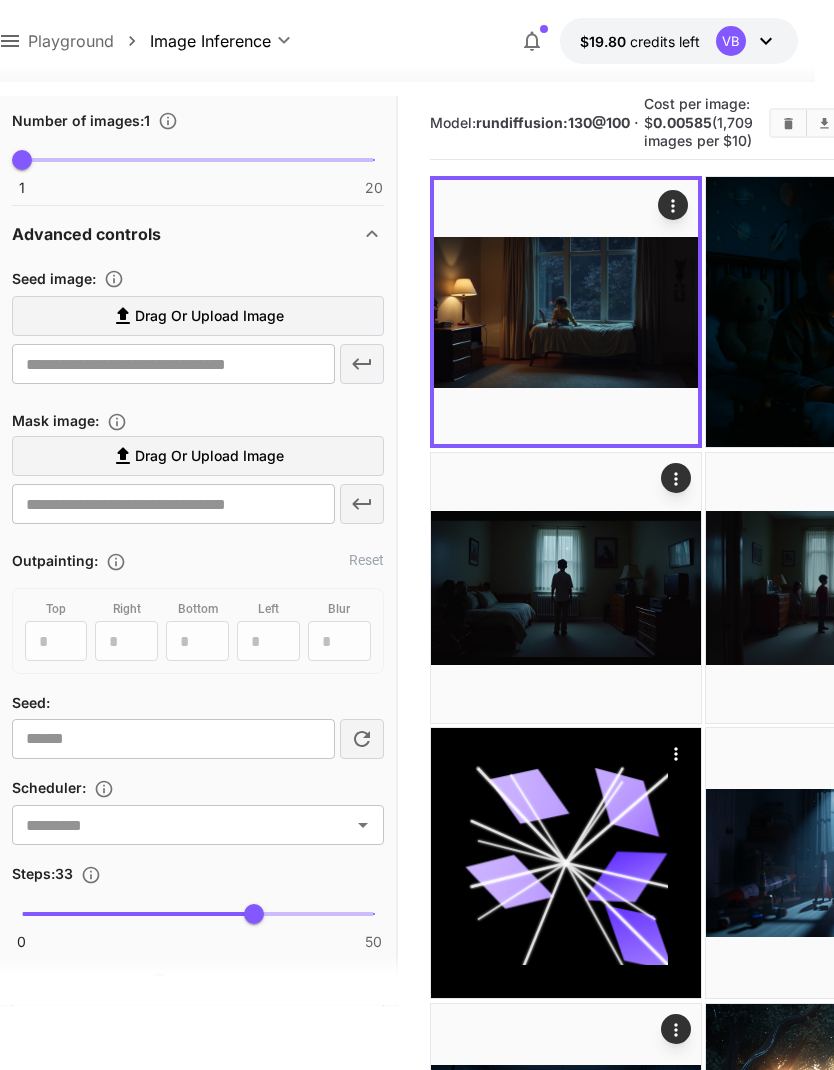 click at bounding box center [173, 739] 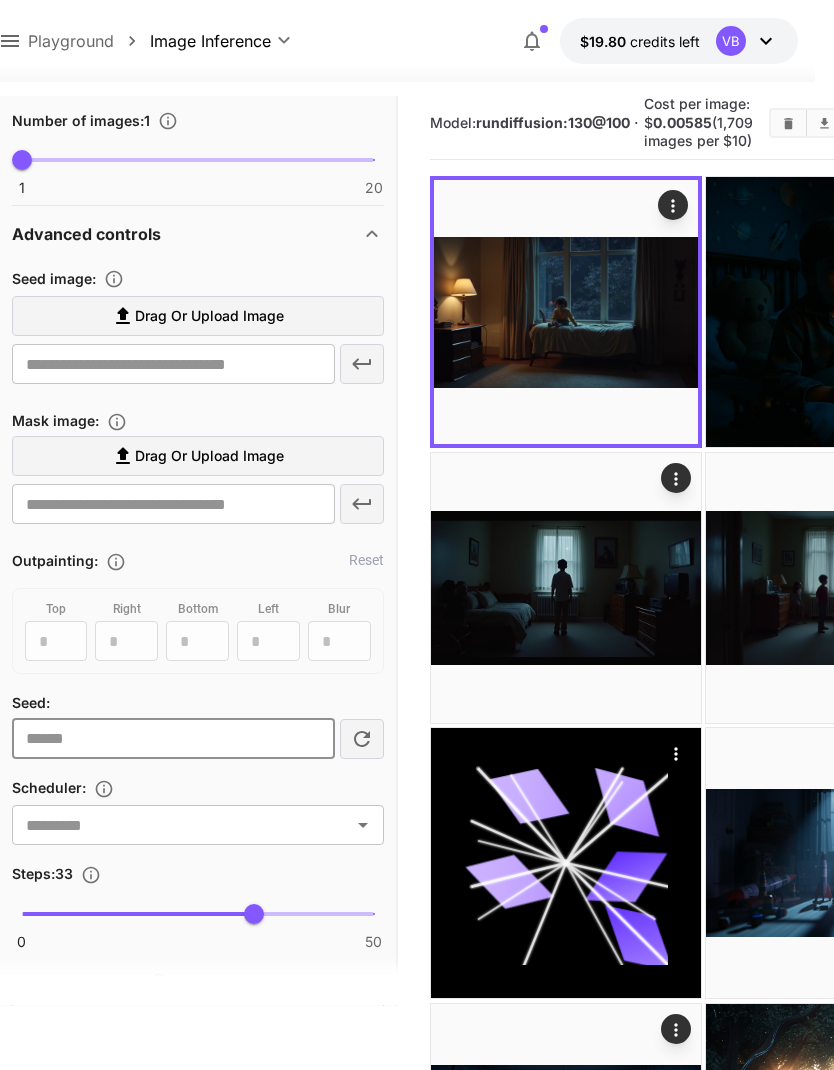scroll, scrollTop: 20, scrollLeft: 0, axis: vertical 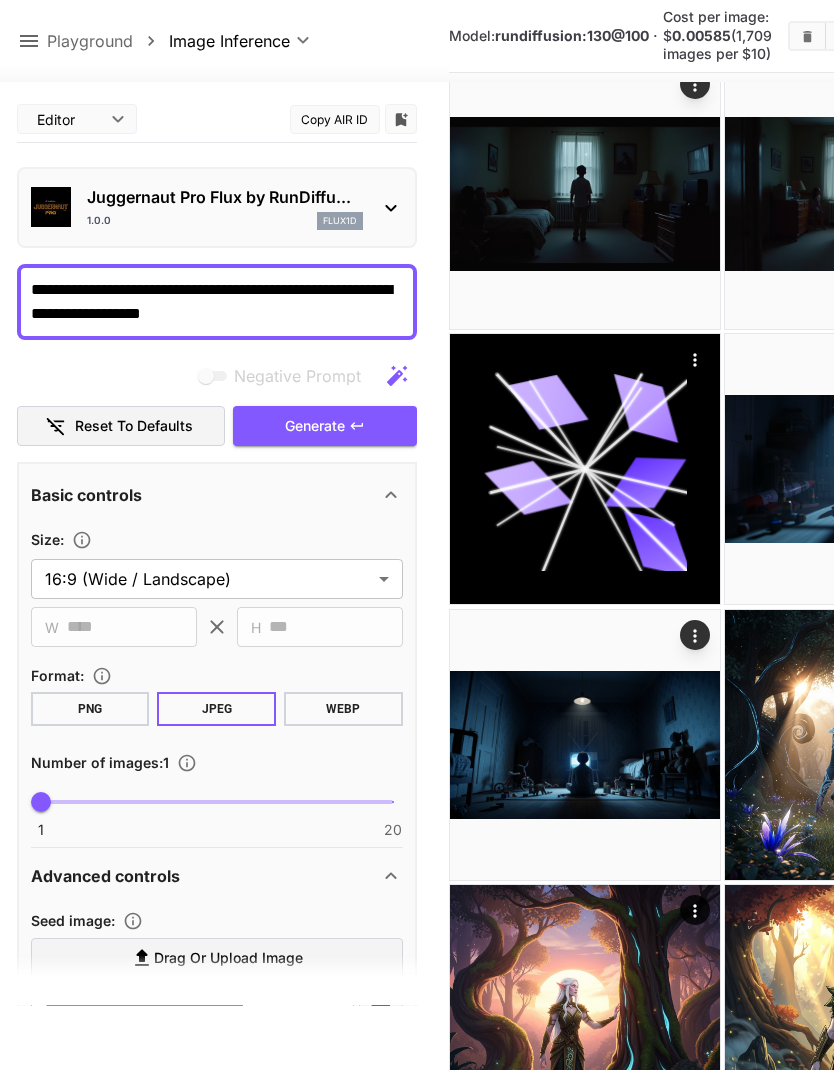 type on "*" 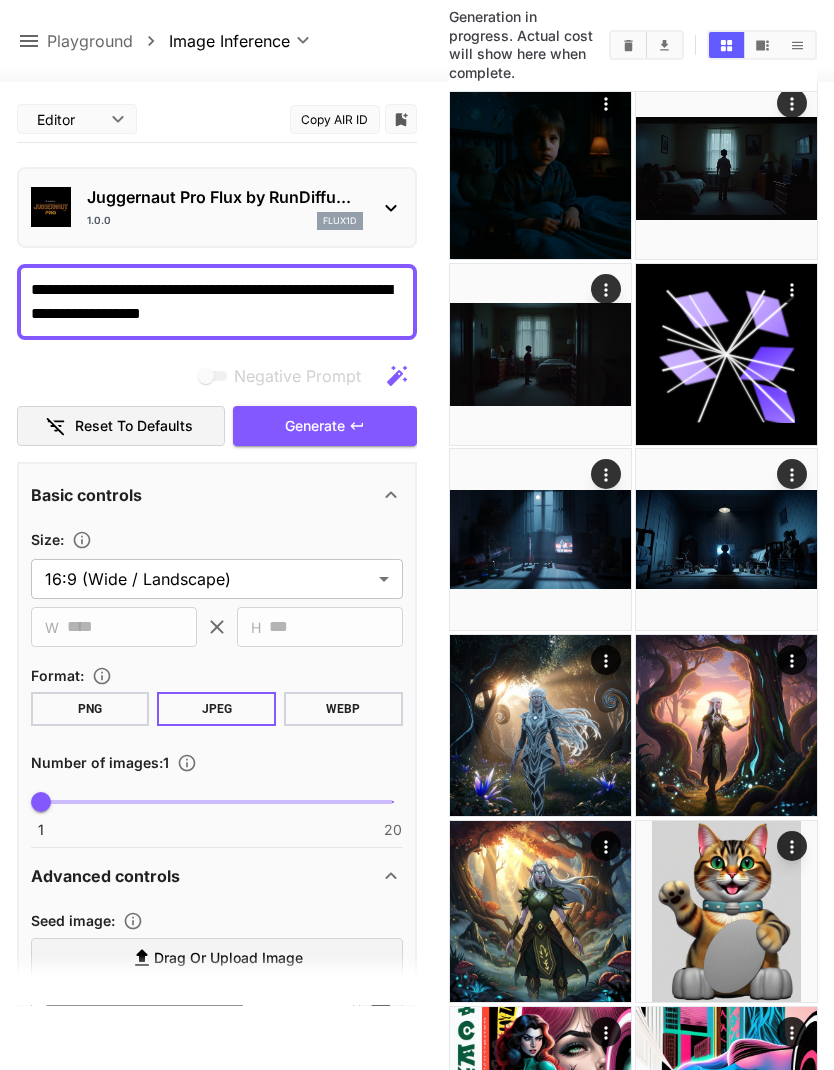 scroll, scrollTop: 0, scrollLeft: 0, axis: both 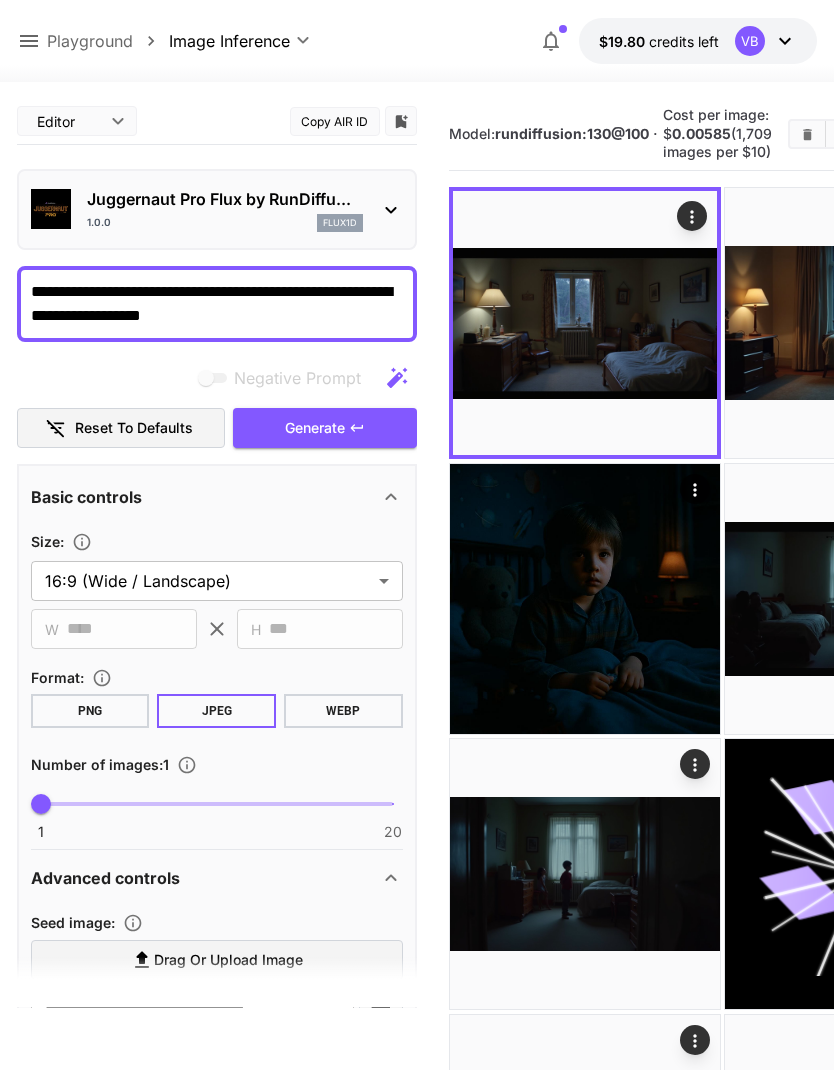 click 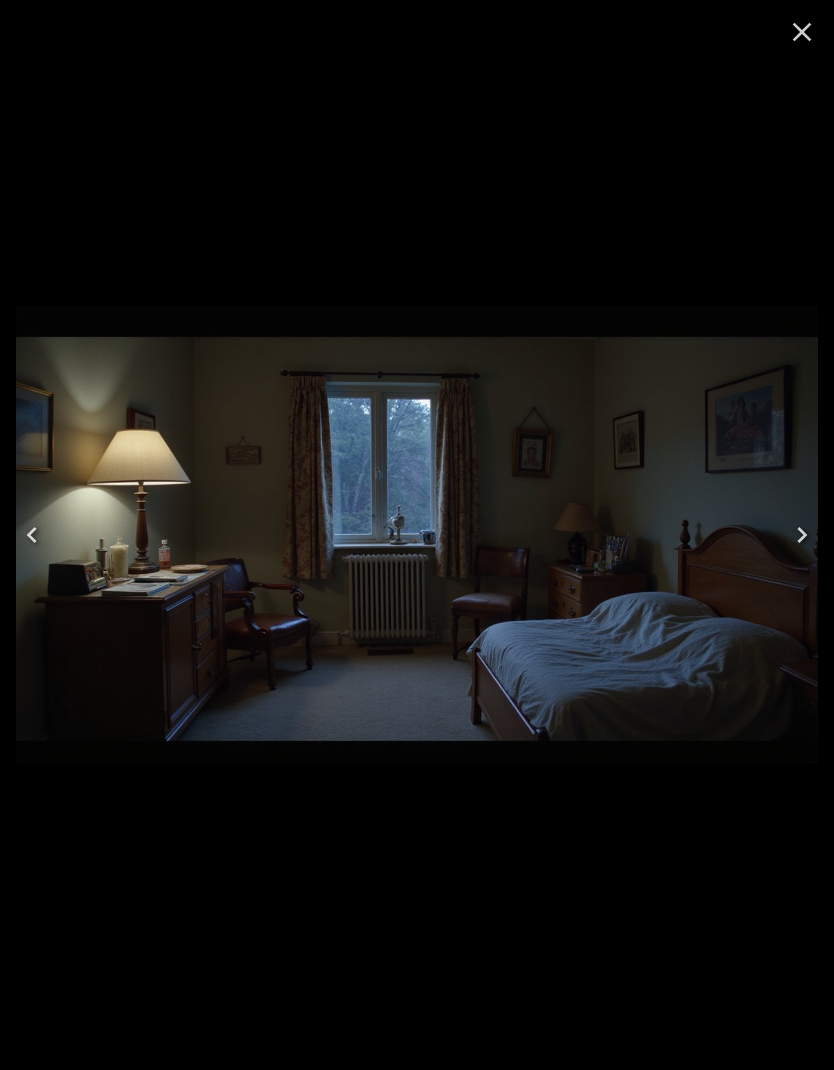 scroll, scrollTop: 0, scrollLeft: 0, axis: both 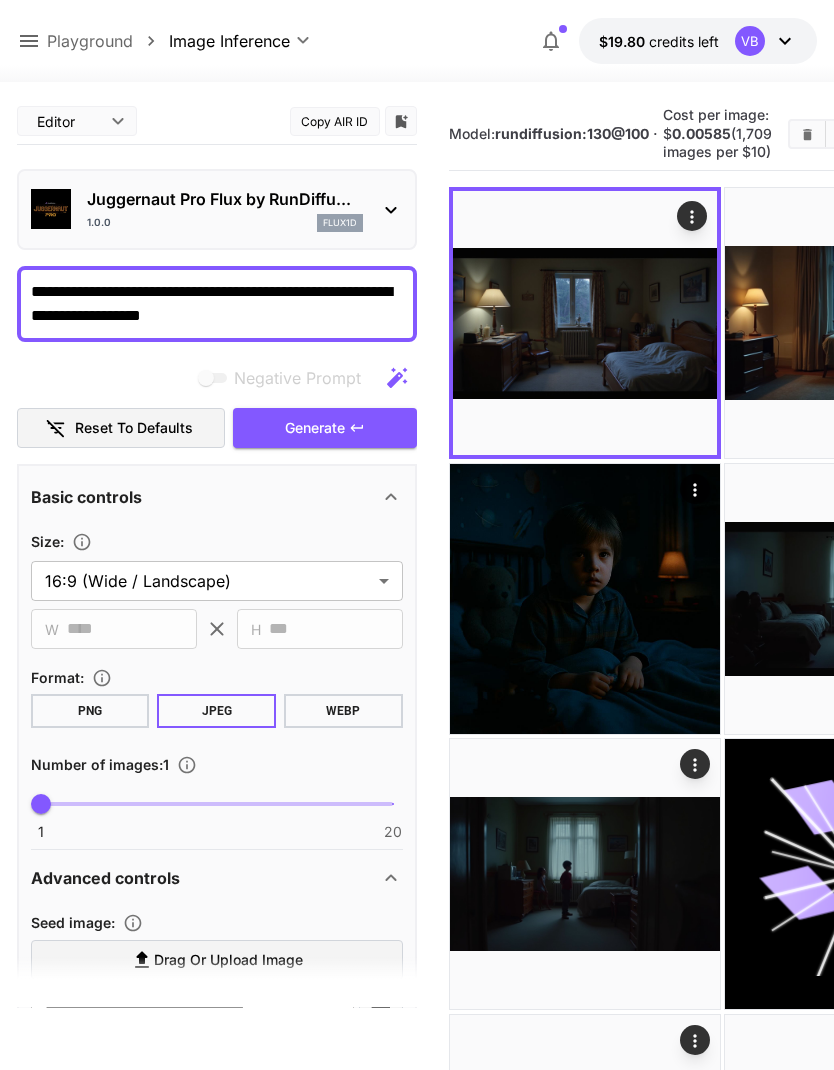 click at bounding box center (585, 323) 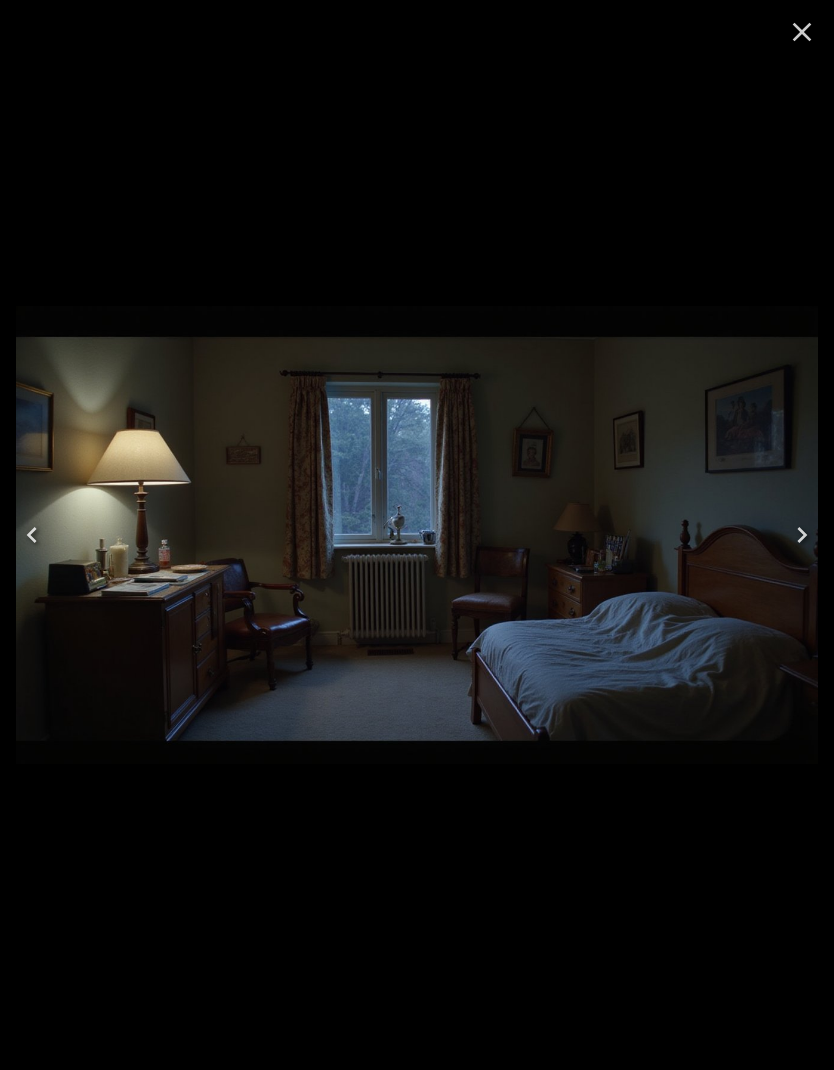 click 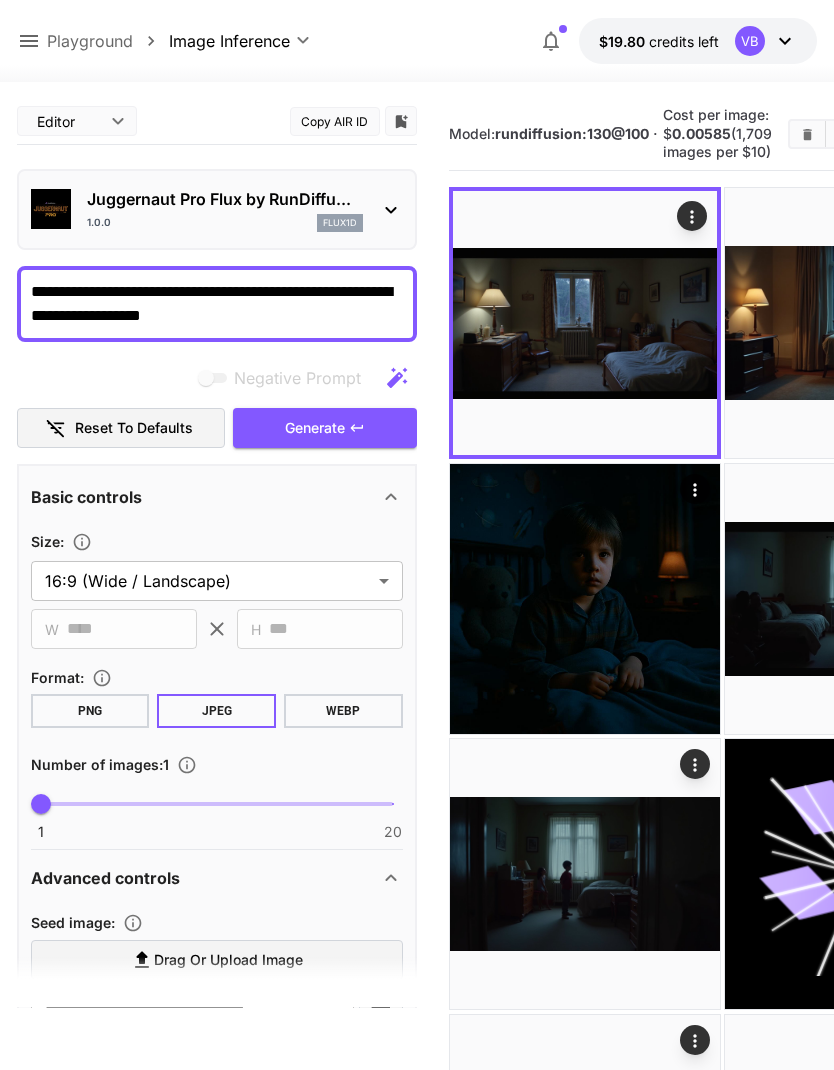 click on "flux1d" at bounding box center [340, 223] 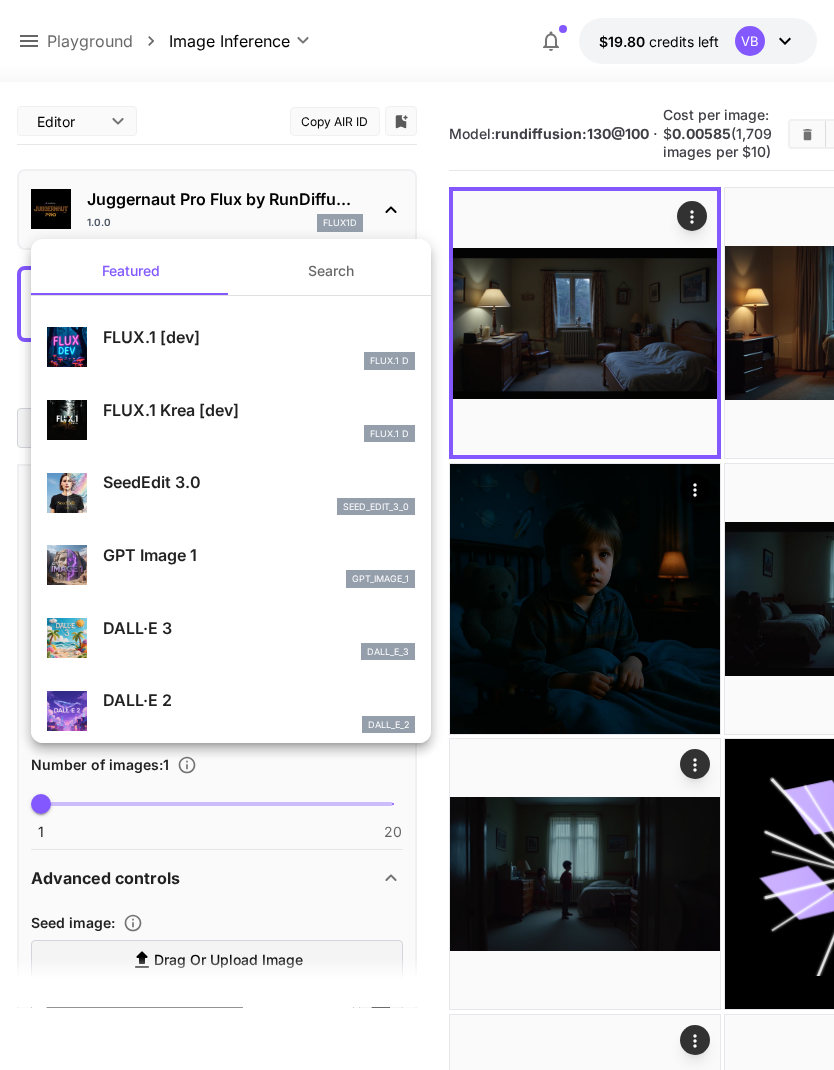 click on "FLUX.1 [dev]" at bounding box center [259, 337] 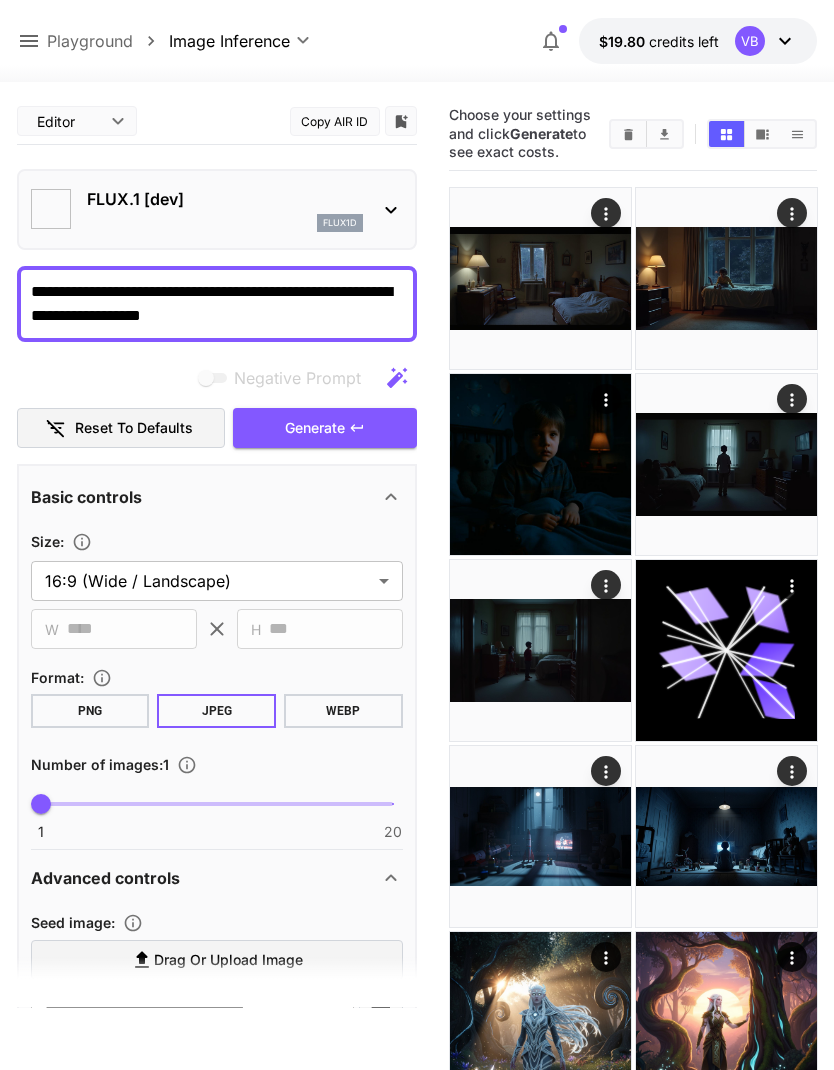 type on "**********" 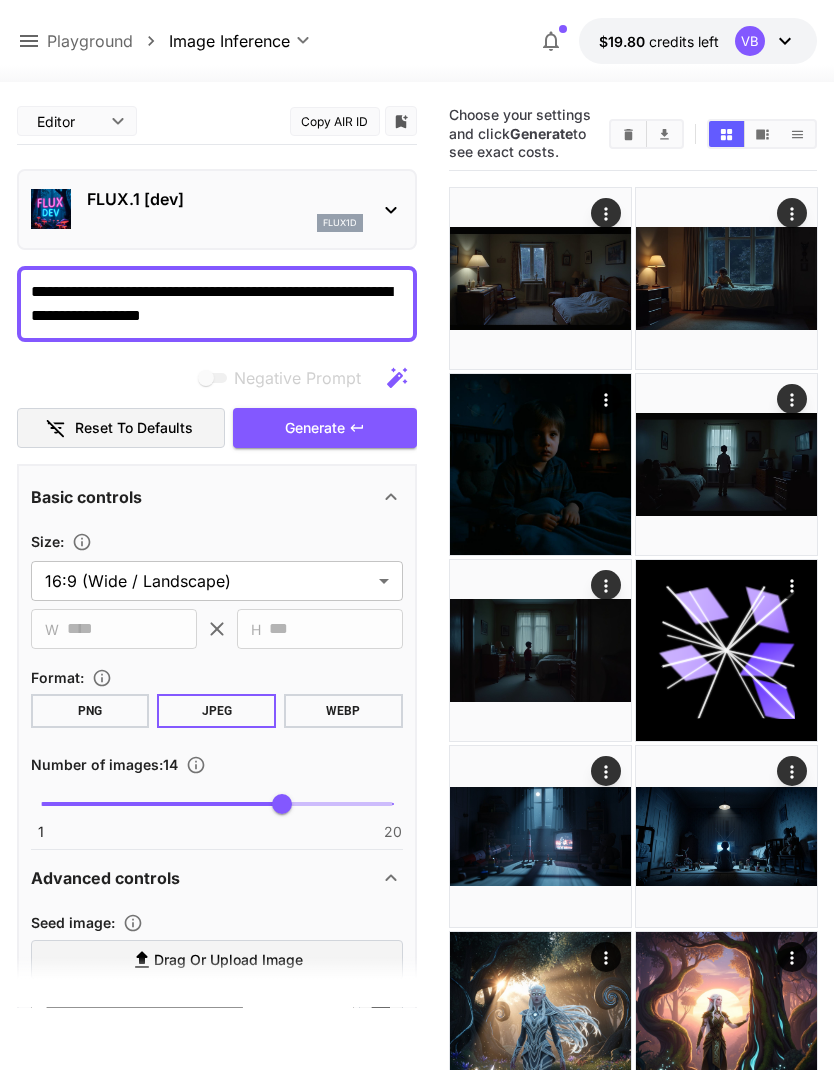 scroll, scrollTop: 0, scrollLeft: 0, axis: both 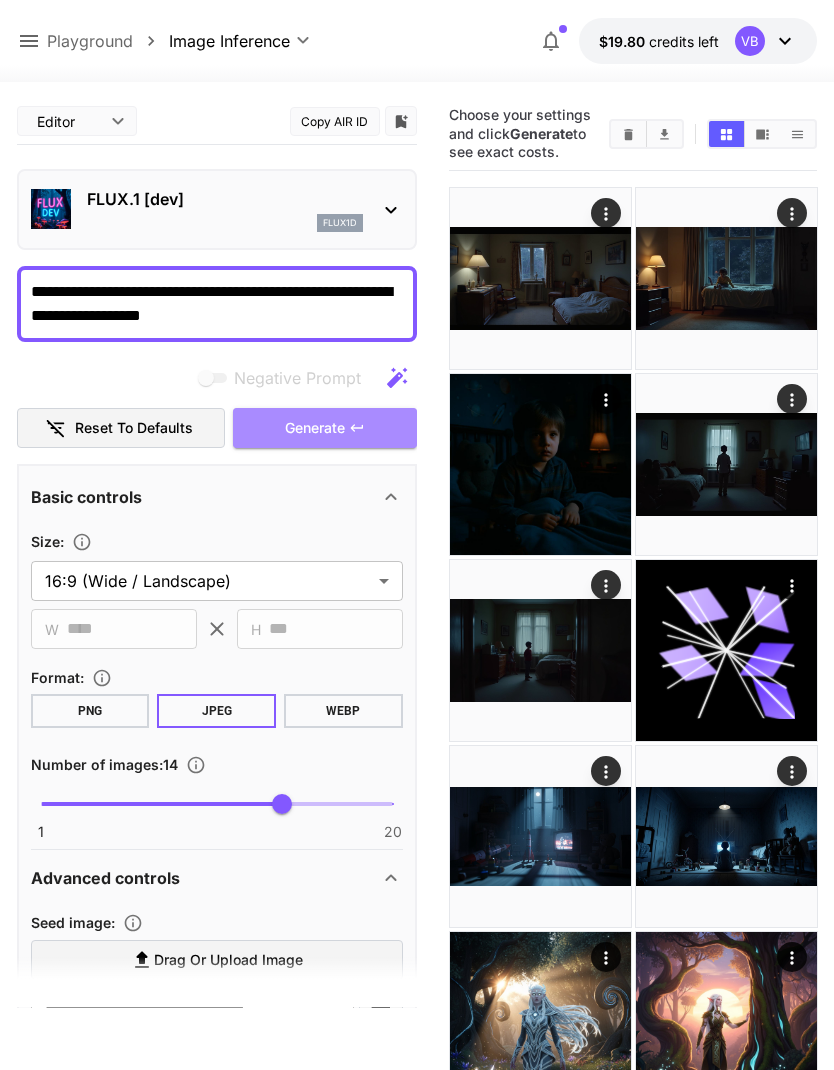 click on "Generate" at bounding box center [315, 428] 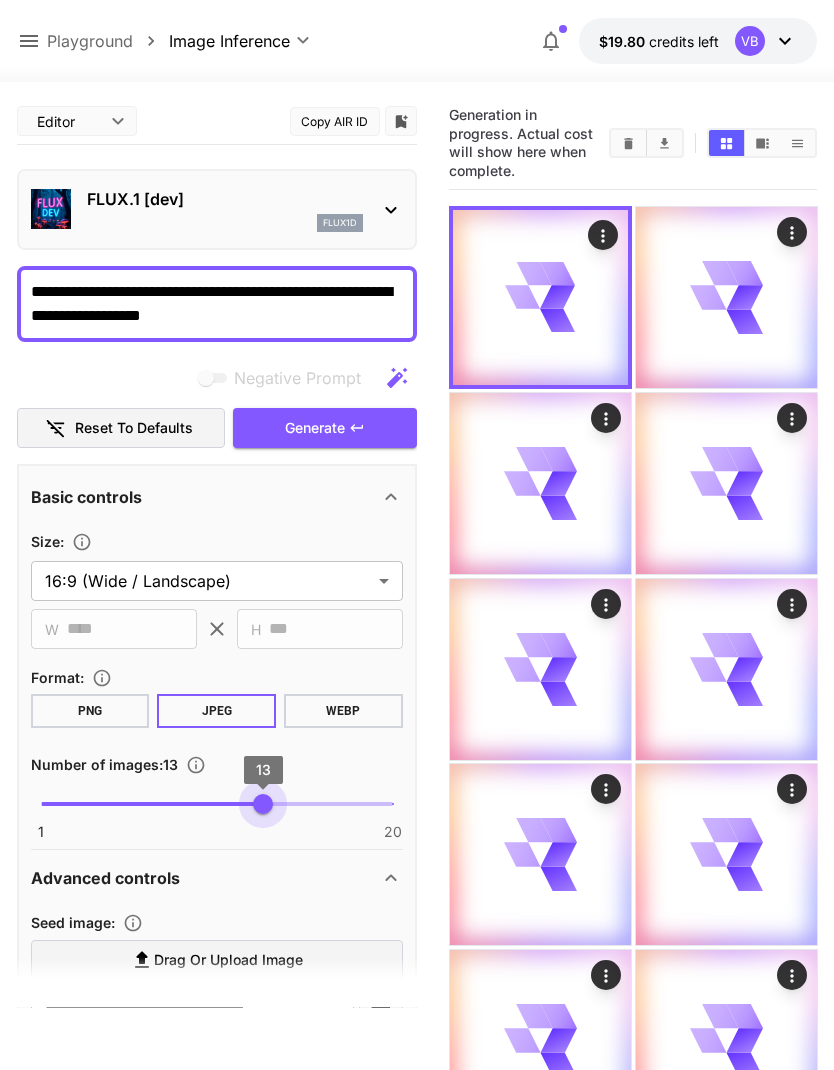 type on "*" 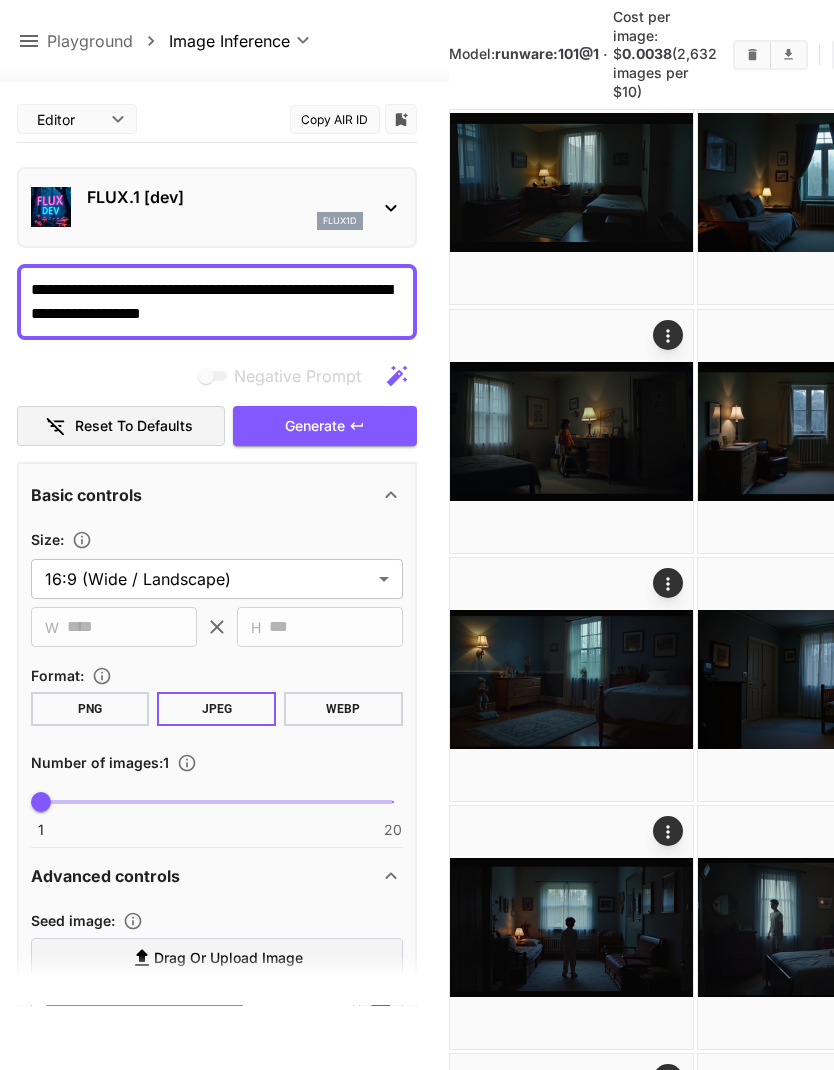 scroll, scrollTop: 424, scrollLeft: 0, axis: vertical 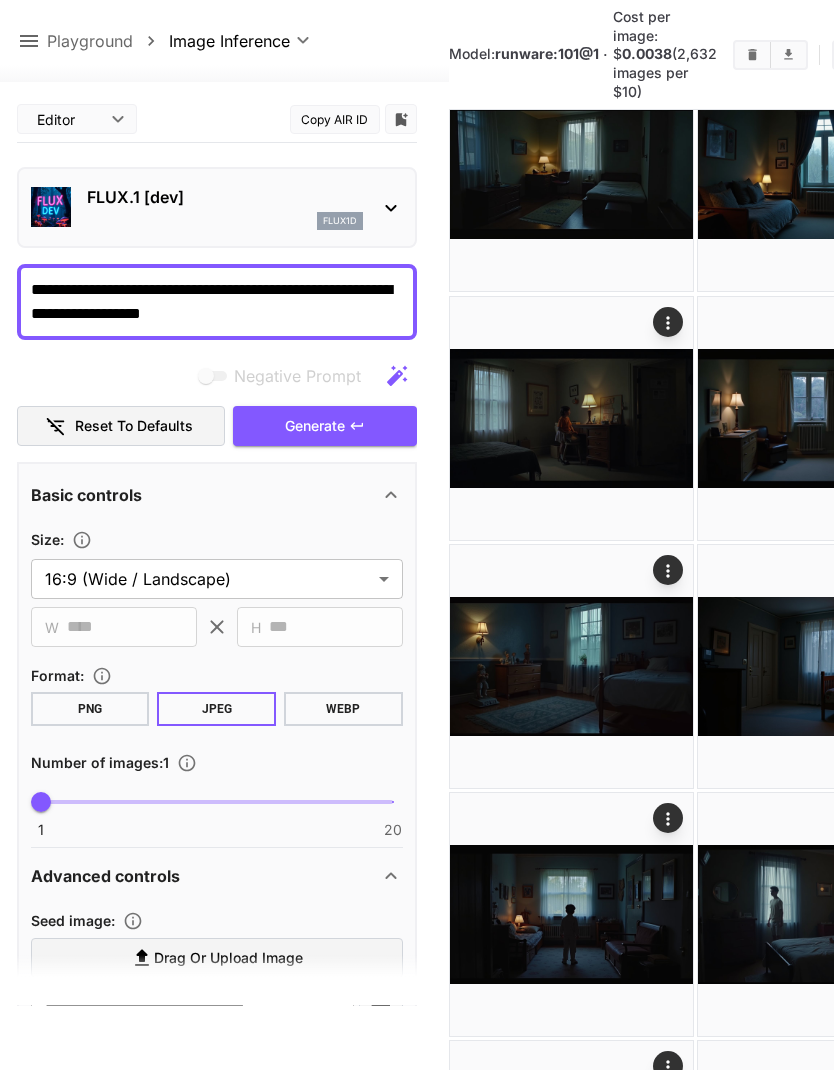 click at bounding box center [571, 915] 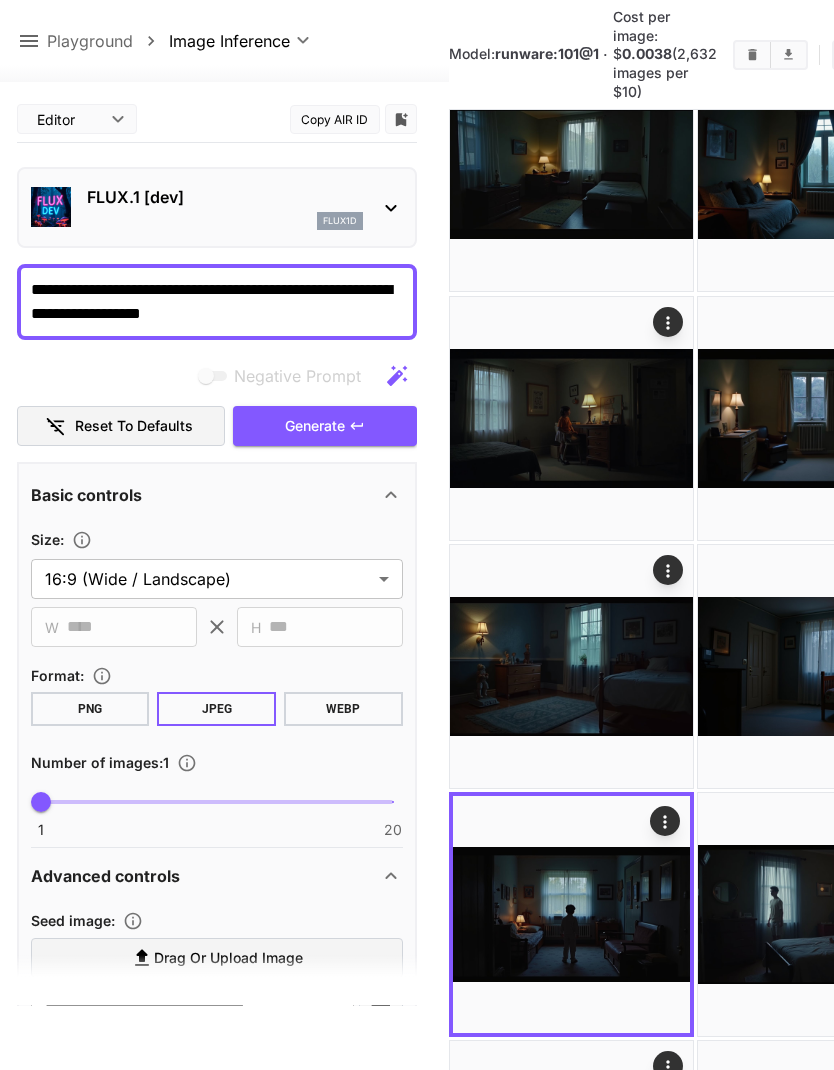 scroll, scrollTop: 425, scrollLeft: 0, axis: vertical 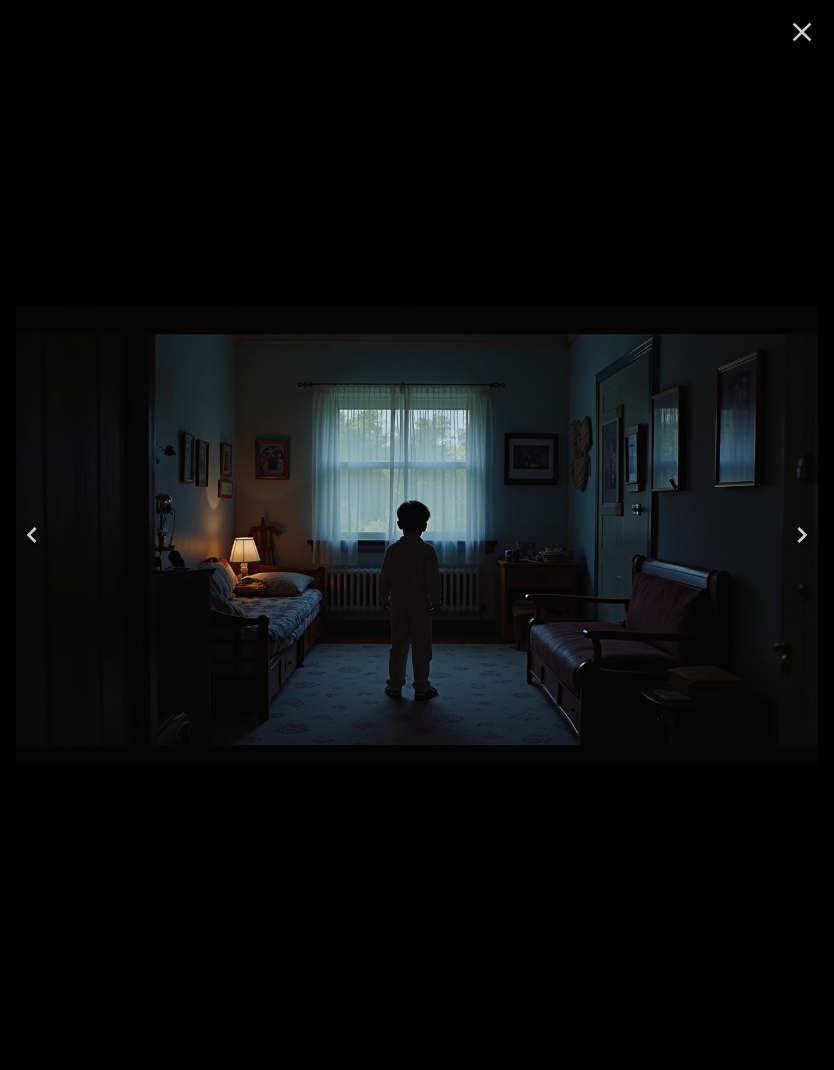 click at bounding box center [32, 535] 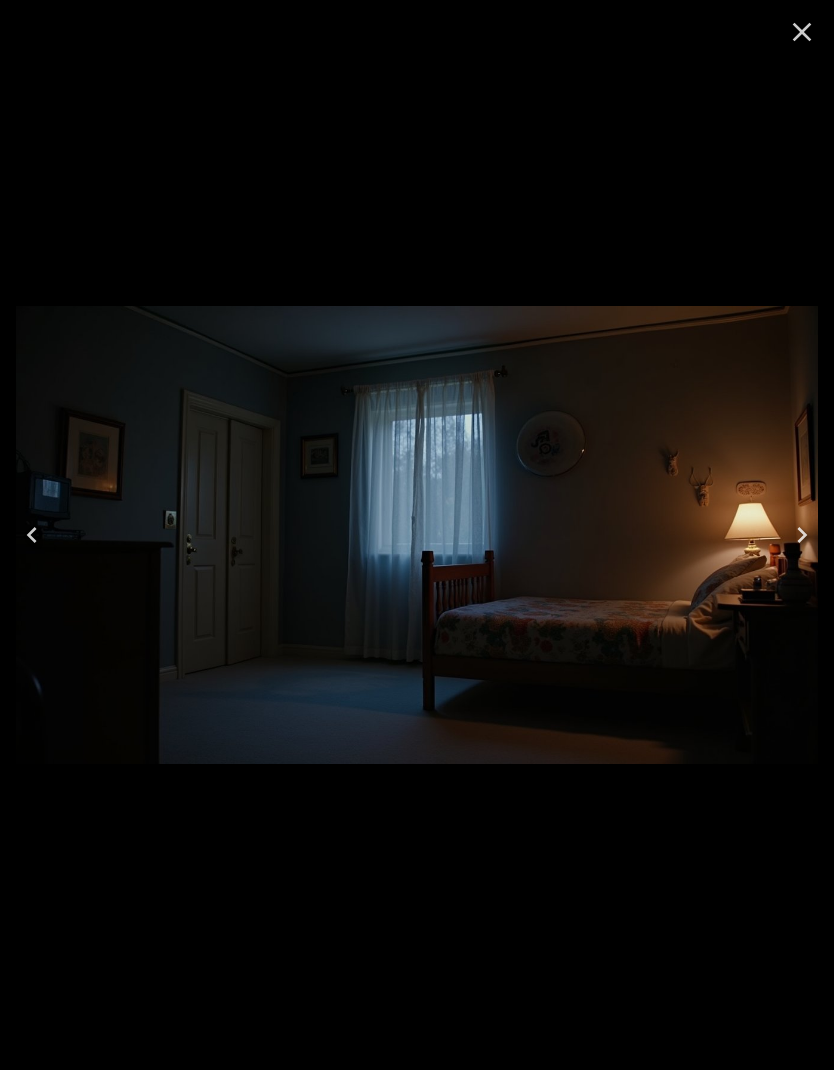 click 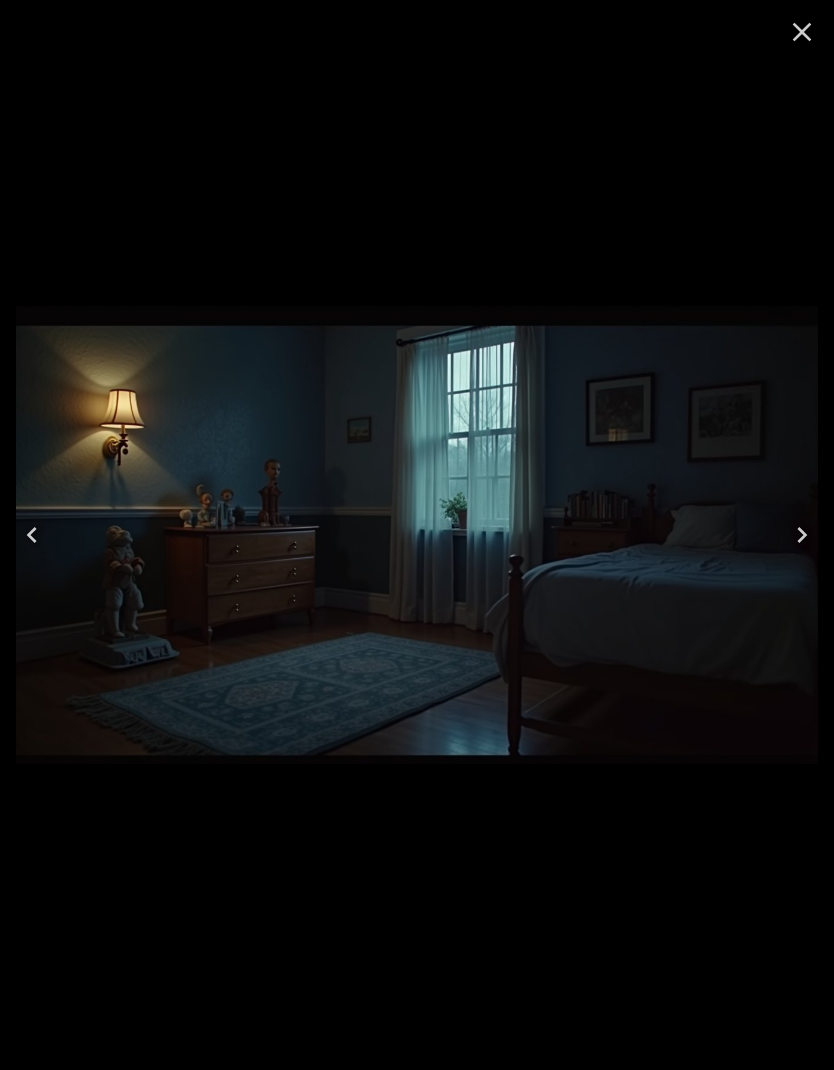 click 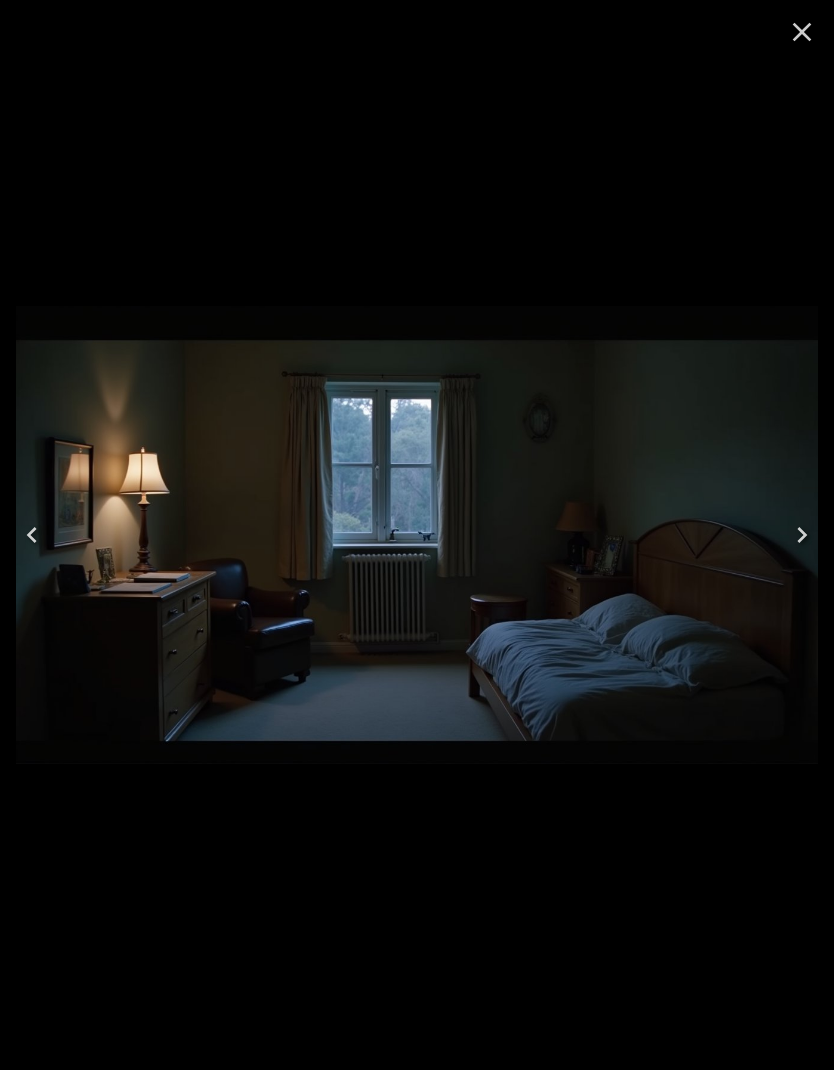 click at bounding box center [32, 535] 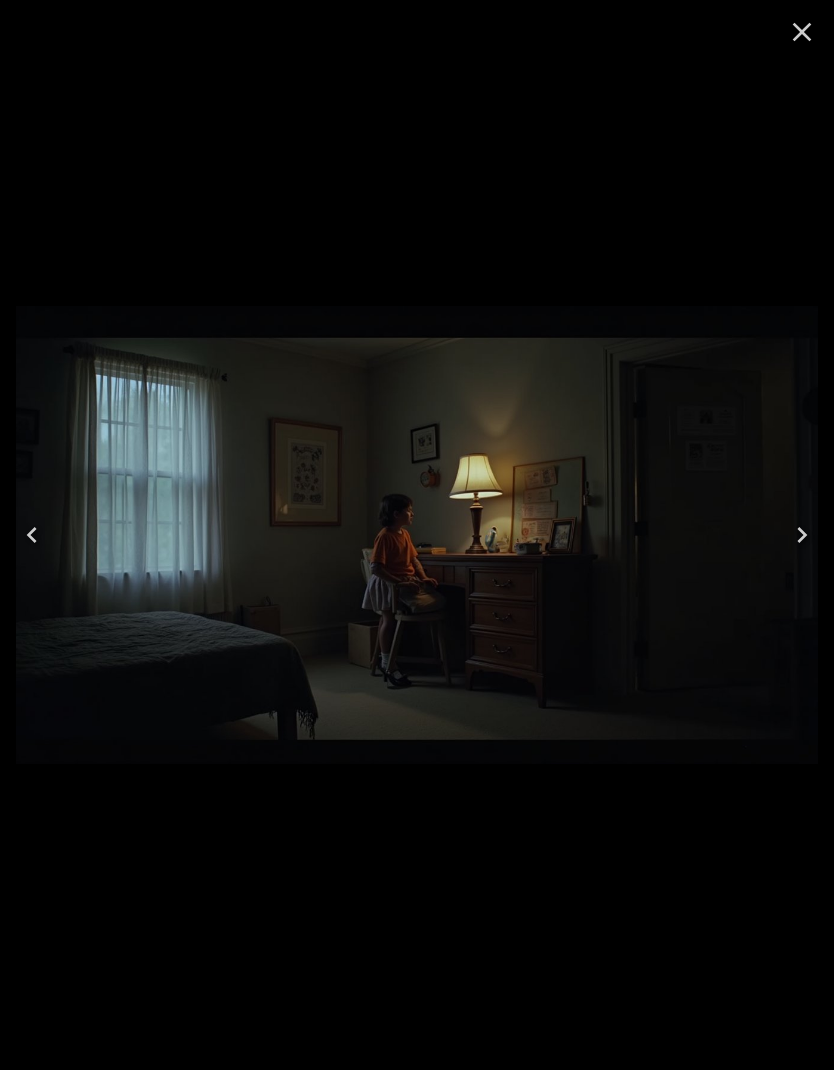 click 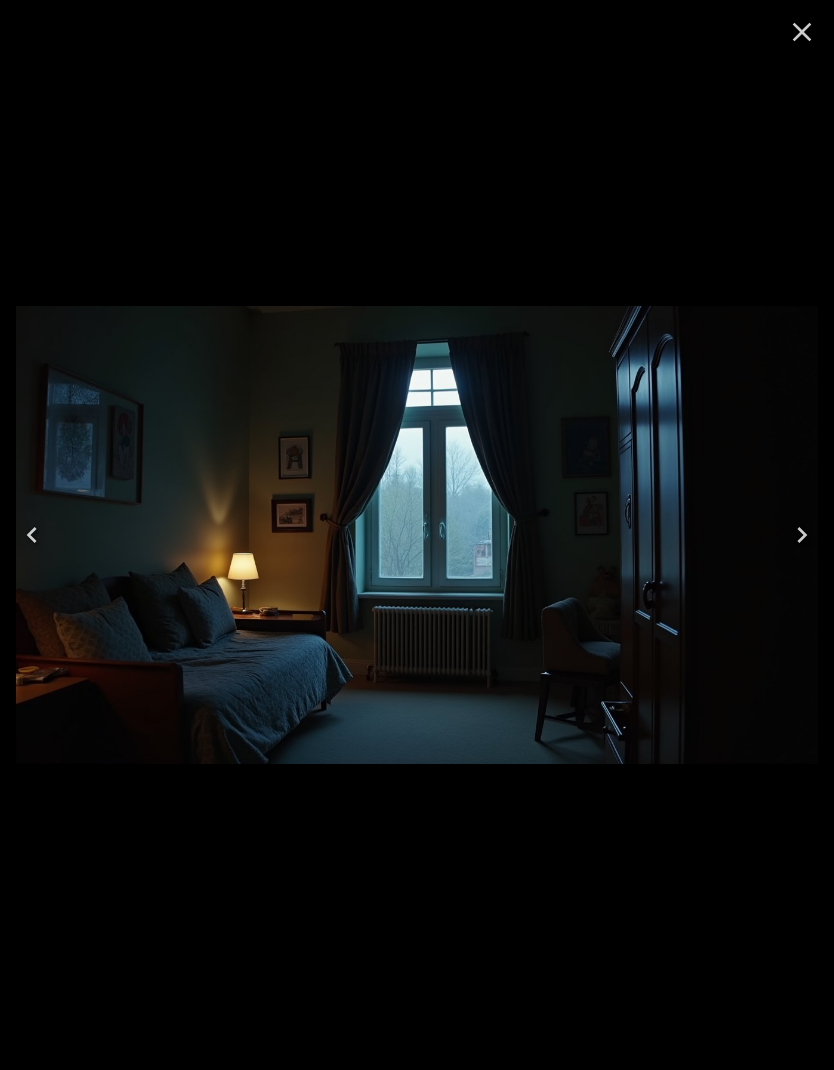 click 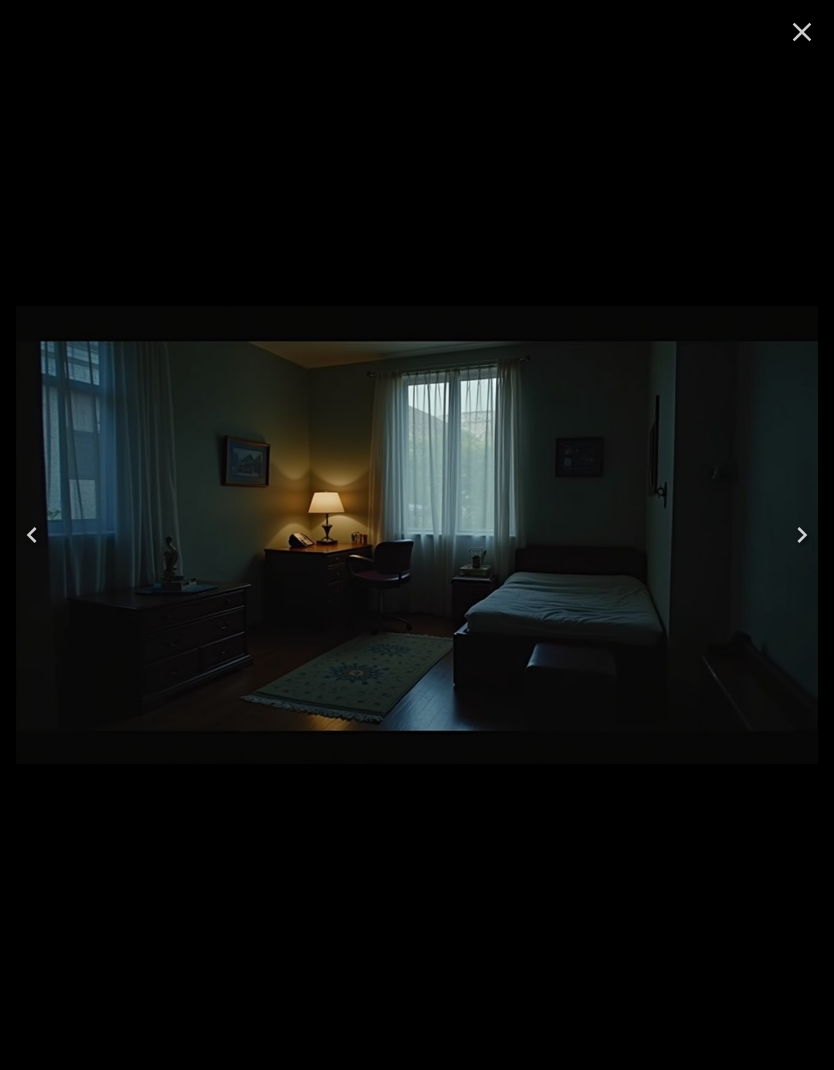 click 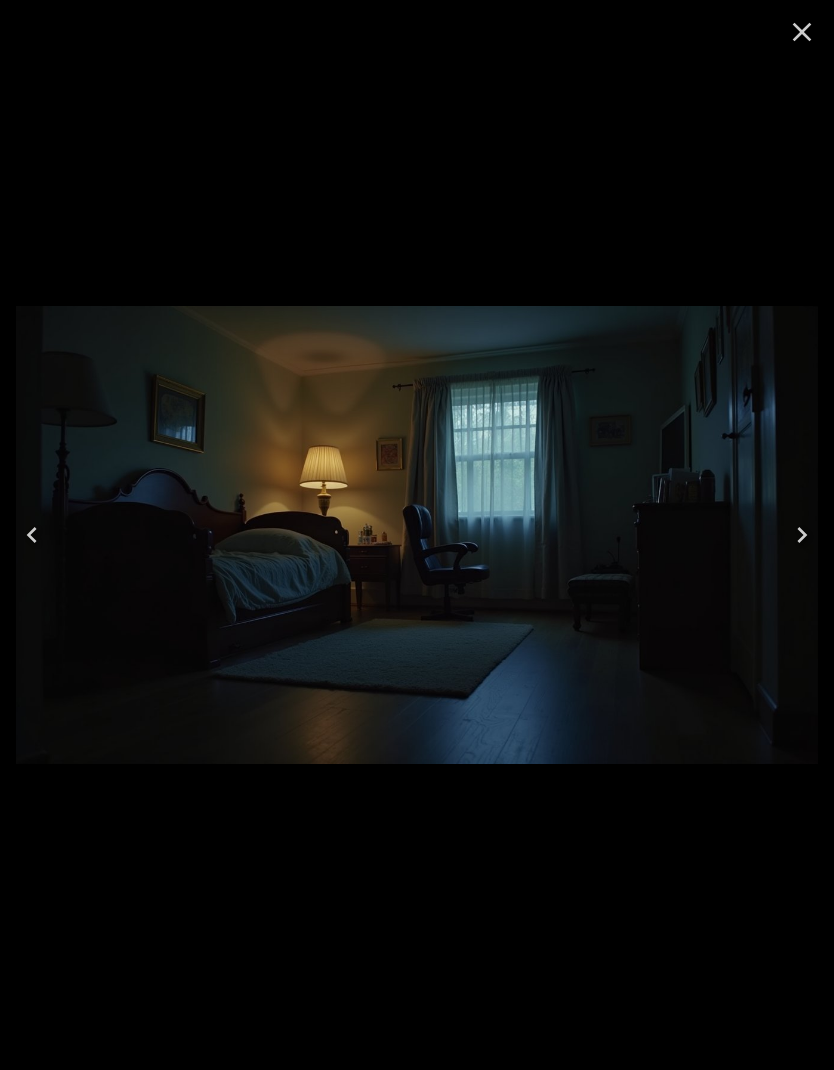 click 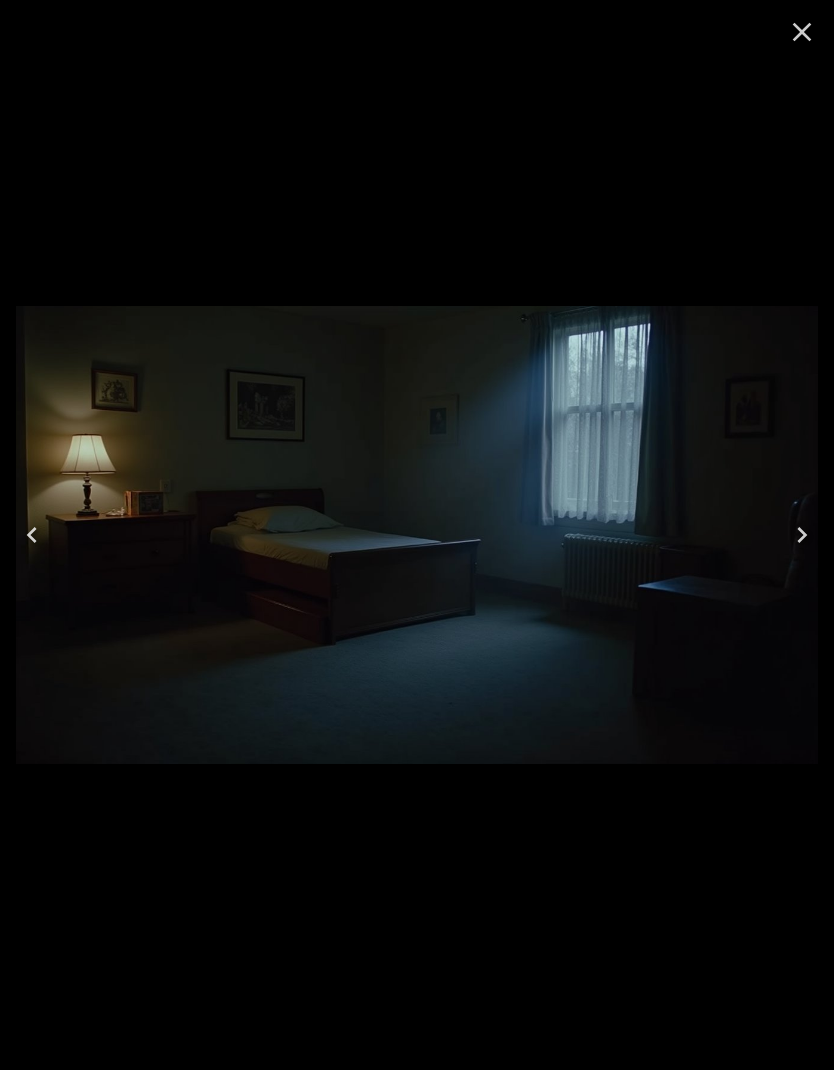 click 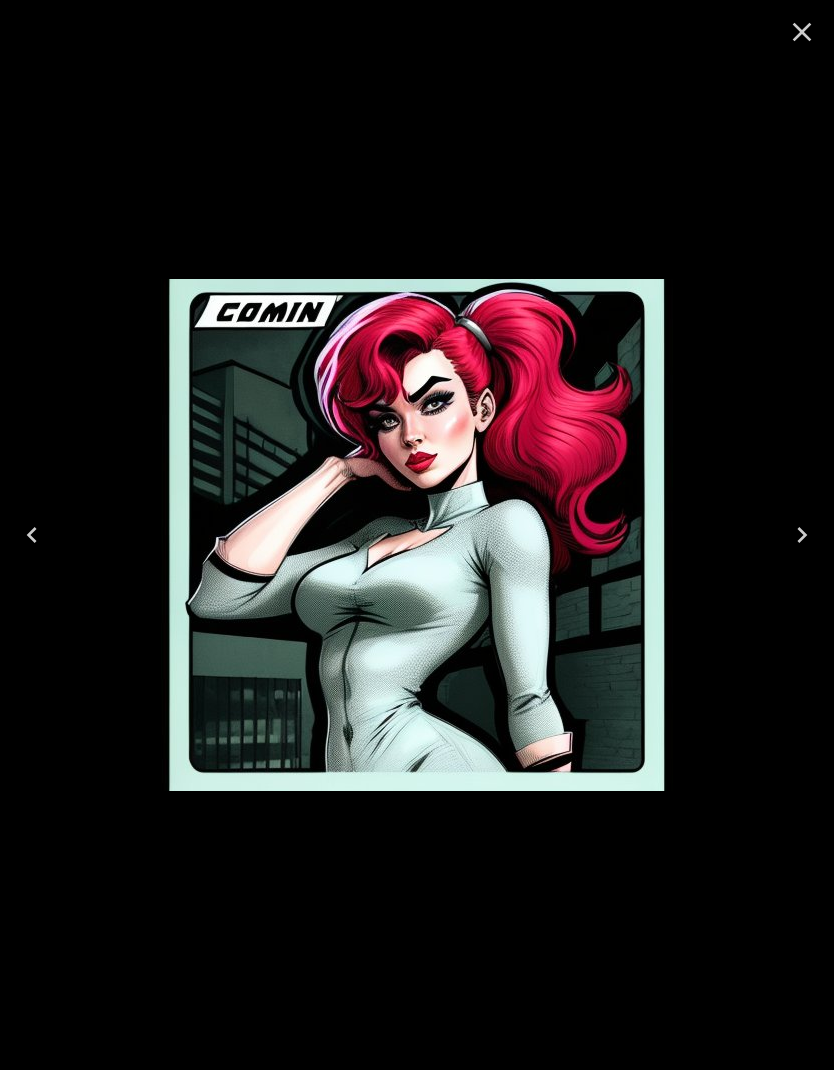 click 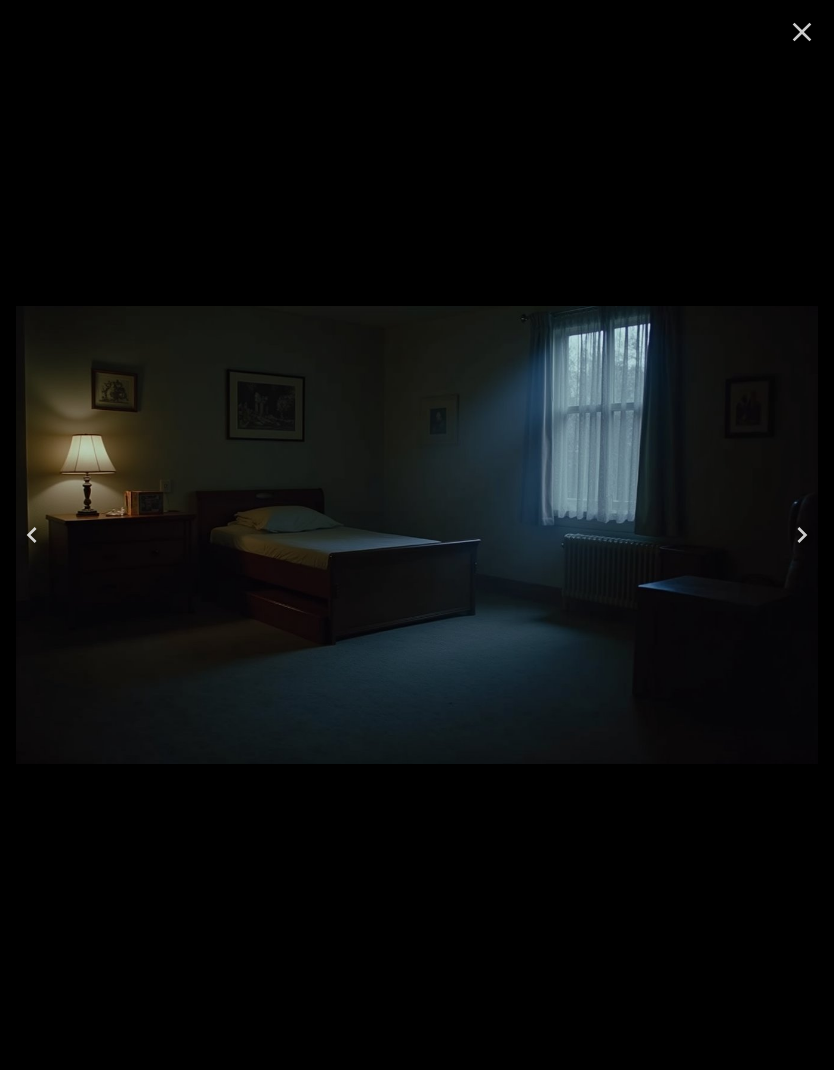 click 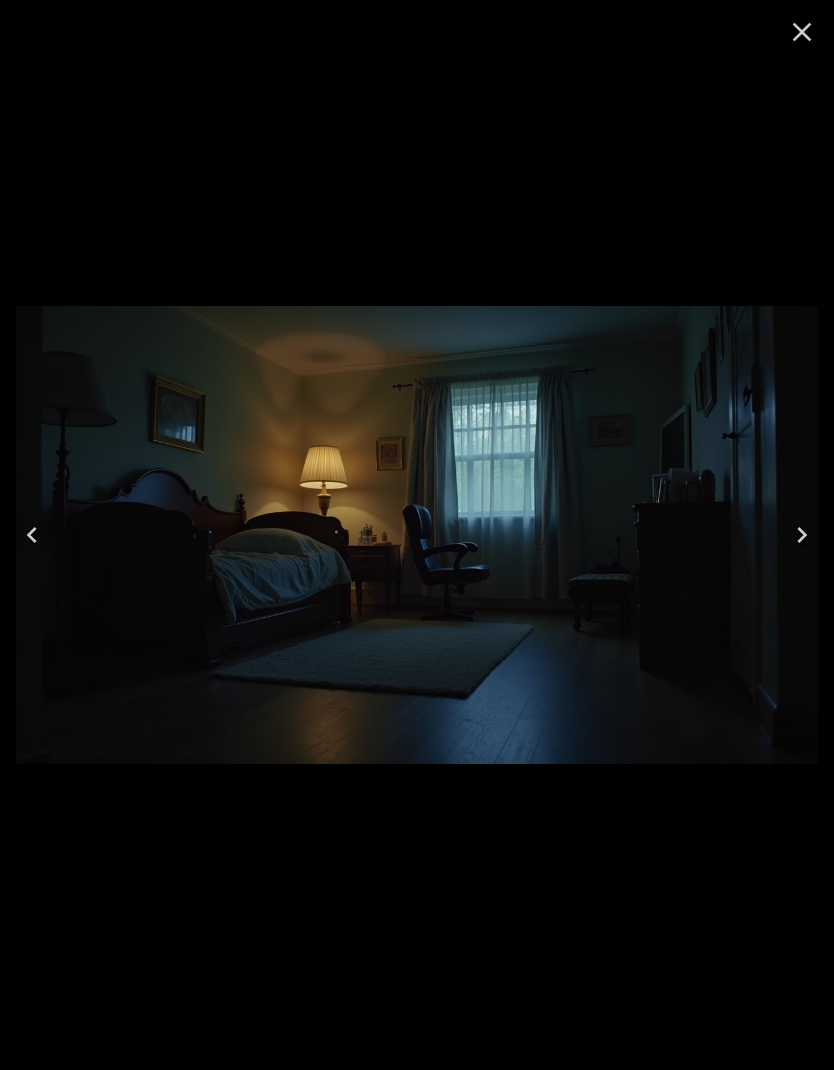 click 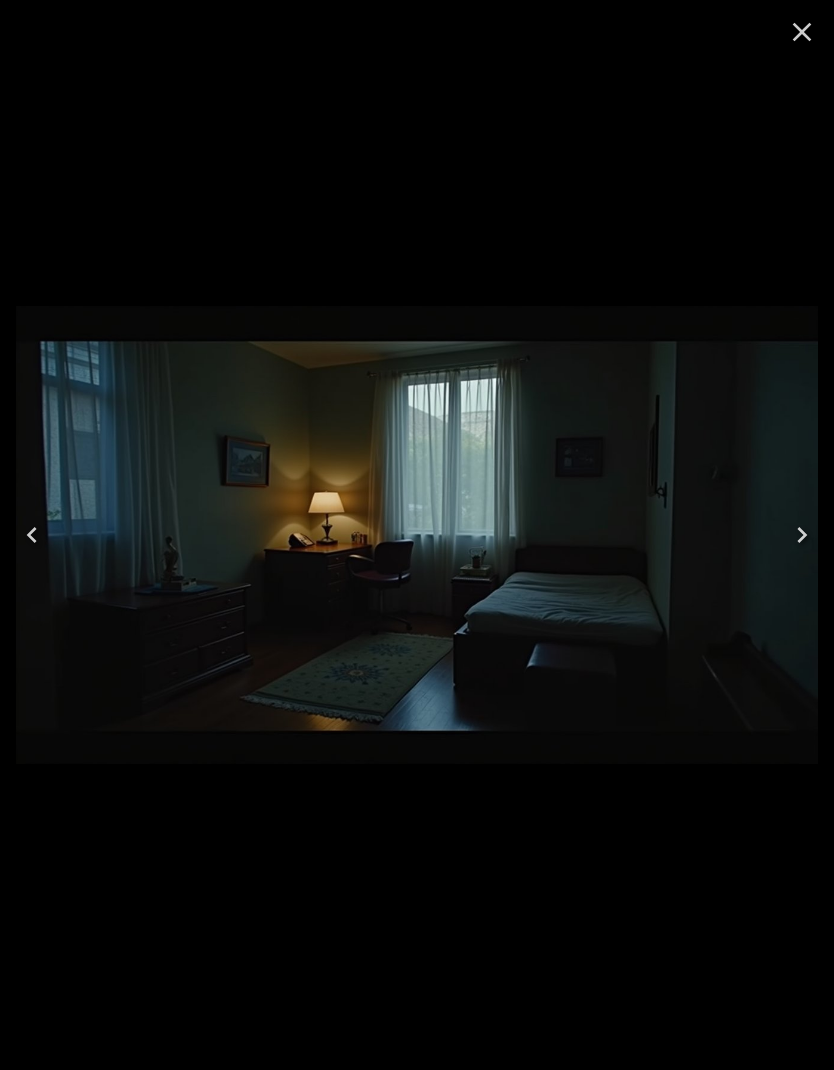 click 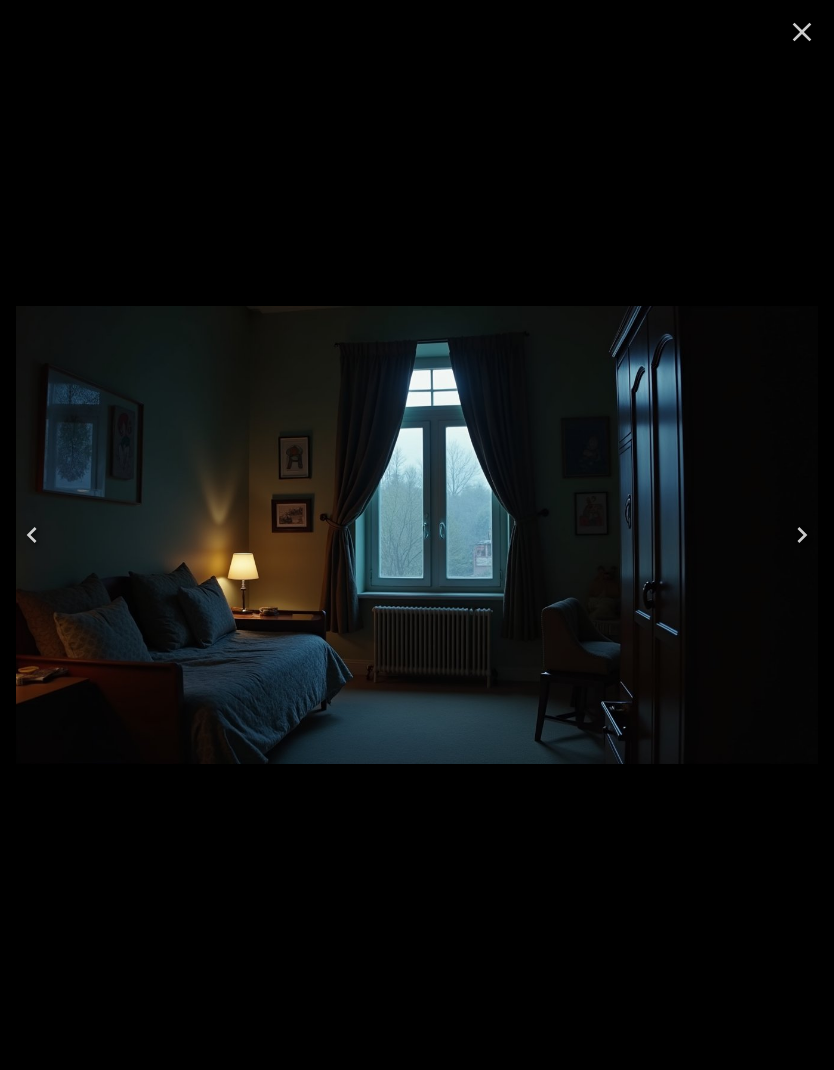 click 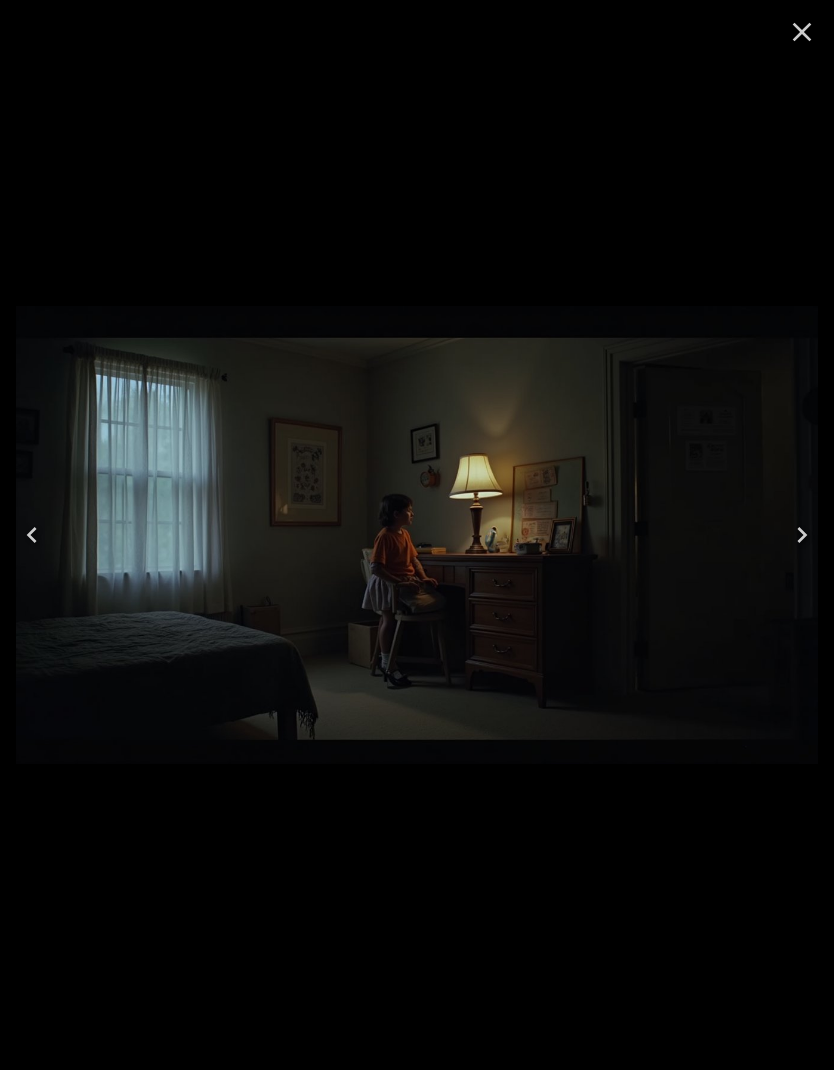 scroll, scrollTop: 505, scrollLeft: 0, axis: vertical 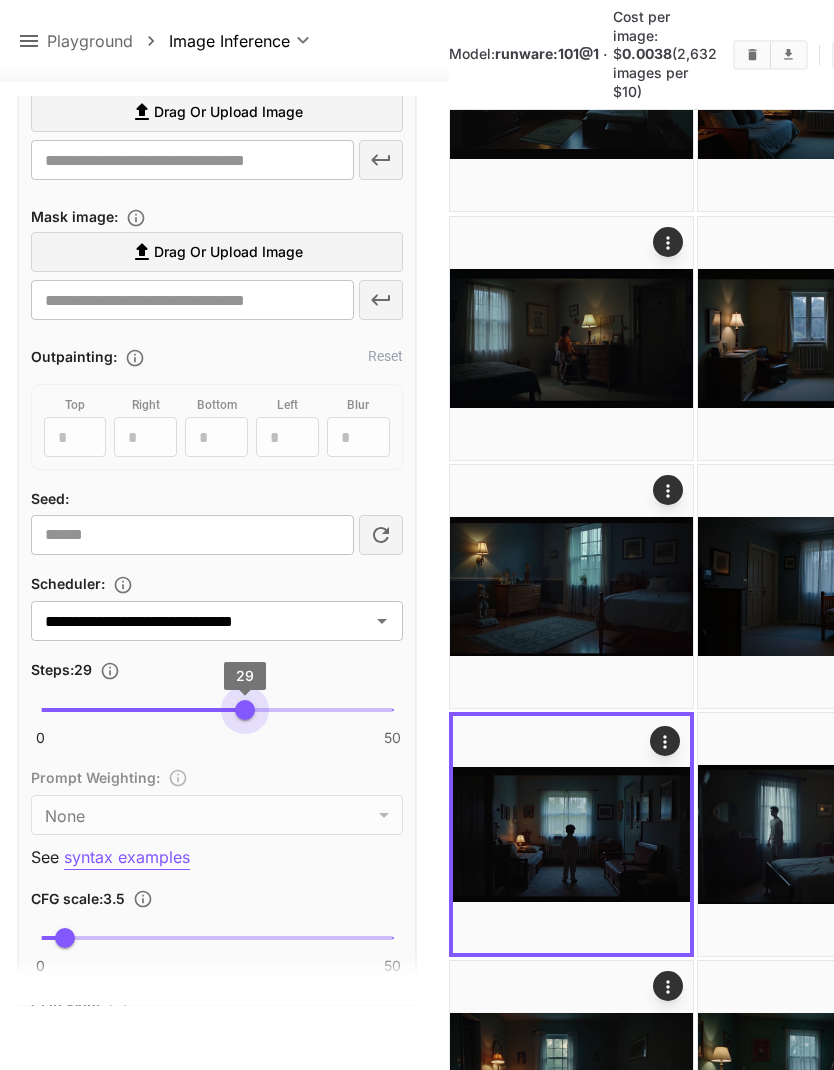 type on "*" 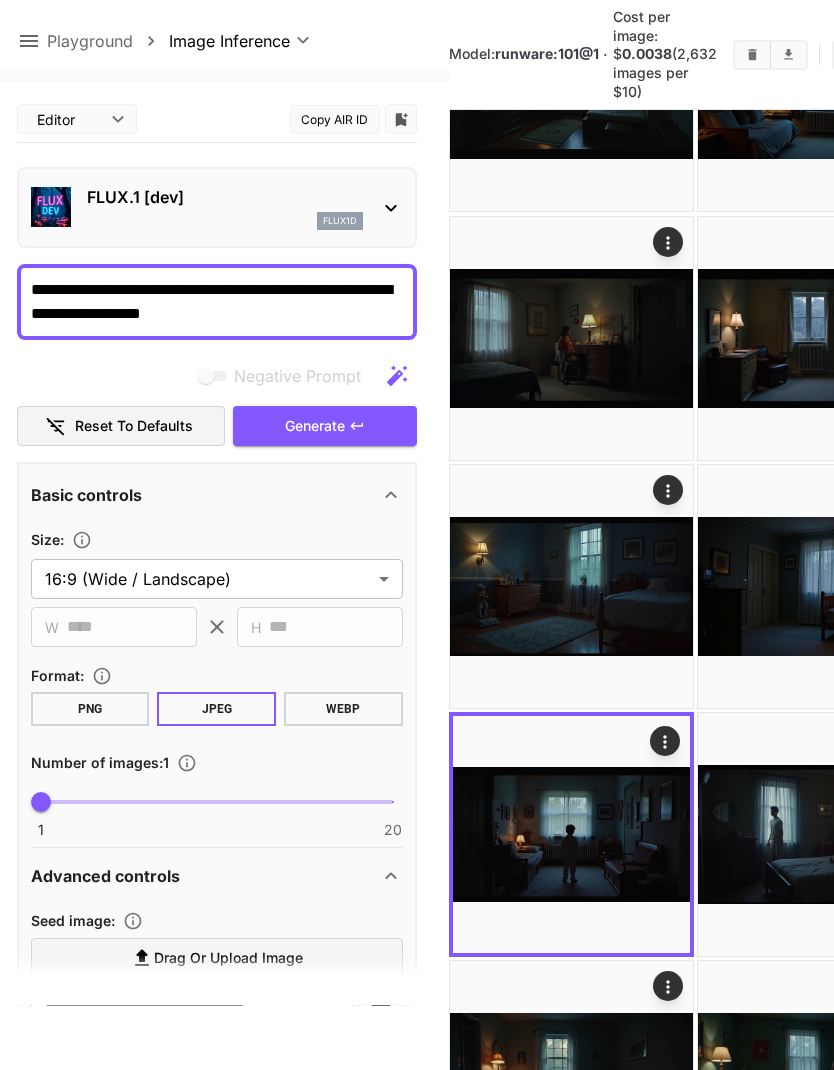 scroll, scrollTop: 0, scrollLeft: 0, axis: both 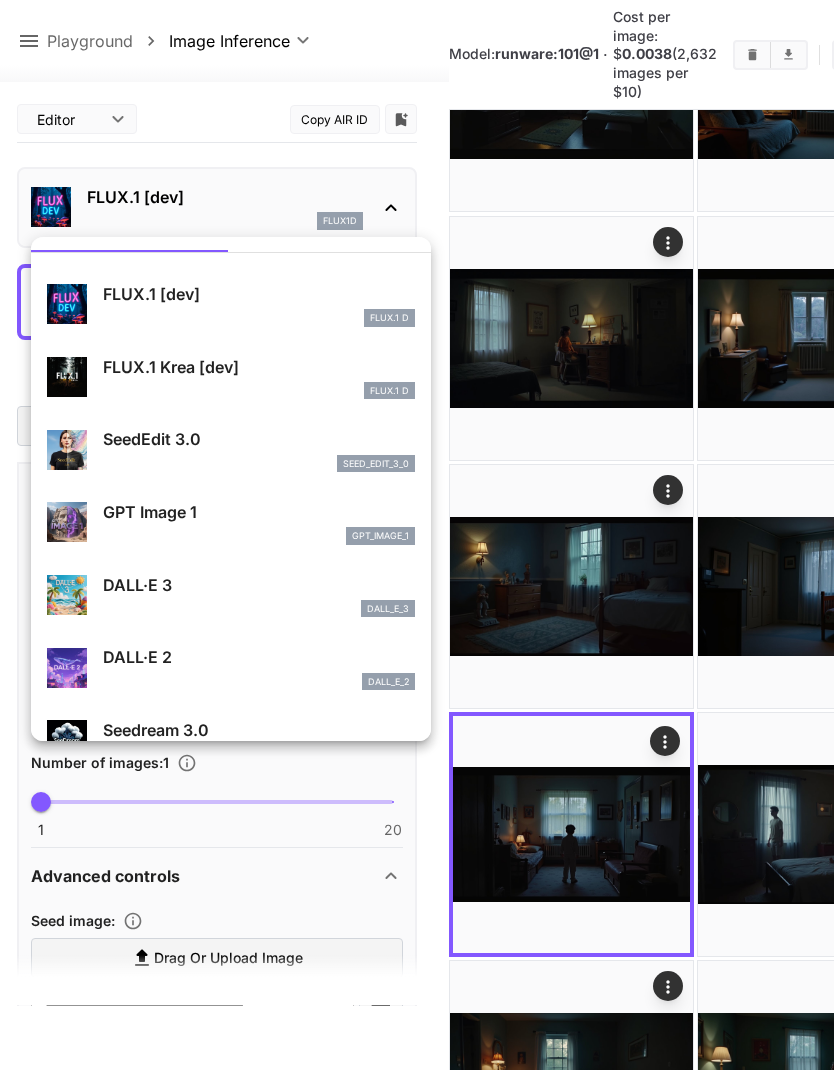 click on "FLUX.1 Krea [dev]" at bounding box center [259, 367] 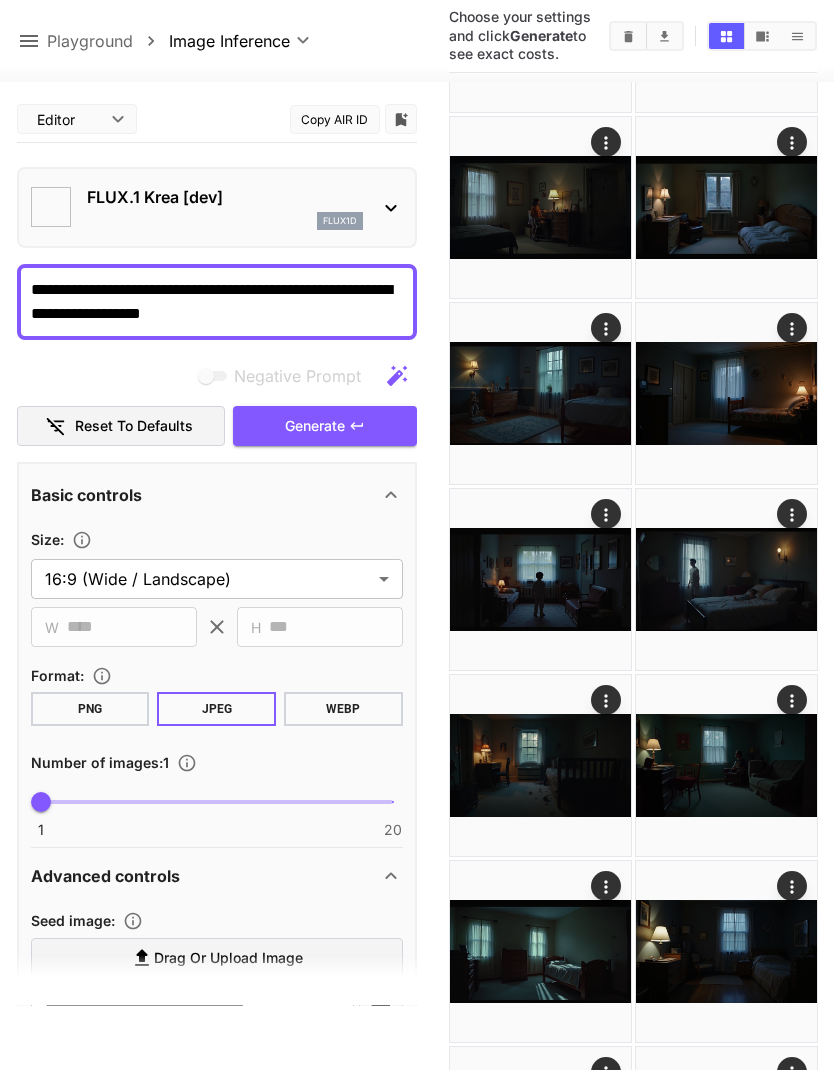 type on "*******" 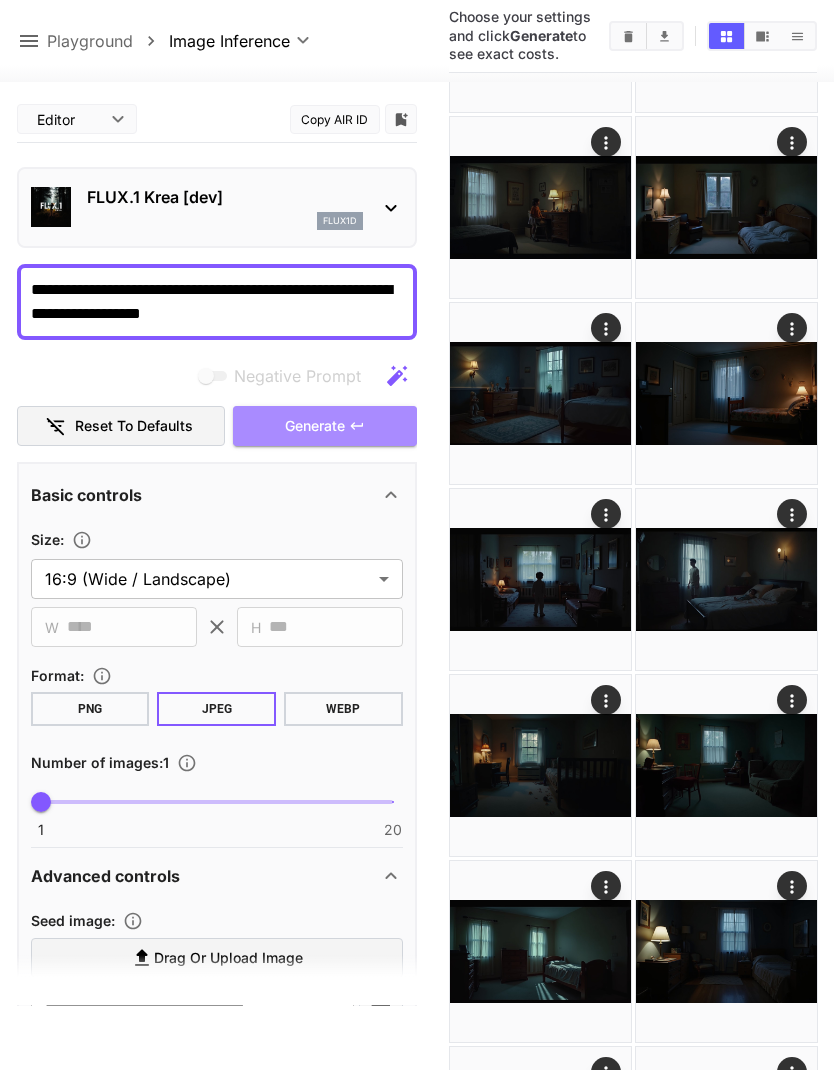 click on "Generate" at bounding box center (325, 426) 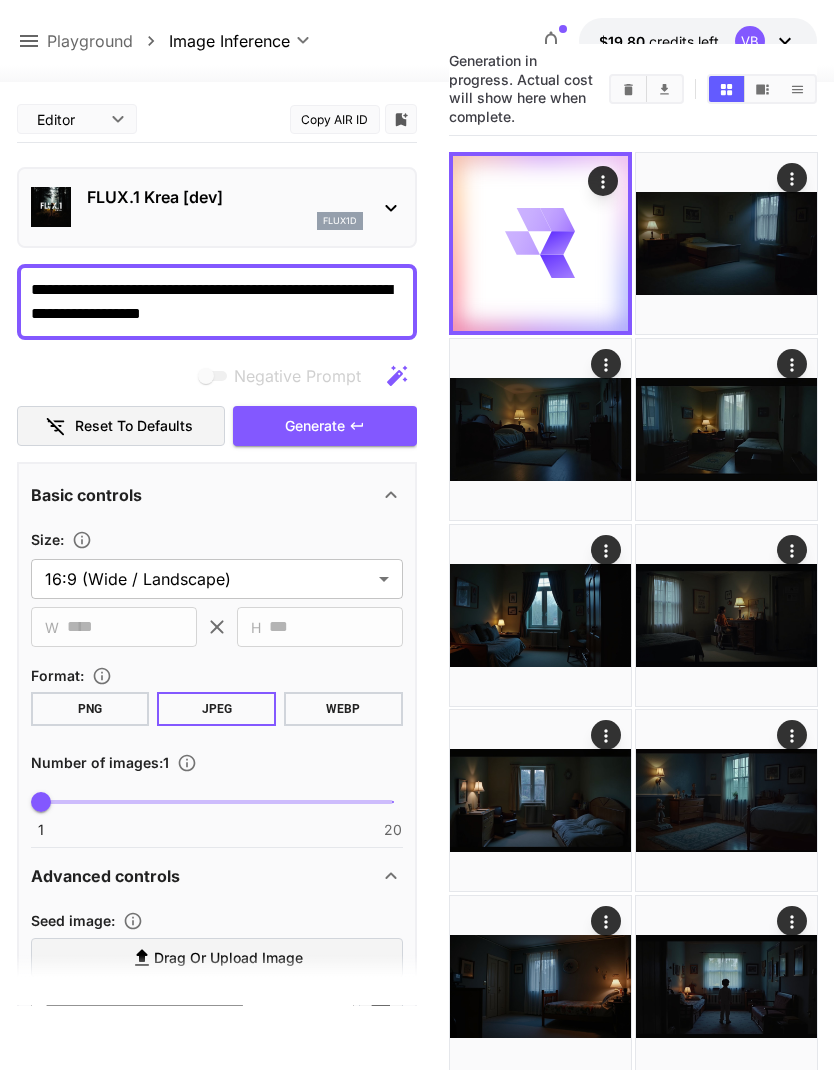 scroll, scrollTop: 0, scrollLeft: 0, axis: both 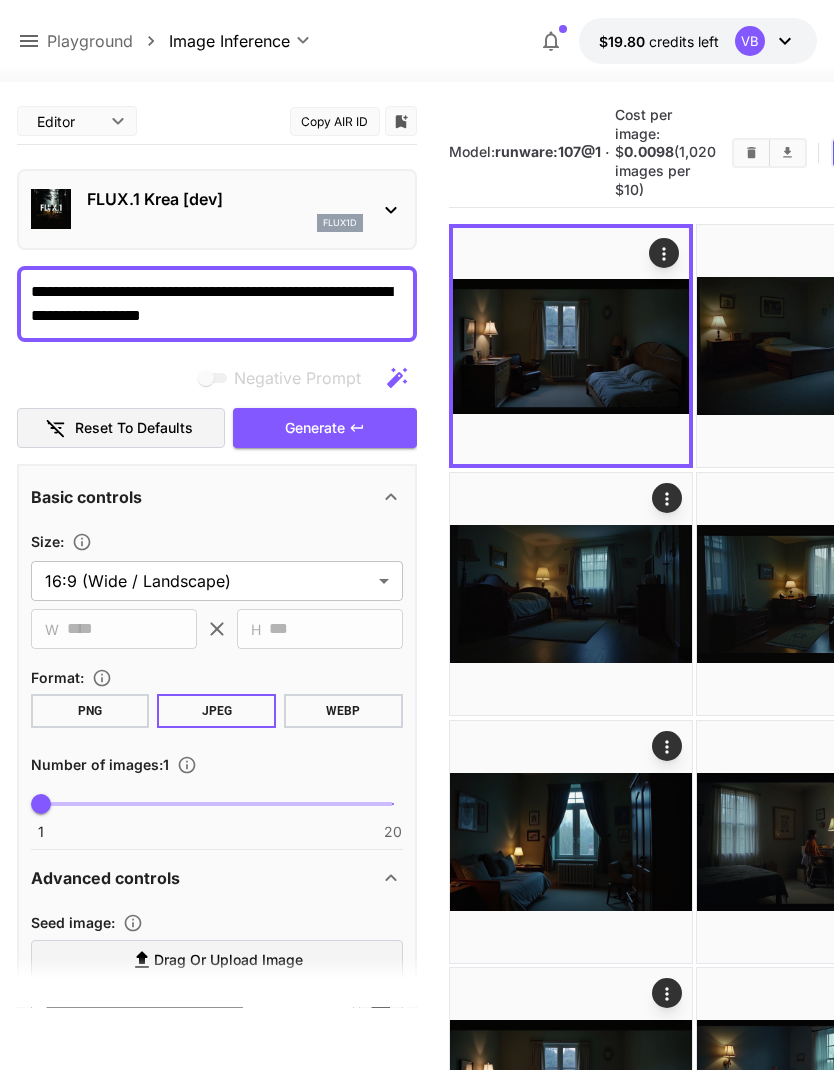 click at bounding box center (0, 0) 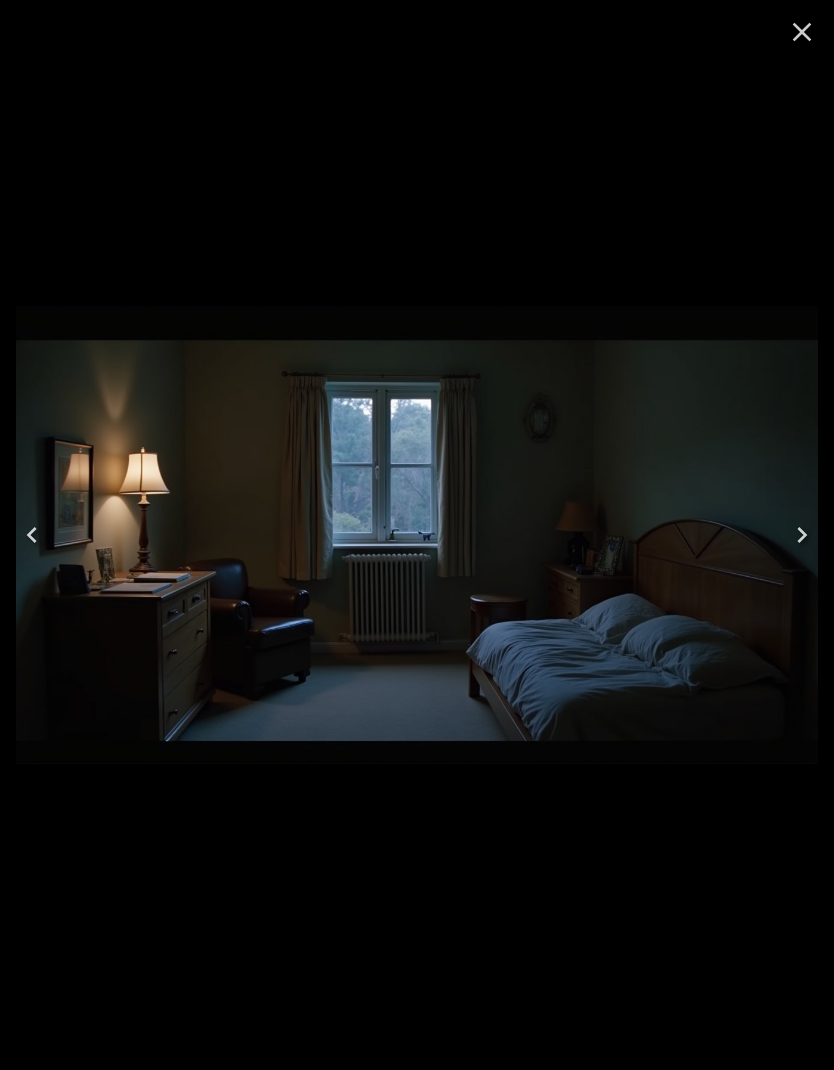 click 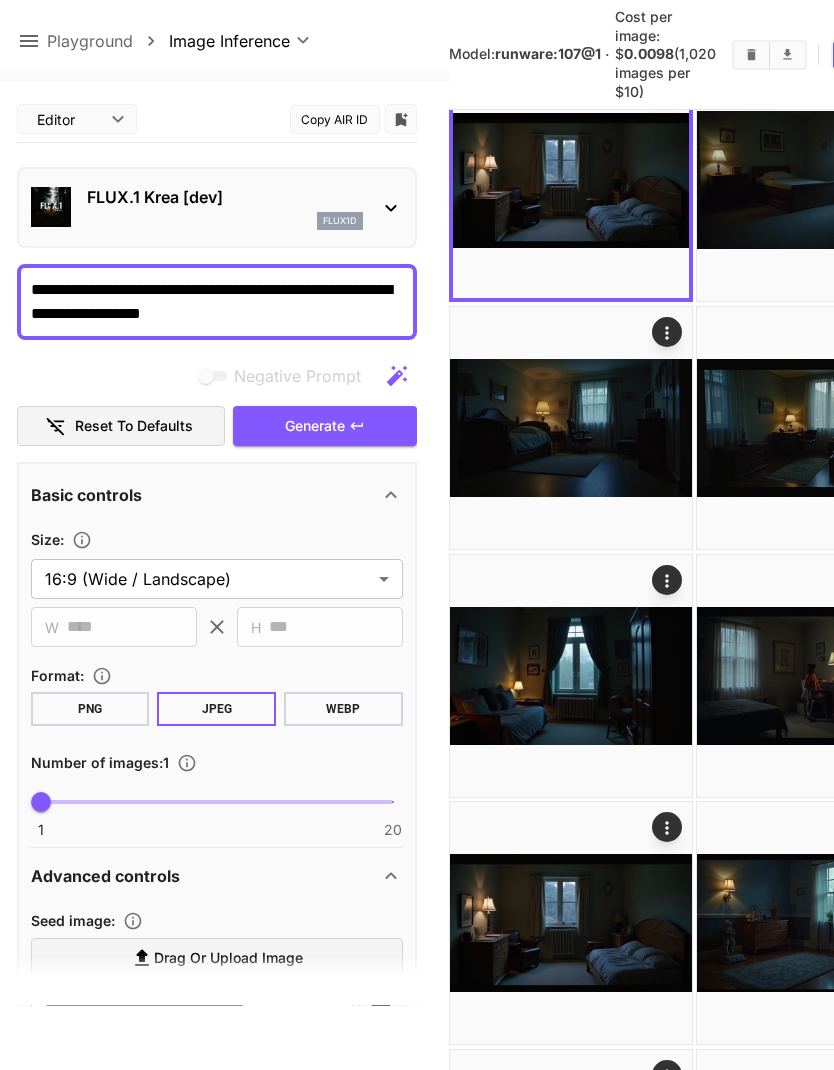 scroll, scrollTop: 0, scrollLeft: 0, axis: both 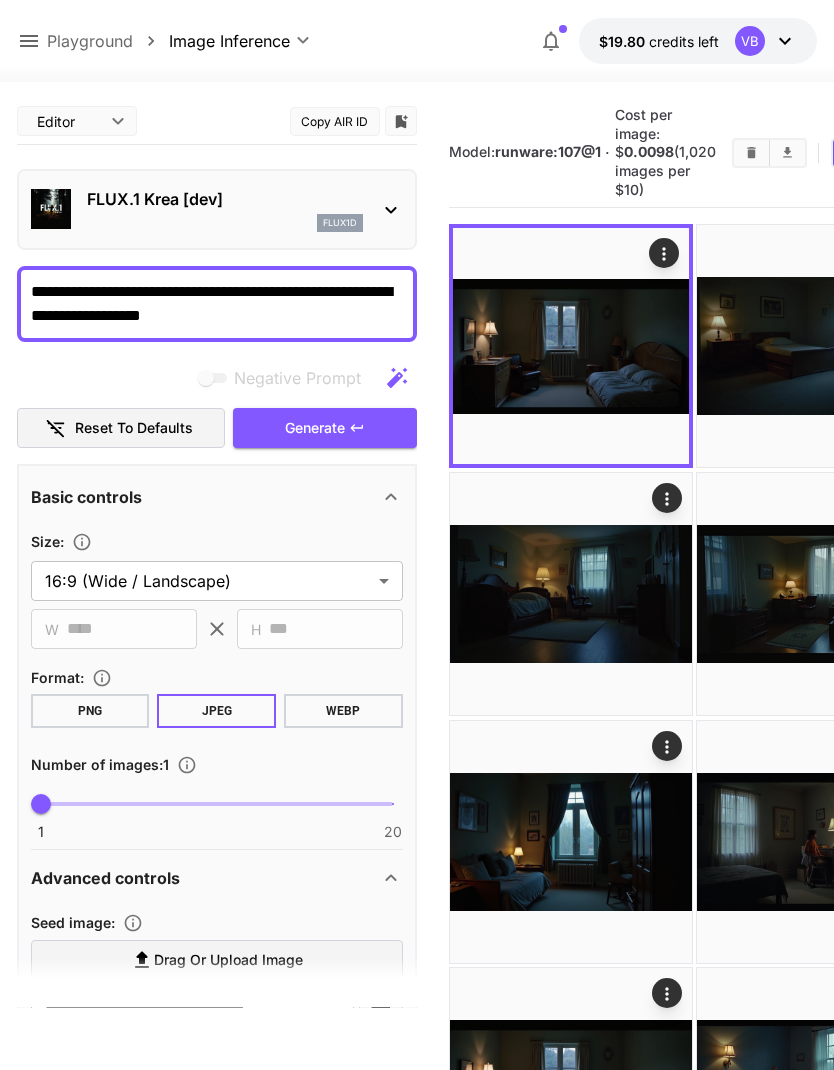 click on "FLUX.1 Krea [dev]" at bounding box center [225, 199] 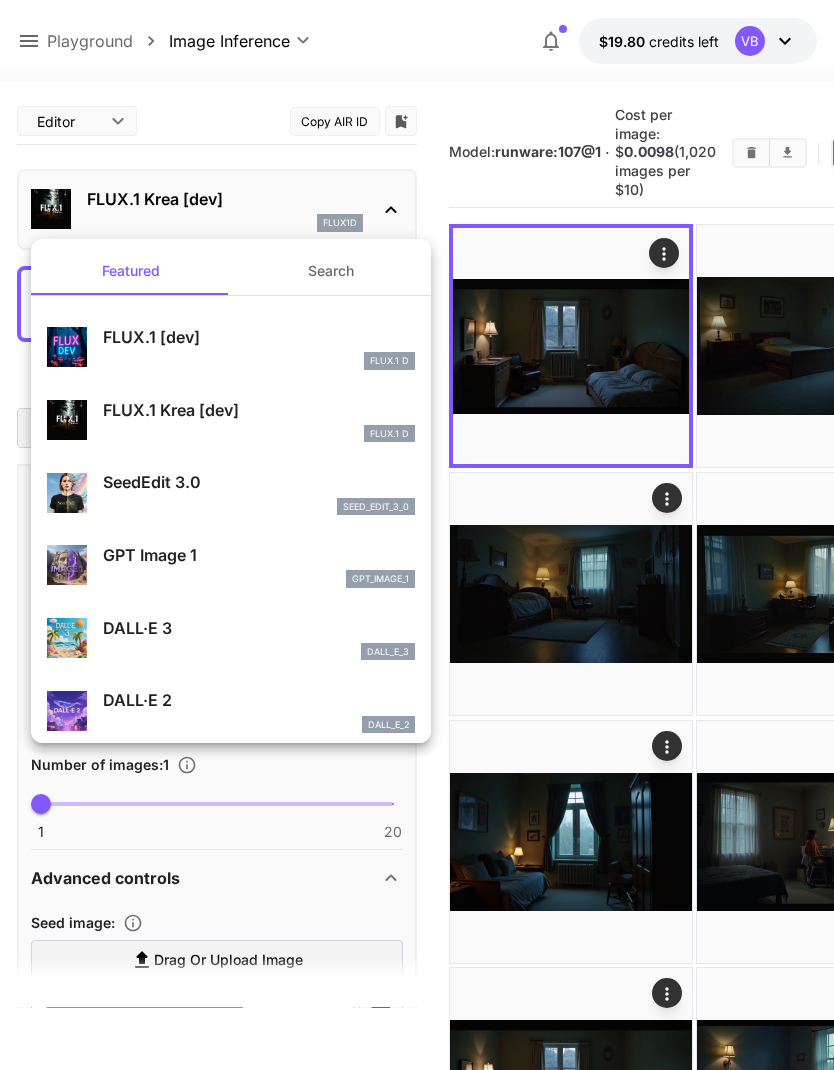 click on "FLUX.1 [dev]" at bounding box center (259, 337) 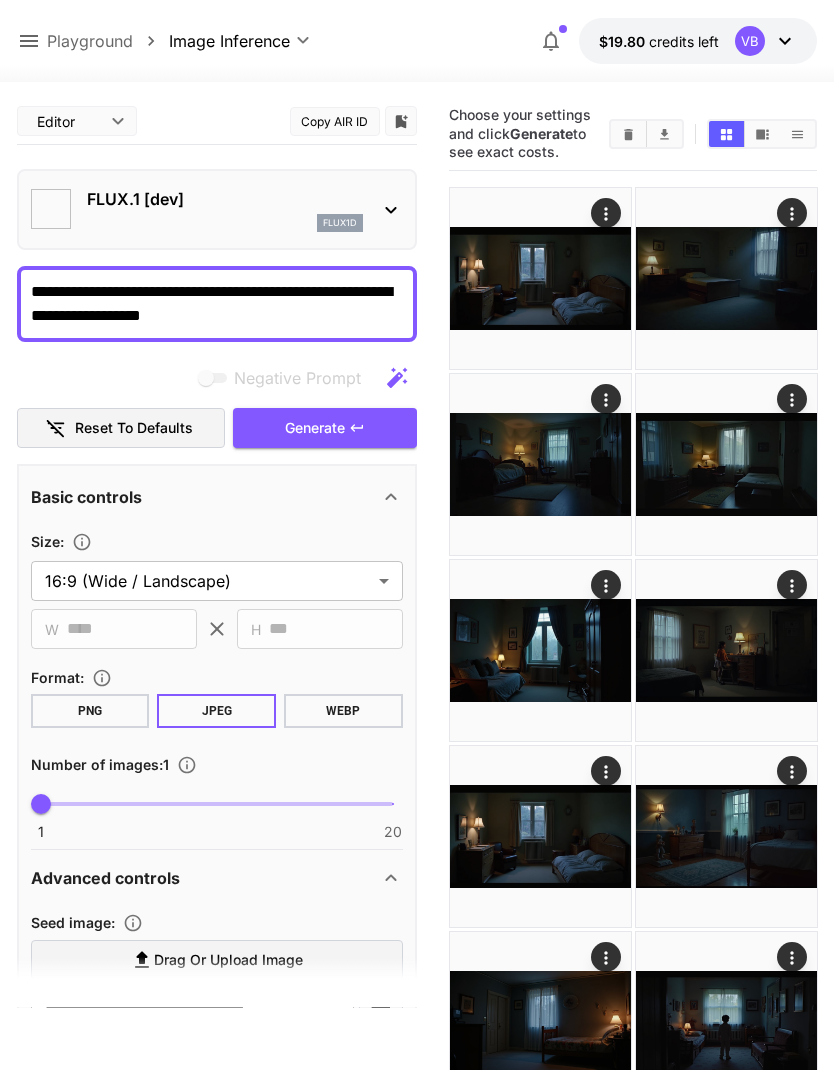 type on "**********" 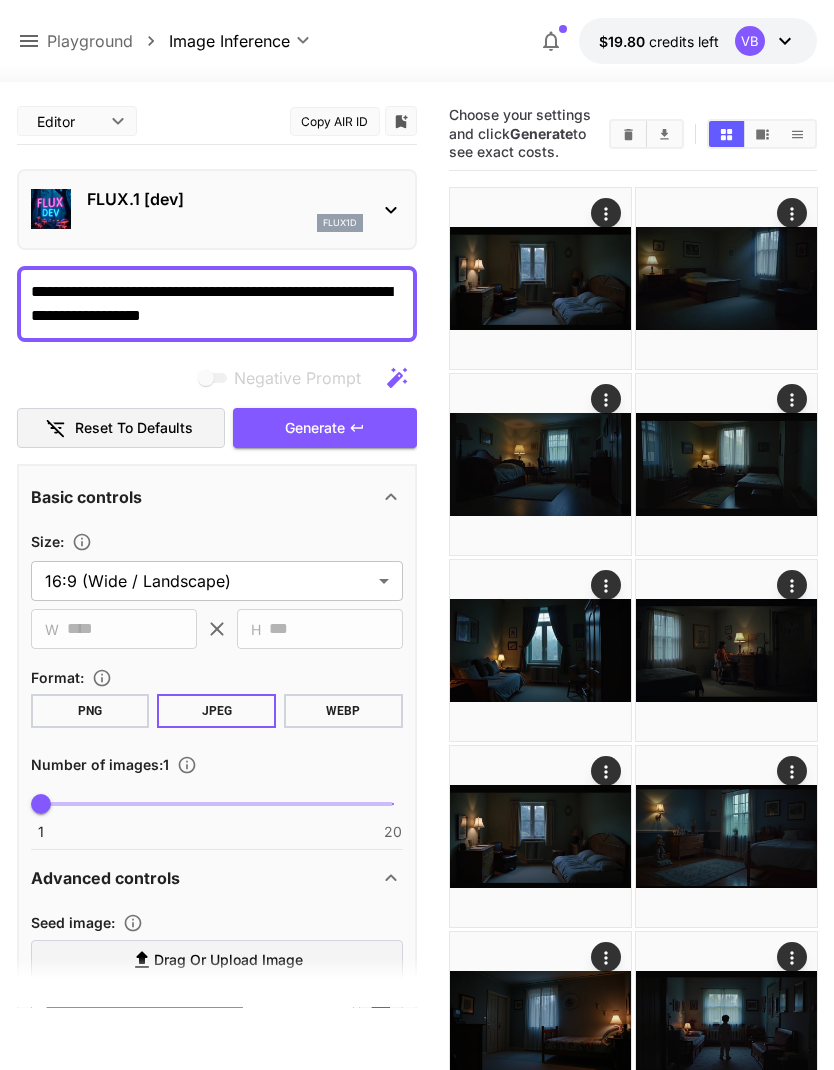 click on "Generate" at bounding box center [325, 428] 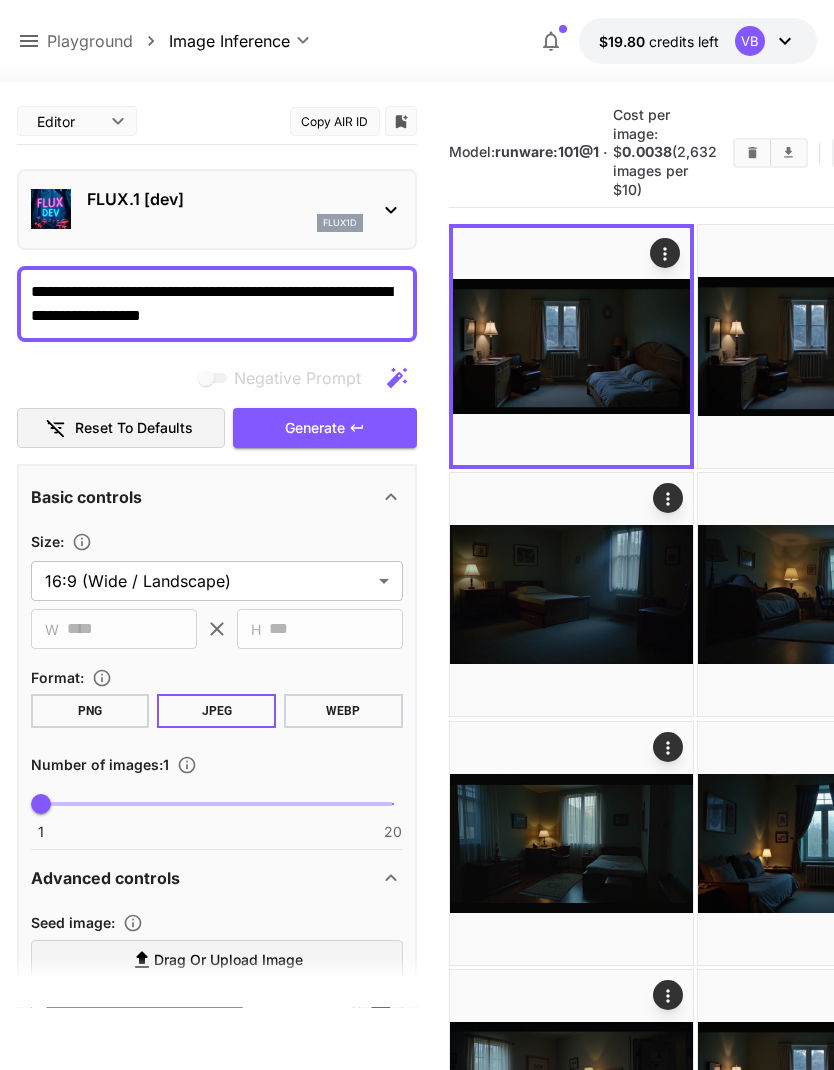 click 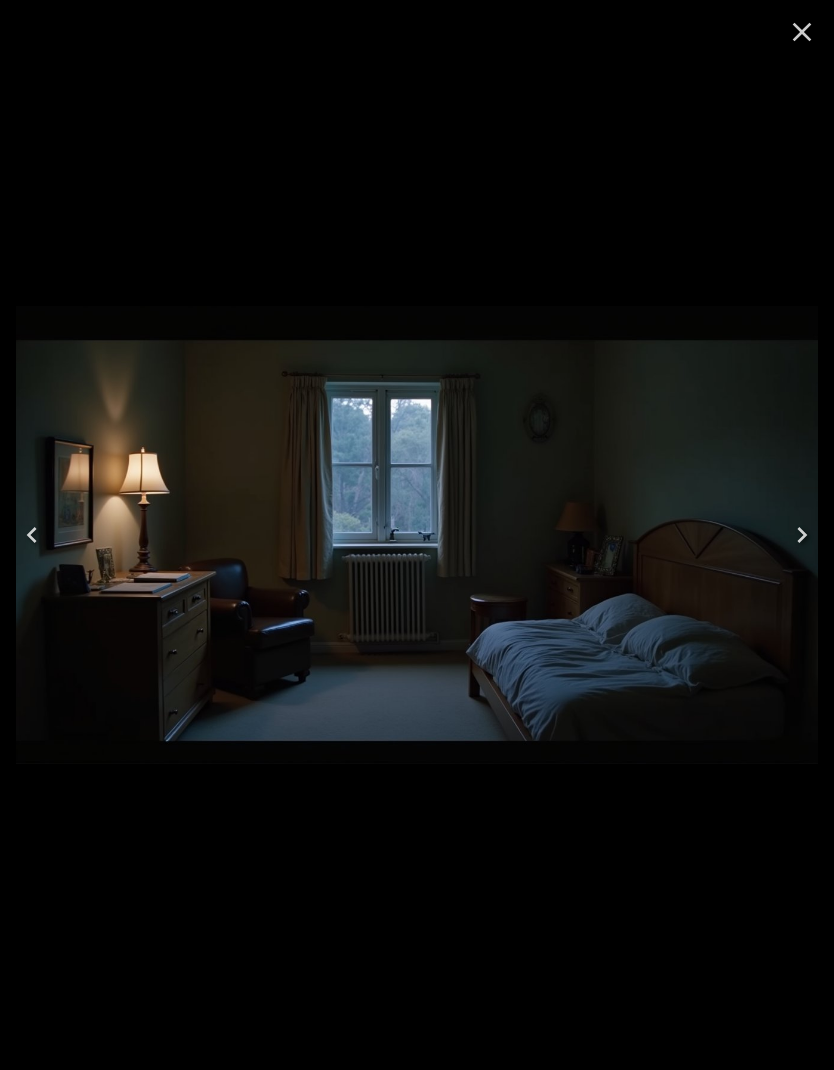 click 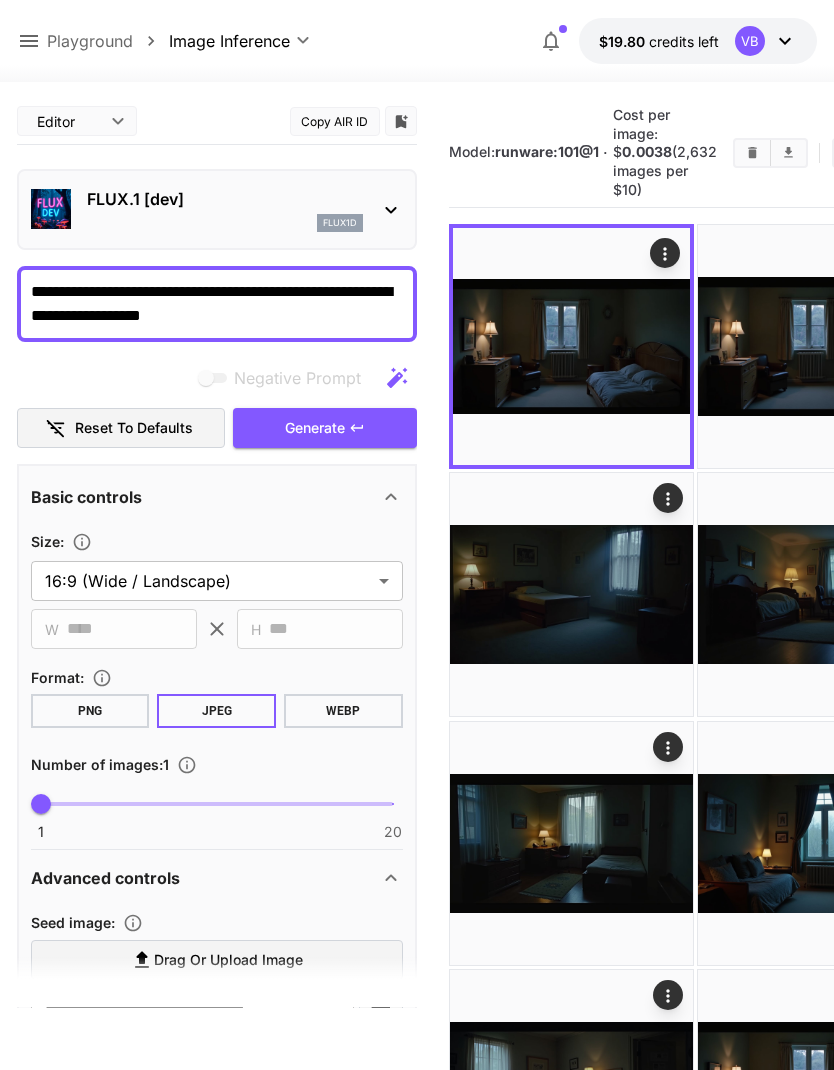 click 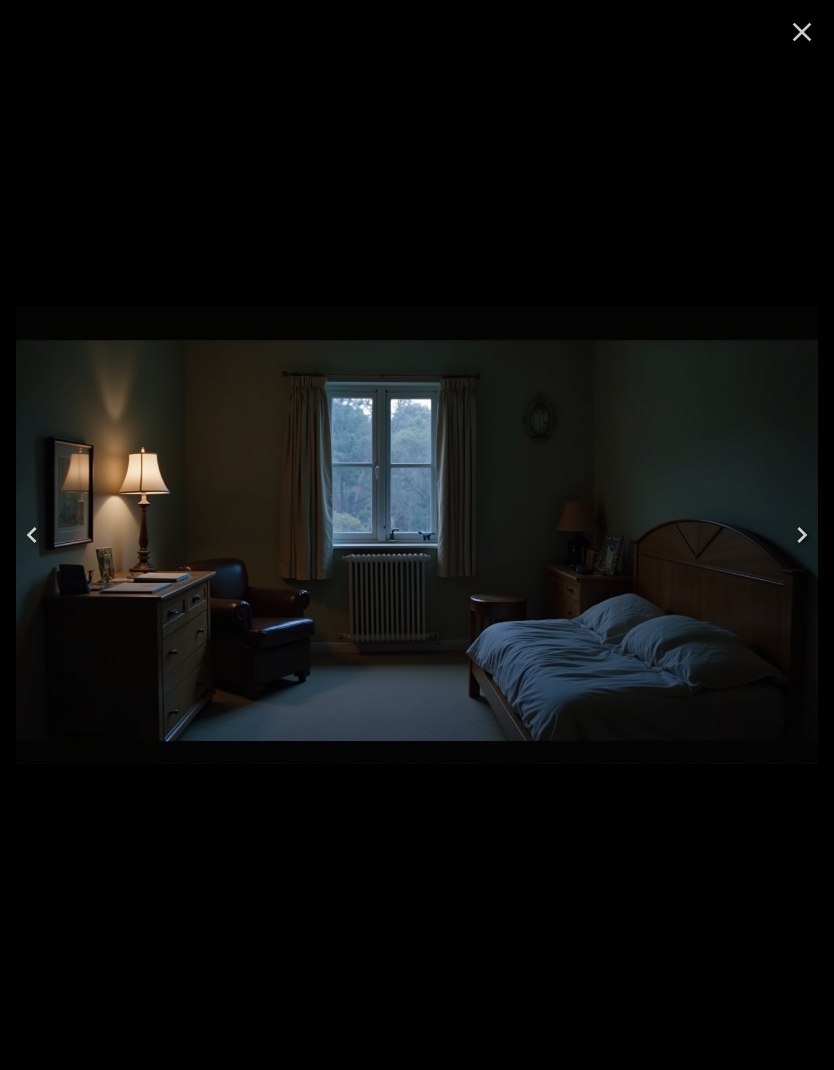 click at bounding box center [802, 32] 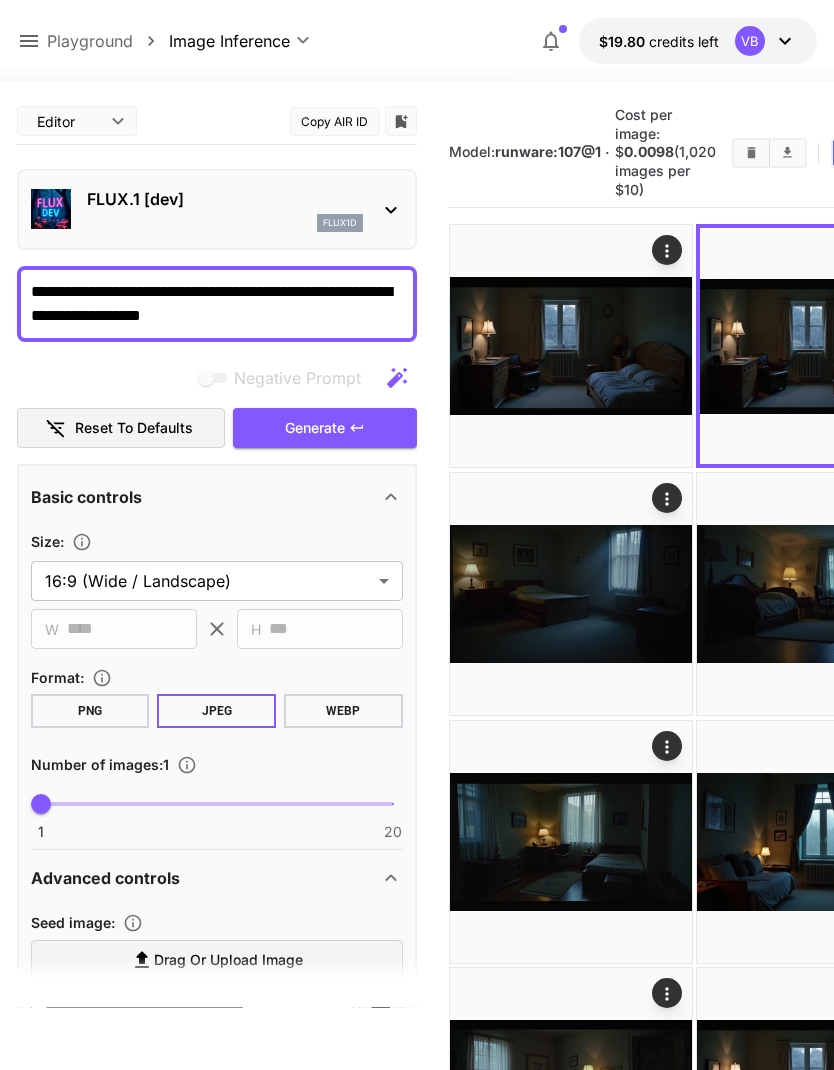 click at bounding box center (571, 346) 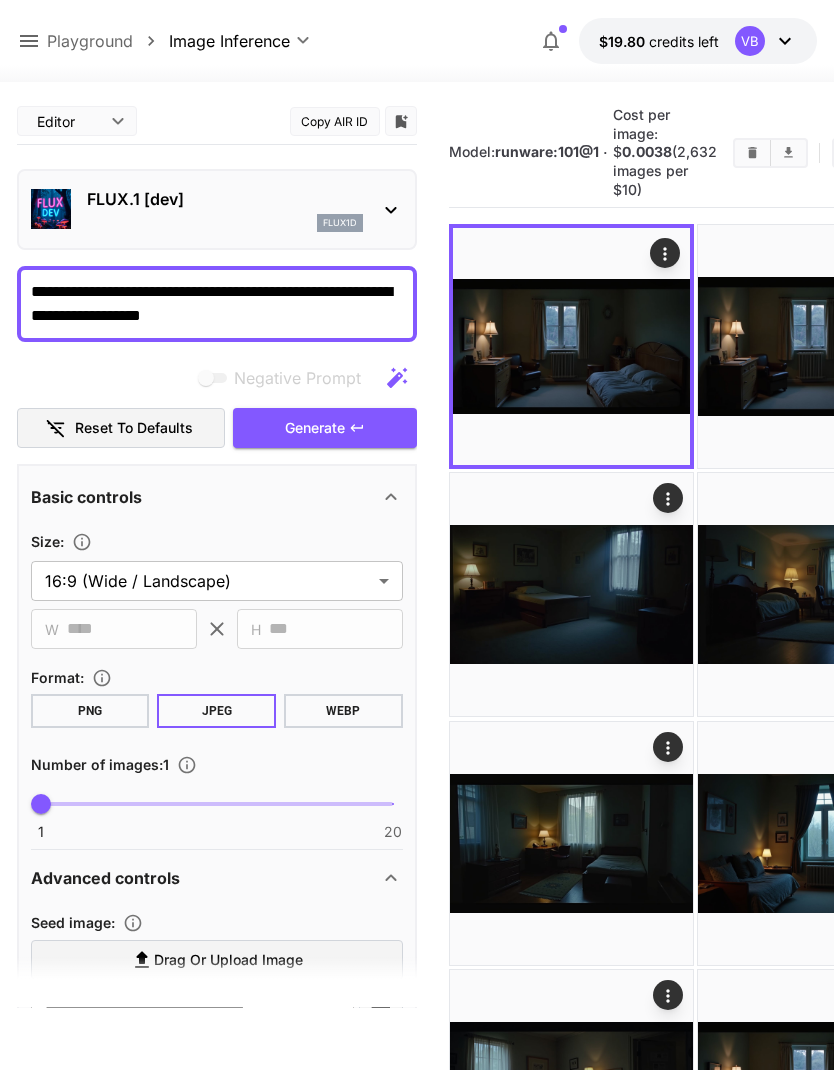 click at bounding box center [819, 346] 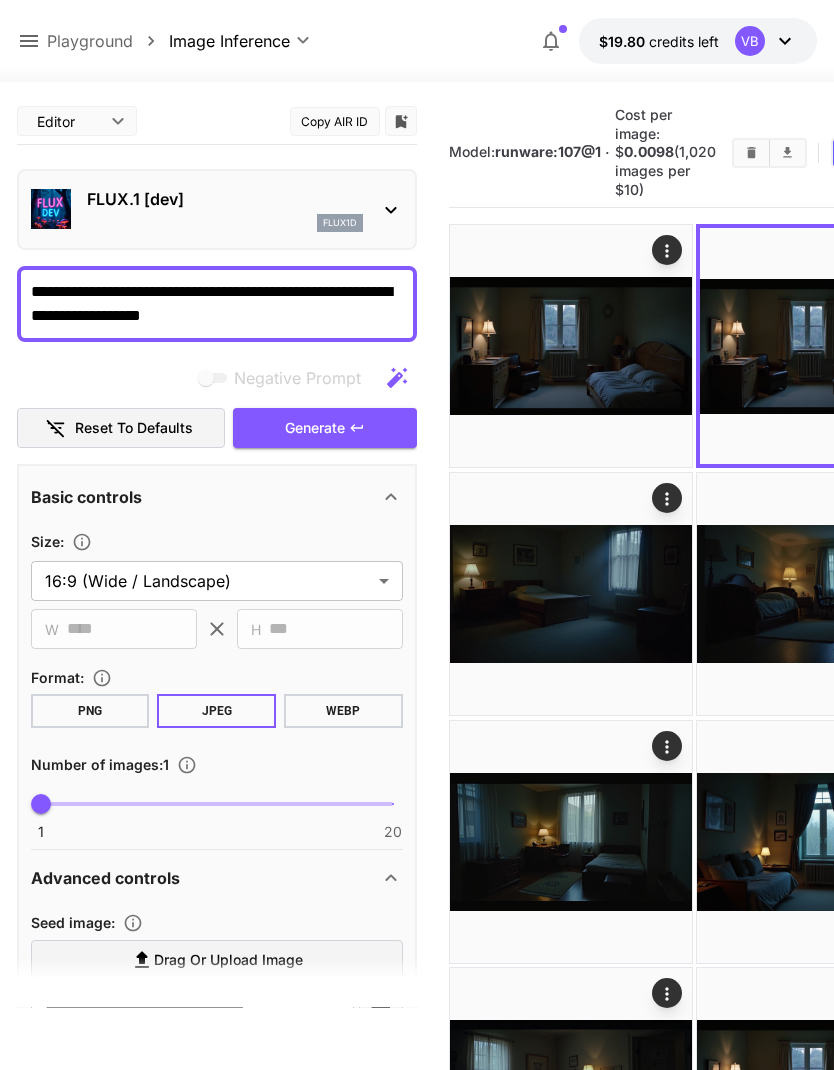 click at bounding box center [571, 346] 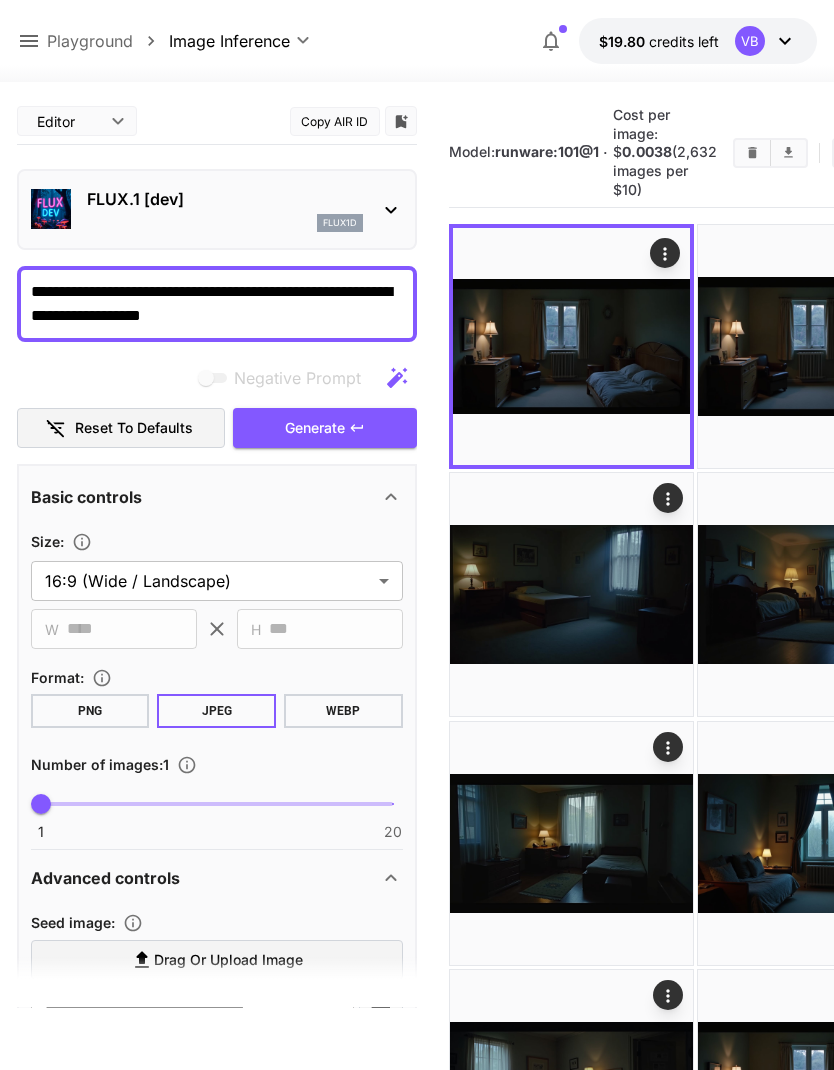 click at bounding box center [819, 346] 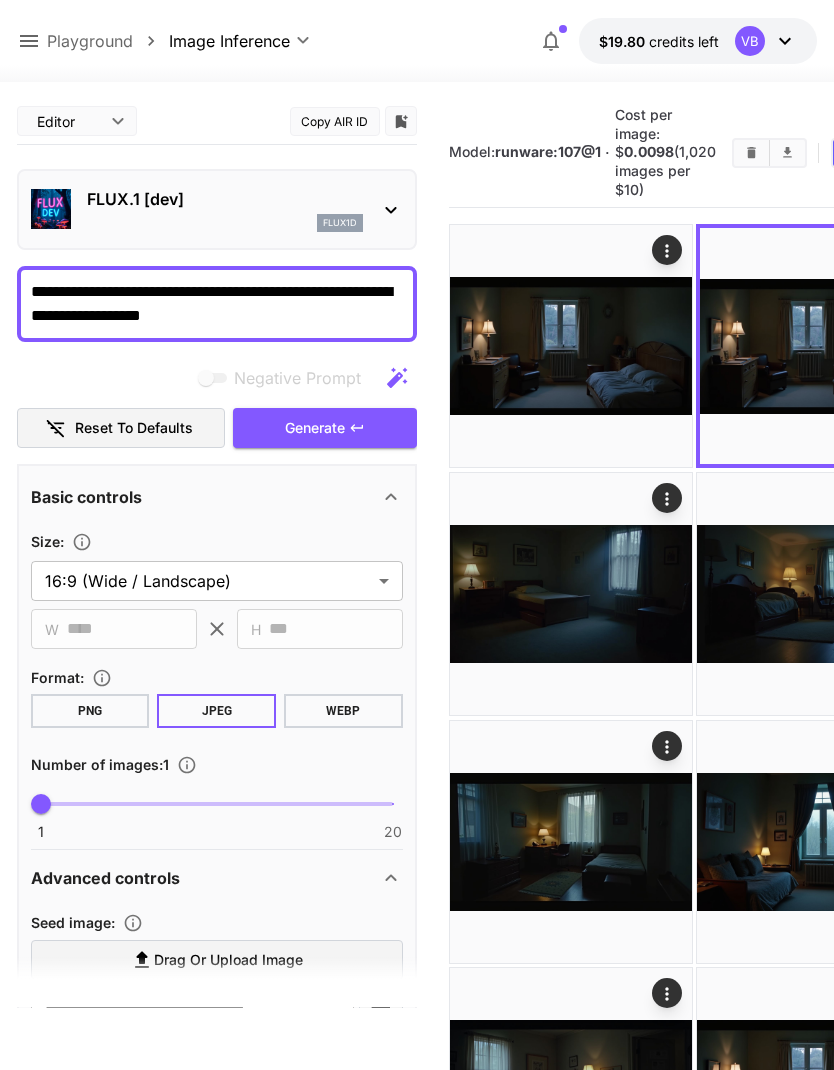 click on "flux1d" at bounding box center (340, 223) 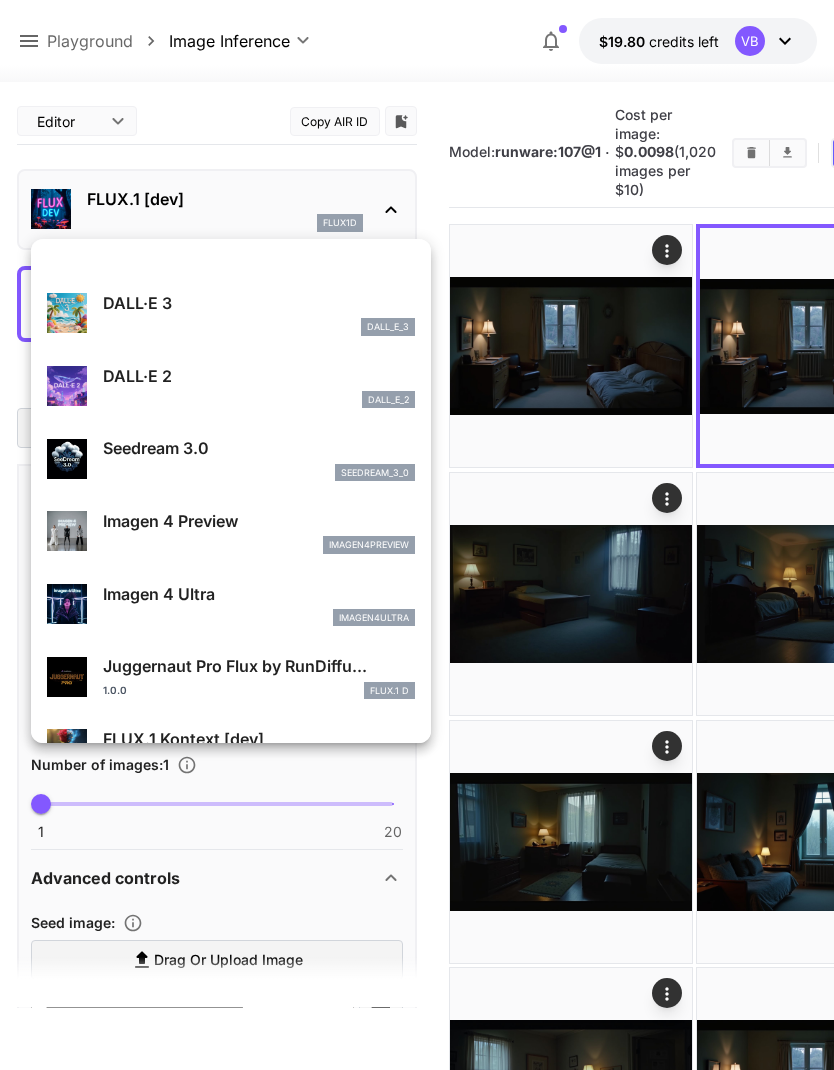 scroll, scrollTop: 320, scrollLeft: 0, axis: vertical 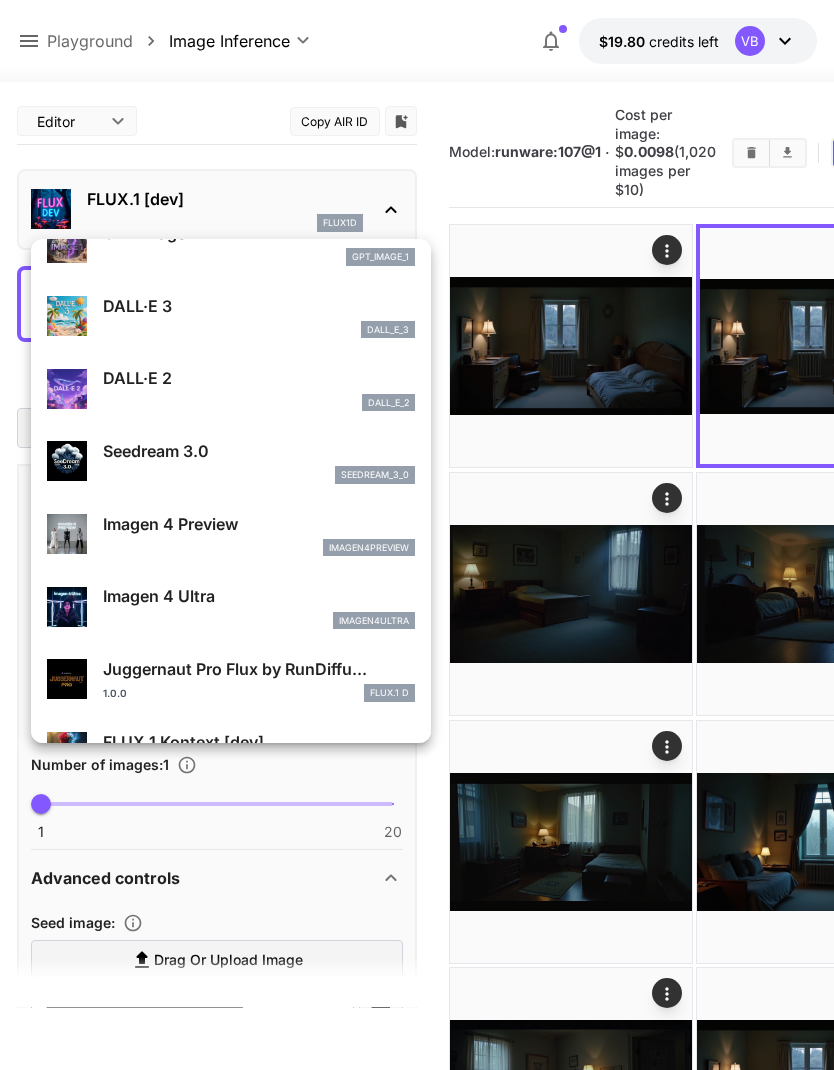 click on "Seedream 3.0" at bounding box center [259, 451] 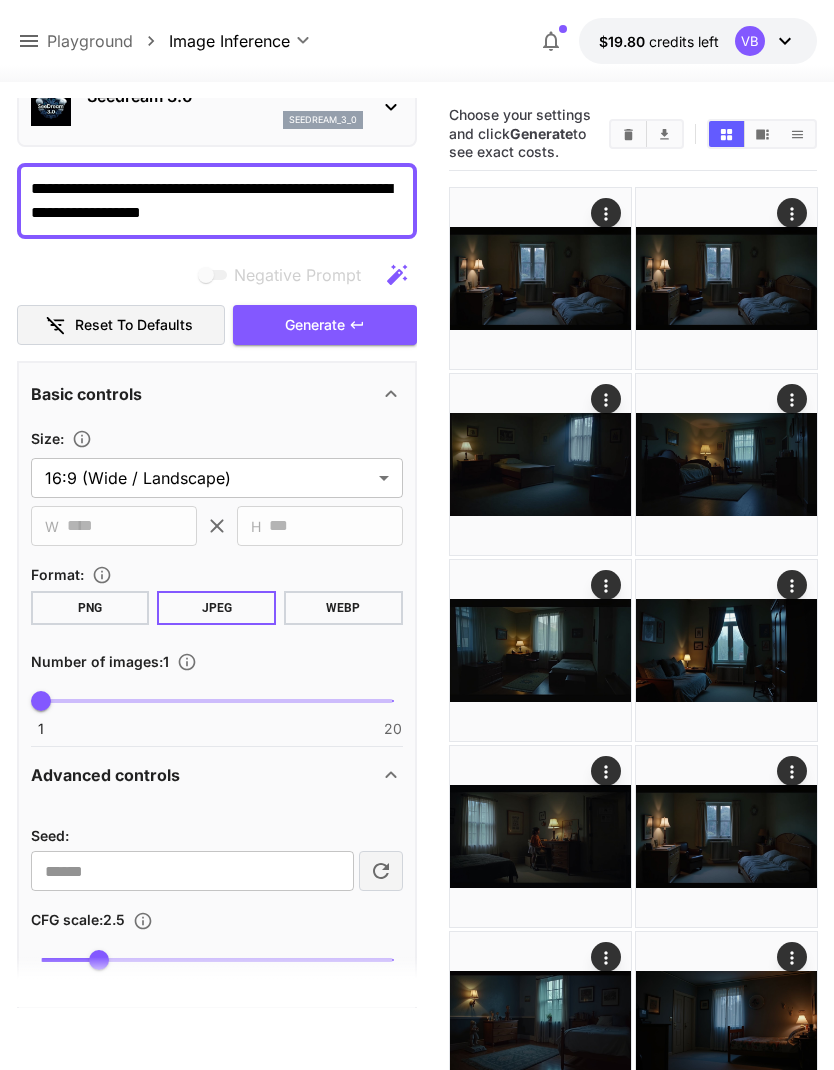 scroll, scrollTop: 83, scrollLeft: 0, axis: vertical 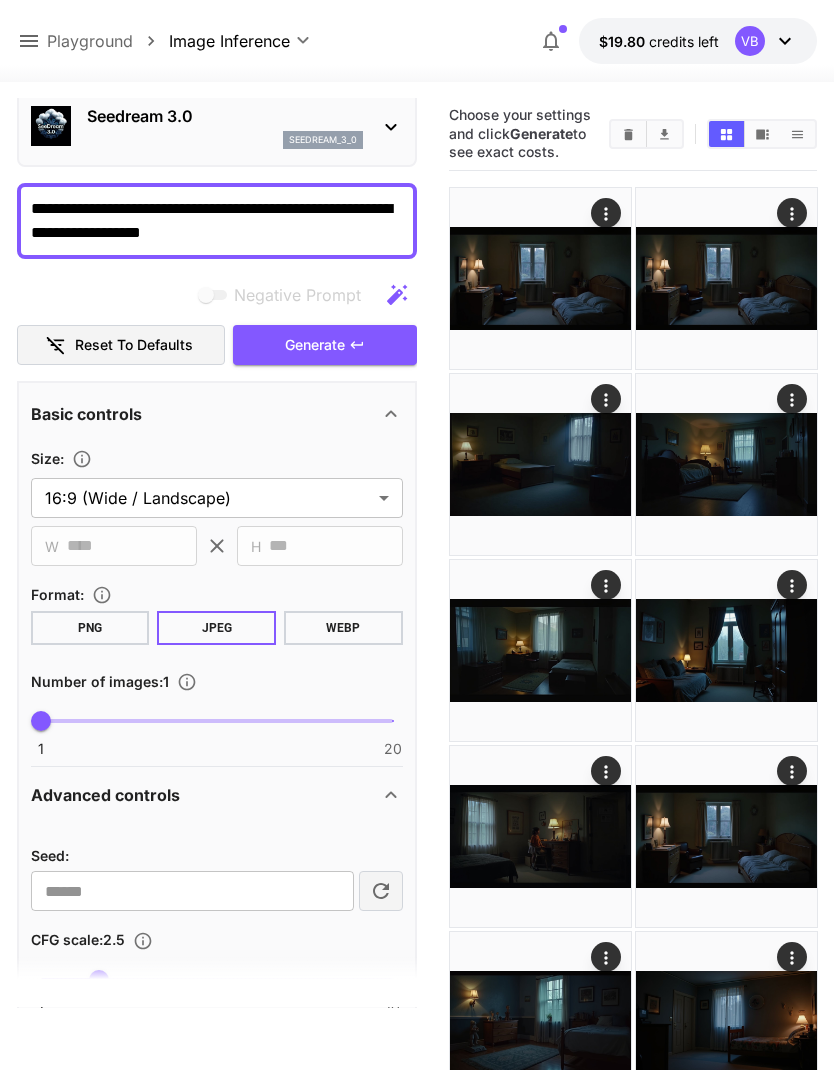 click on "Generate" at bounding box center (315, 345) 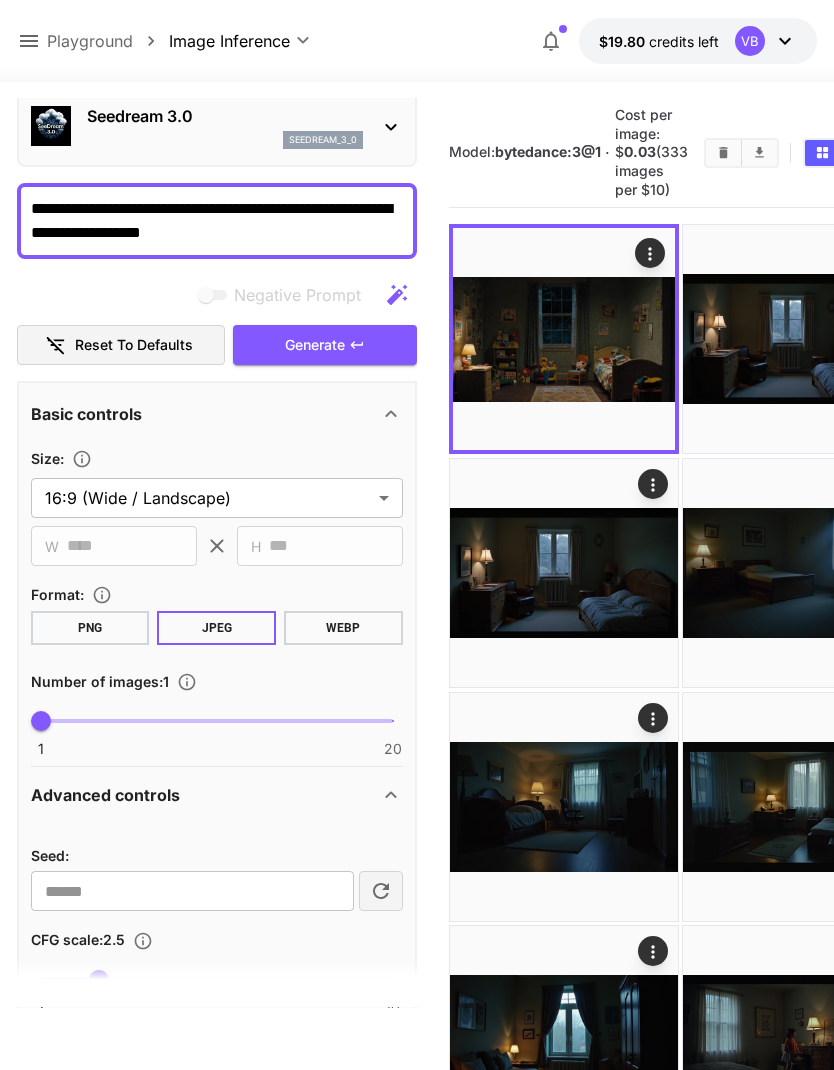 click 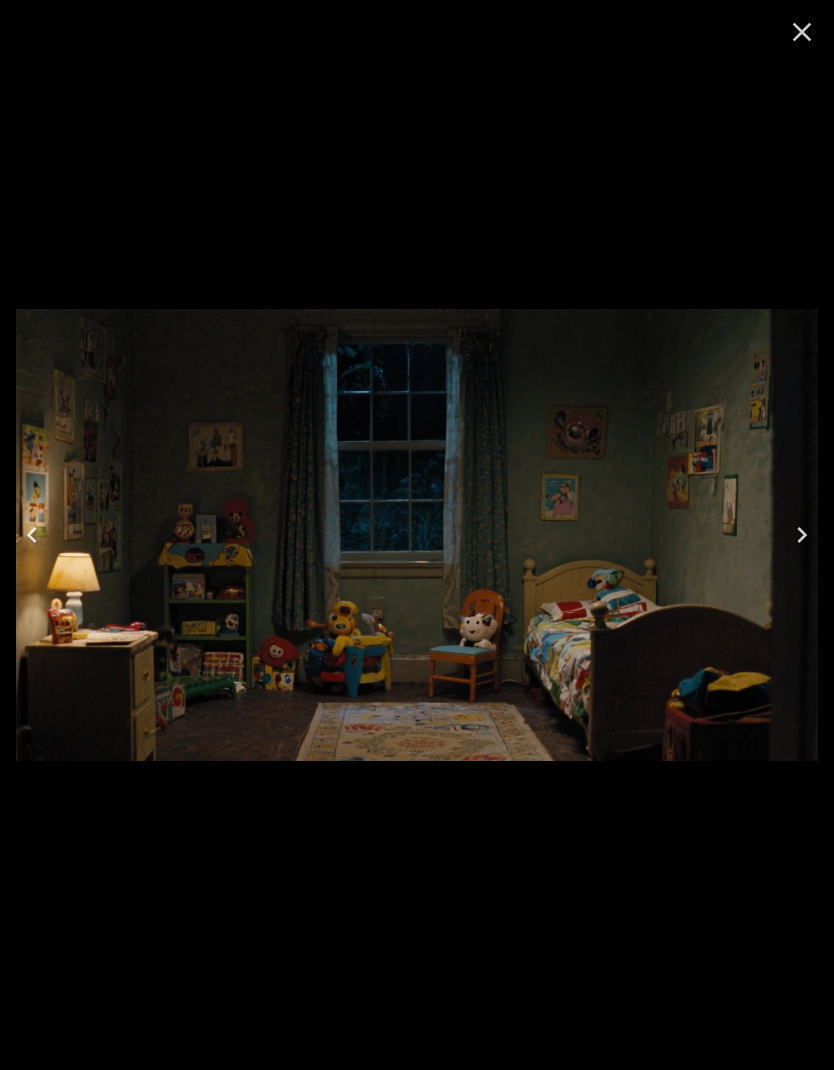 click at bounding box center [802, 32] 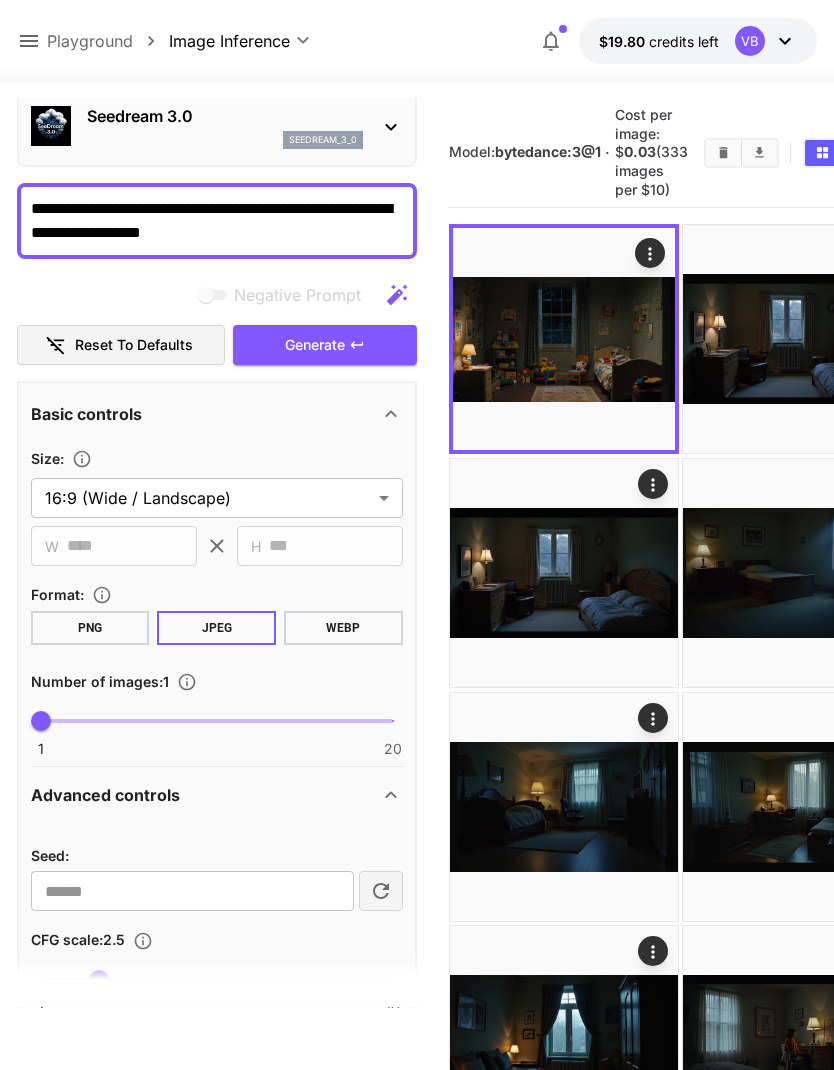 click 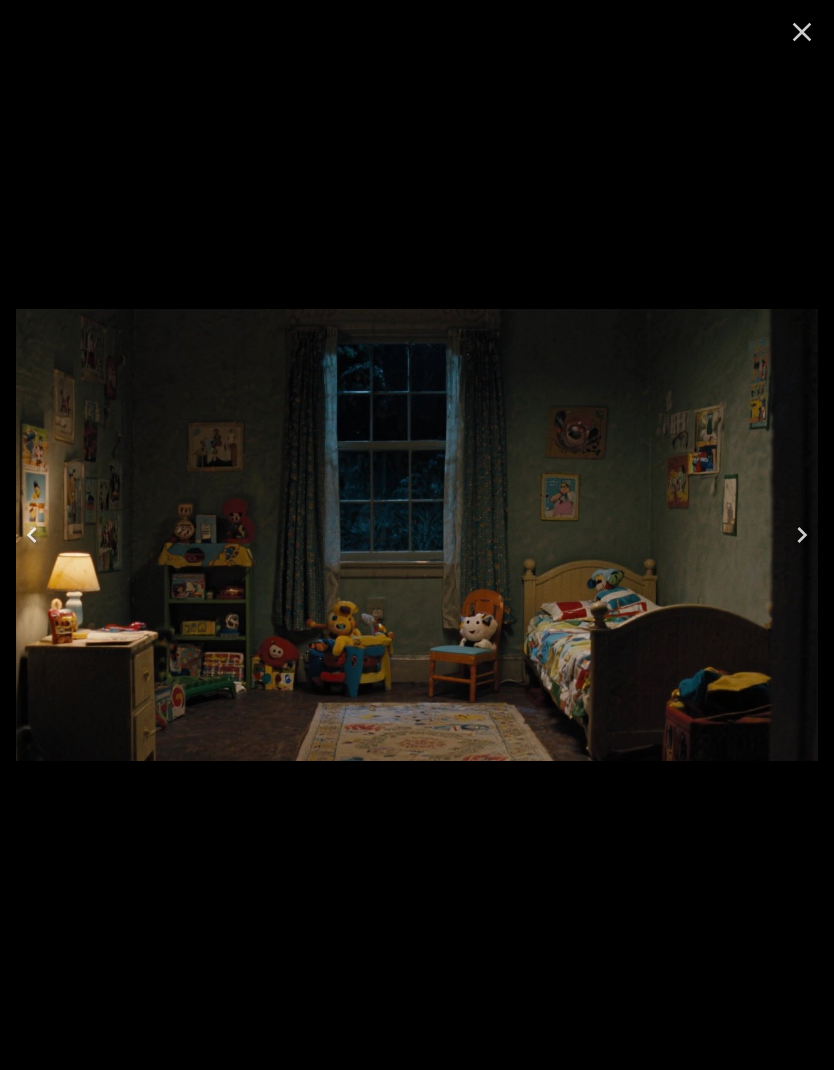 click at bounding box center (802, 32) 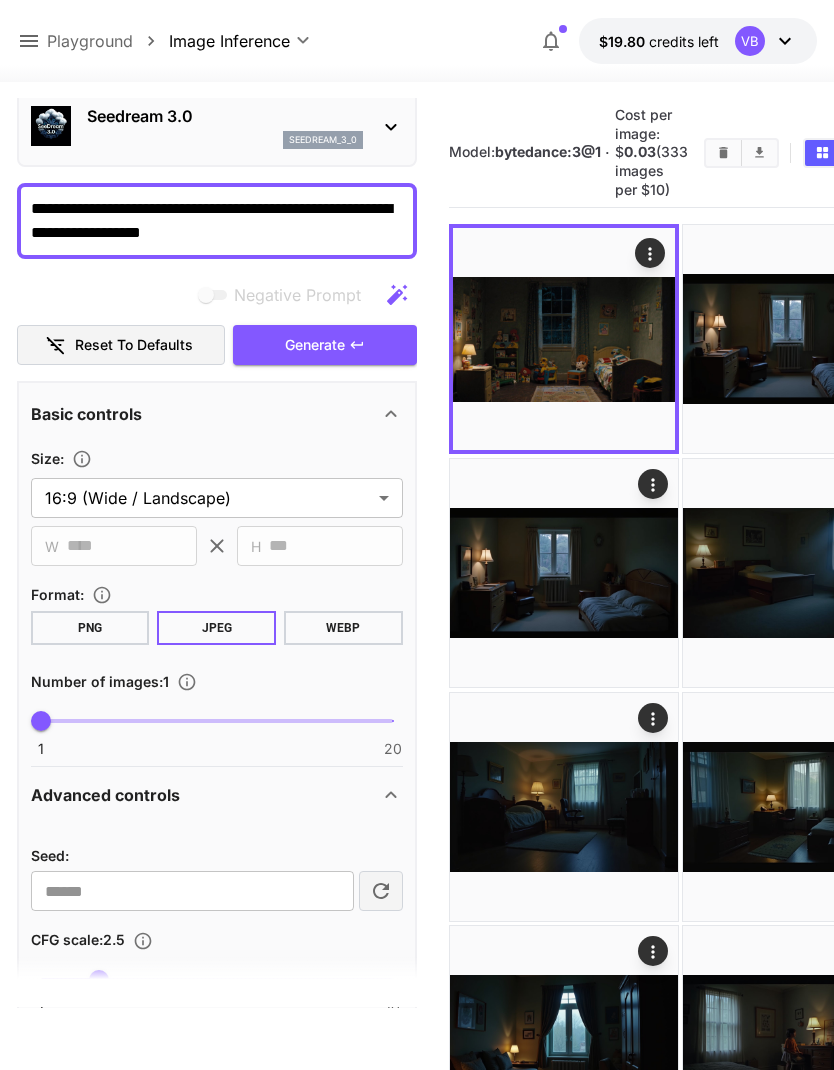click on "Seedream 3.0" at bounding box center [225, 116] 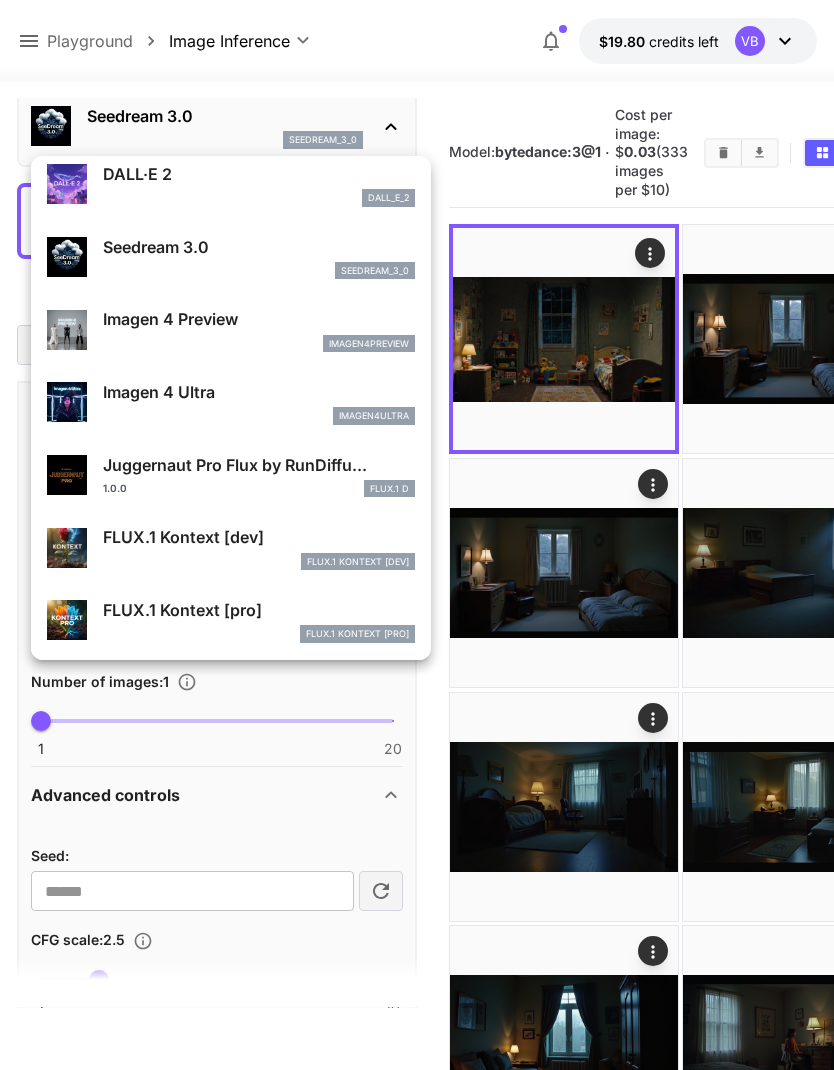 scroll, scrollTop: 441, scrollLeft: 0, axis: vertical 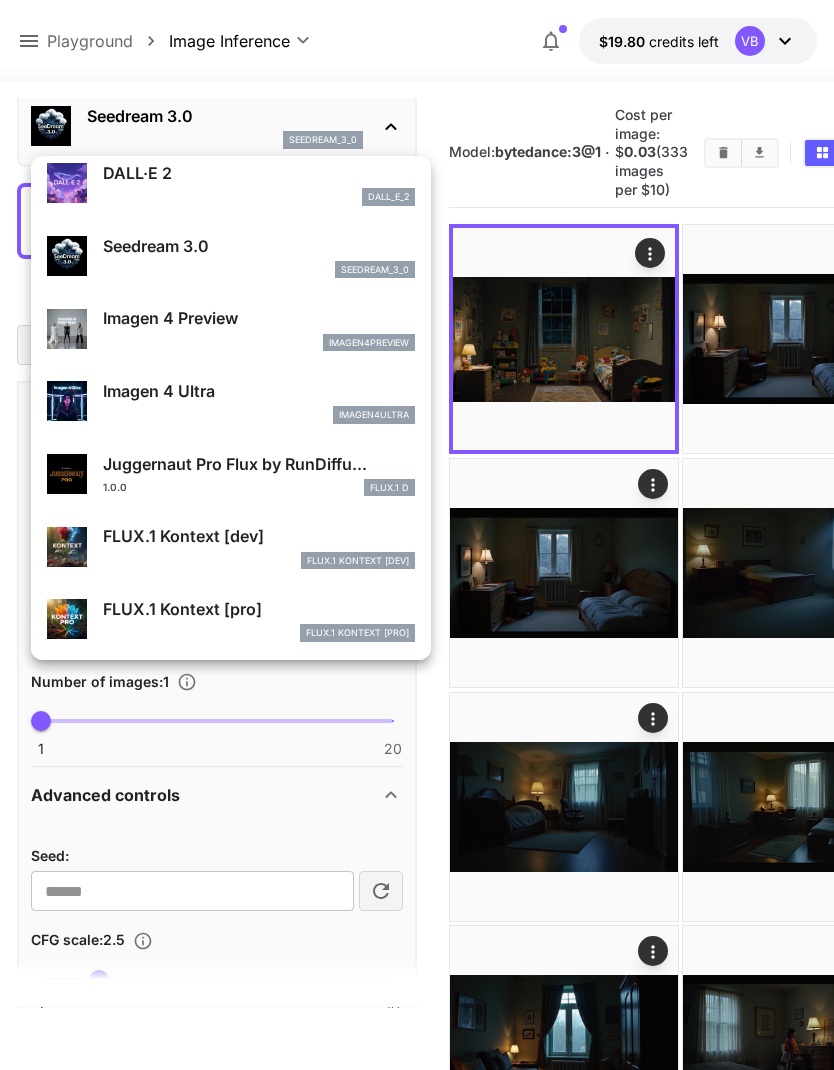 click on "Imagen 4 Preview" at bounding box center [259, 318] 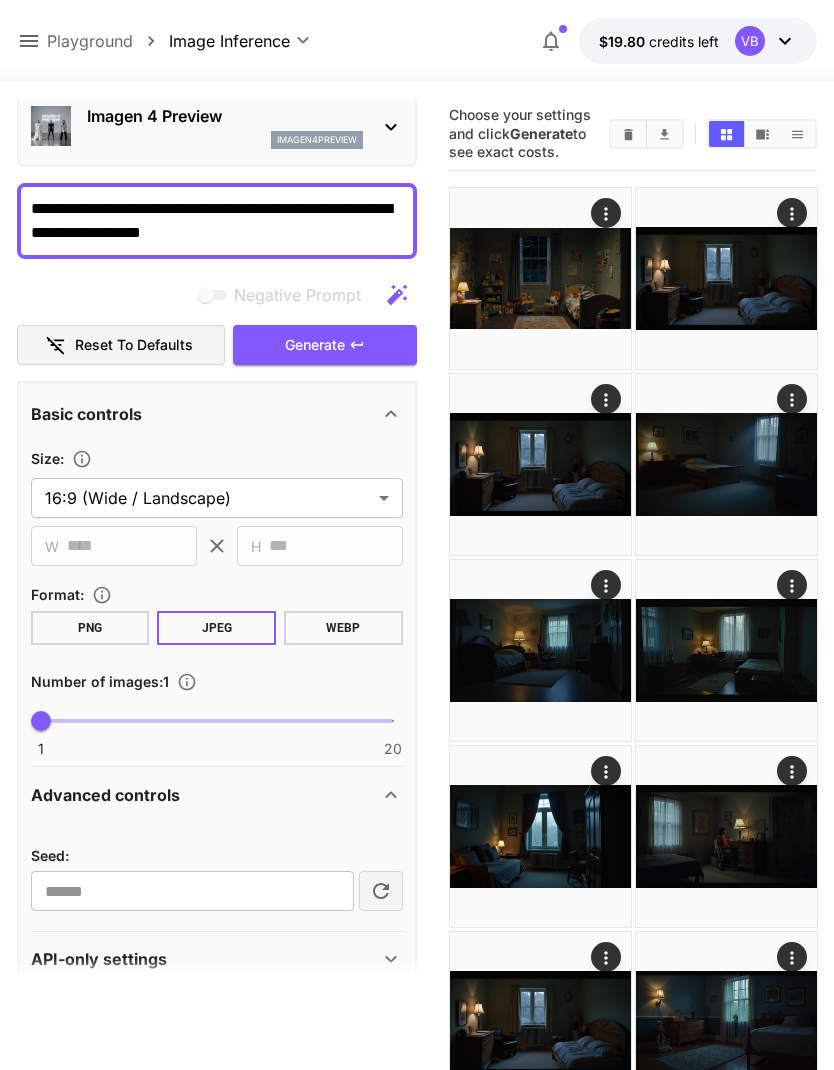 scroll, scrollTop: 44, scrollLeft: 0, axis: vertical 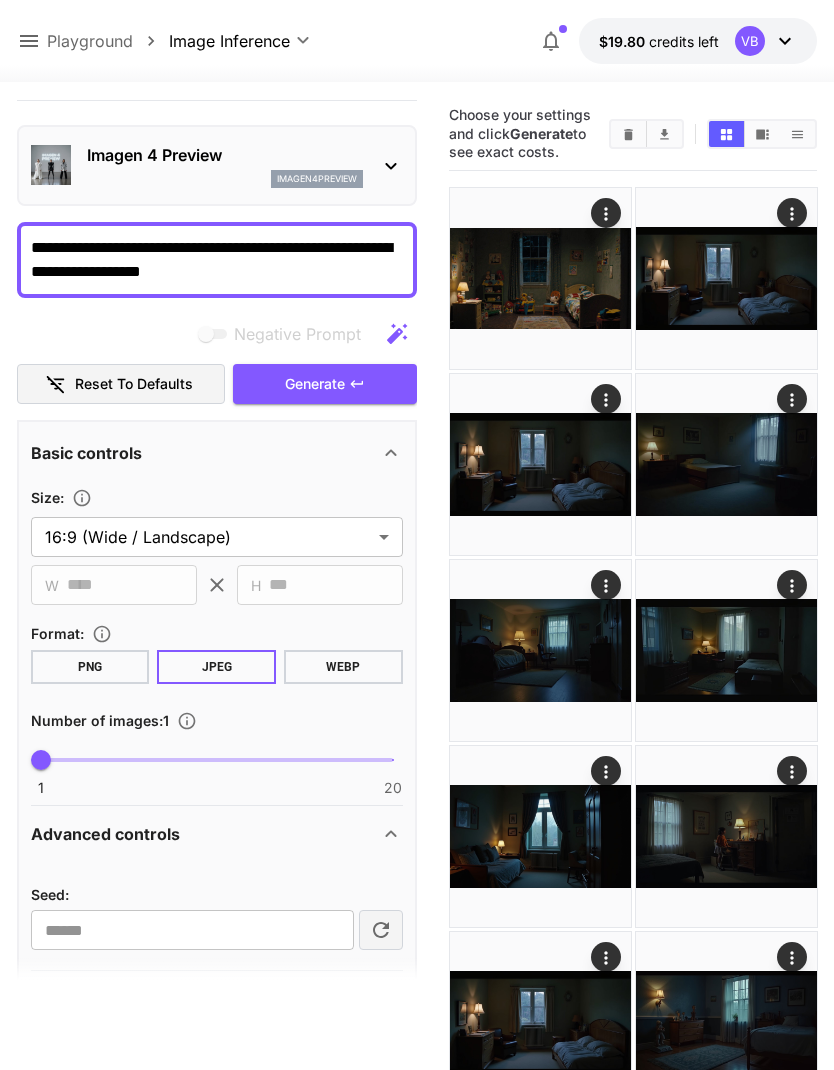 click on "Generate" at bounding box center [315, 384] 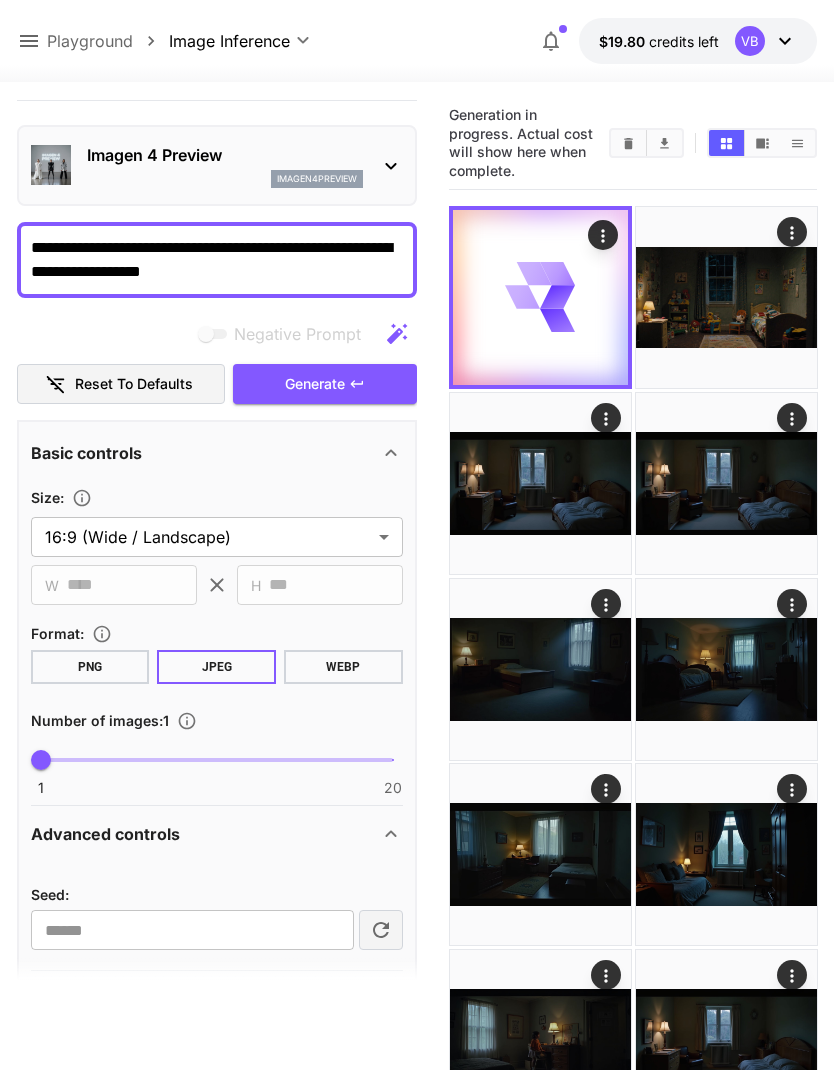 click on "imagen4preview" at bounding box center [225, 179] 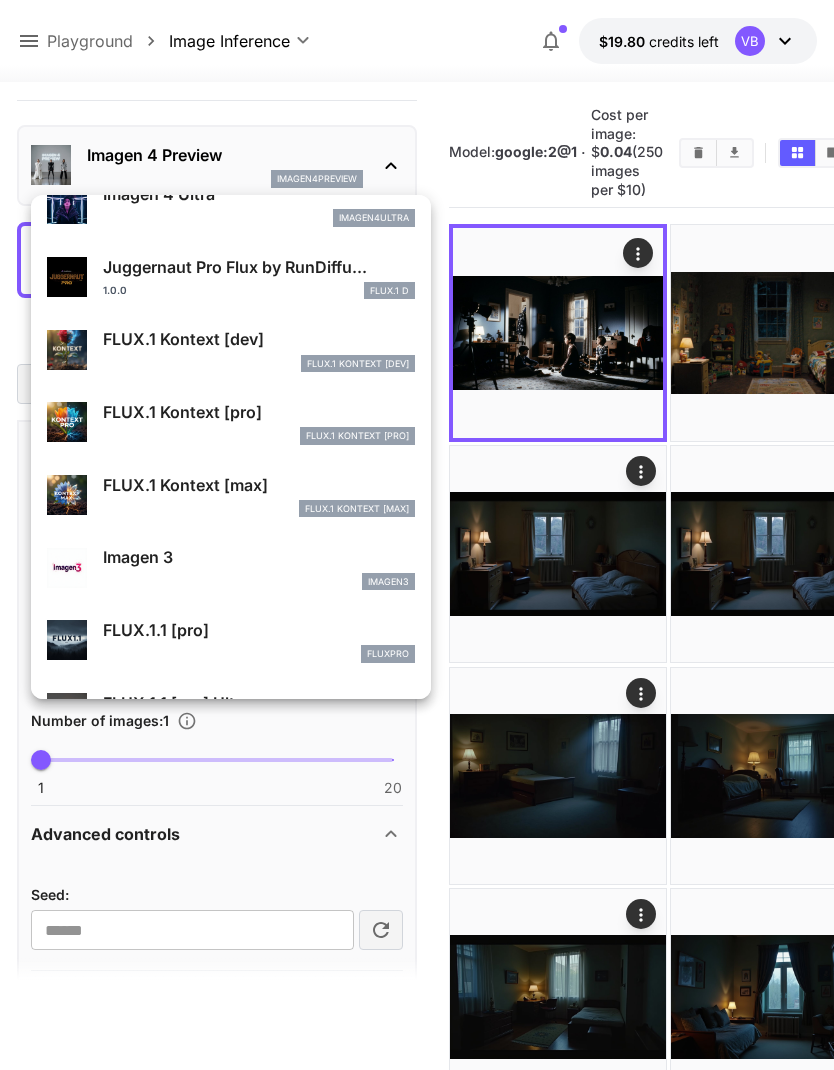 scroll, scrollTop: 679, scrollLeft: 0, axis: vertical 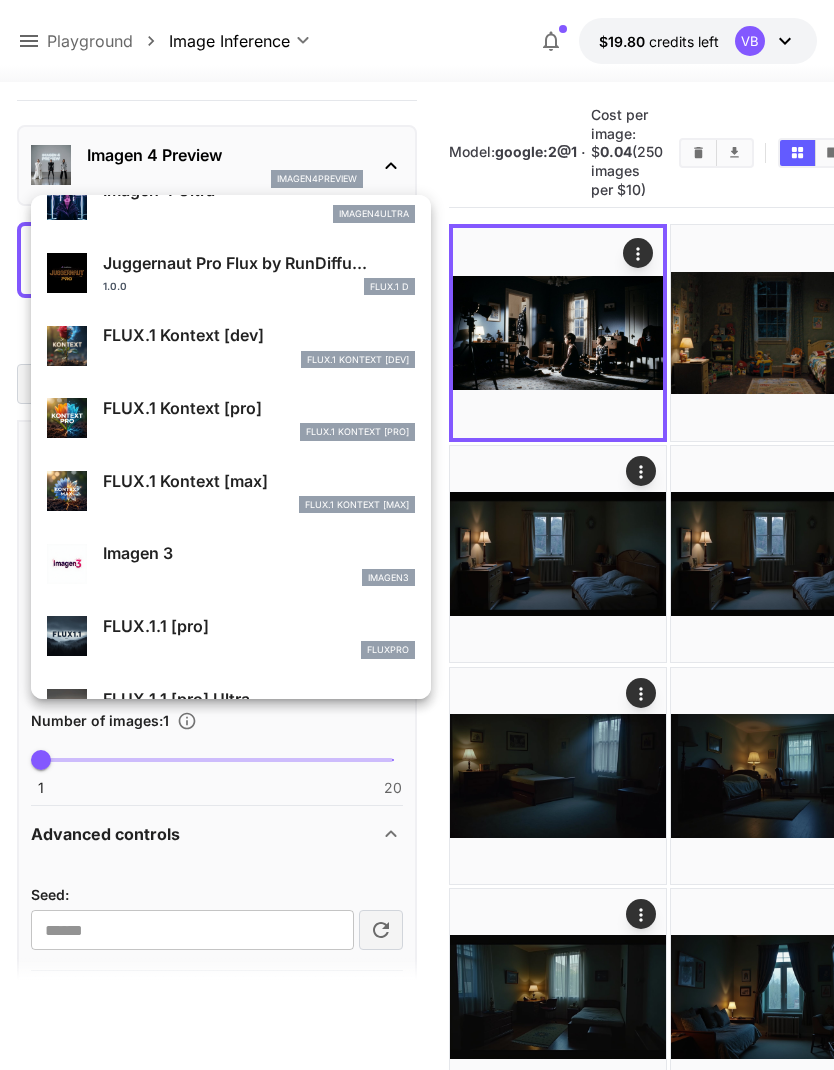 click at bounding box center [417, 535] 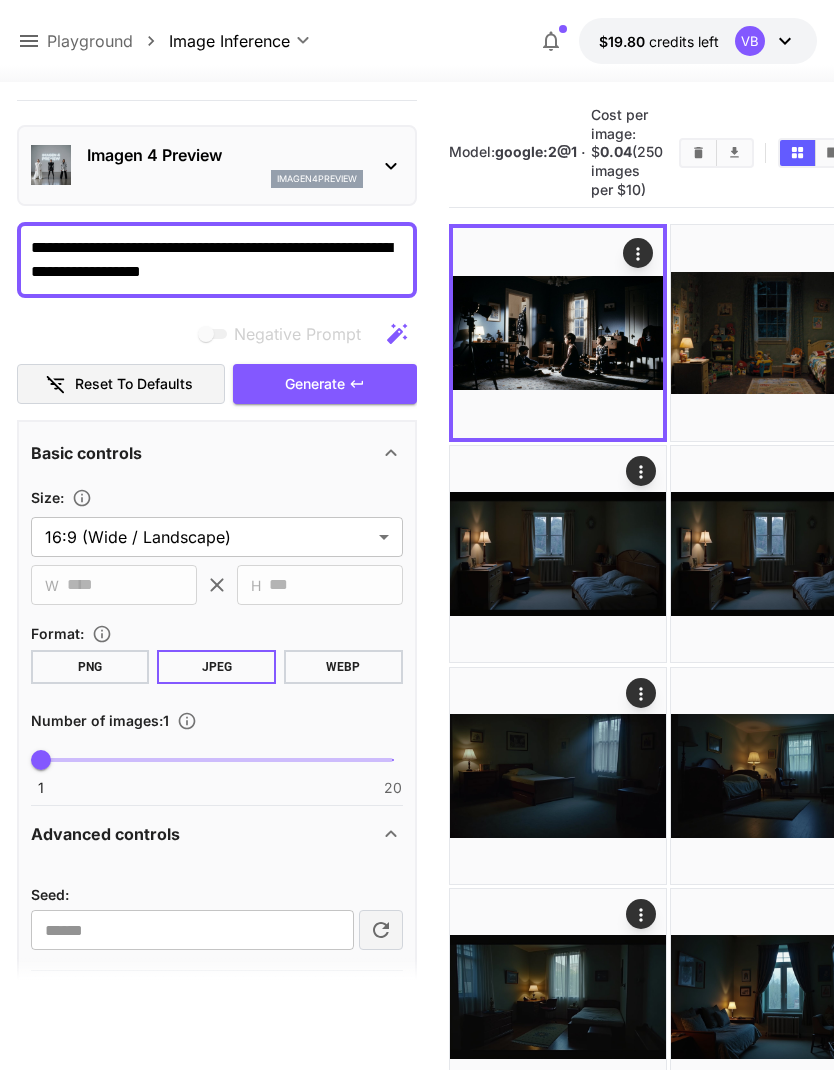 scroll, scrollTop: 686, scrollLeft: 0, axis: vertical 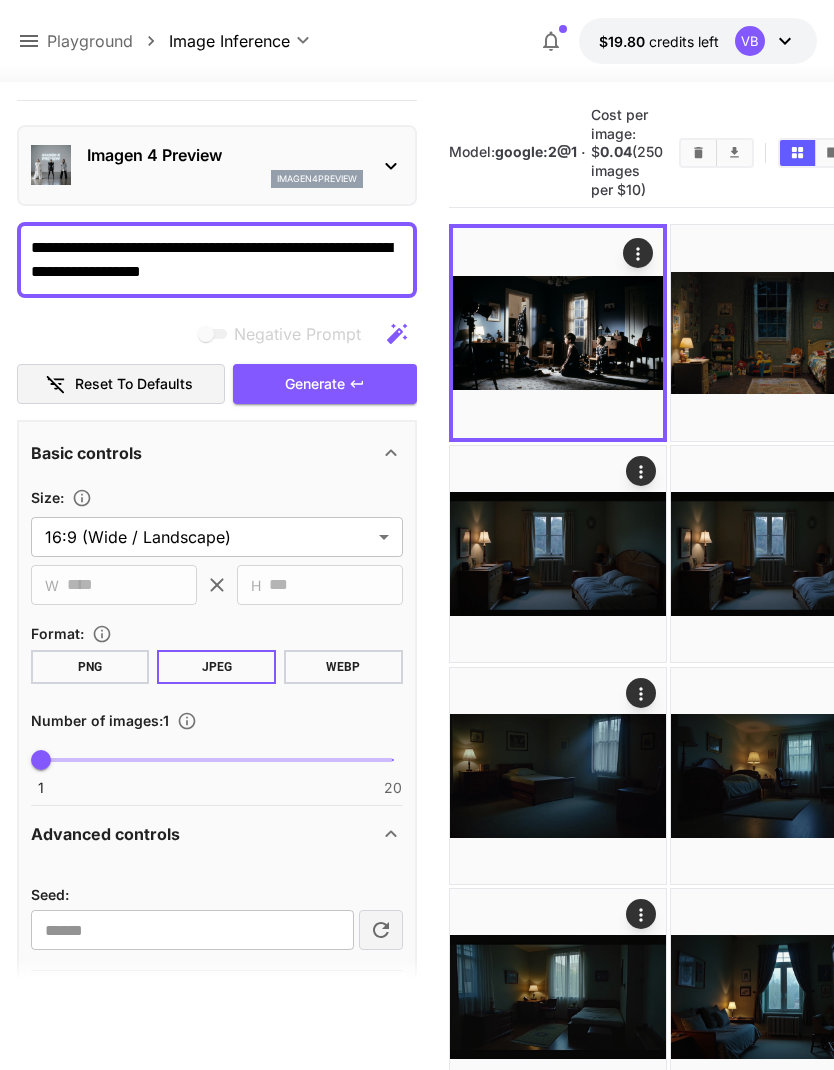 click 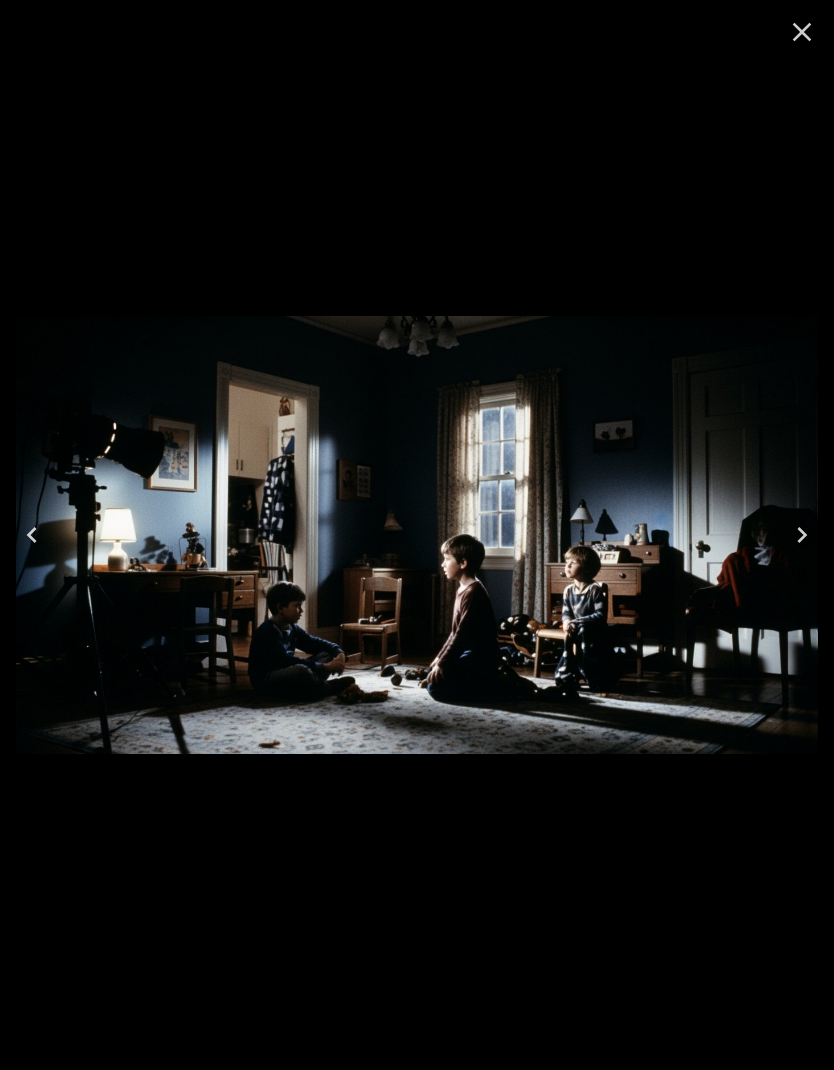 click 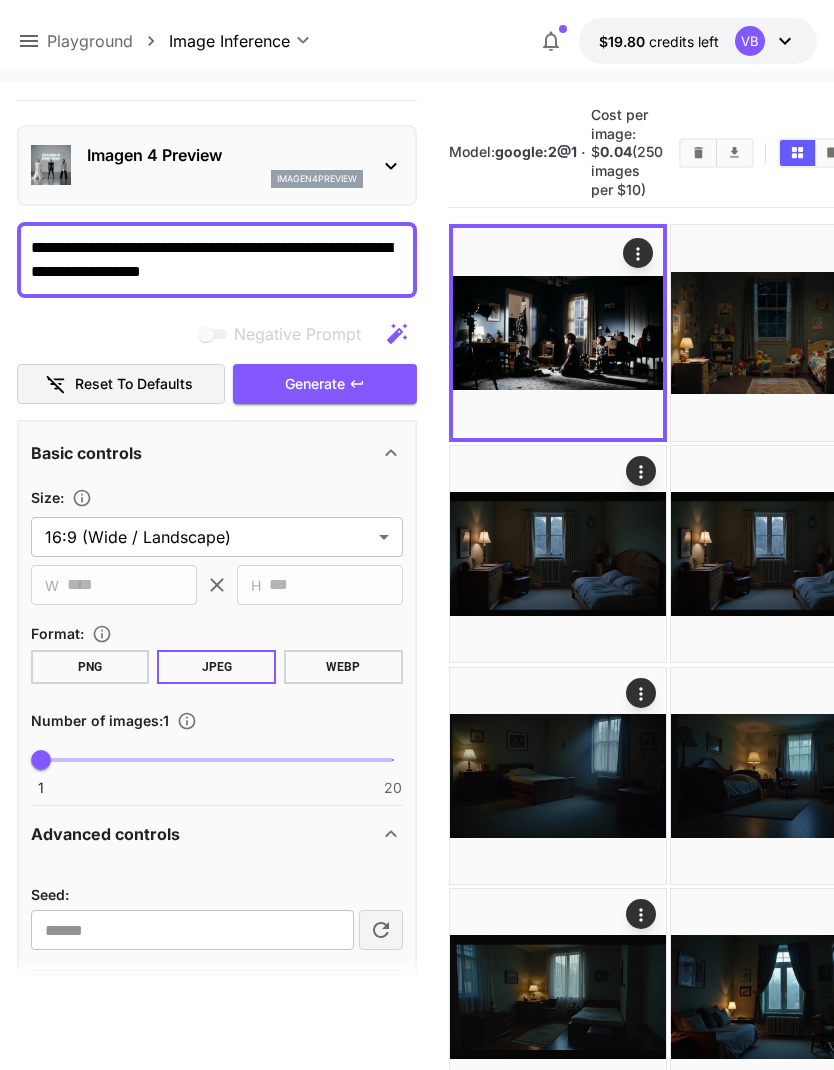 click on "imagen4preview" at bounding box center (225, 179) 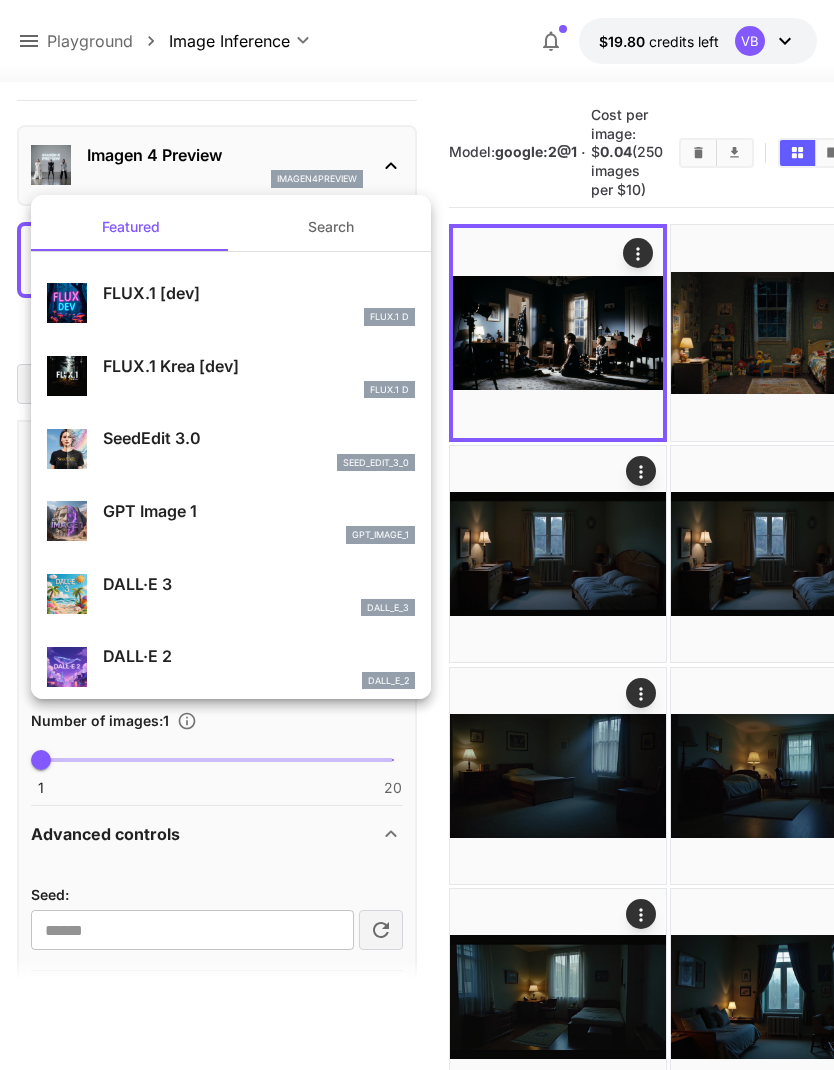 scroll, scrollTop: 0, scrollLeft: 0, axis: both 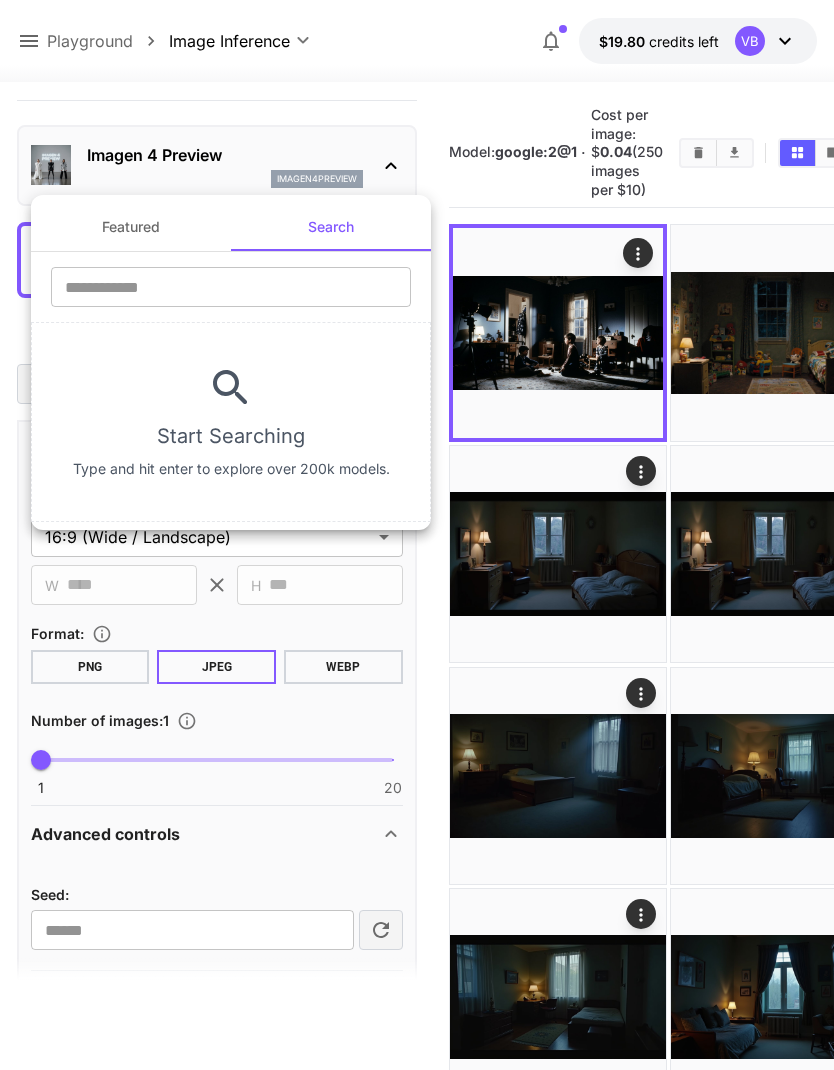 click at bounding box center (231, 287) 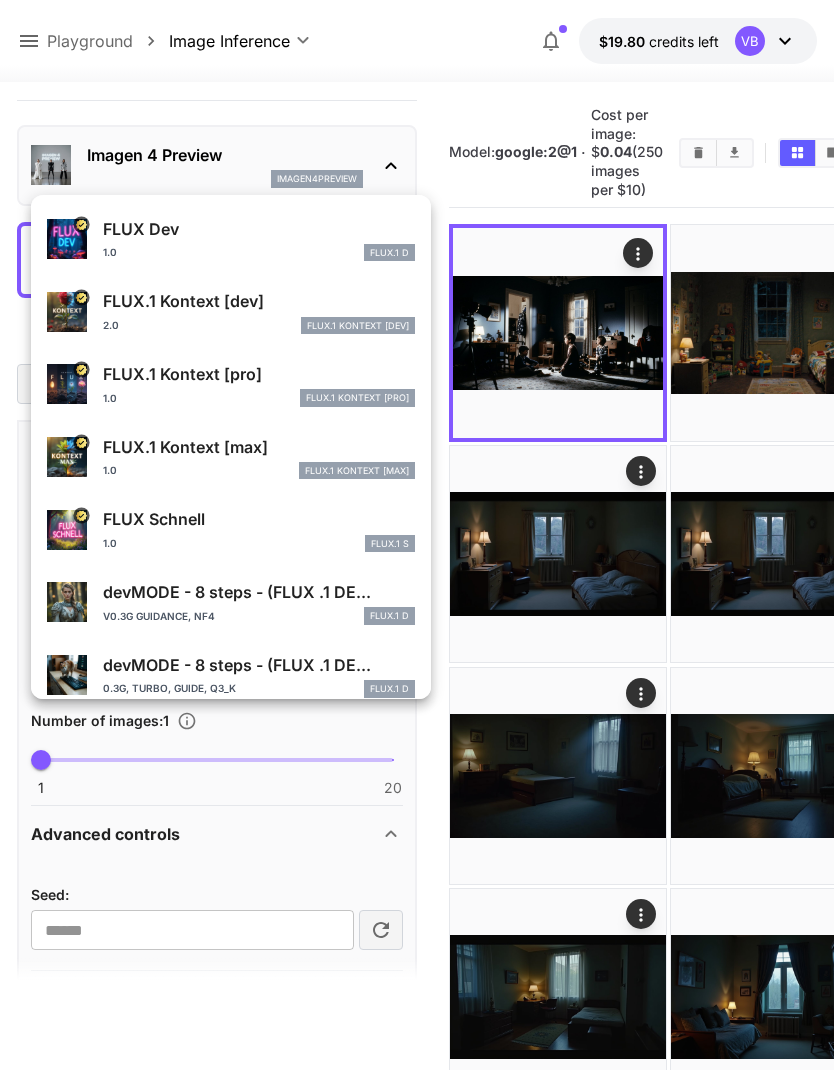 scroll, scrollTop: 643, scrollLeft: 0, axis: vertical 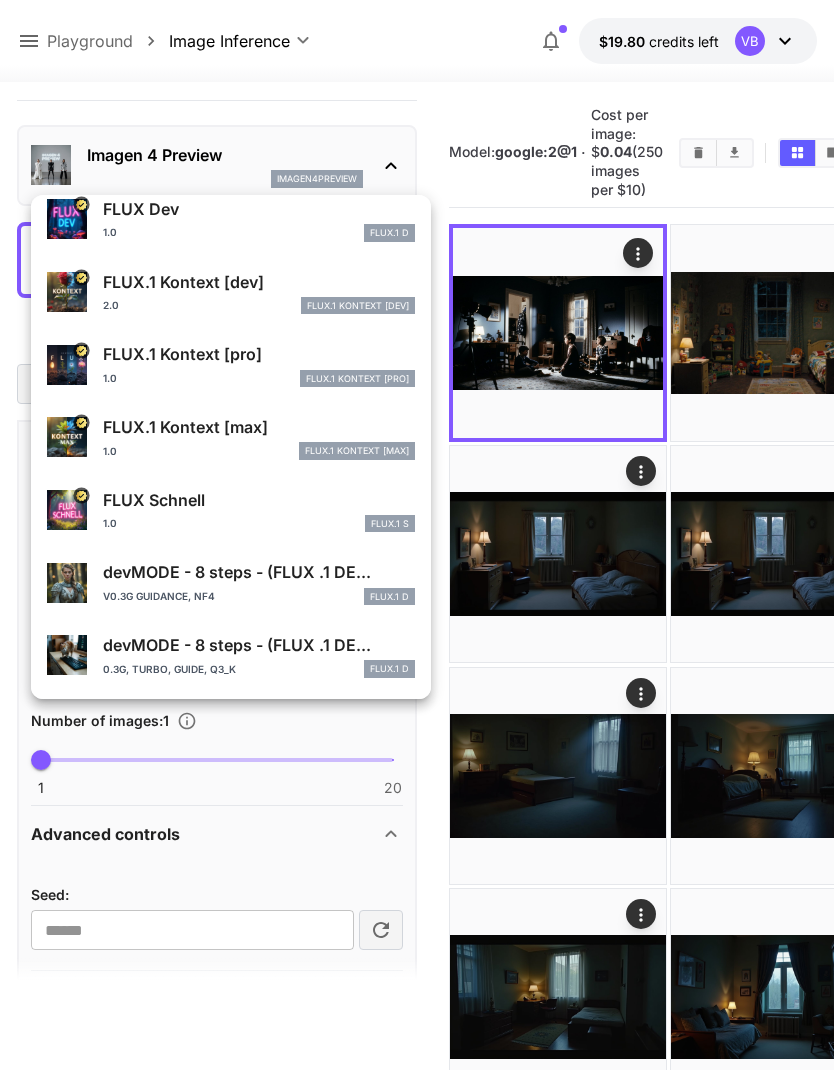 type on "****" 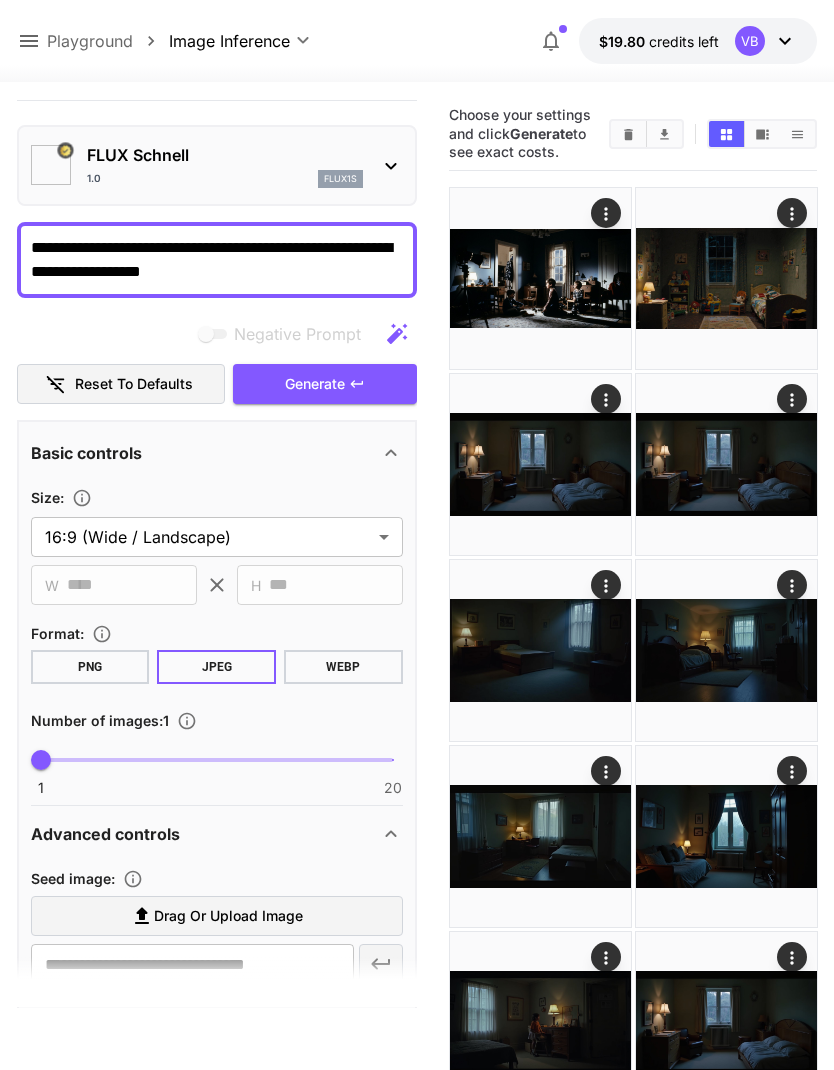 type on "**********" 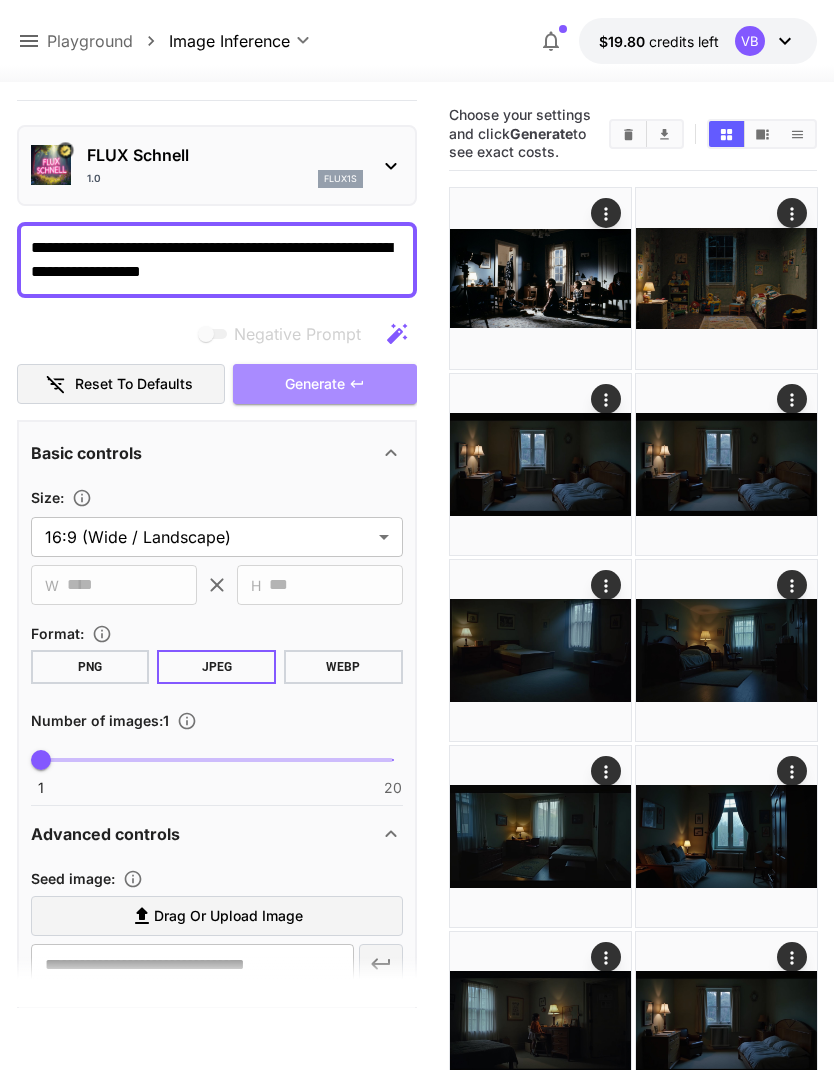 click on "Generate" at bounding box center (315, 384) 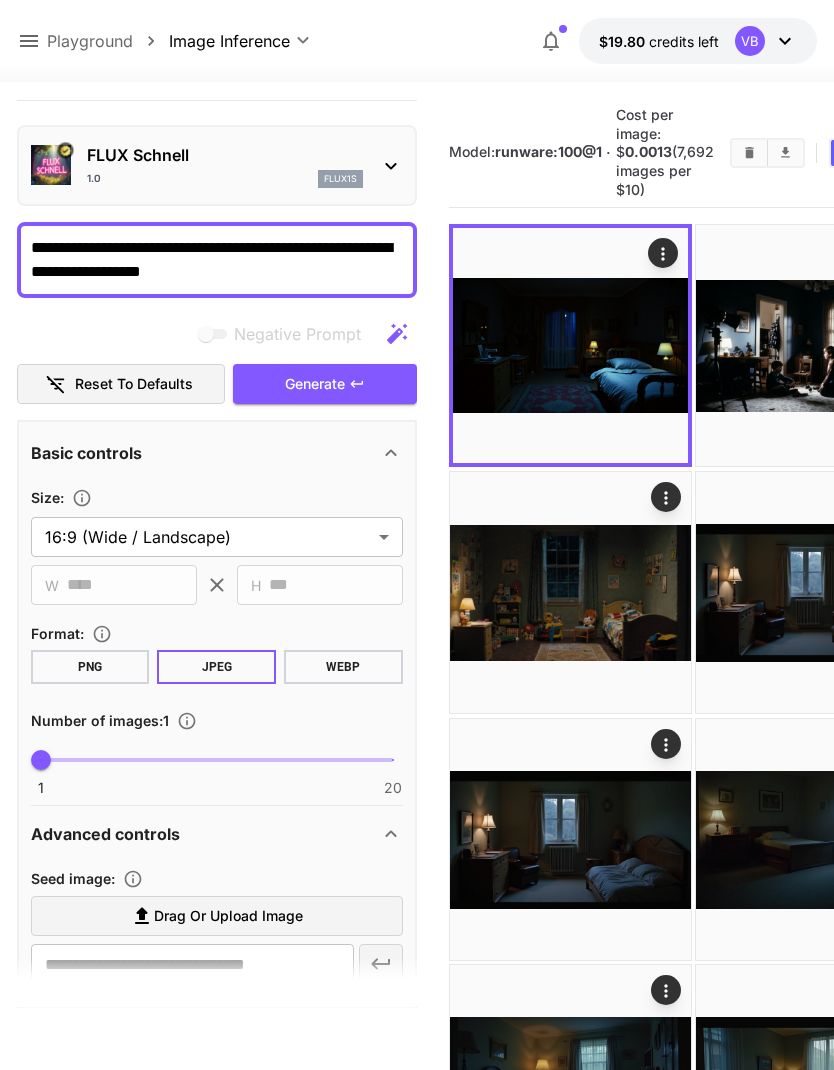 click 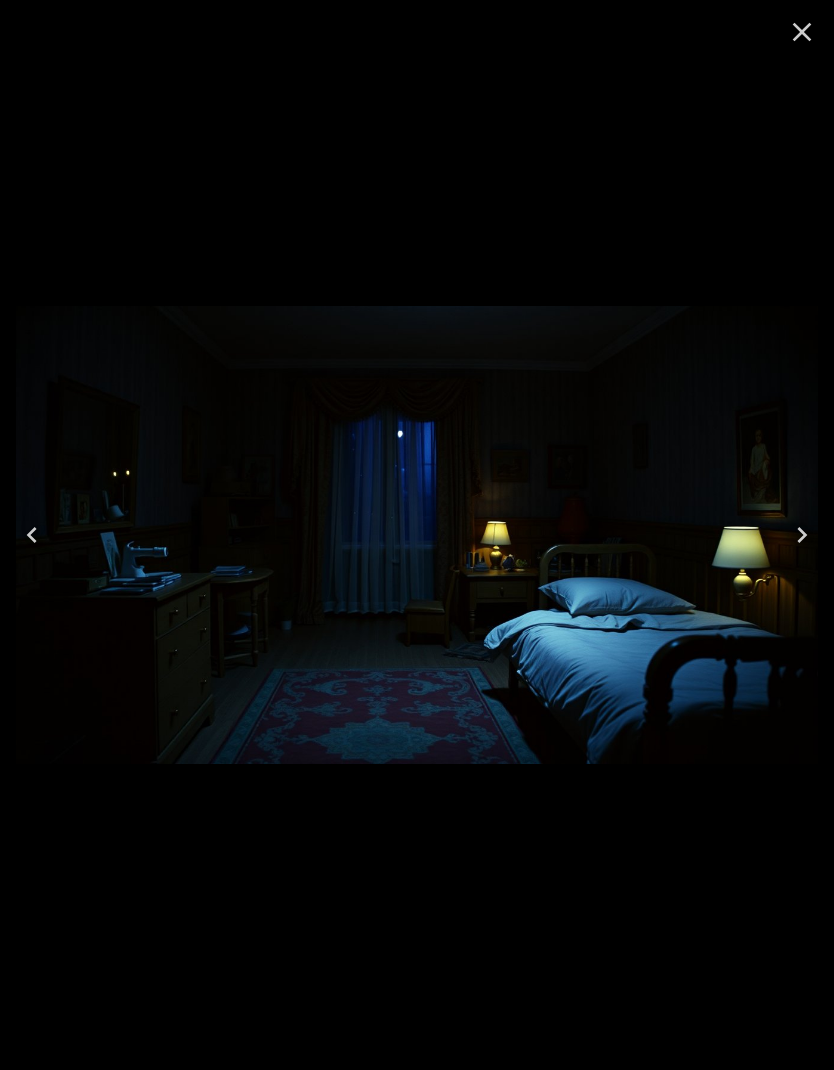 click 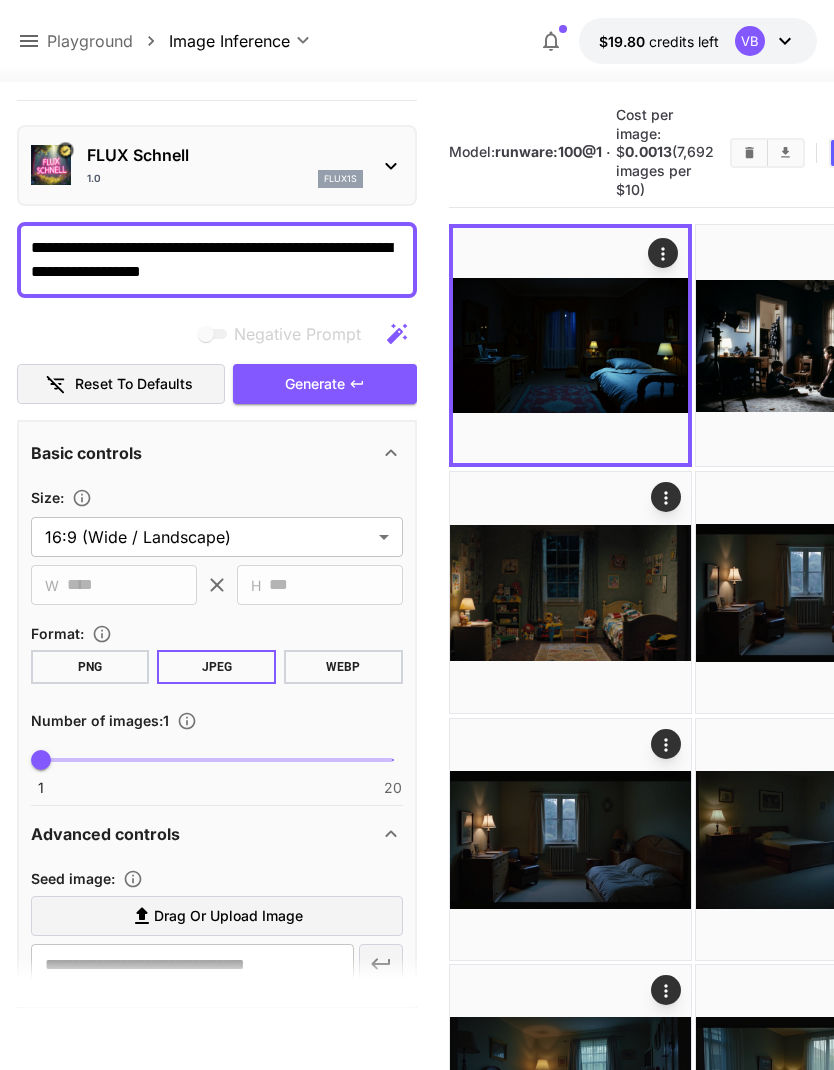 click on "FLUX Schnell 1.0 flux1s" at bounding box center (217, 165) 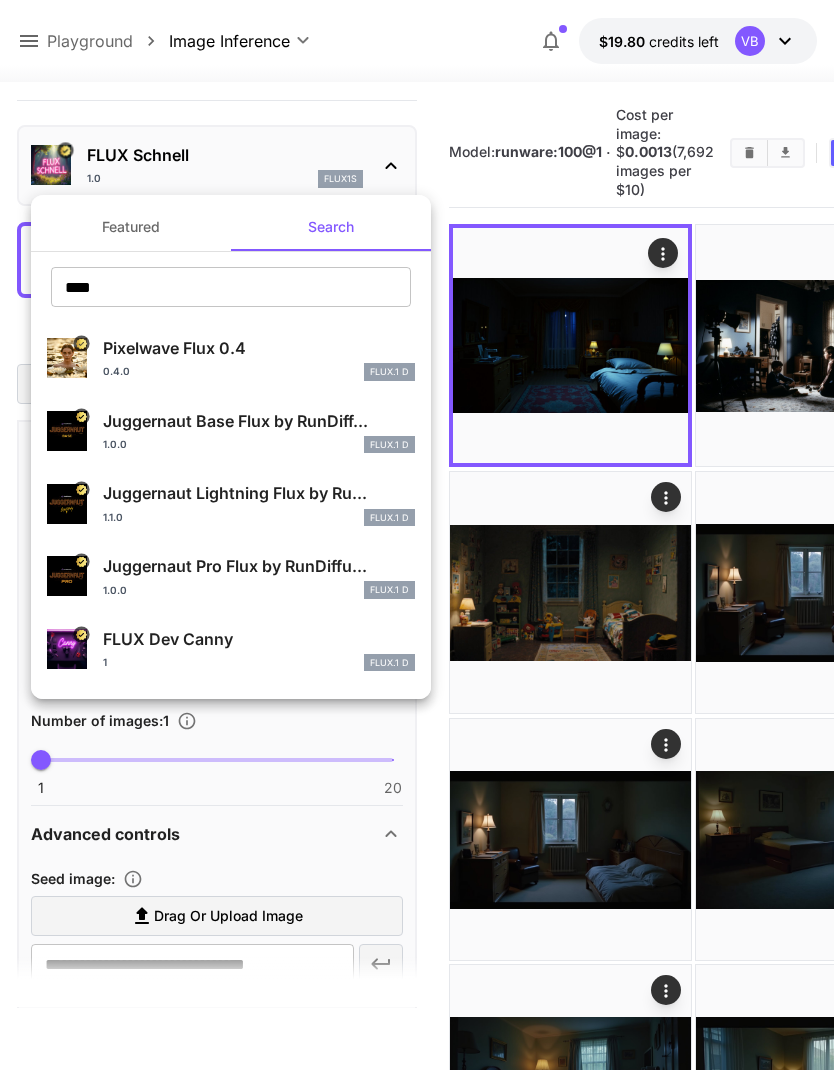 scroll, scrollTop: 0, scrollLeft: 0, axis: both 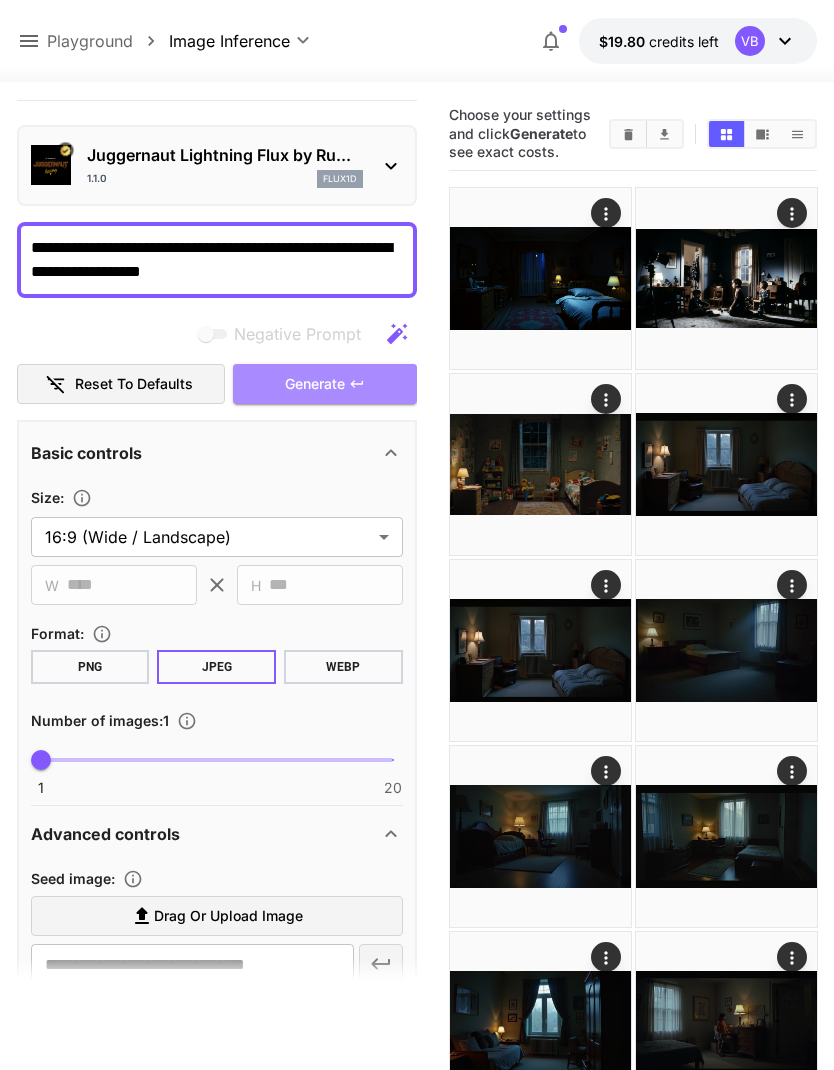 click 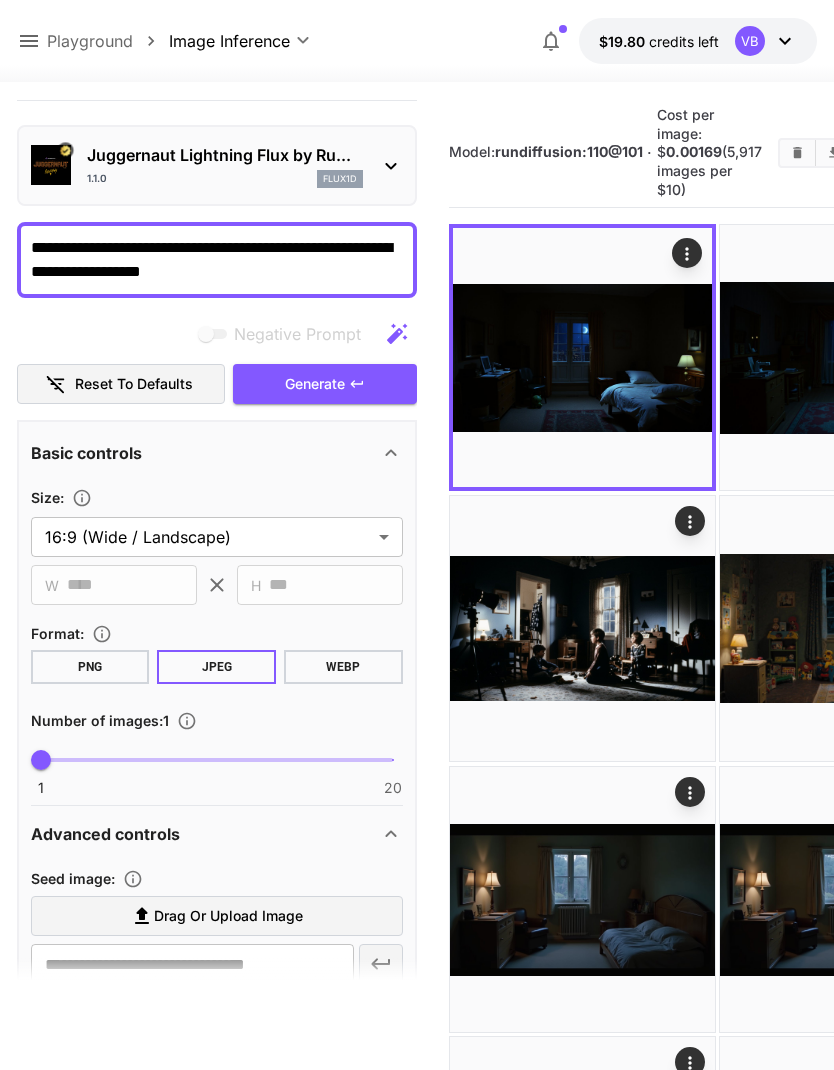click at bounding box center (0, 0) 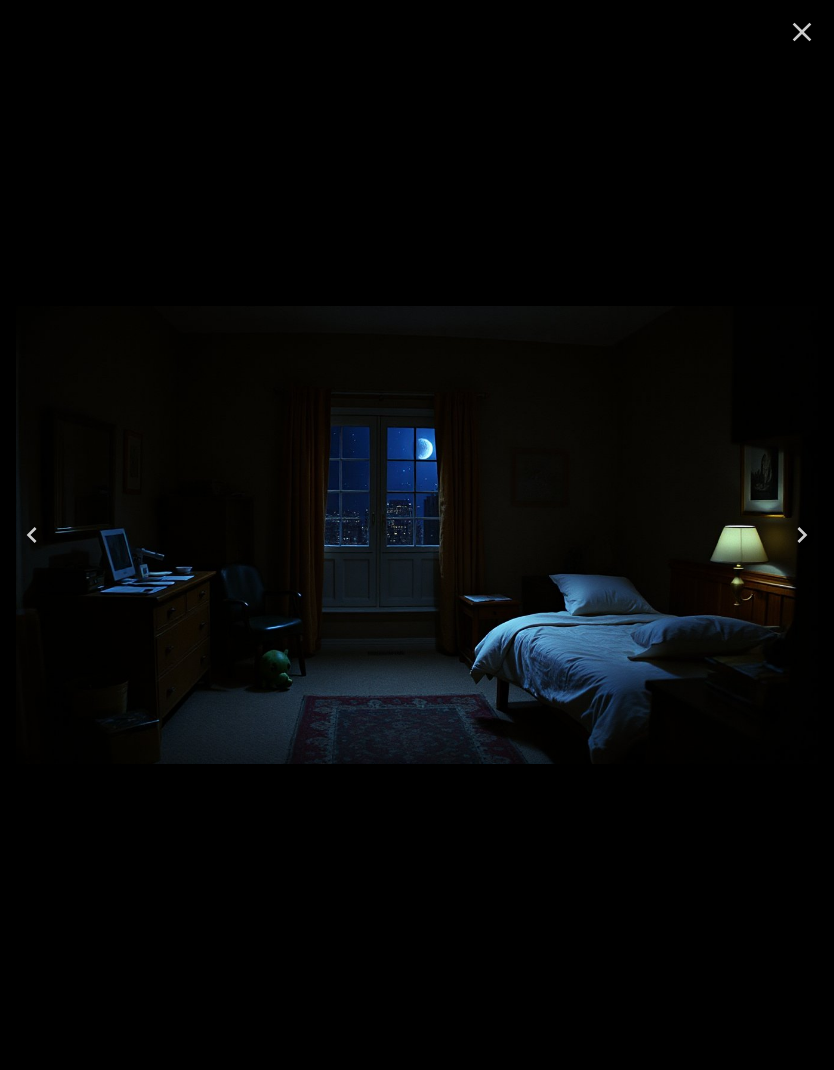 click 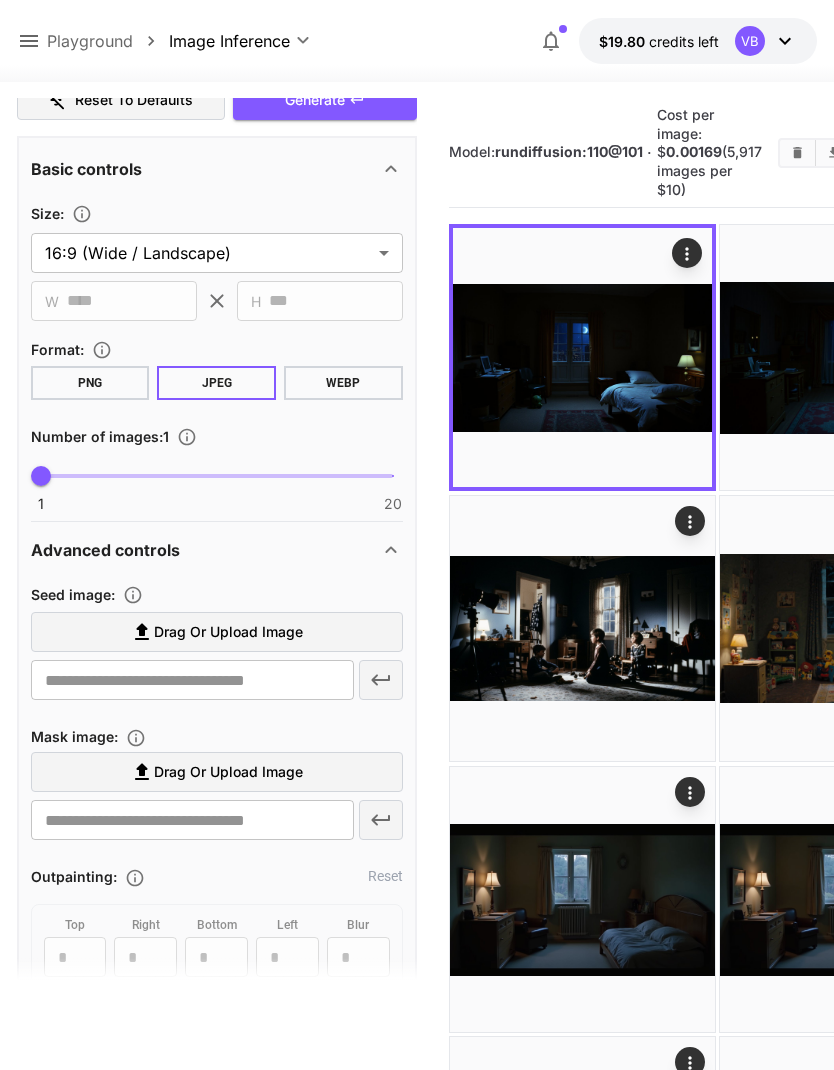 scroll, scrollTop: 329, scrollLeft: 0, axis: vertical 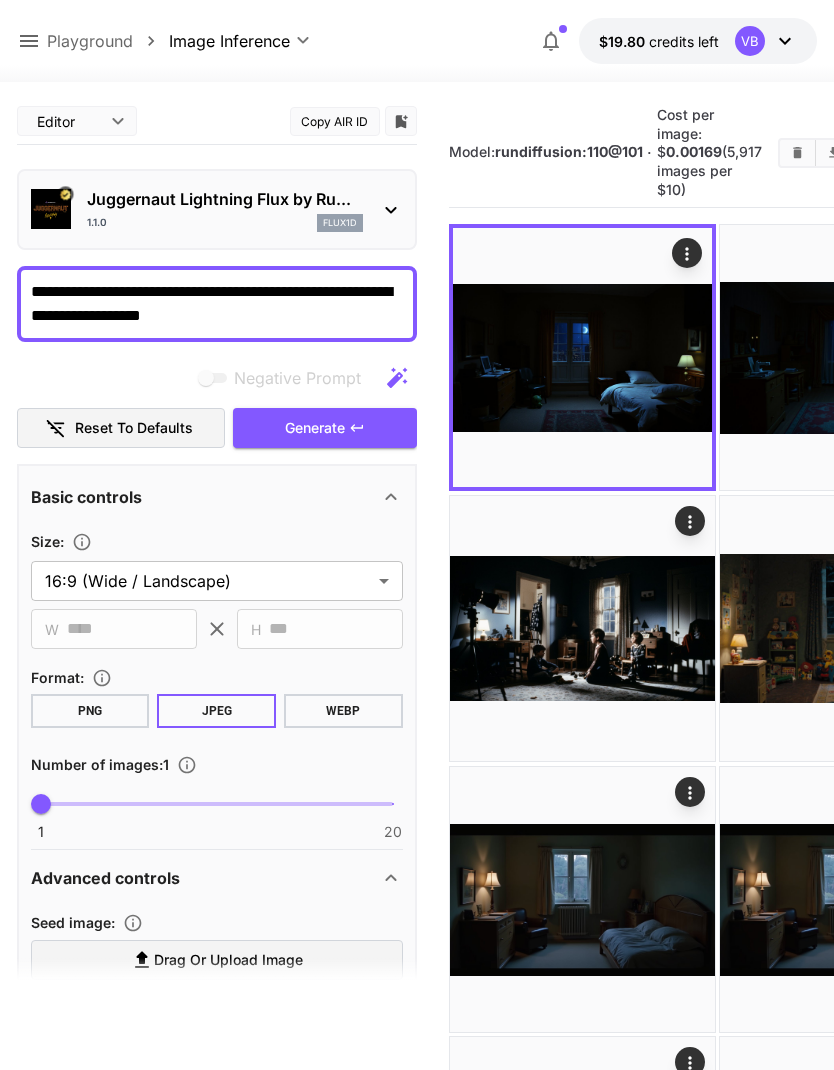 click at bounding box center (582, 628) 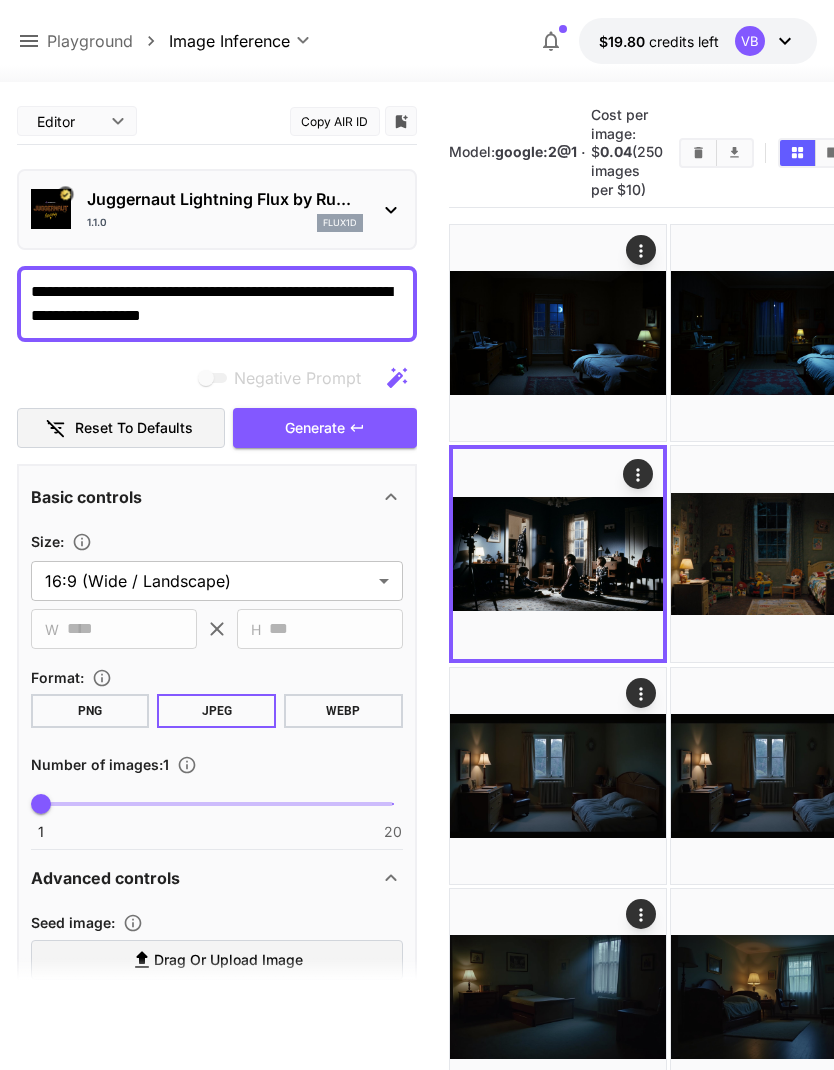 click 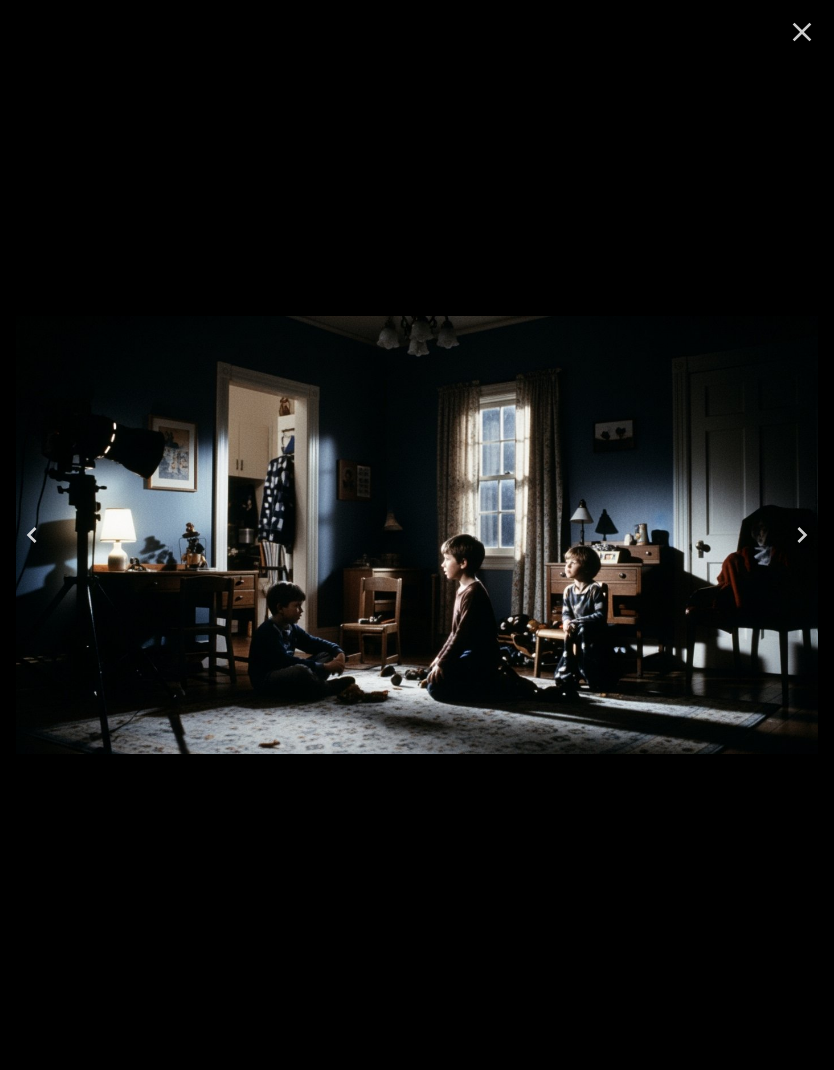click at bounding box center (417, 534) 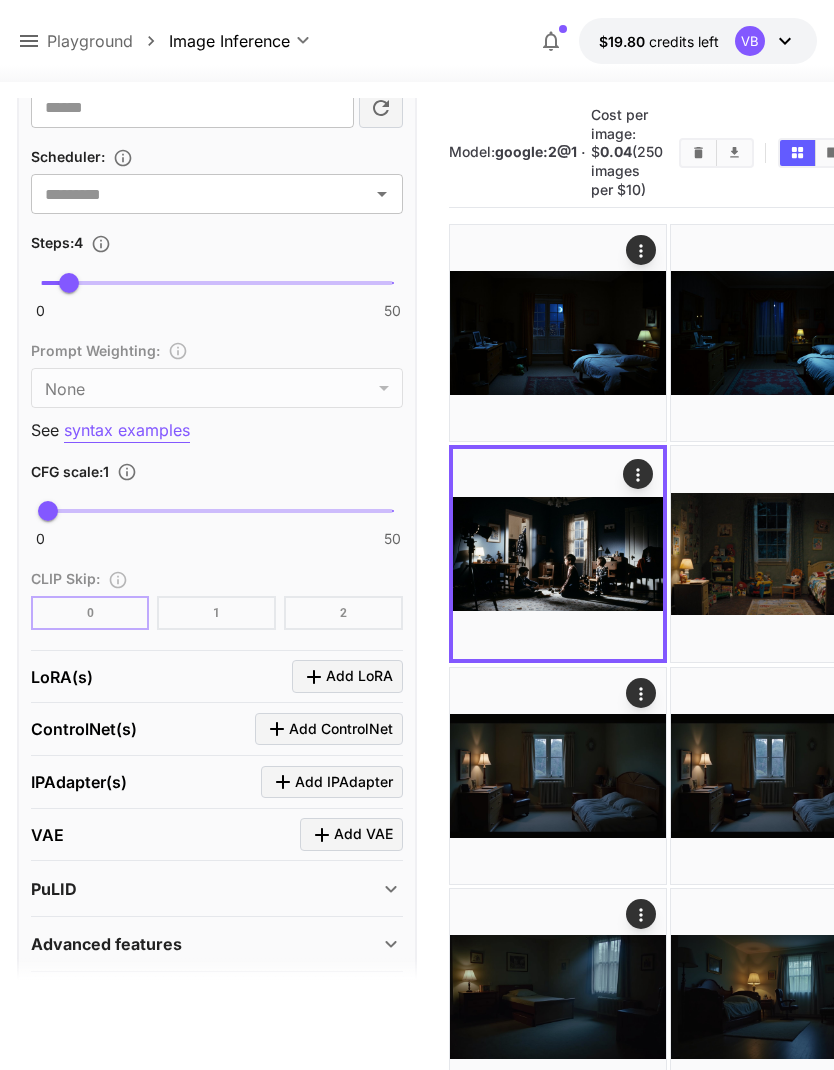 scroll, scrollTop: 1274, scrollLeft: 0, axis: vertical 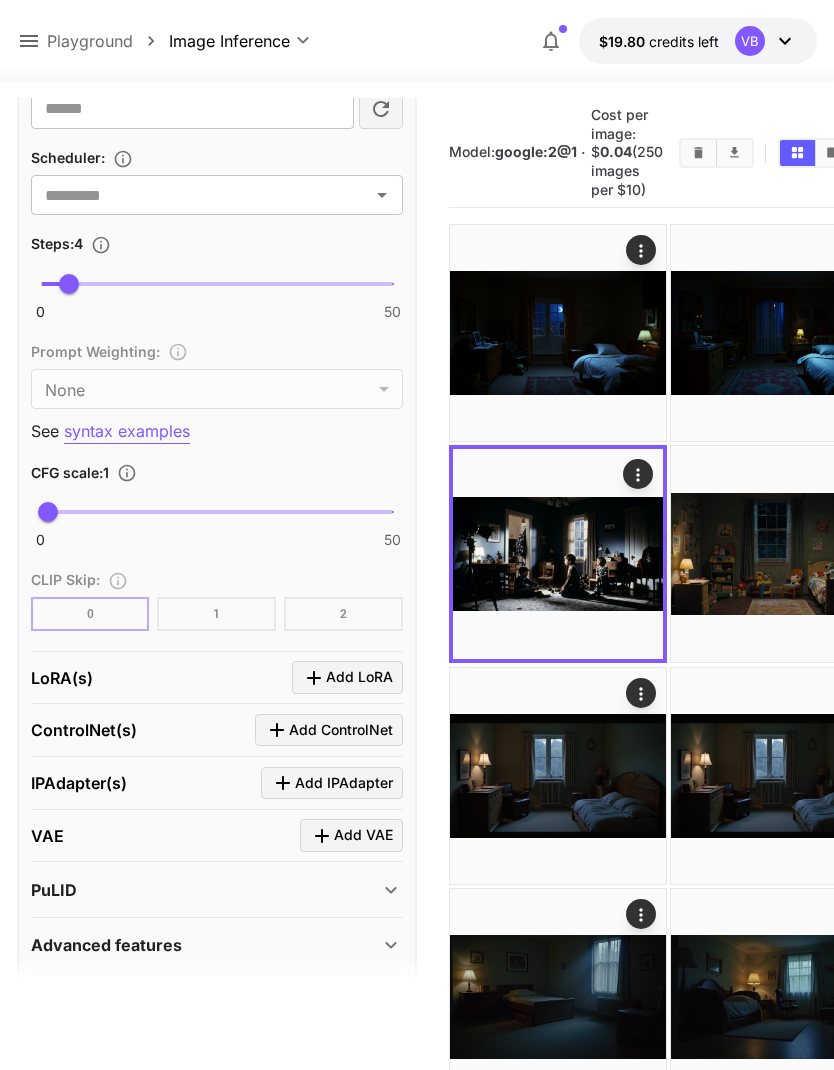 click on "Add ControlNet" at bounding box center (341, 730) 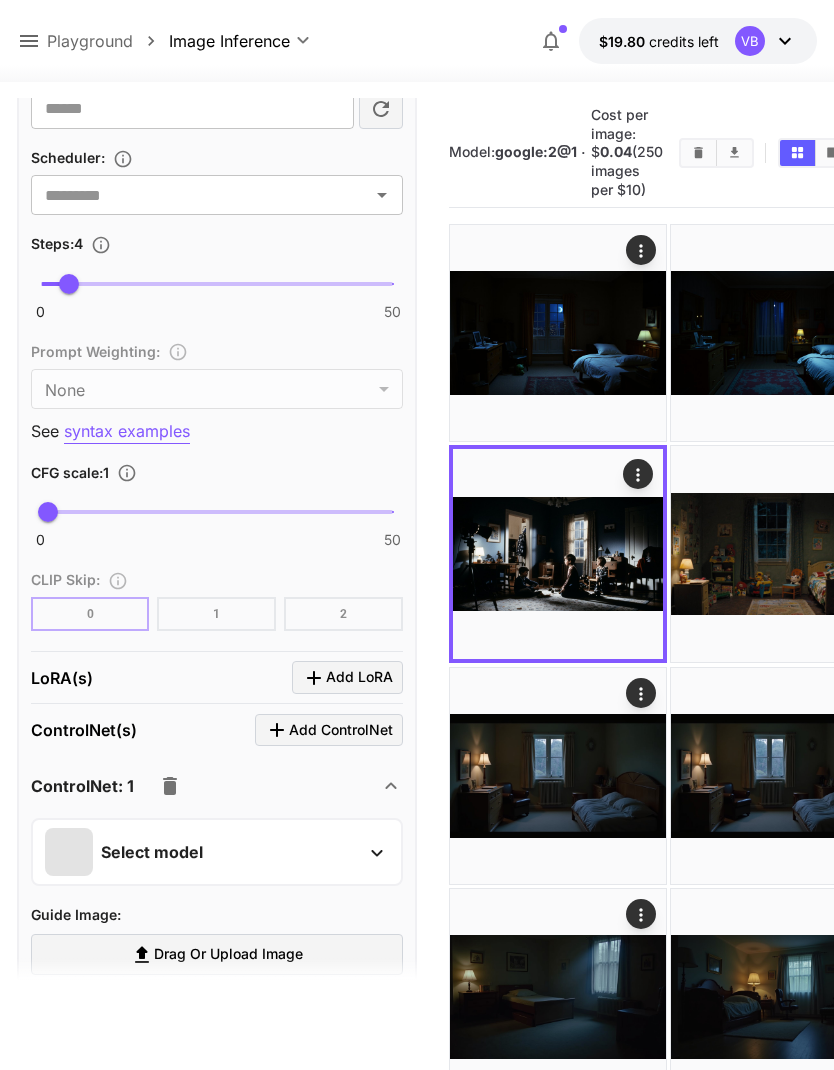 click 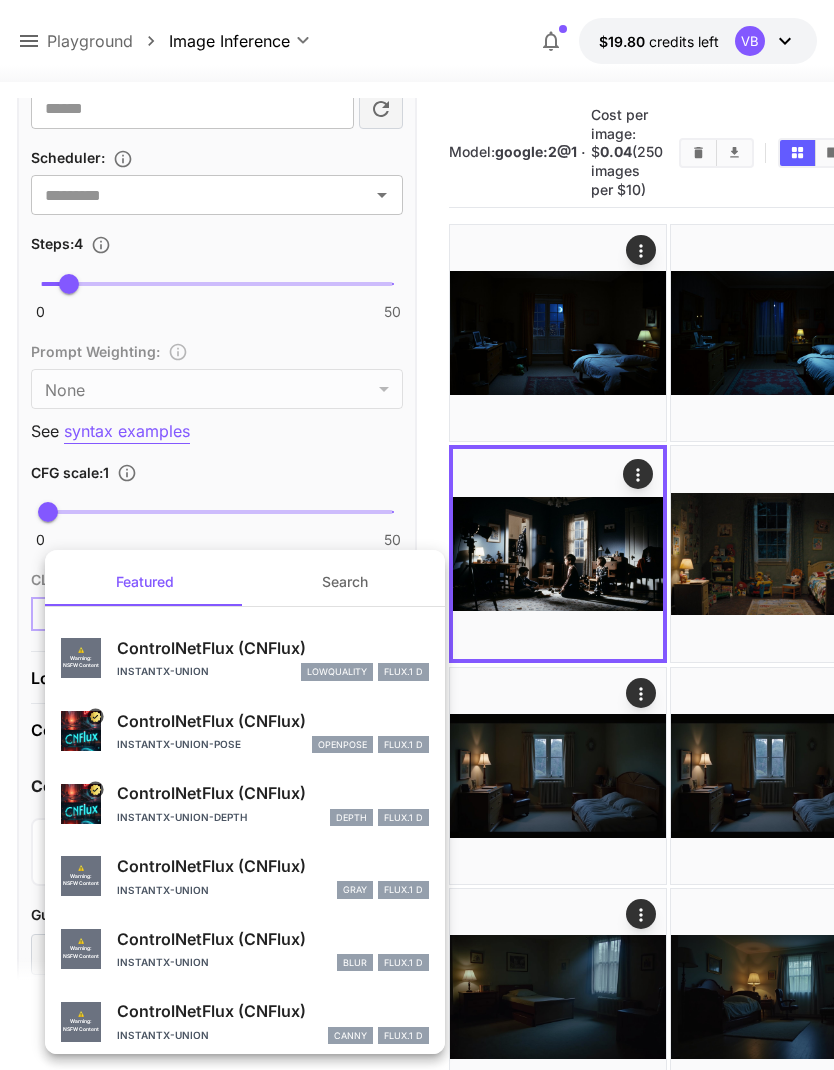 click on "instantx-union-depth depth FLUX.1 D" at bounding box center (273, 818) 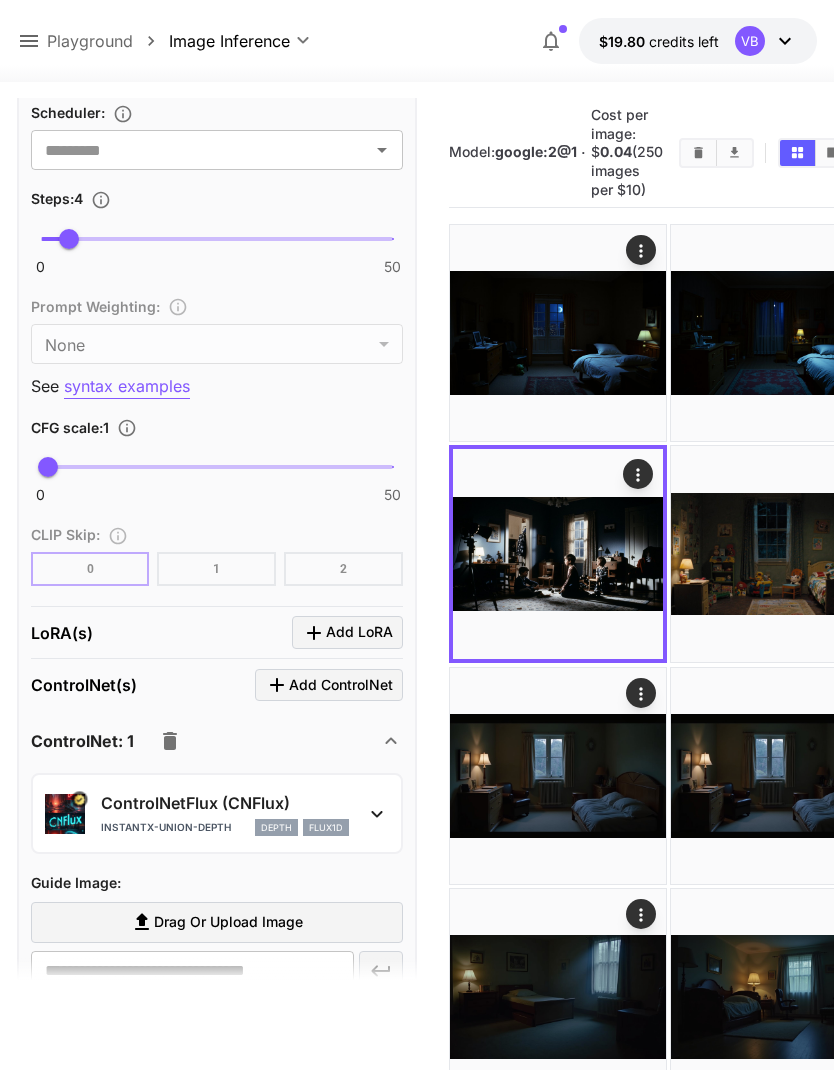scroll, scrollTop: 1420, scrollLeft: 0, axis: vertical 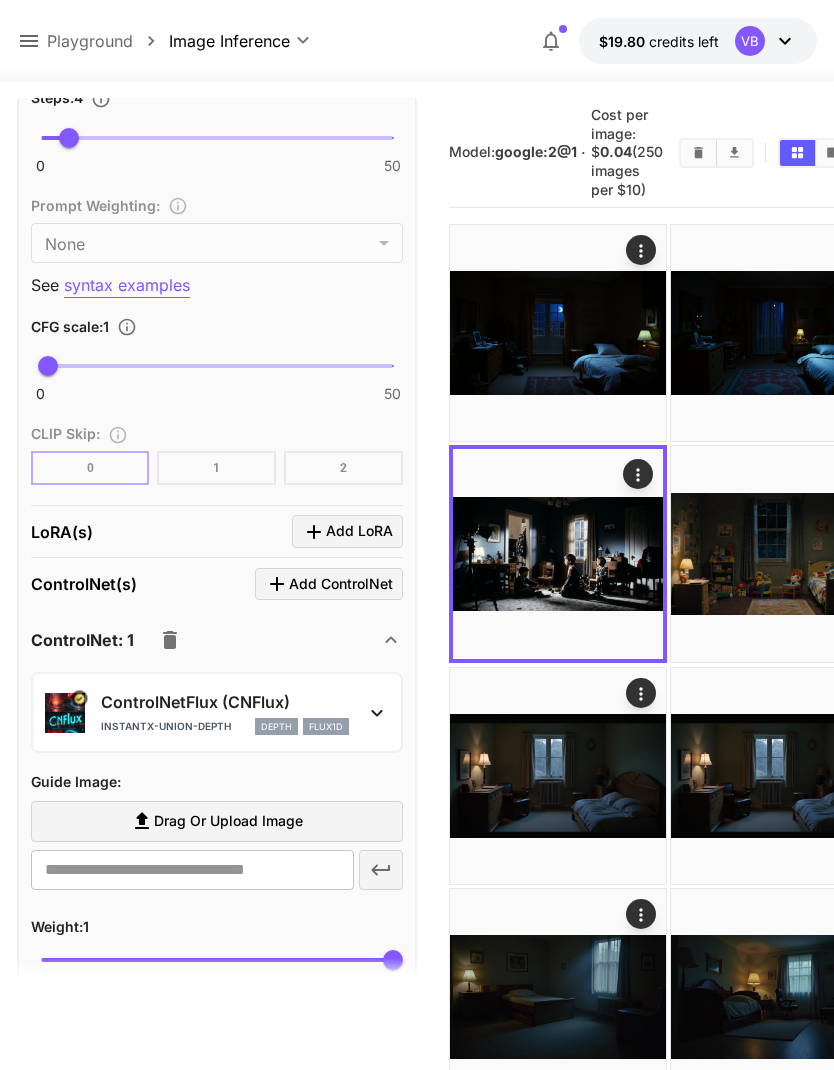 click on "Drag or upload image" at bounding box center [217, 821] 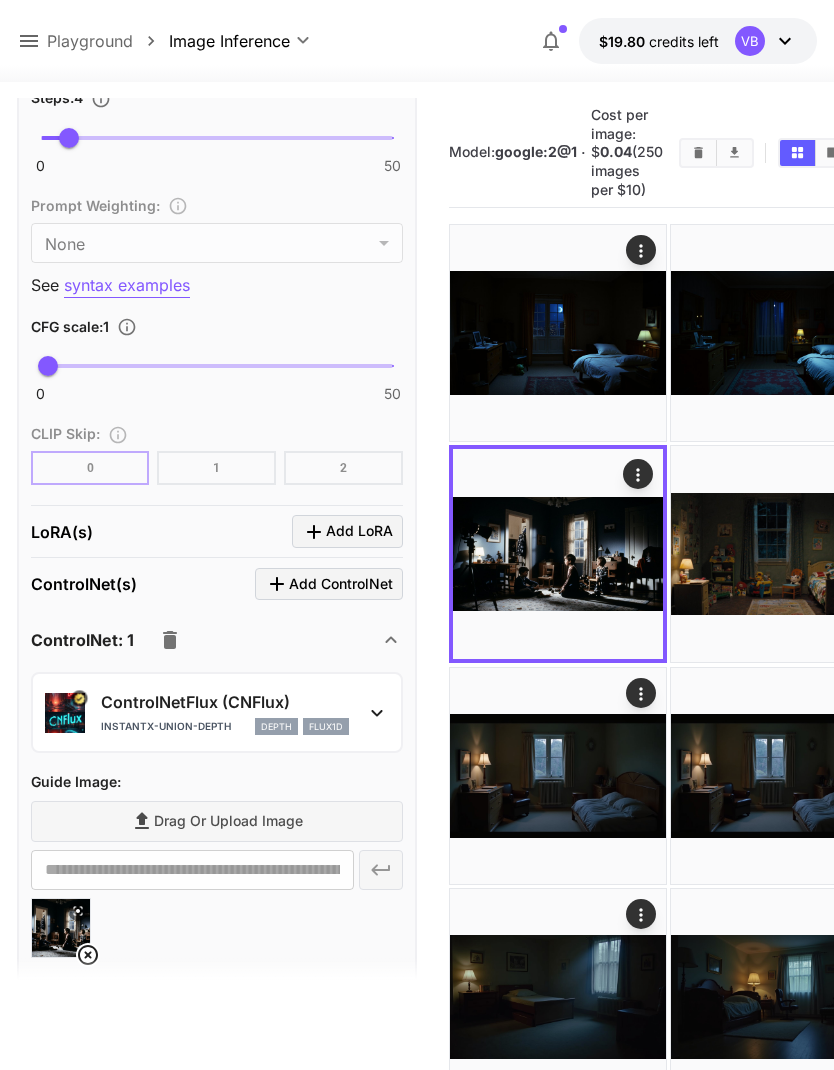 type on "**********" 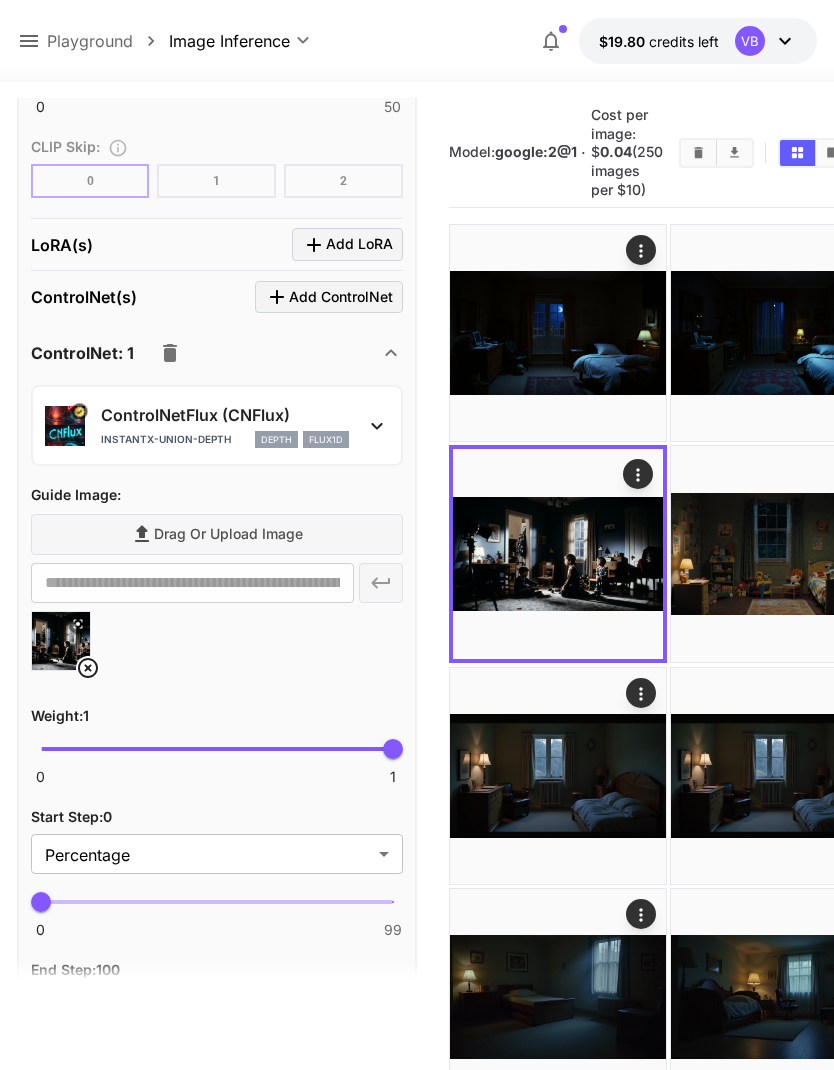scroll, scrollTop: 1725, scrollLeft: 0, axis: vertical 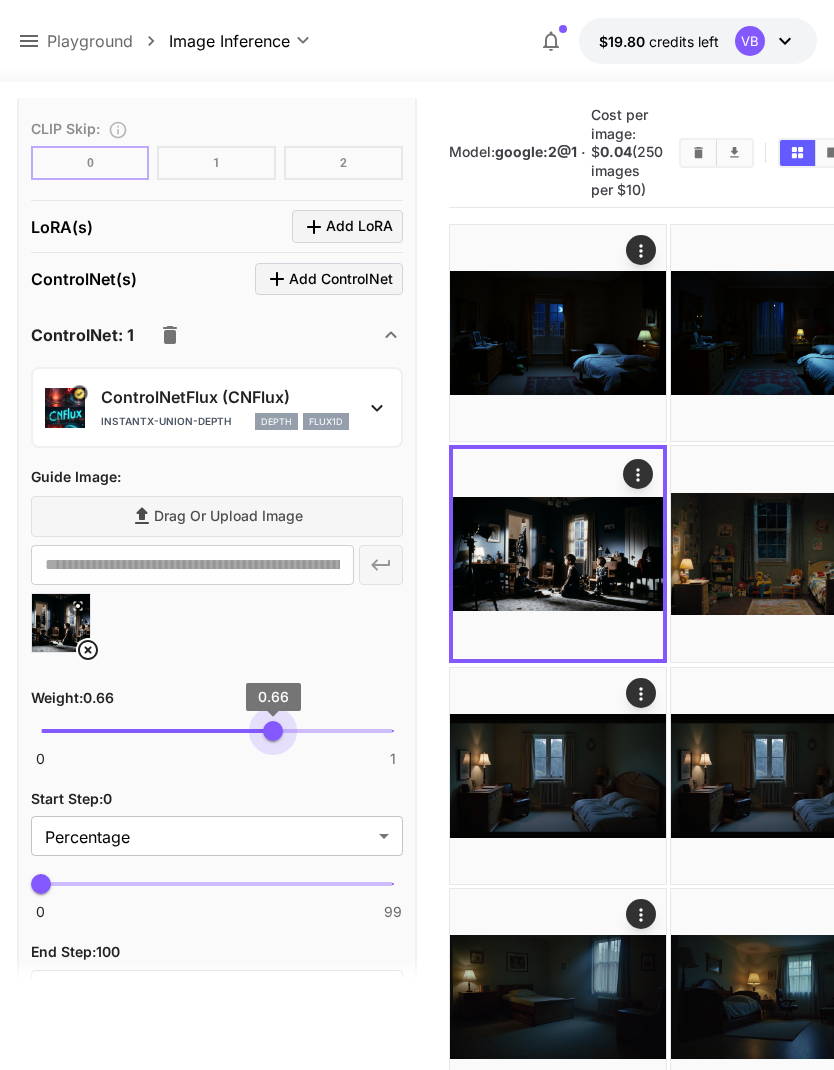 type on "****" 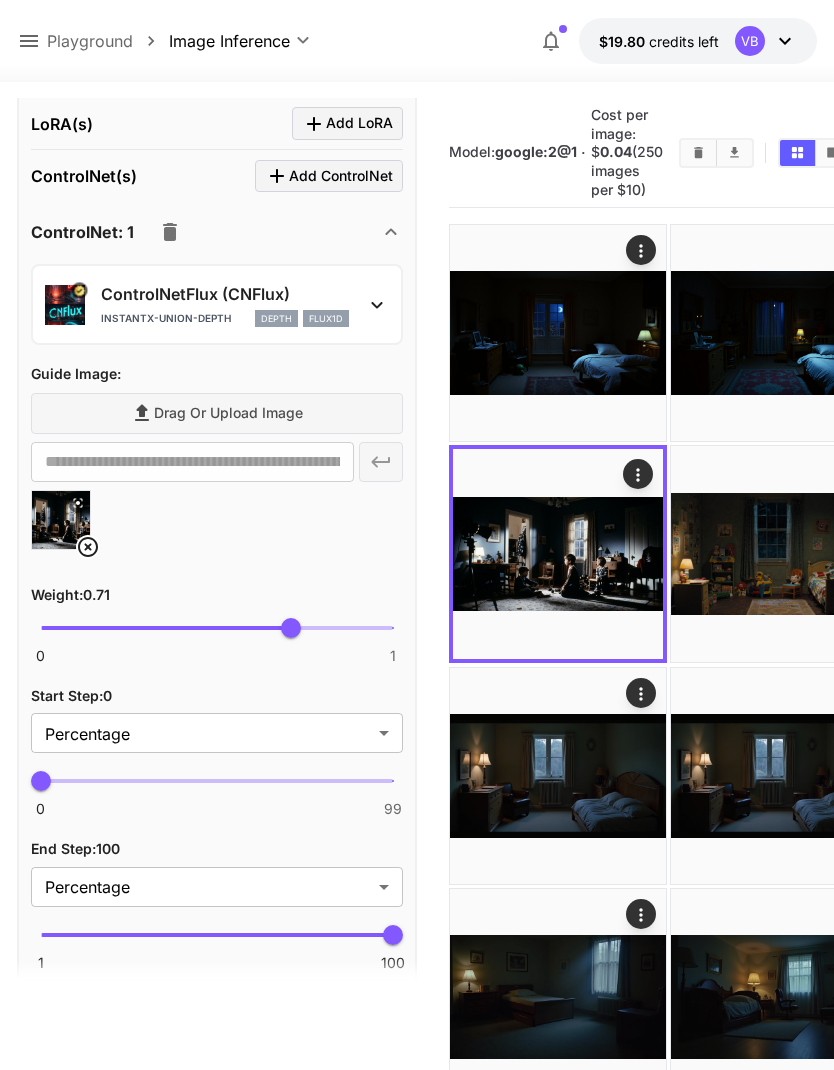 scroll, scrollTop: 1827, scrollLeft: 0, axis: vertical 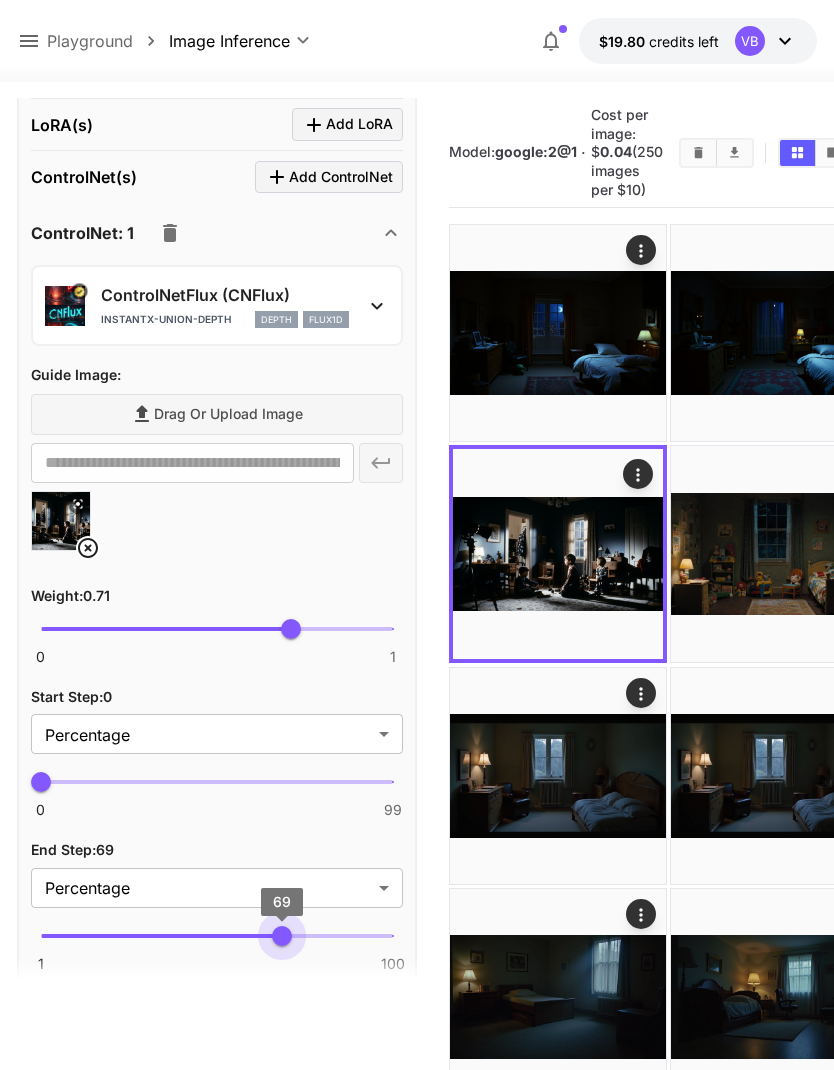 type on "**" 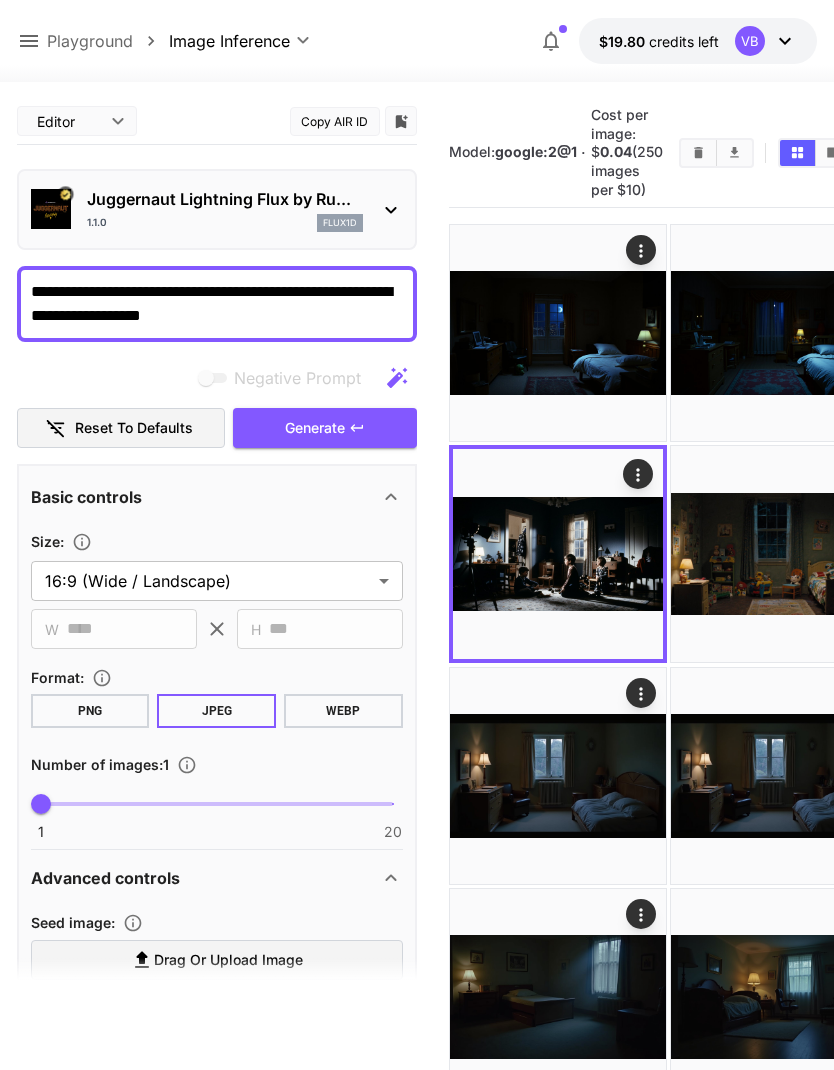 scroll, scrollTop: 0, scrollLeft: 0, axis: both 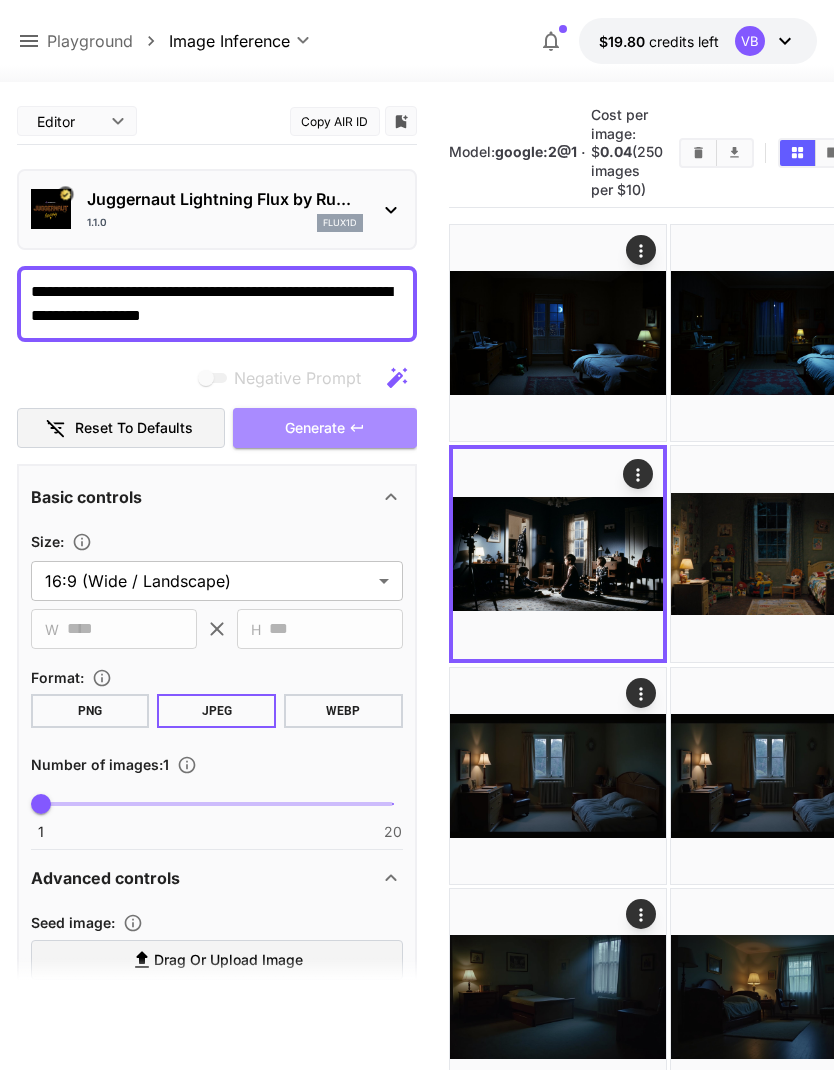 click on "Generate" at bounding box center (325, 428) 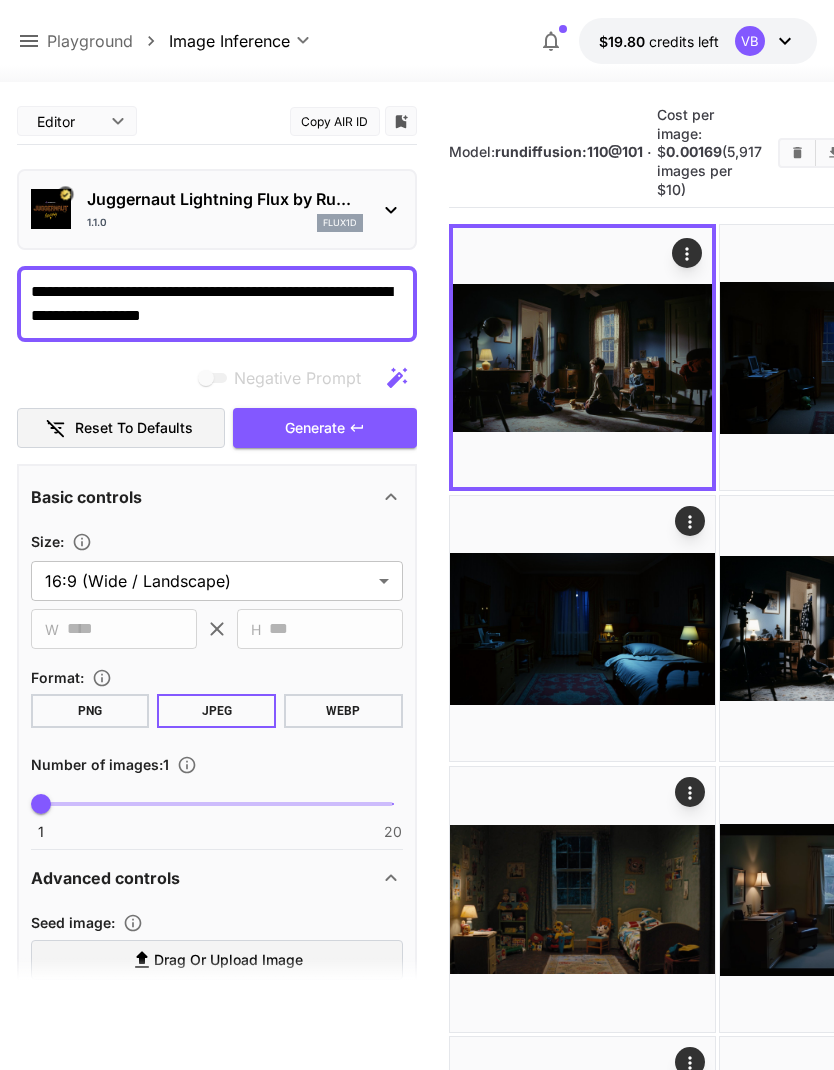 click at bounding box center [582, 357] 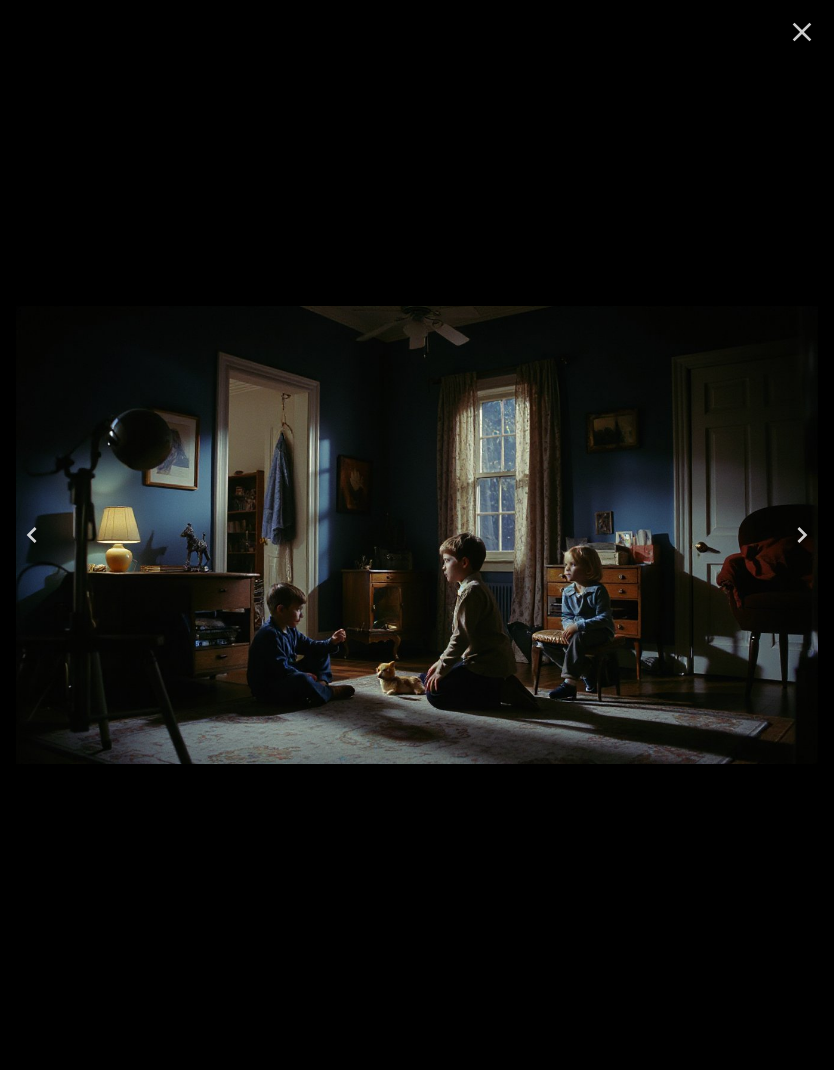 click 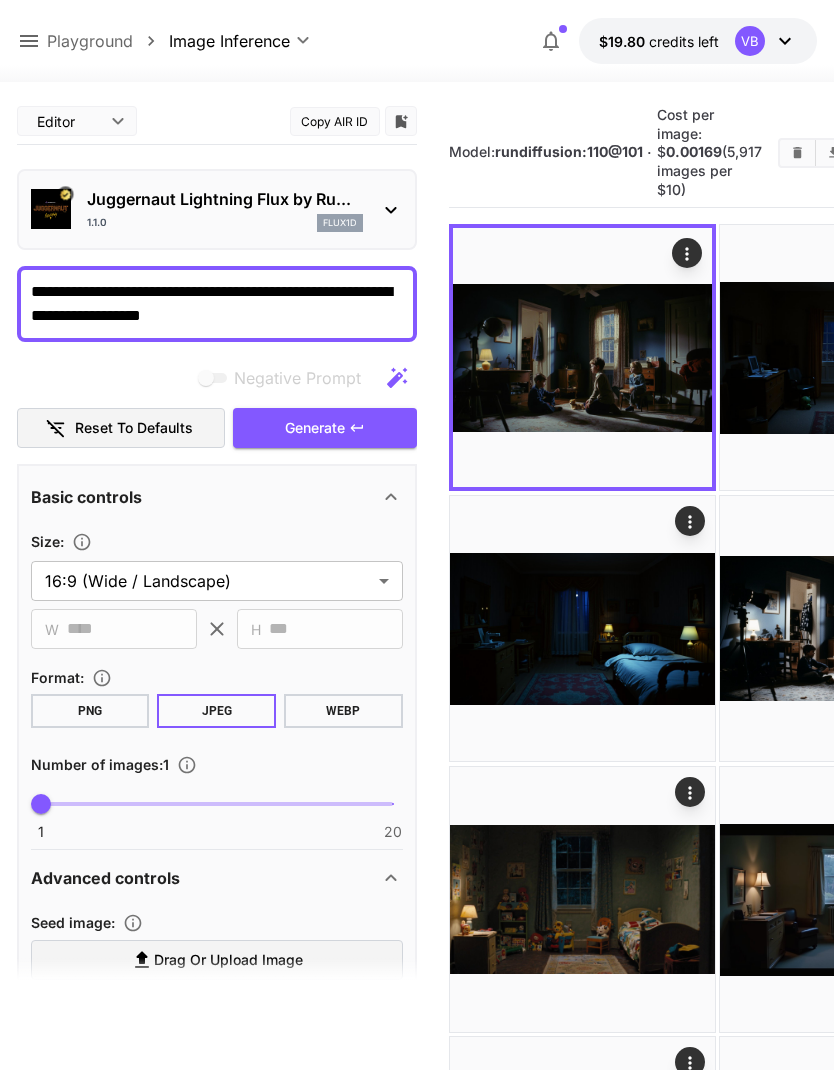 click at bounding box center [852, 628] 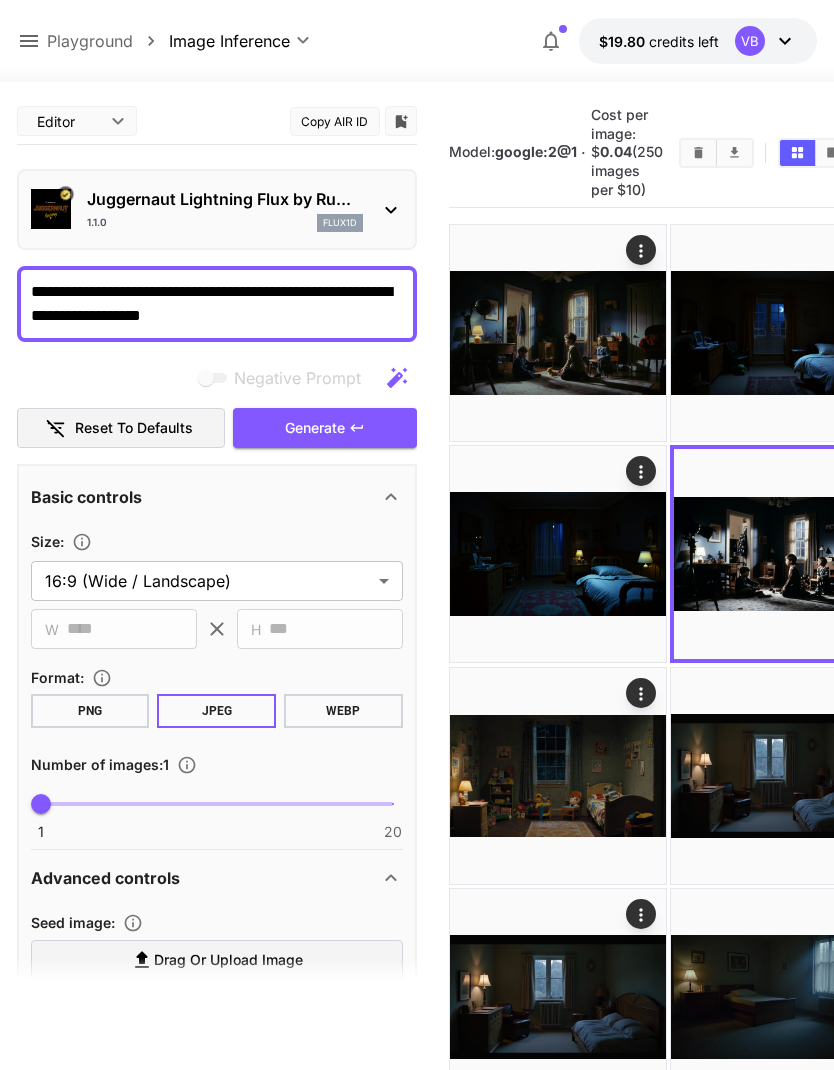 click 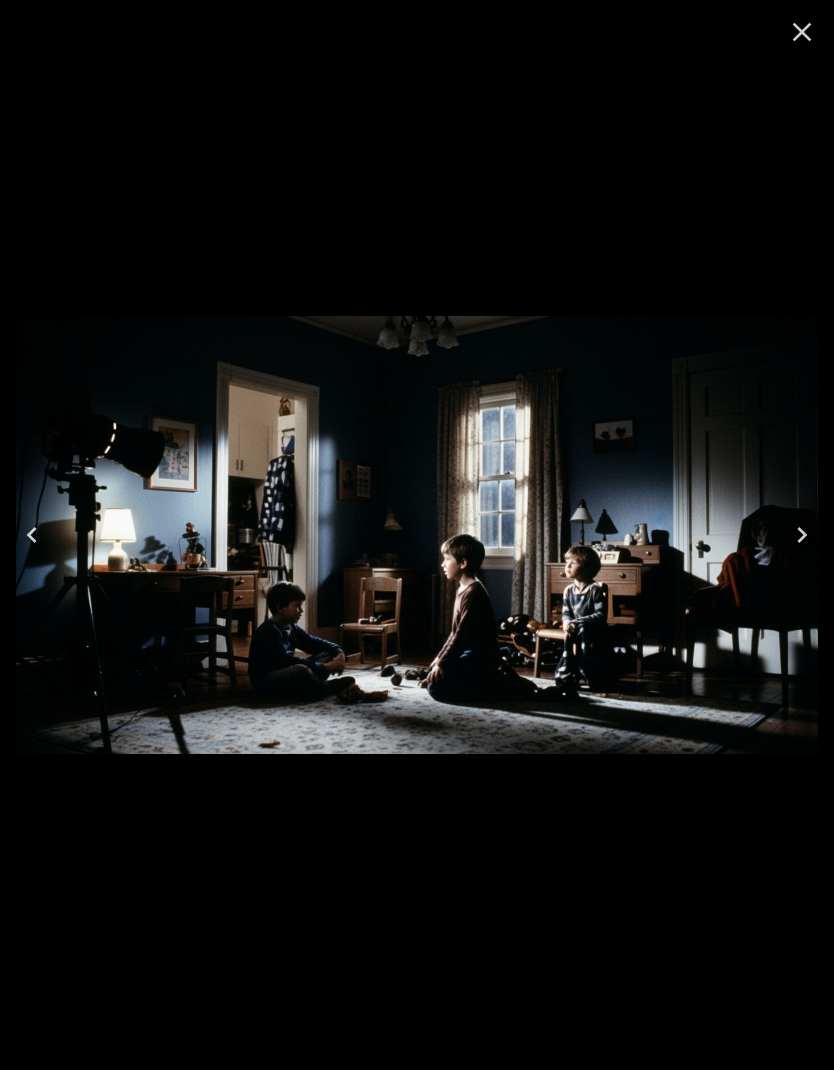 click 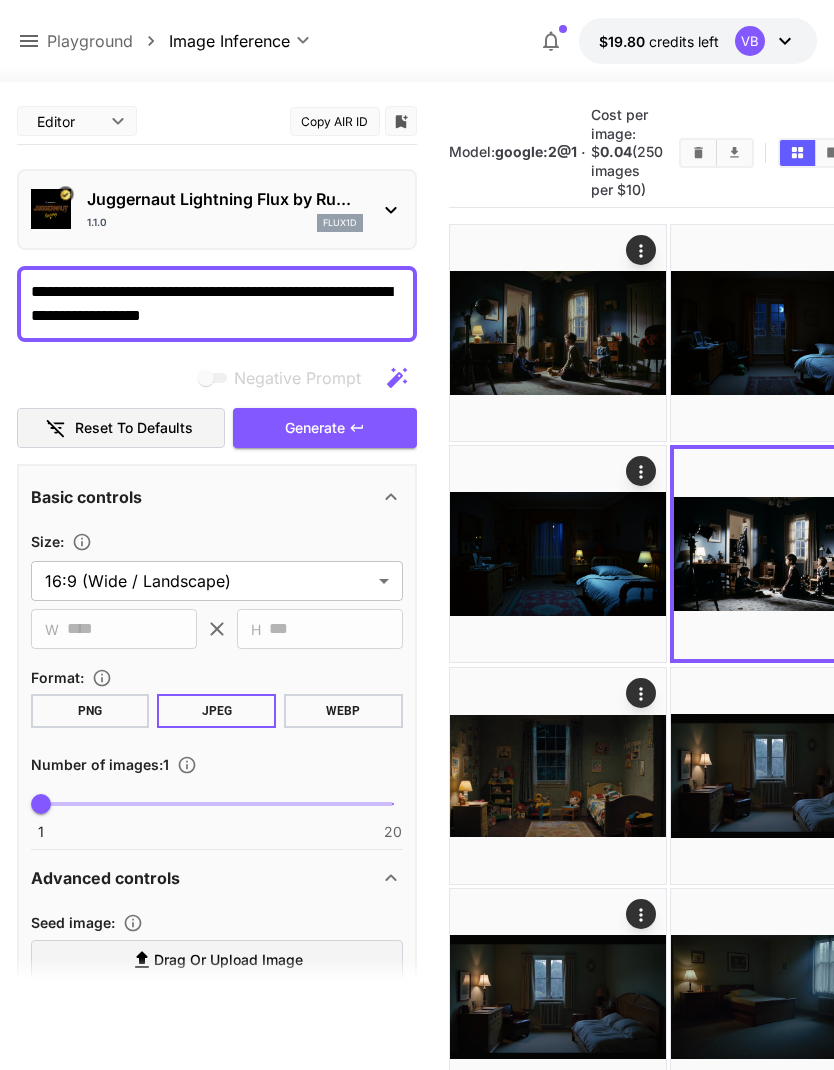 click 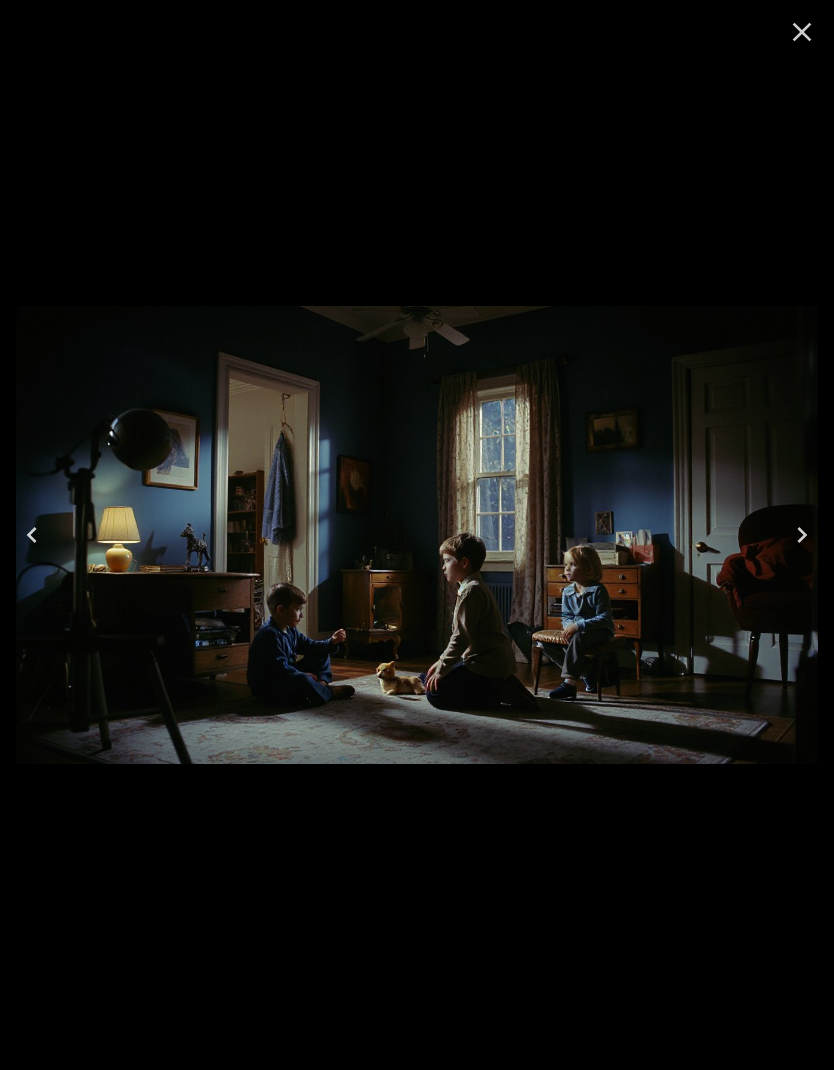 click 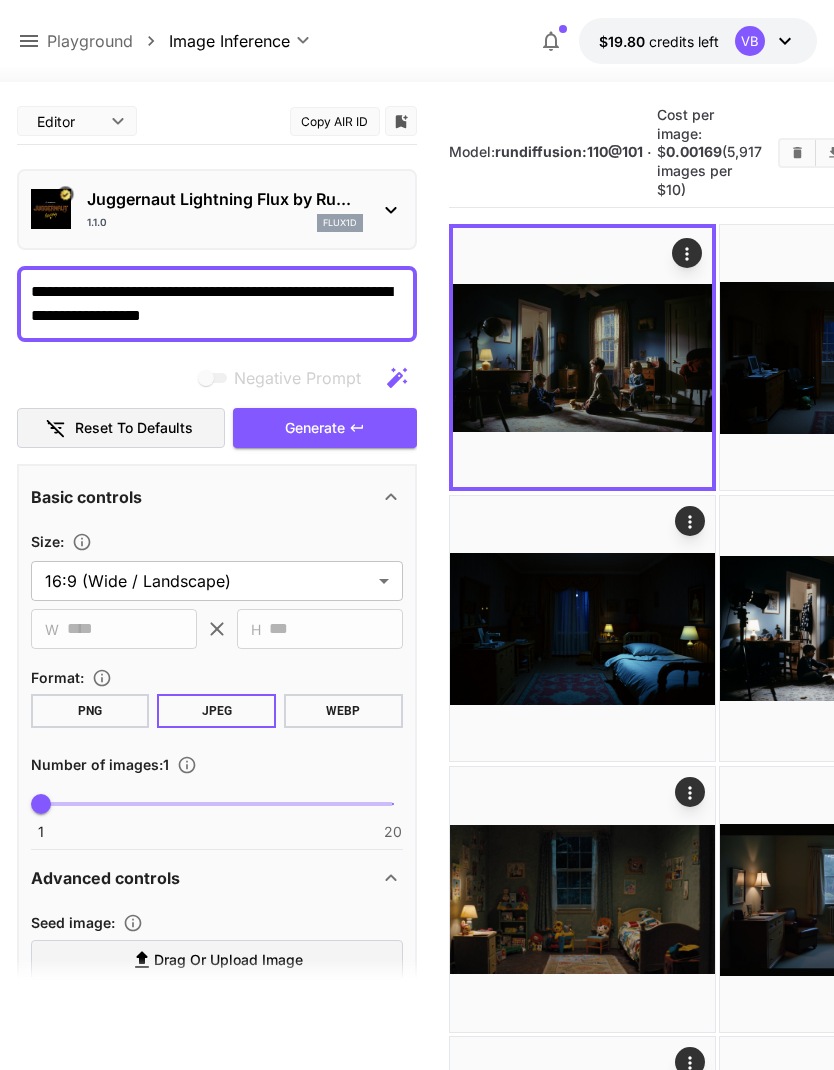 scroll, scrollTop: 0, scrollLeft: 0, axis: both 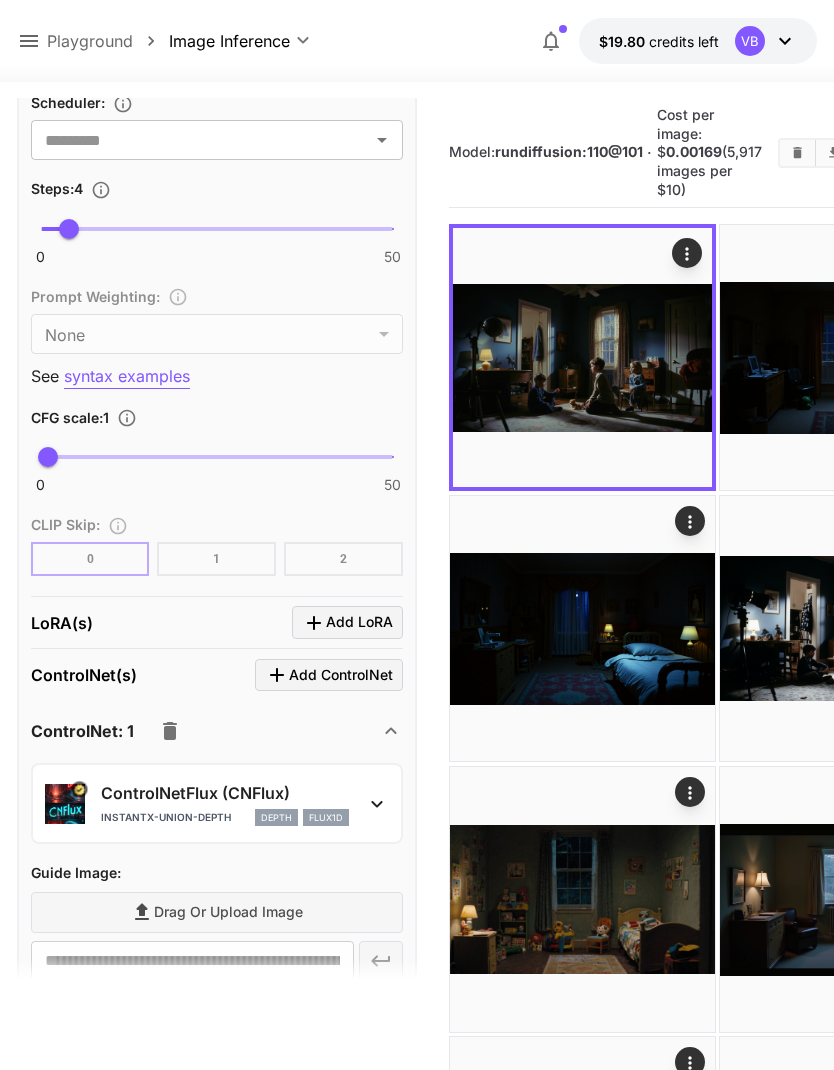 click 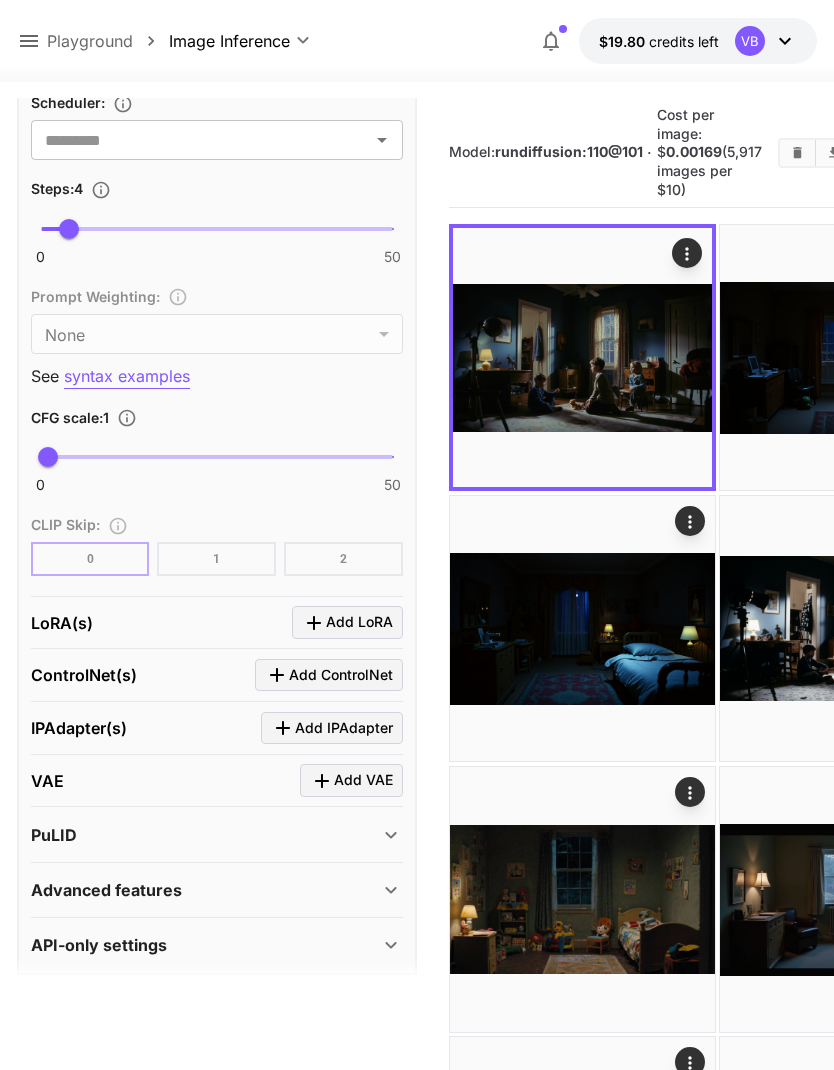 scroll, scrollTop: 1274, scrollLeft: 0, axis: vertical 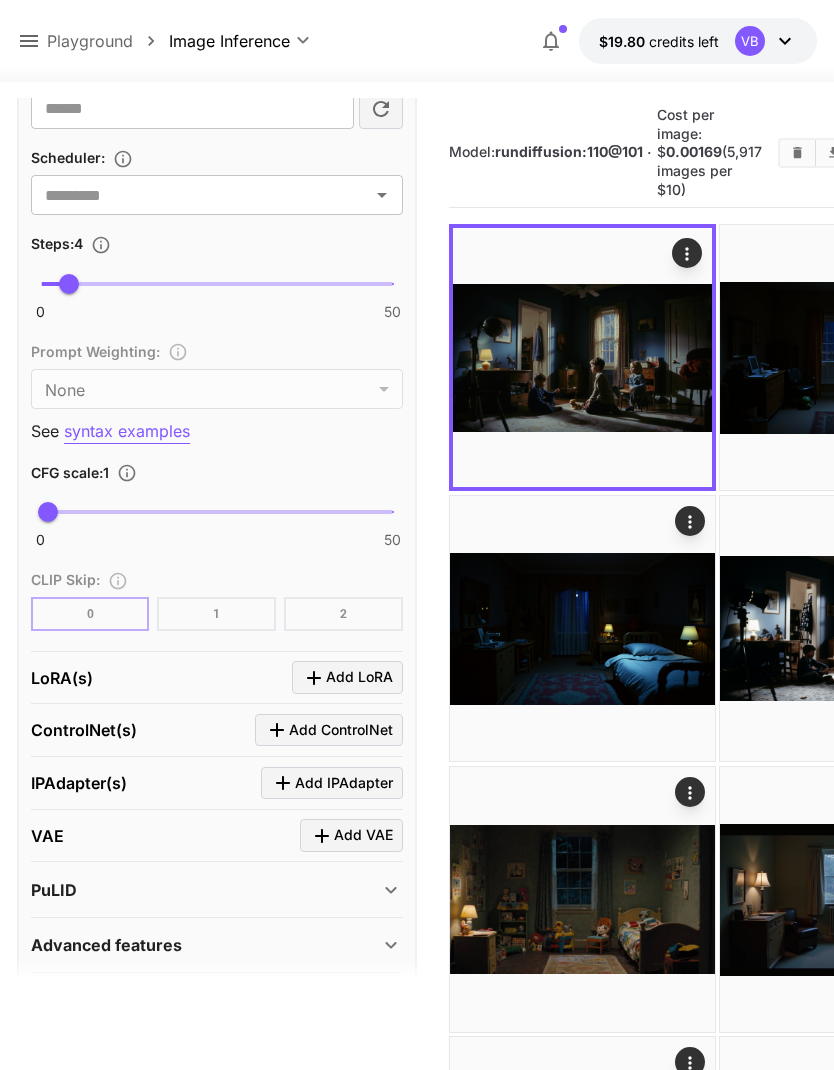 click on "Add IPAdapter" at bounding box center [344, 783] 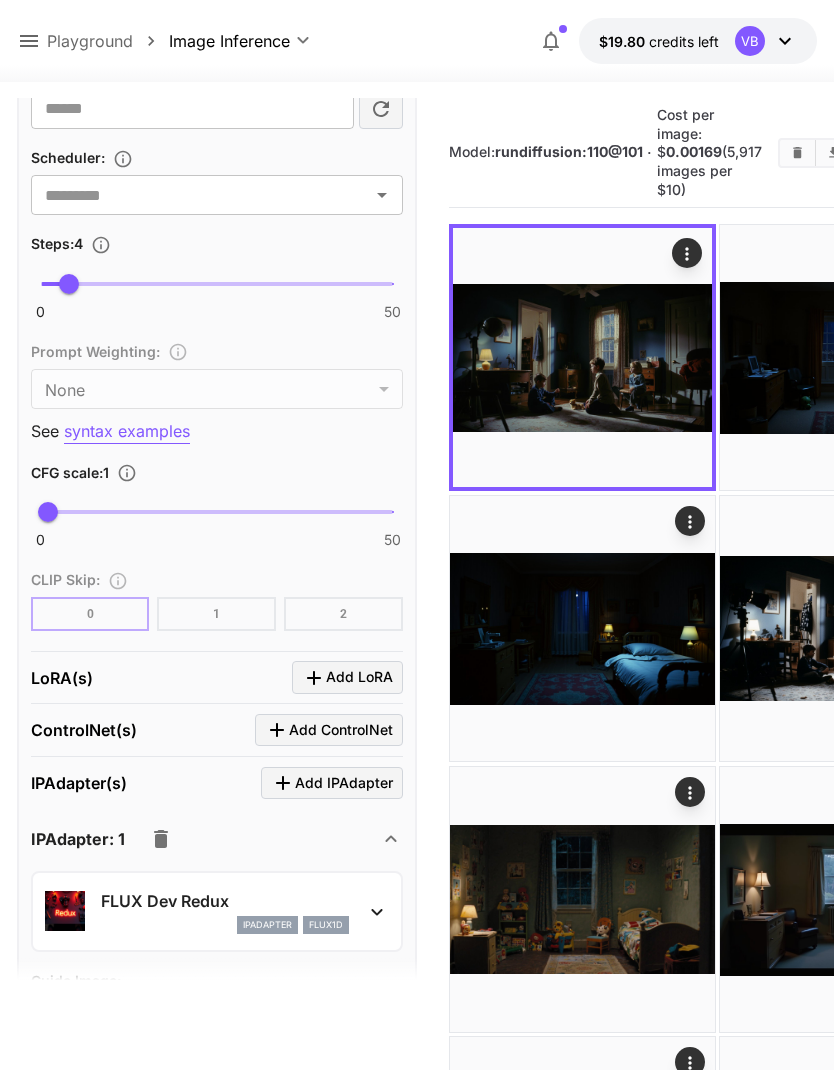 click on "FLUX Dev Redux ipAdapter flux1d" at bounding box center (217, 911) 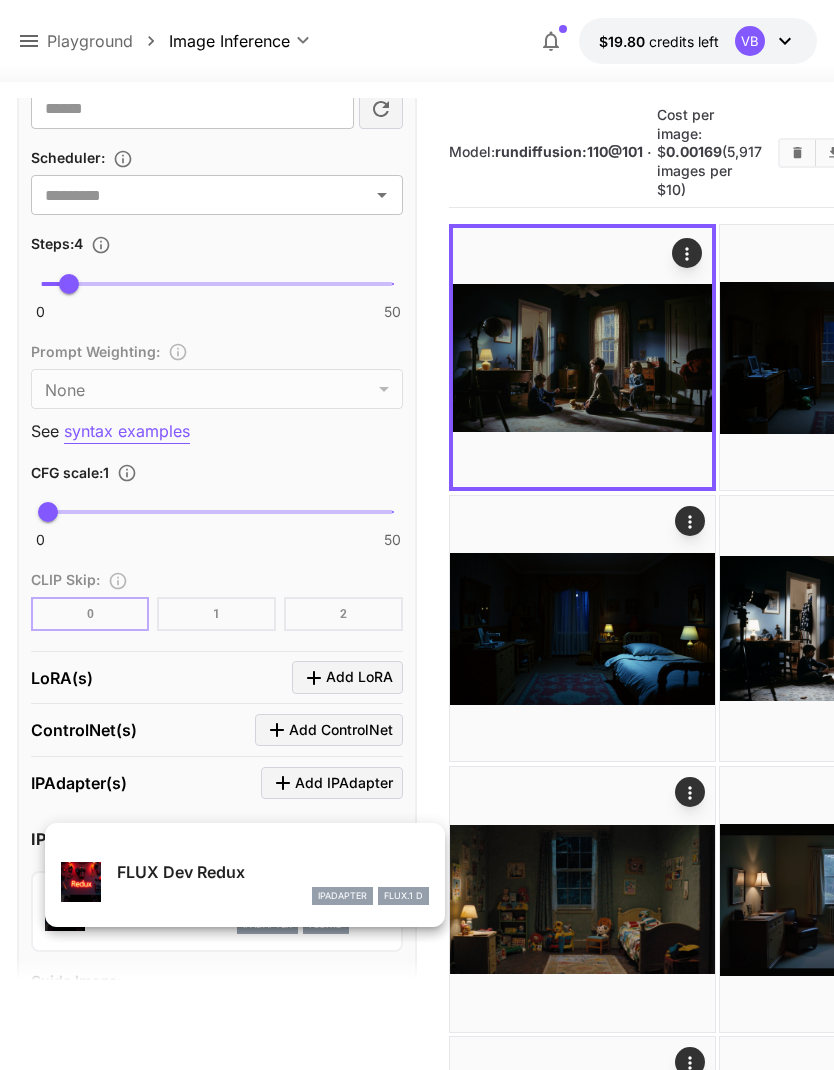 click at bounding box center (417, 535) 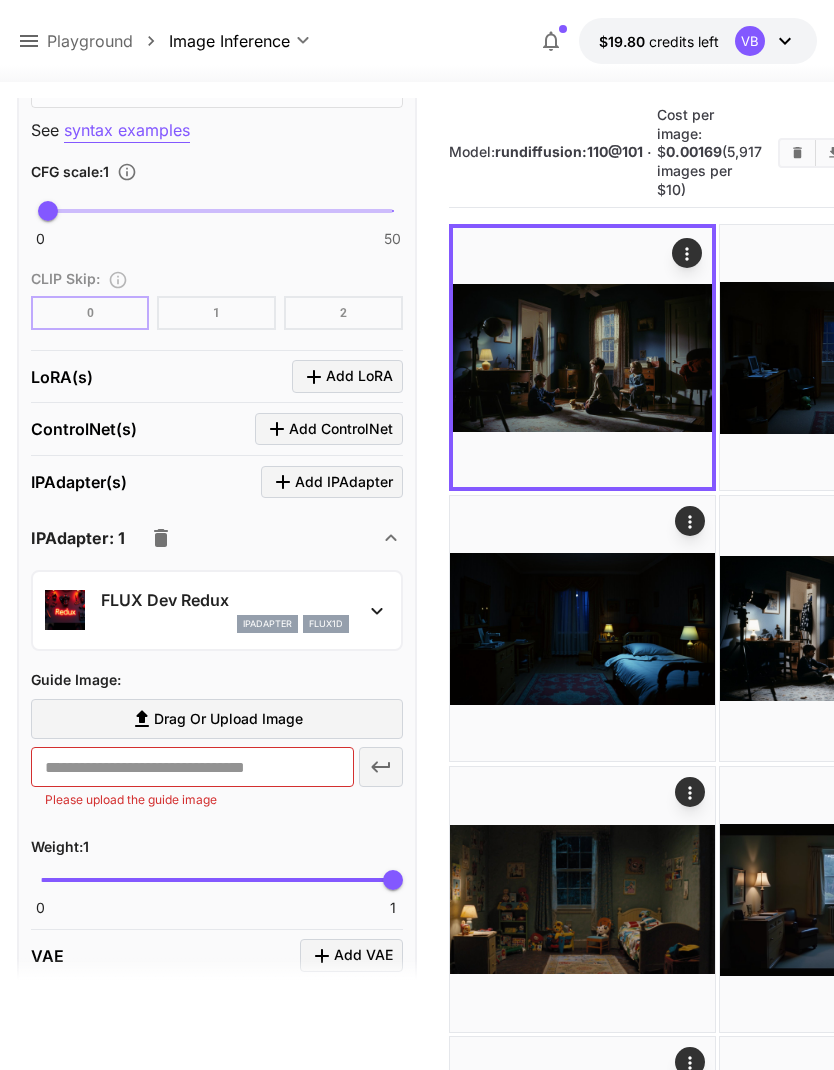 scroll, scrollTop: 1576, scrollLeft: 0, axis: vertical 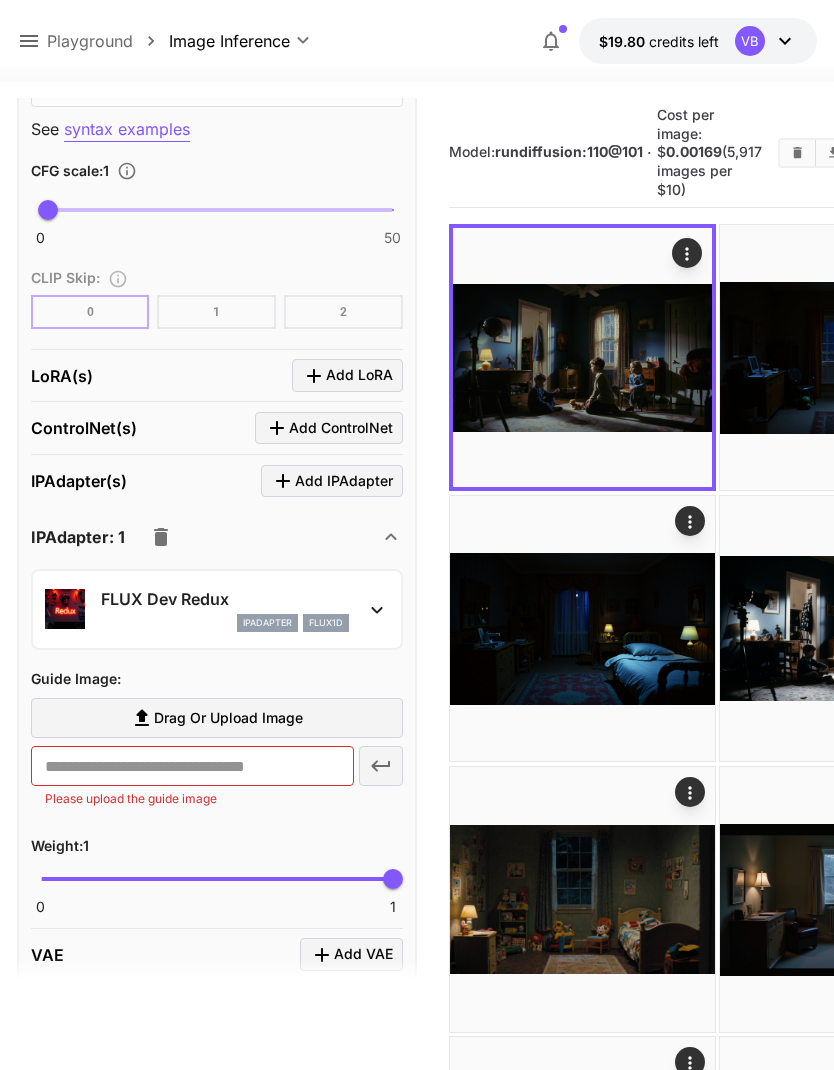 click on "Drag or upload image" at bounding box center [217, 718] 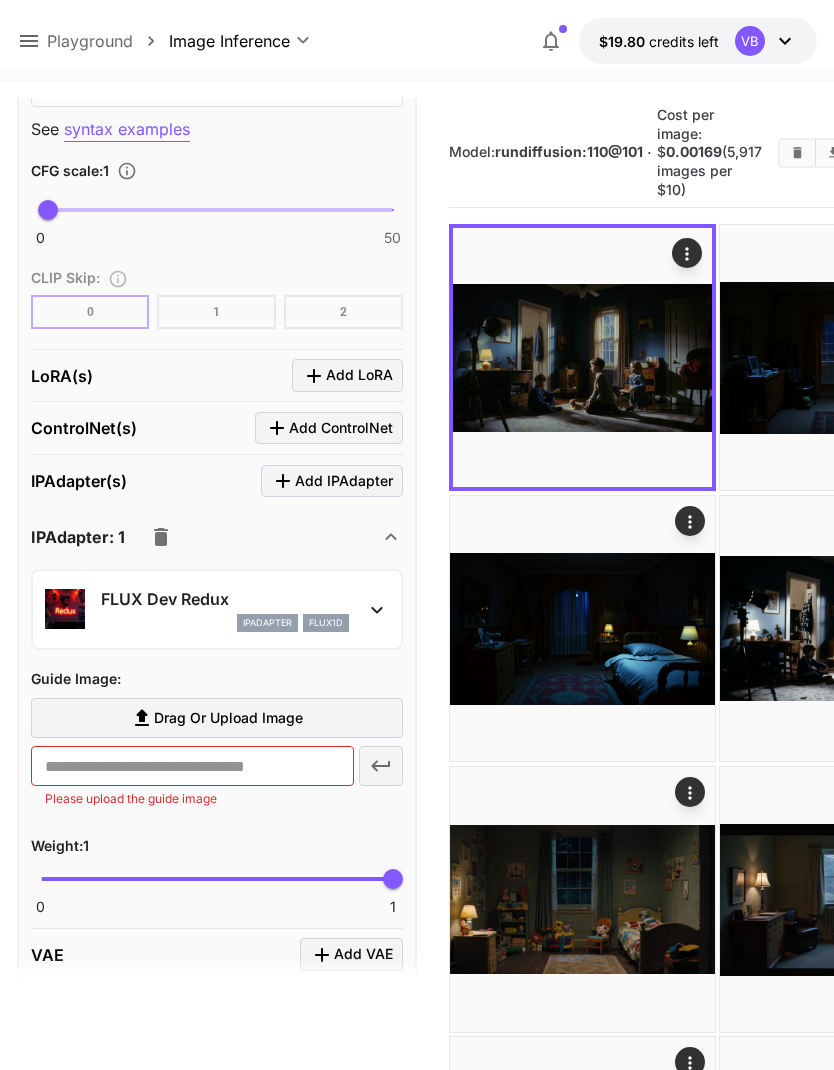 click on "Drag or upload image" at bounding box center (217, 718) 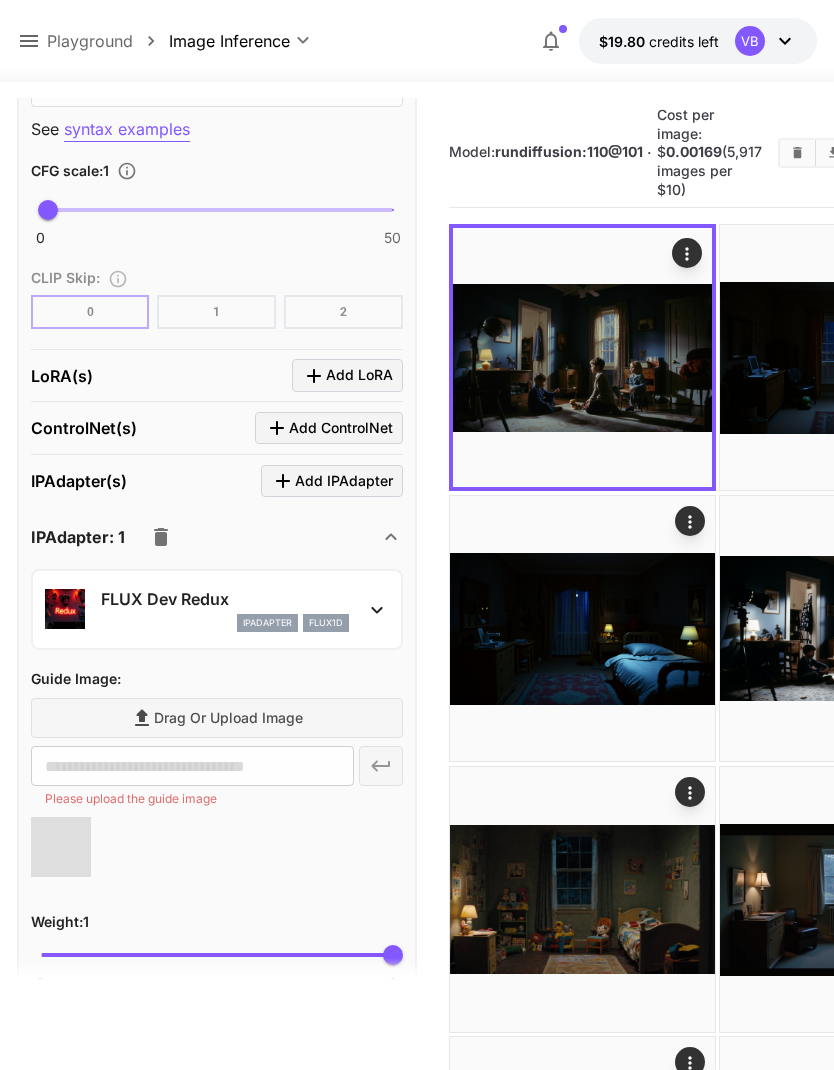 type on "**********" 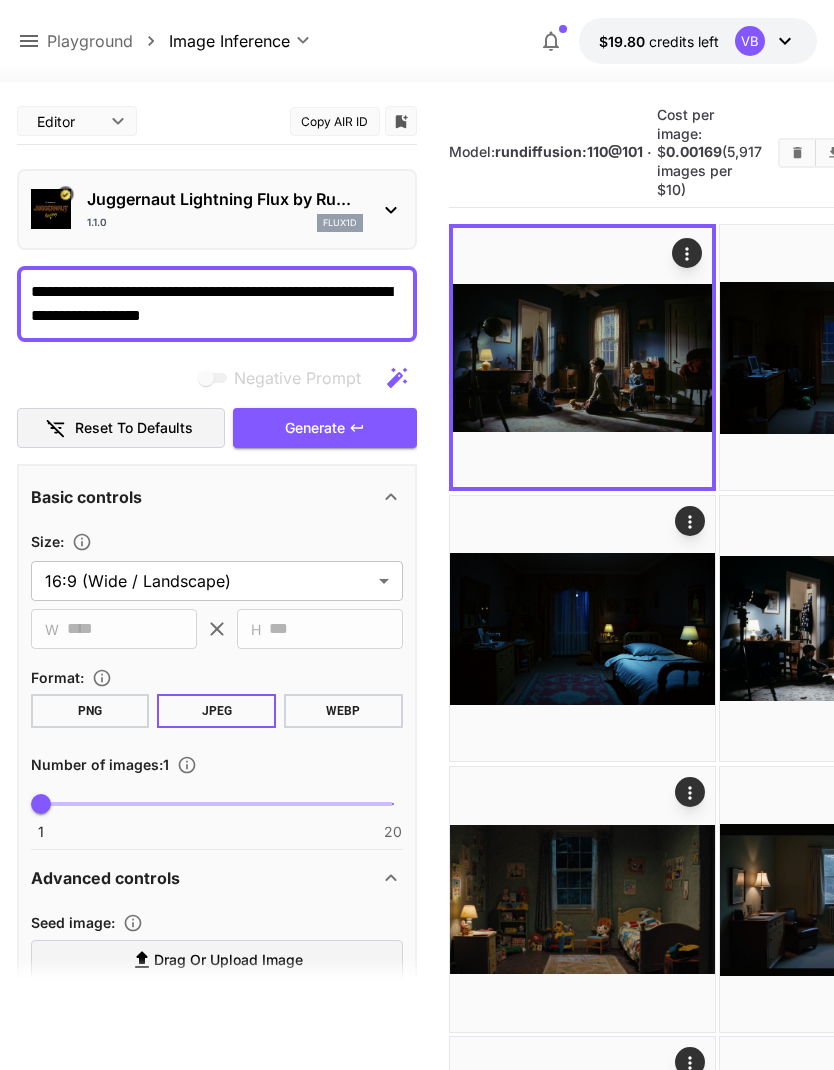 scroll, scrollTop: 0, scrollLeft: 0, axis: both 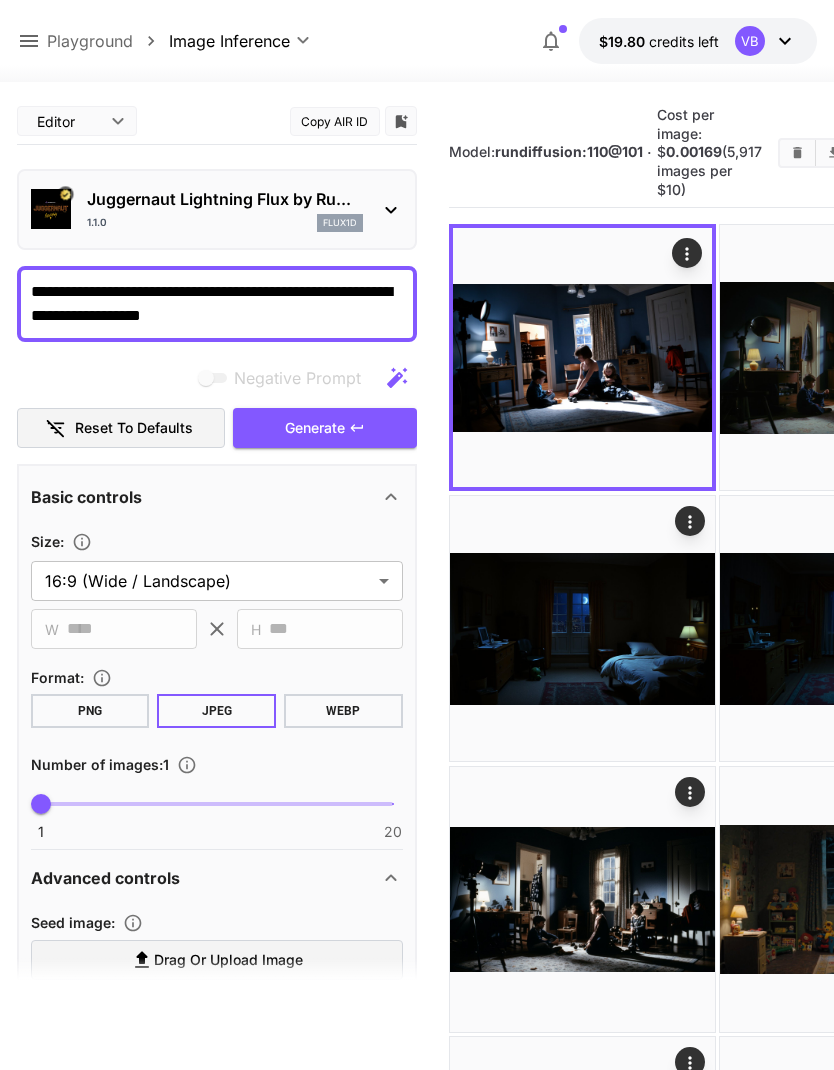 click 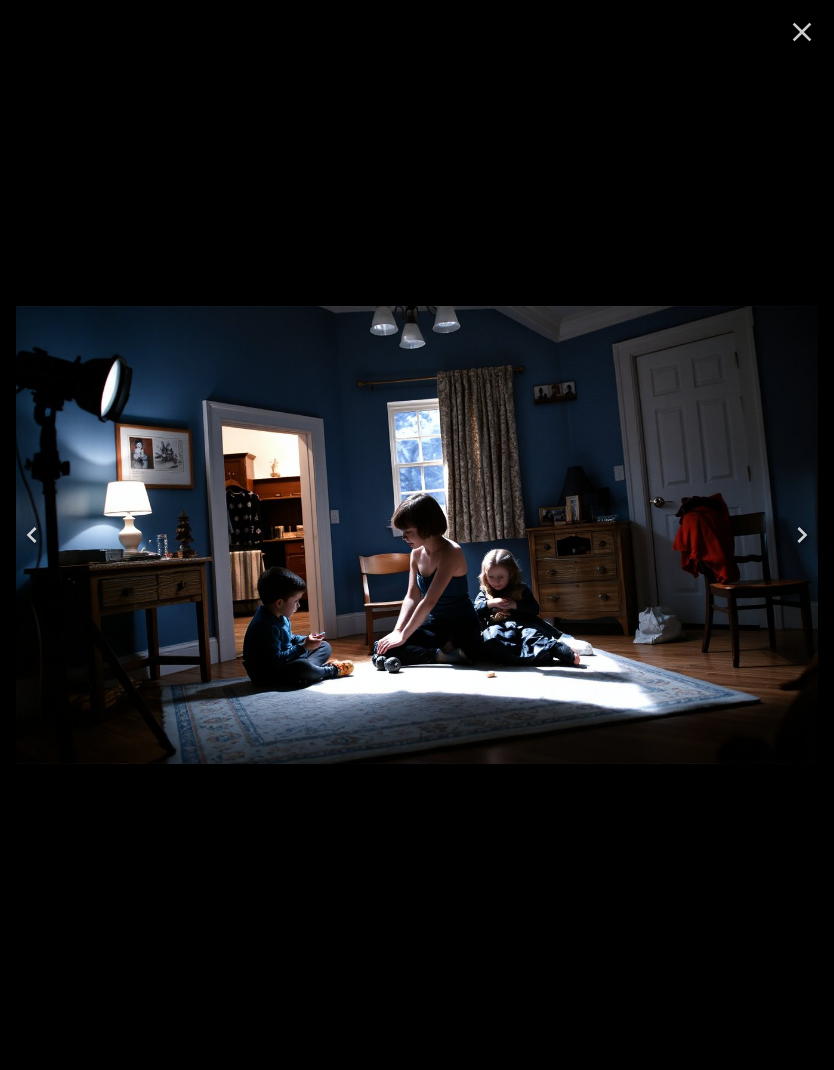 click 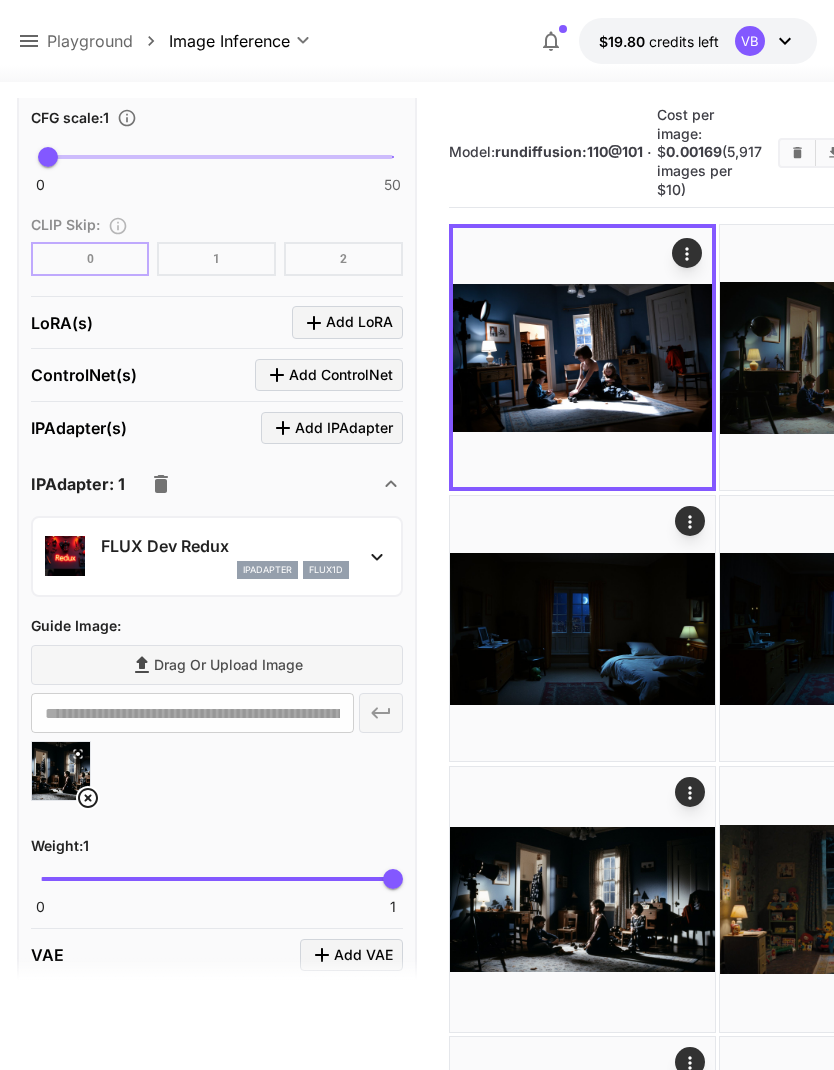 scroll, scrollTop: 1629, scrollLeft: 0, axis: vertical 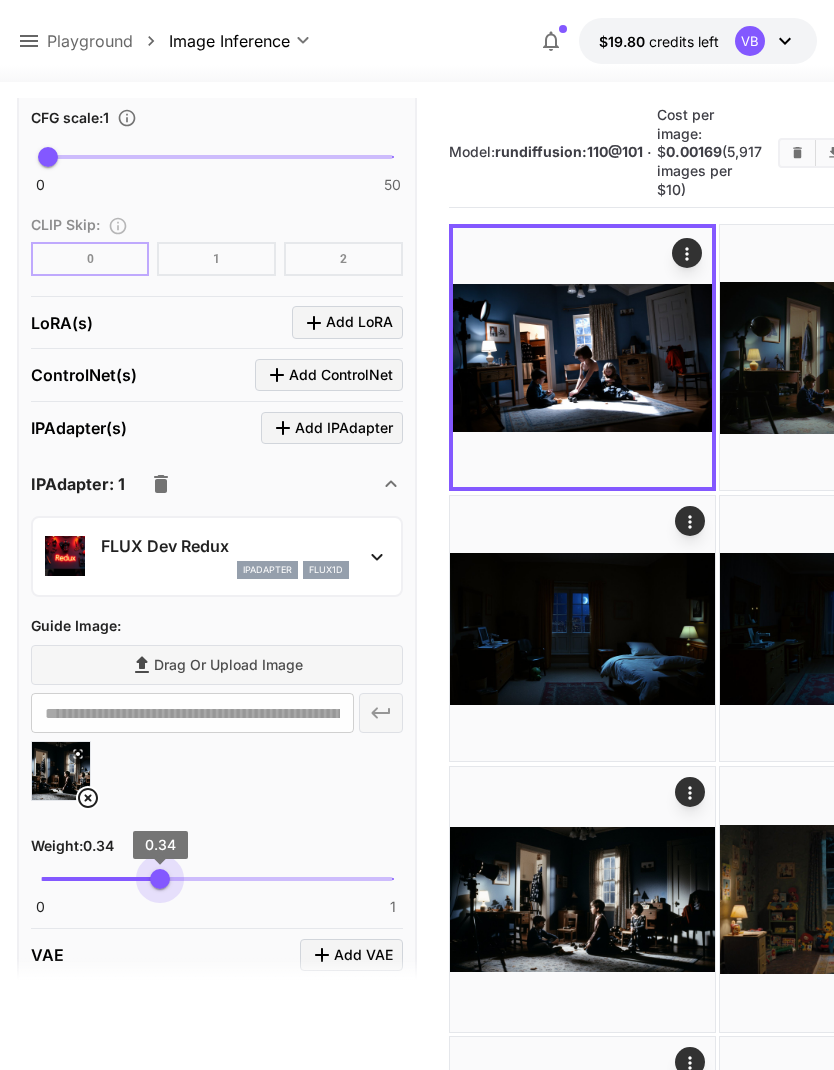 type on "****" 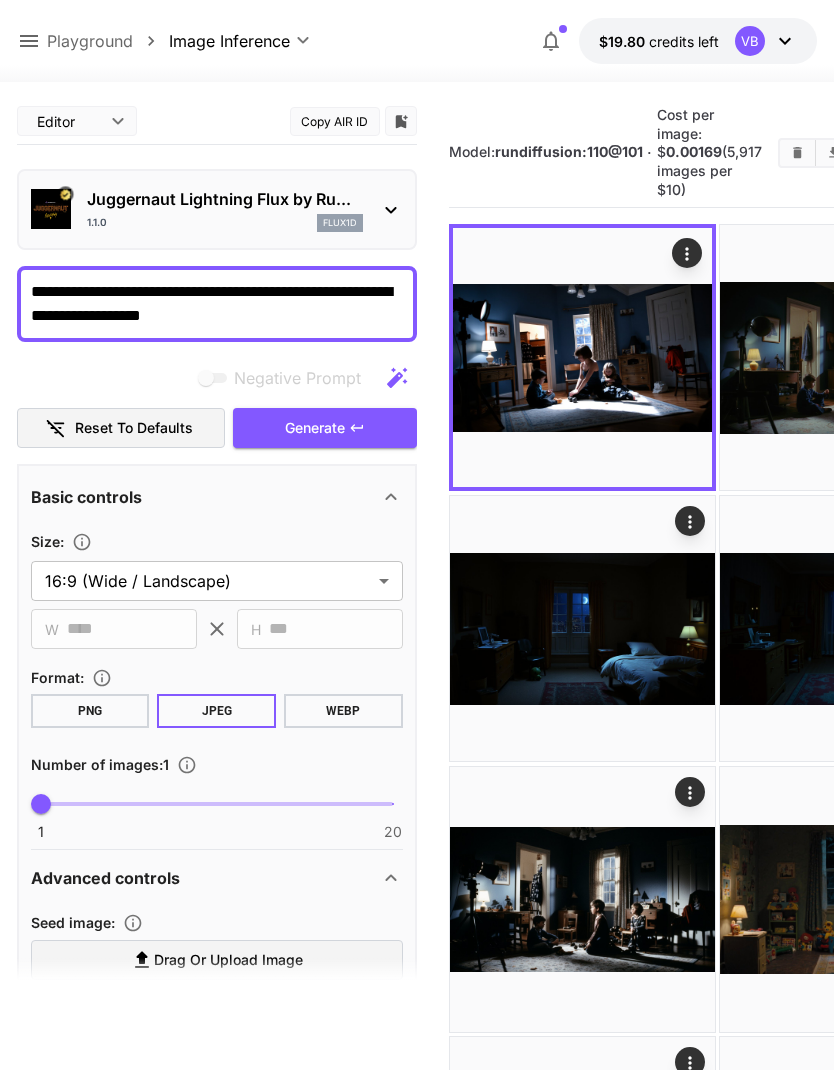 scroll, scrollTop: 0, scrollLeft: 0, axis: both 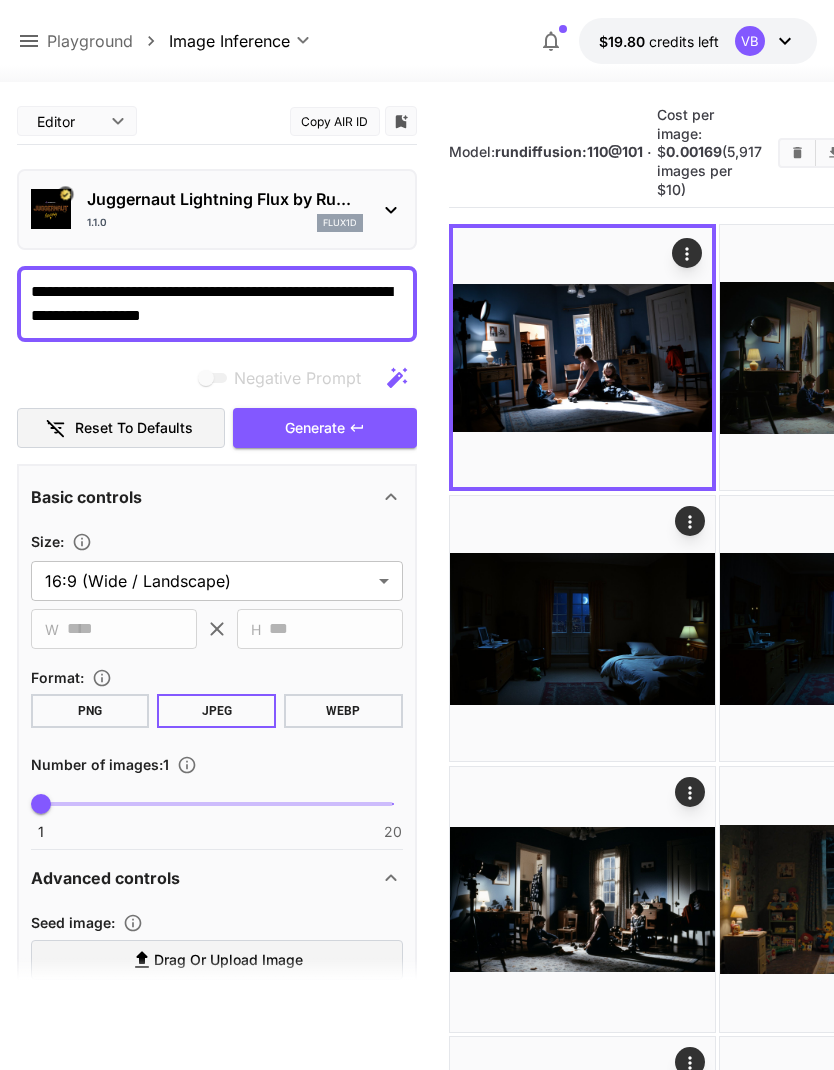click on "Generate" at bounding box center (325, 428) 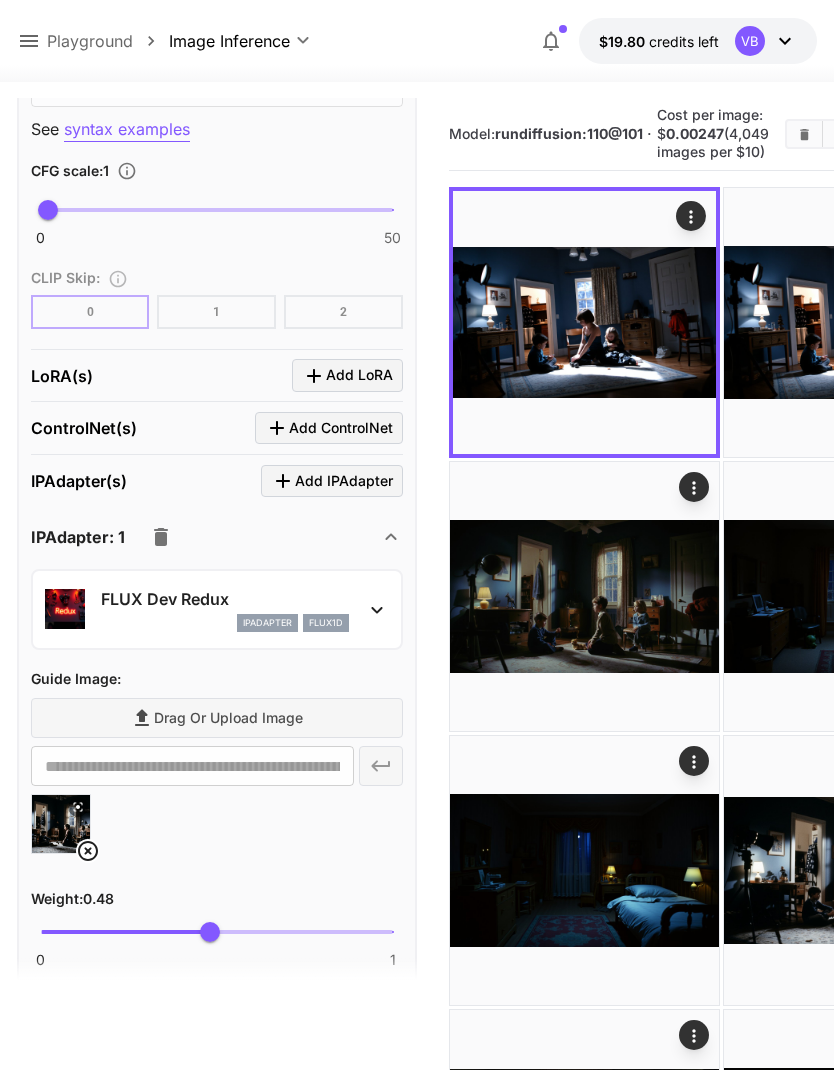 click 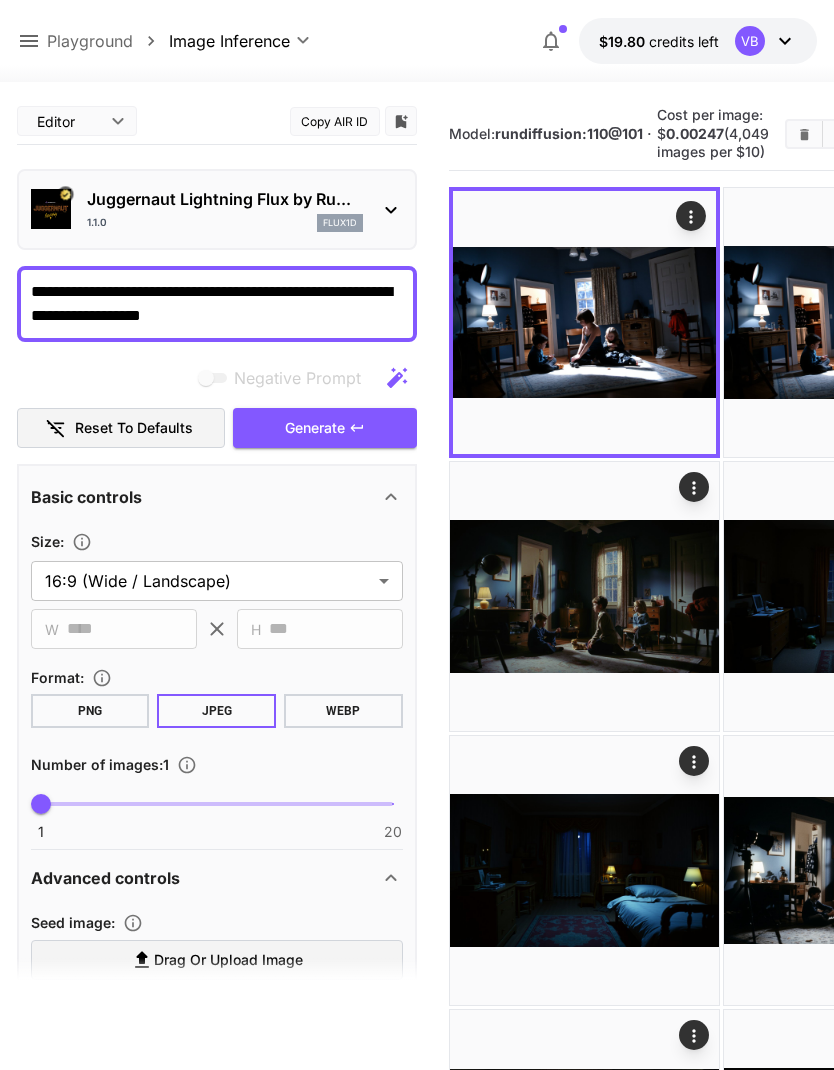 scroll, scrollTop: 0, scrollLeft: 0, axis: both 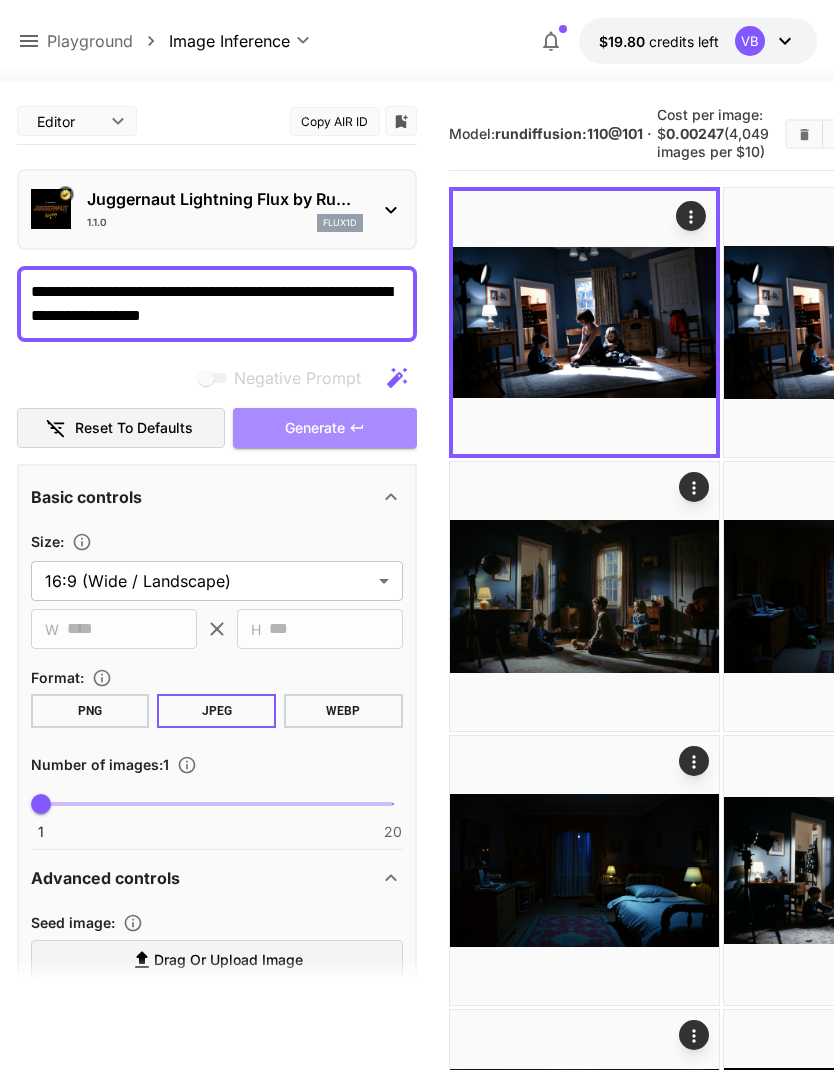 click on "Generate" at bounding box center [325, 428] 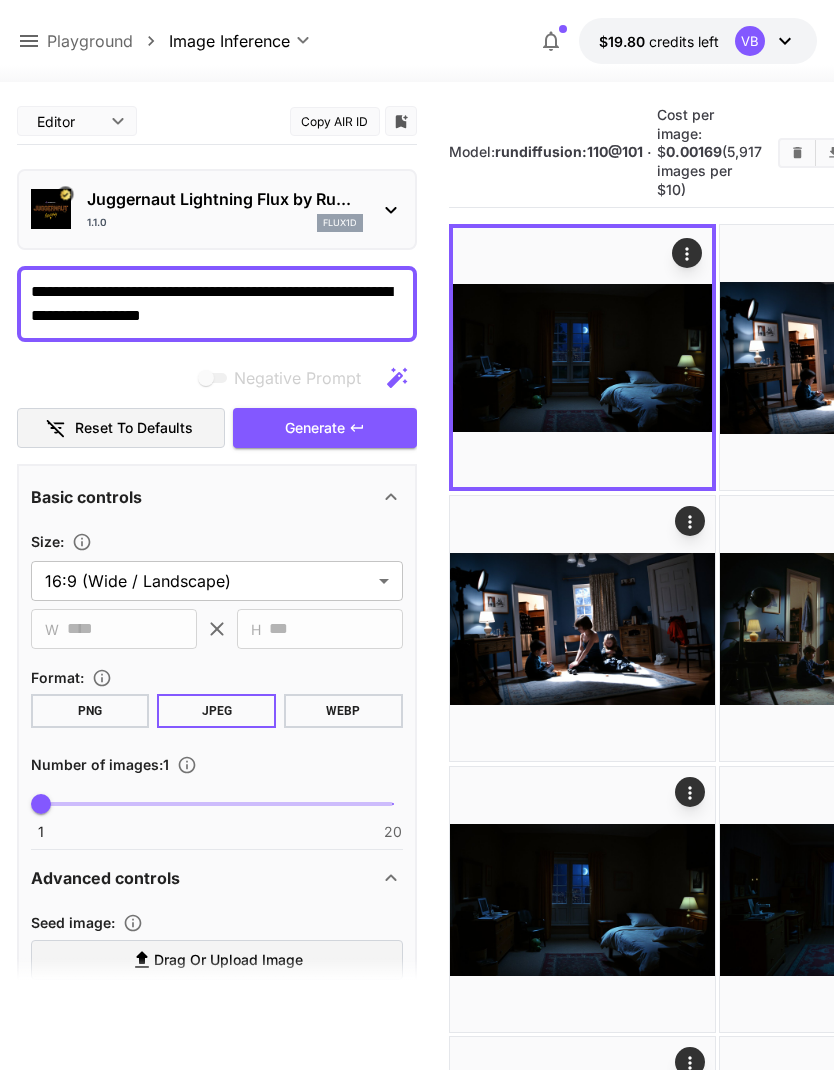 click on "**********" at bounding box center (417, 2848) 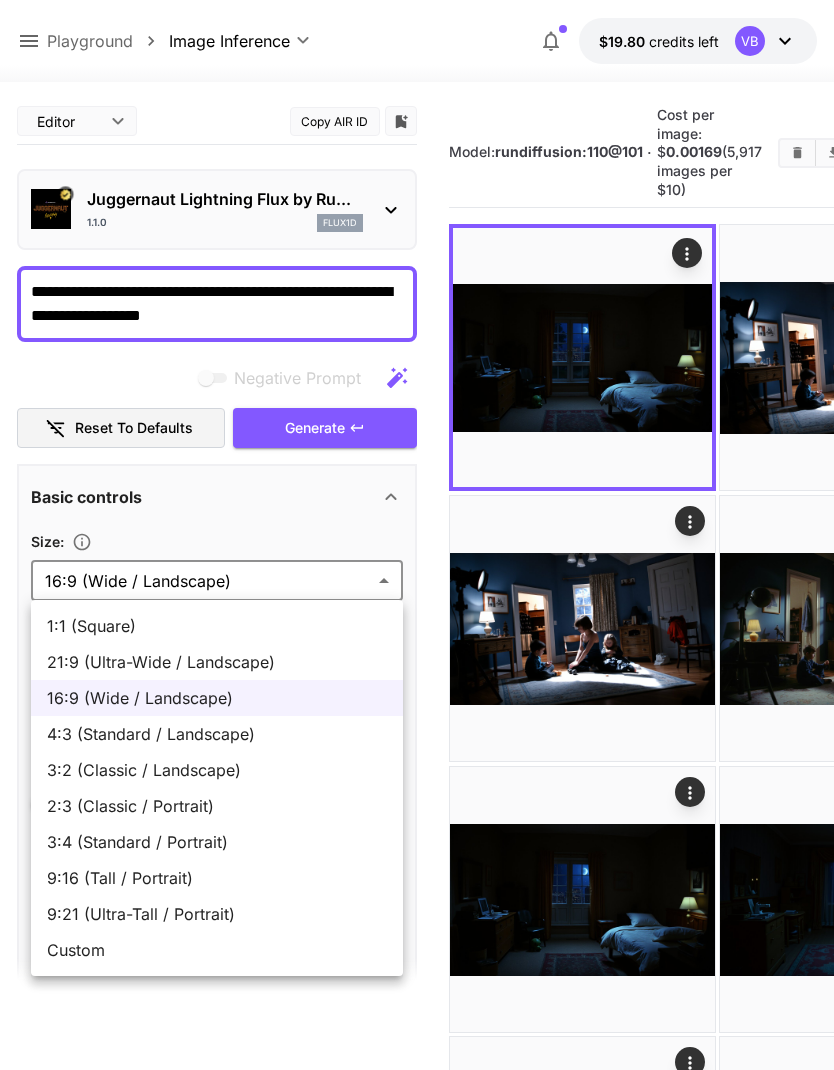 click at bounding box center (417, 535) 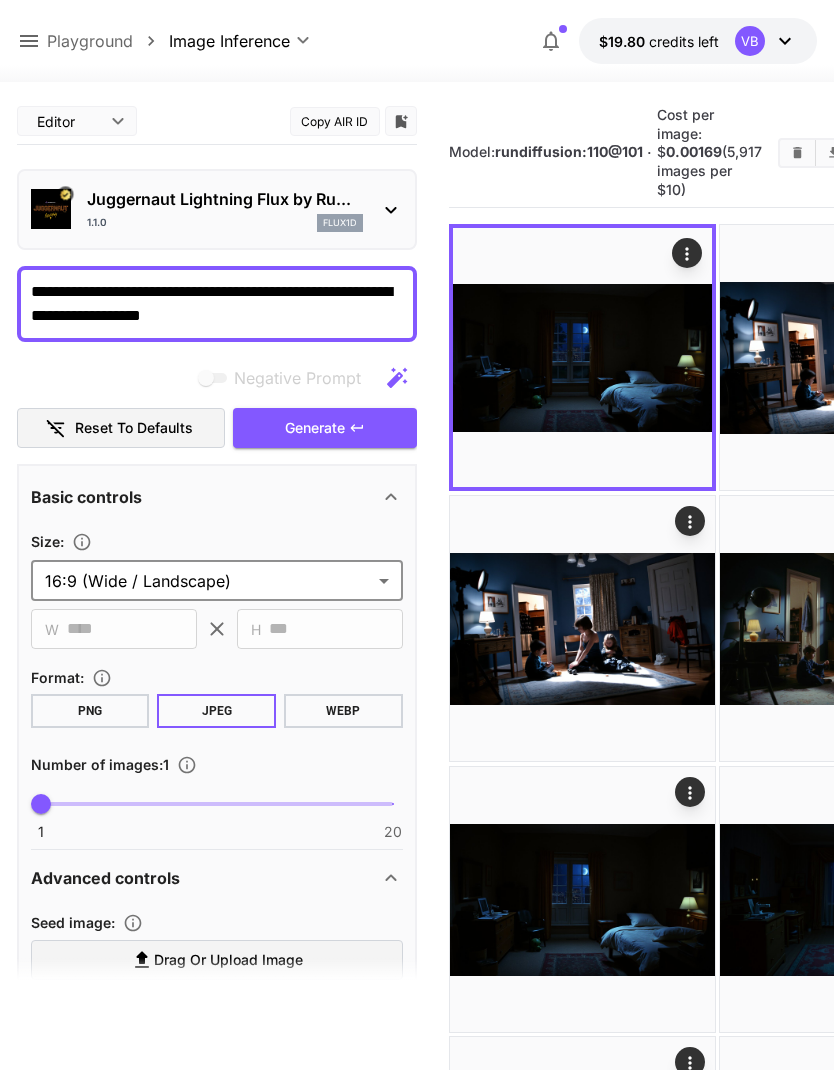 scroll, scrollTop: 0, scrollLeft: 0, axis: both 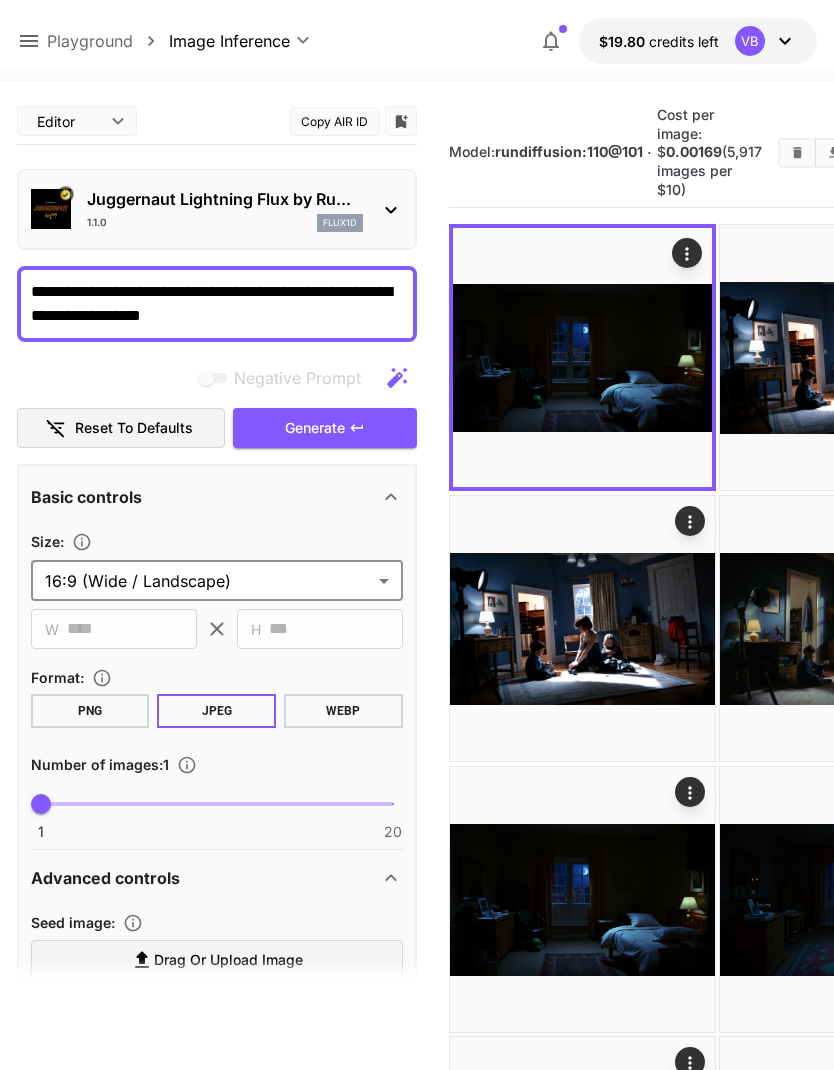 click on "**********" at bounding box center (417, 41) 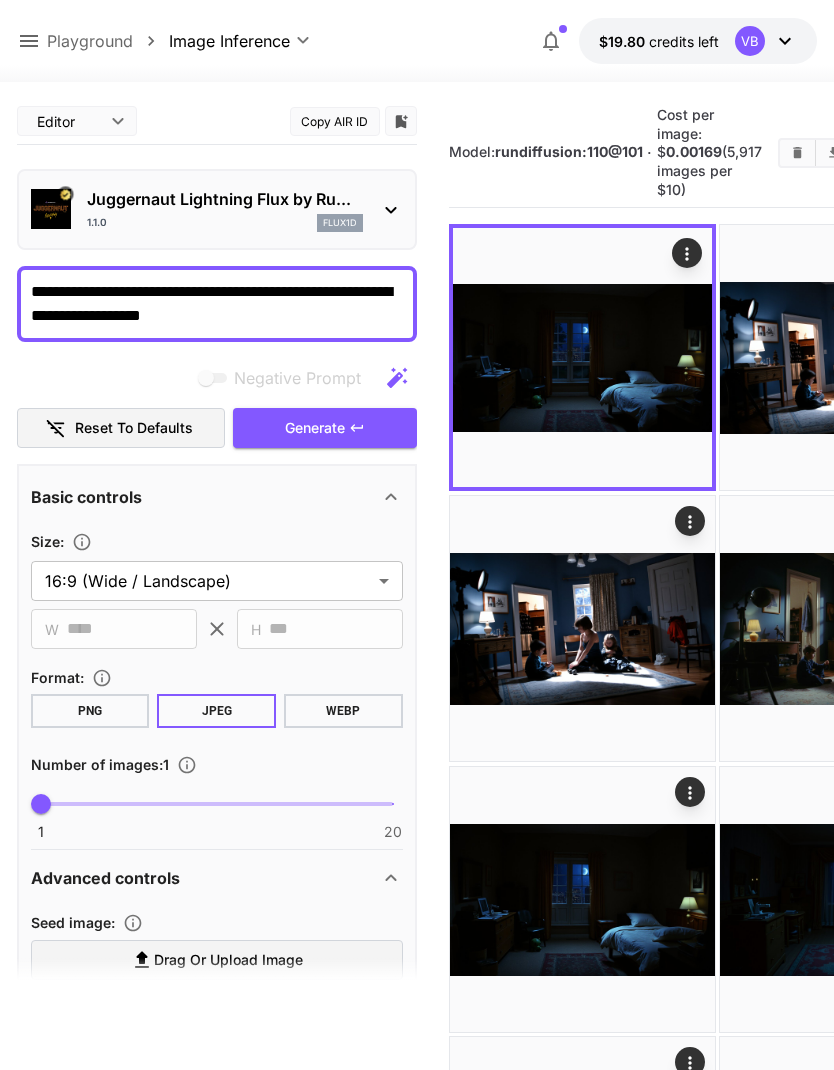 click on "Playground" at bounding box center [90, 41] 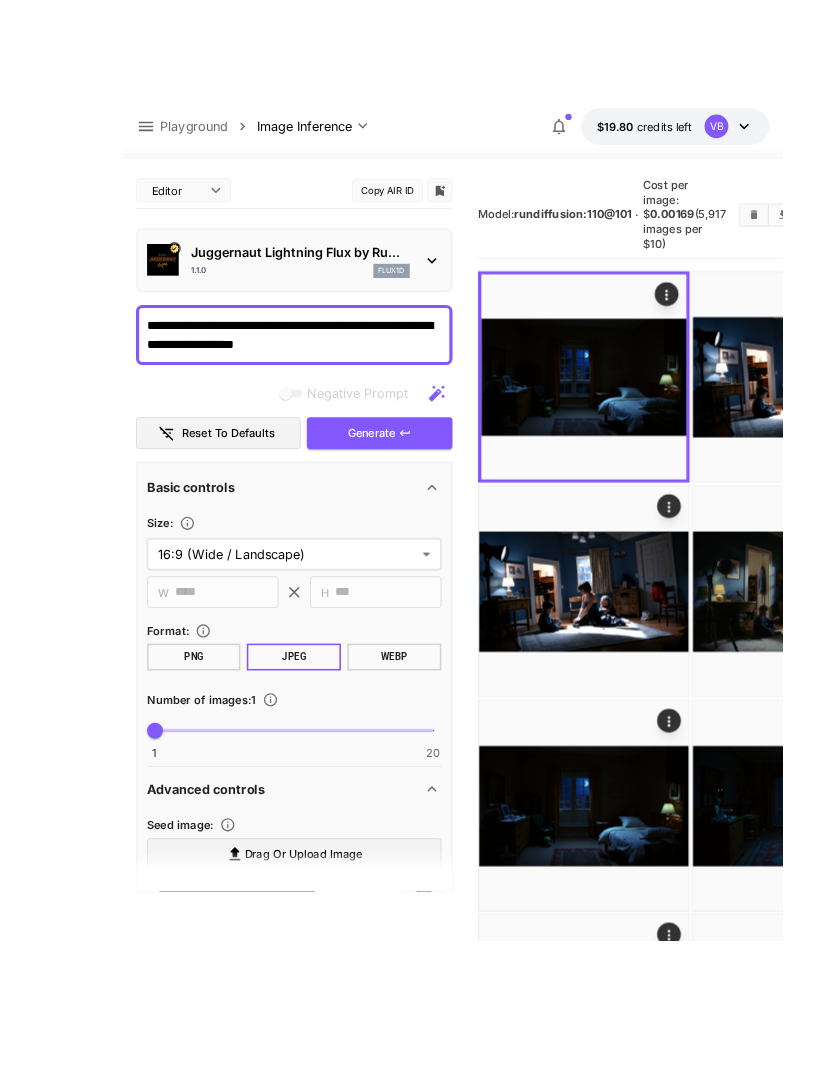 scroll, scrollTop: 12, scrollLeft: 0, axis: vertical 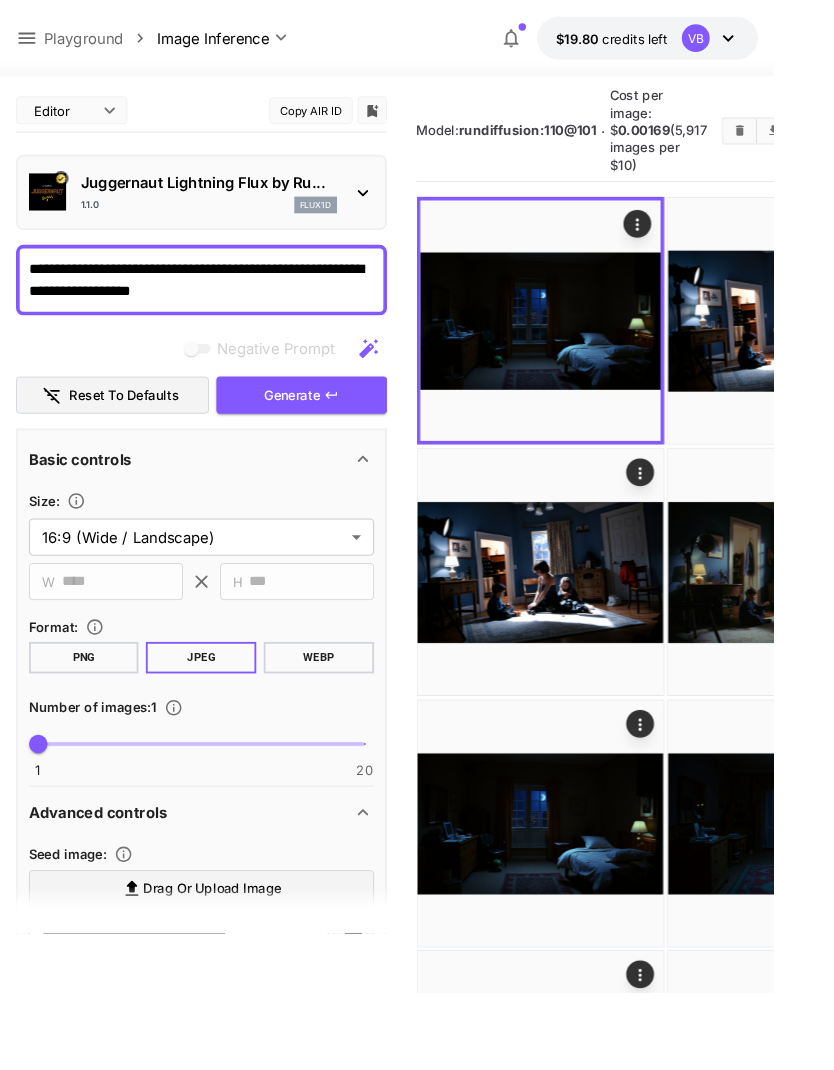 click 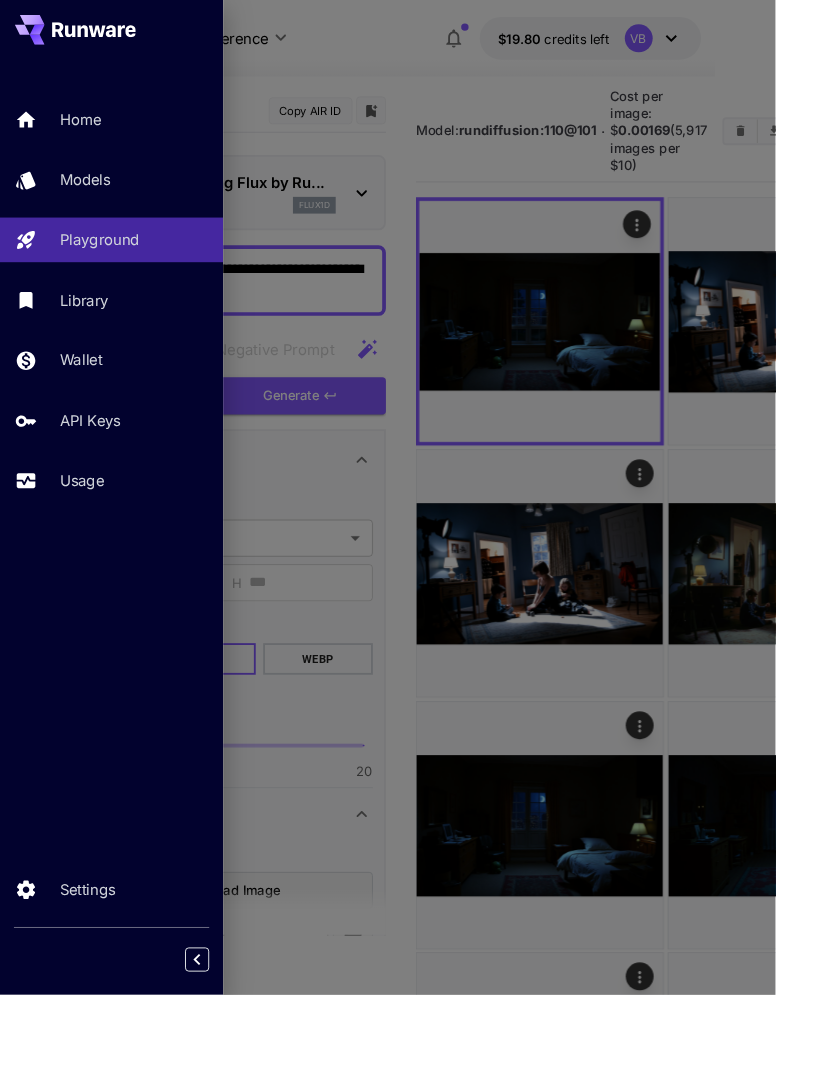 click on "Models" at bounding box center [120, 193] 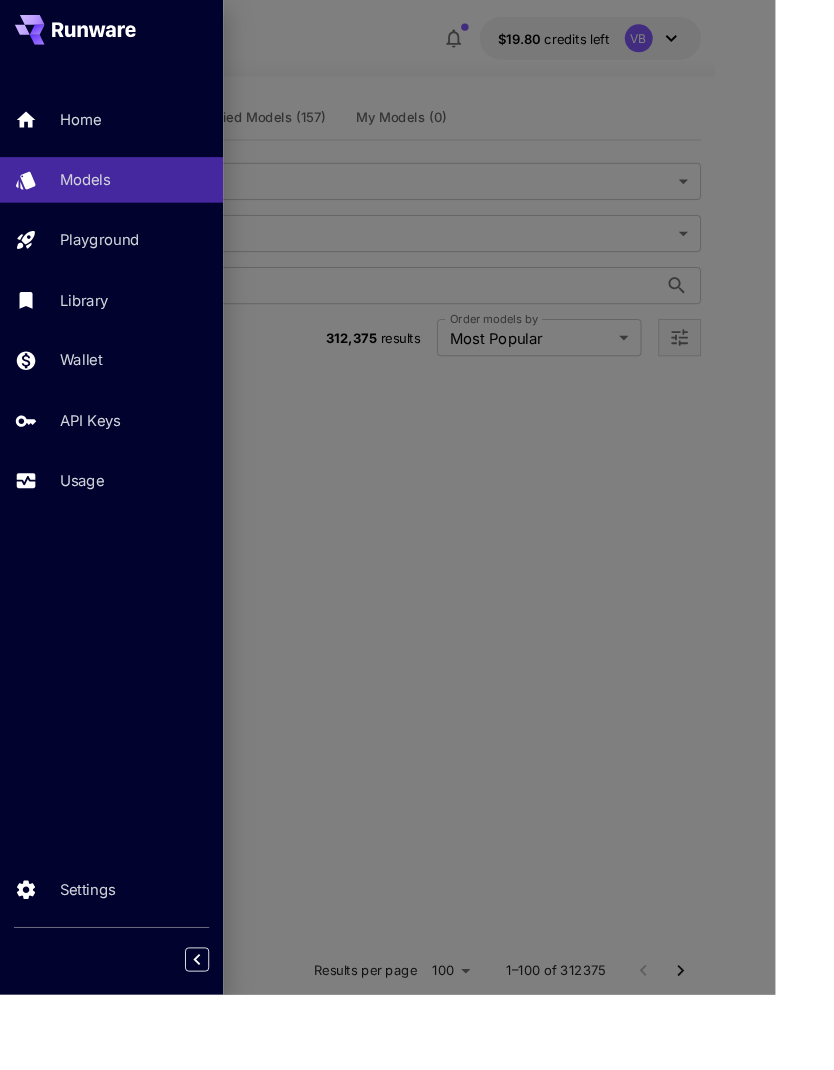 scroll, scrollTop: 3, scrollLeft: 0, axis: vertical 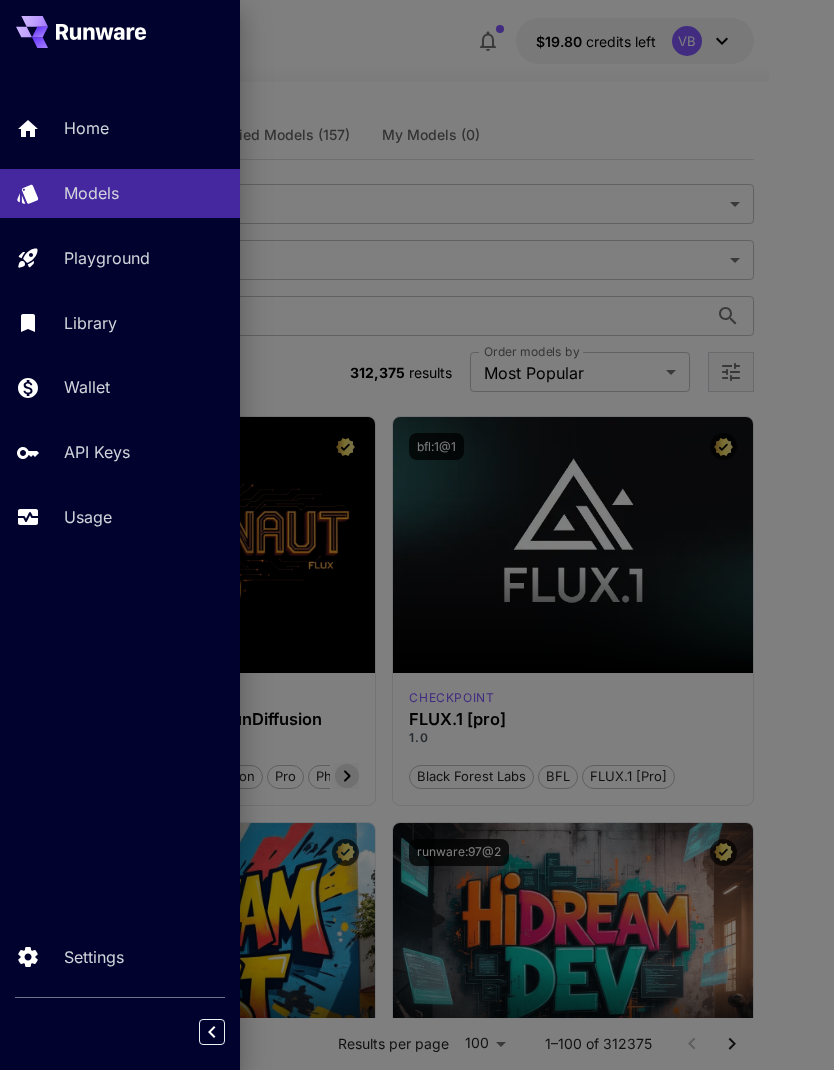 click at bounding box center [417, 535] 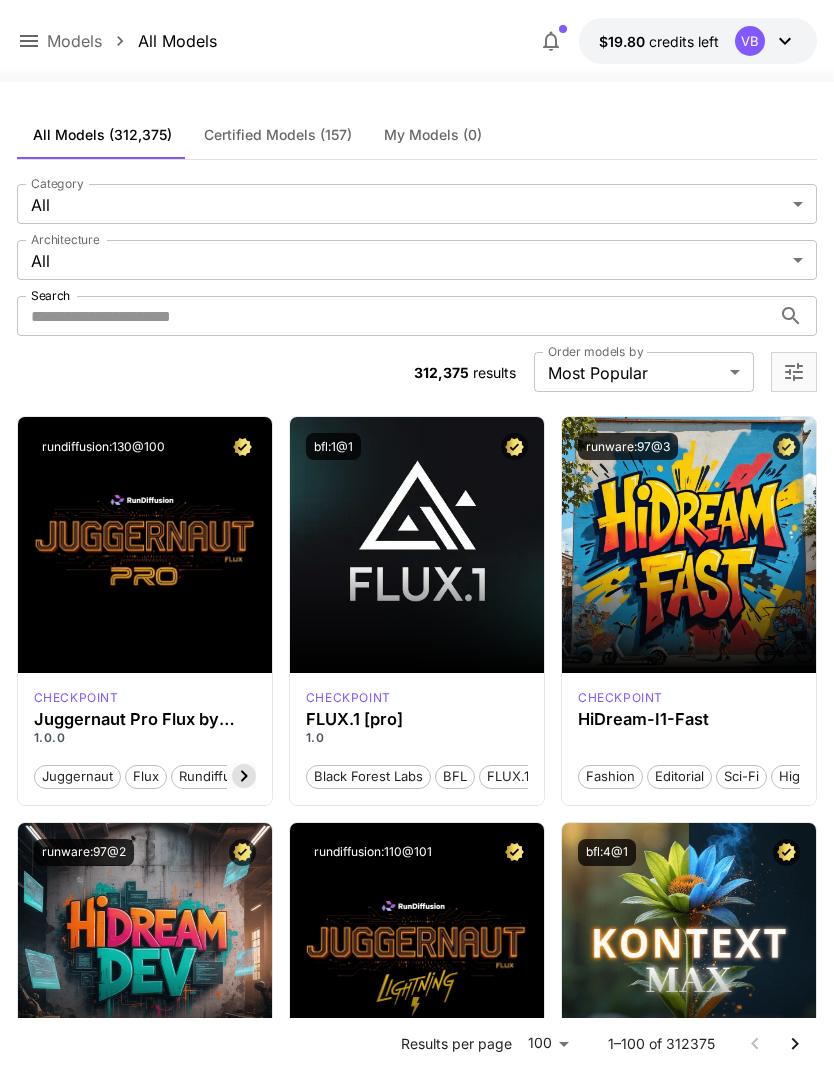 click 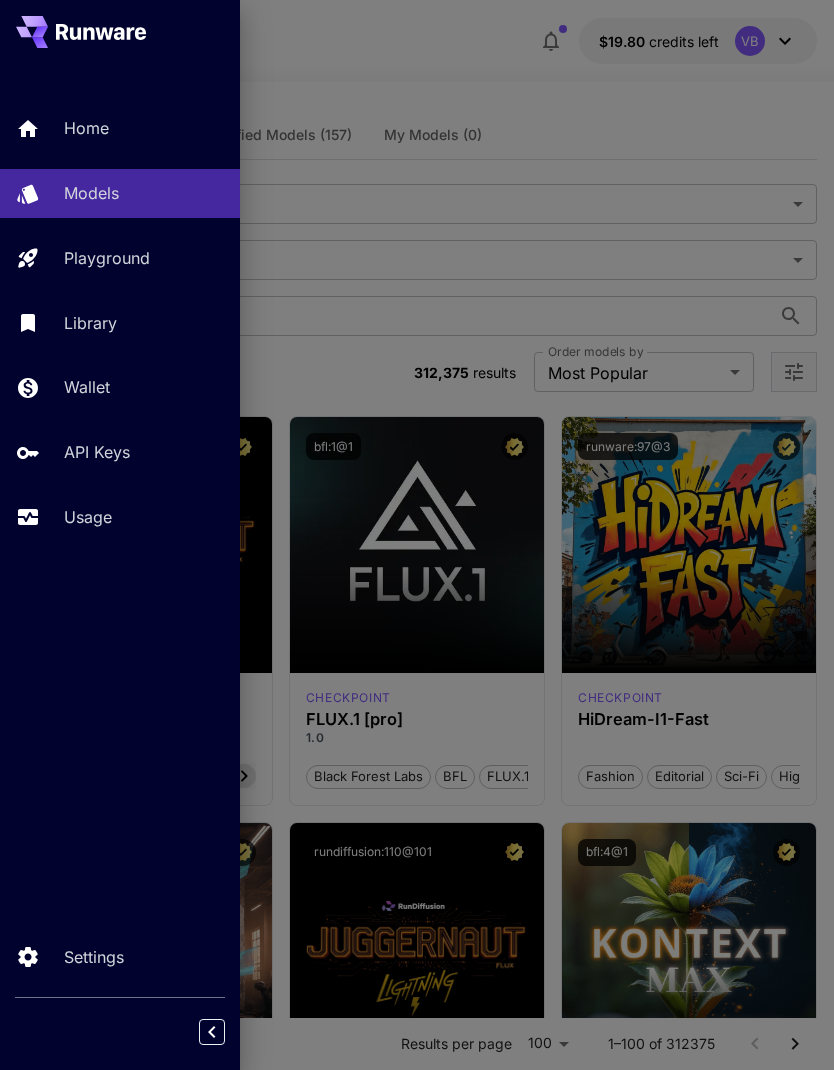 click at bounding box center [417, 535] 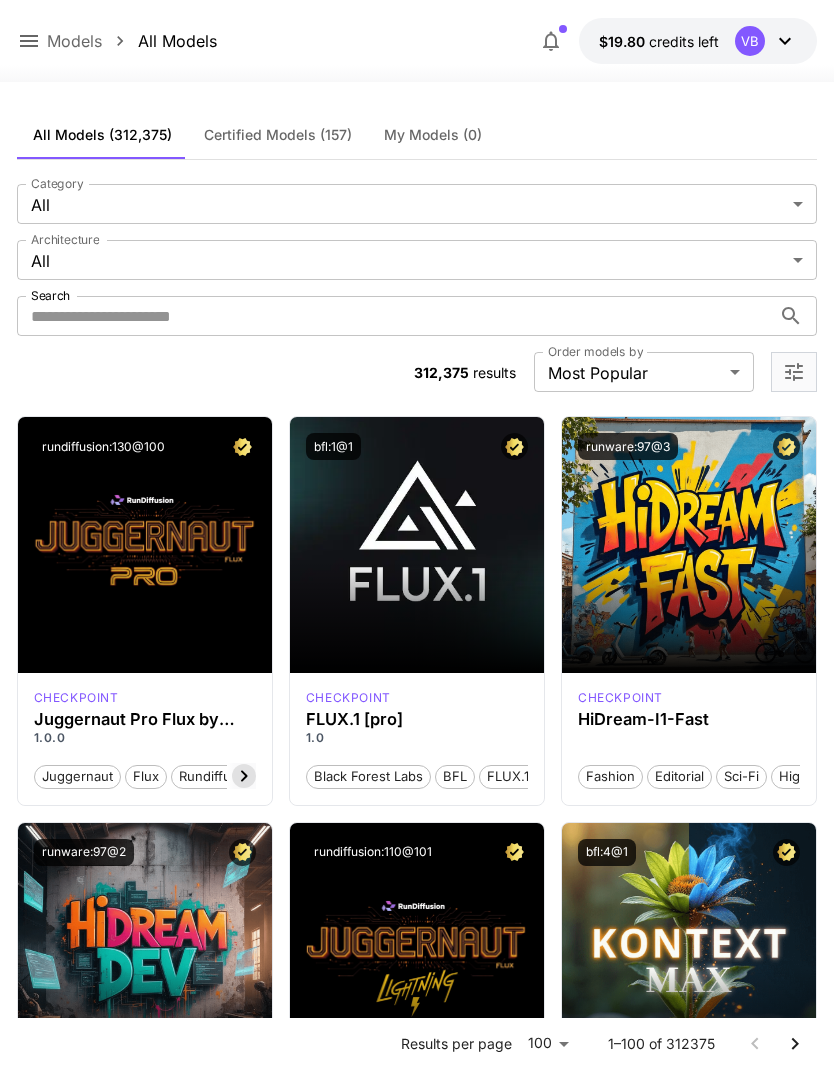 click on "bfl:1@1" at bounding box center [417, 446] 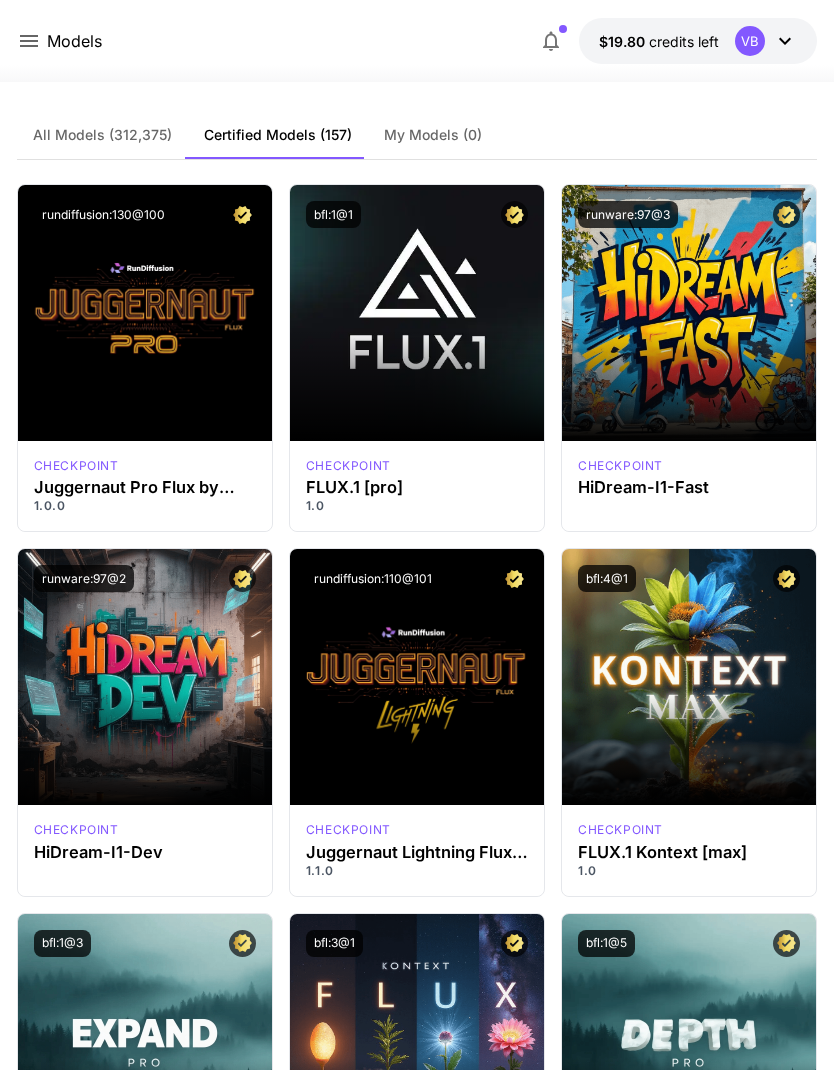 click 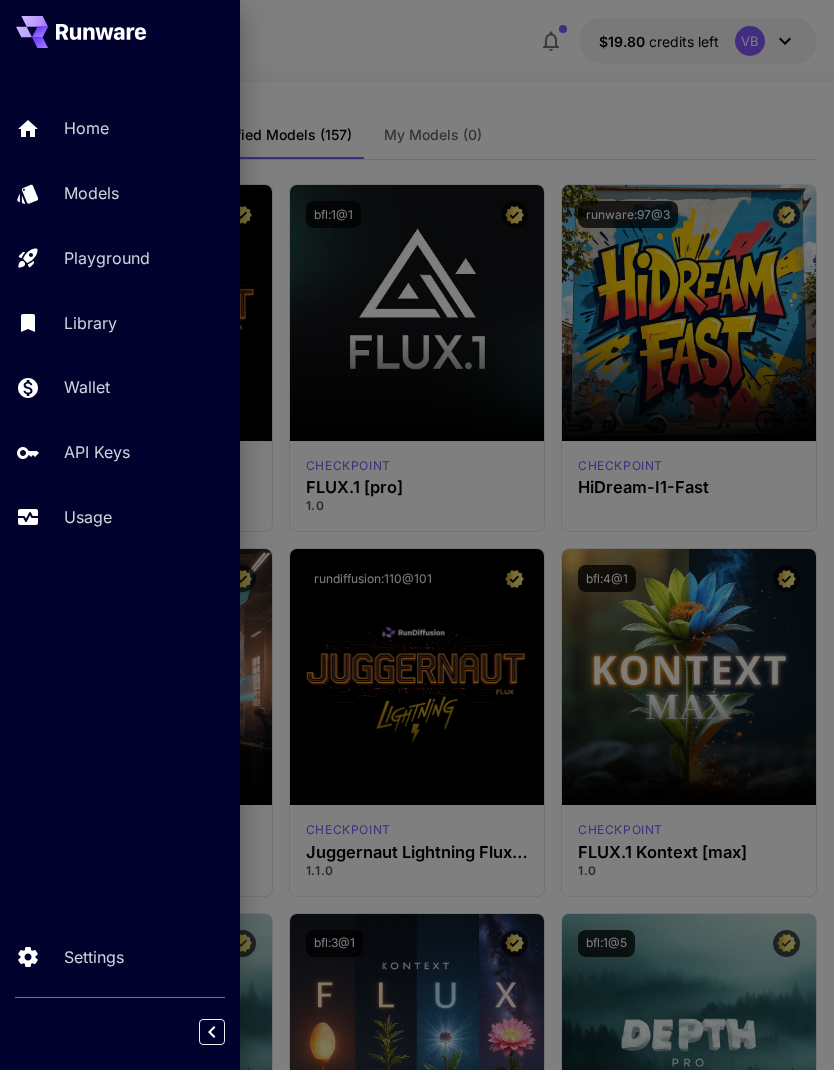 click on "Playground" at bounding box center [107, 258] 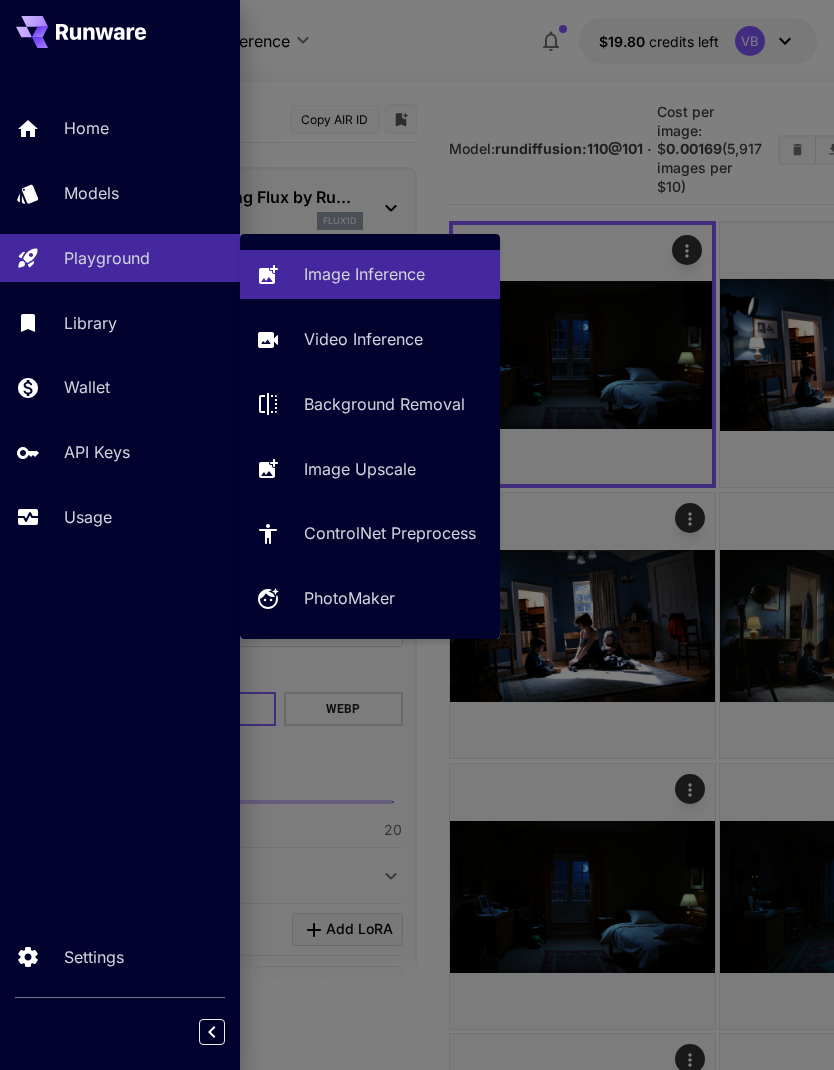 scroll, scrollTop: 2, scrollLeft: 0, axis: vertical 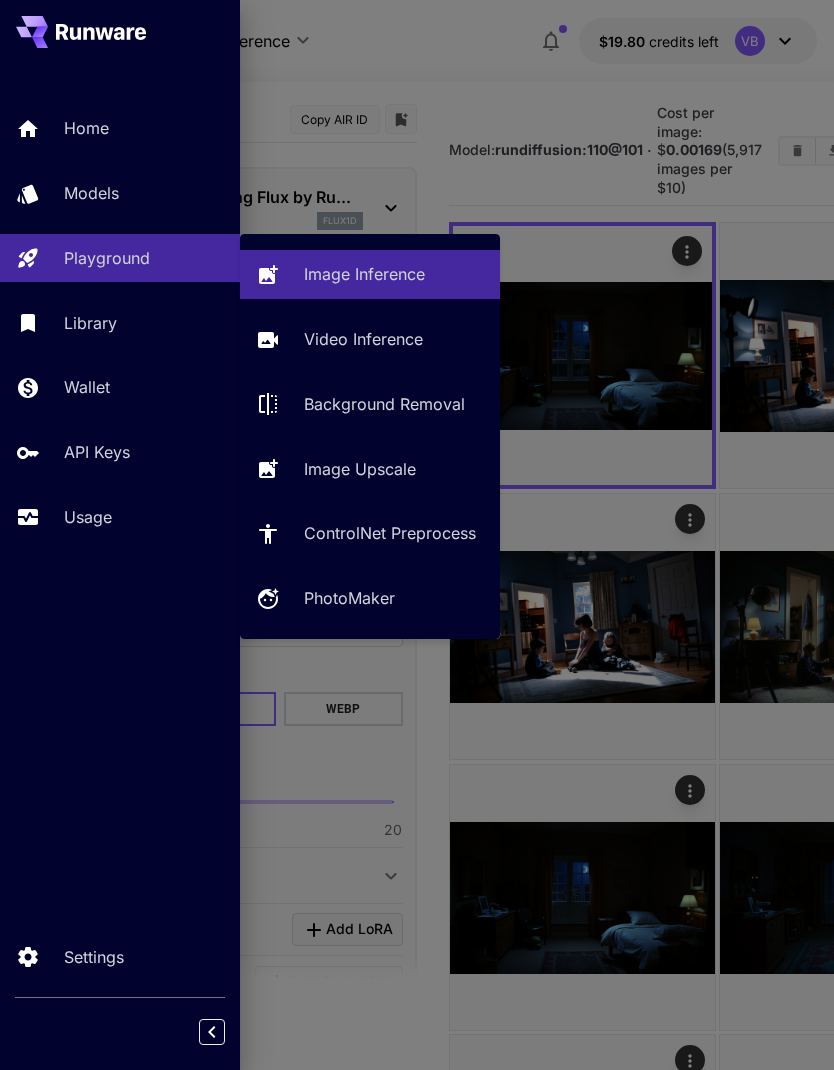 click on "PhotoMaker" at bounding box center (349, 598) 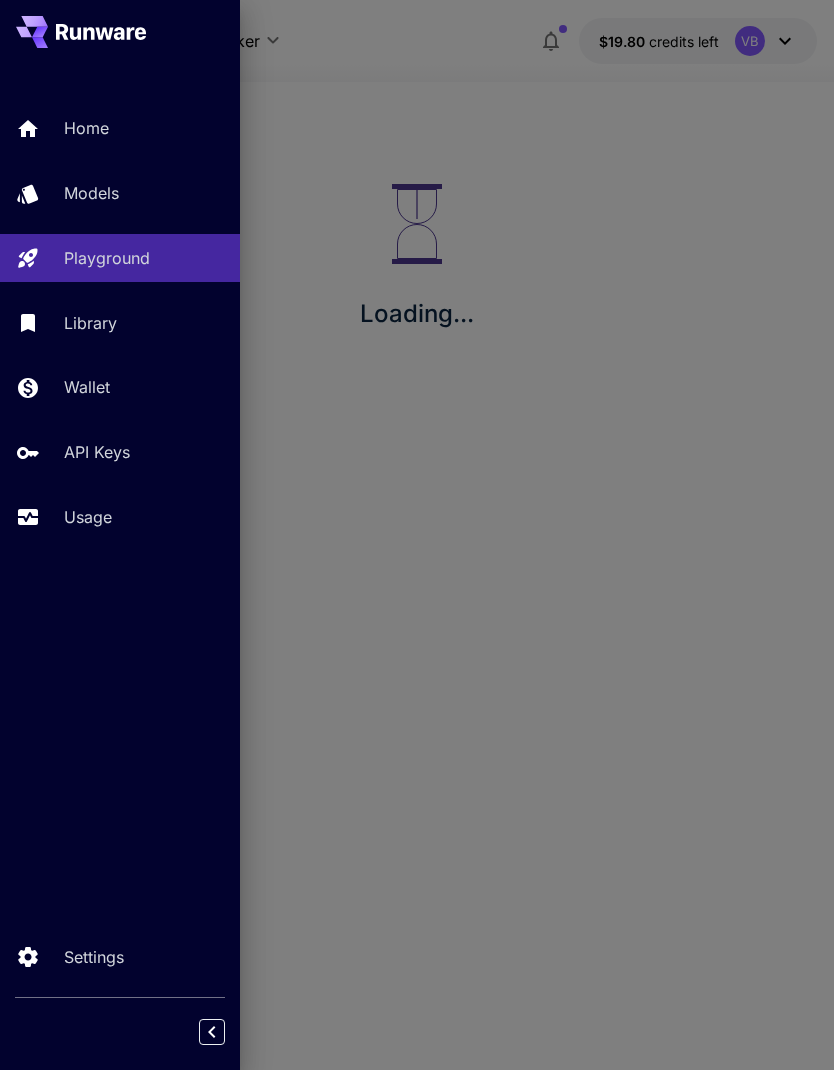 type on "**********" 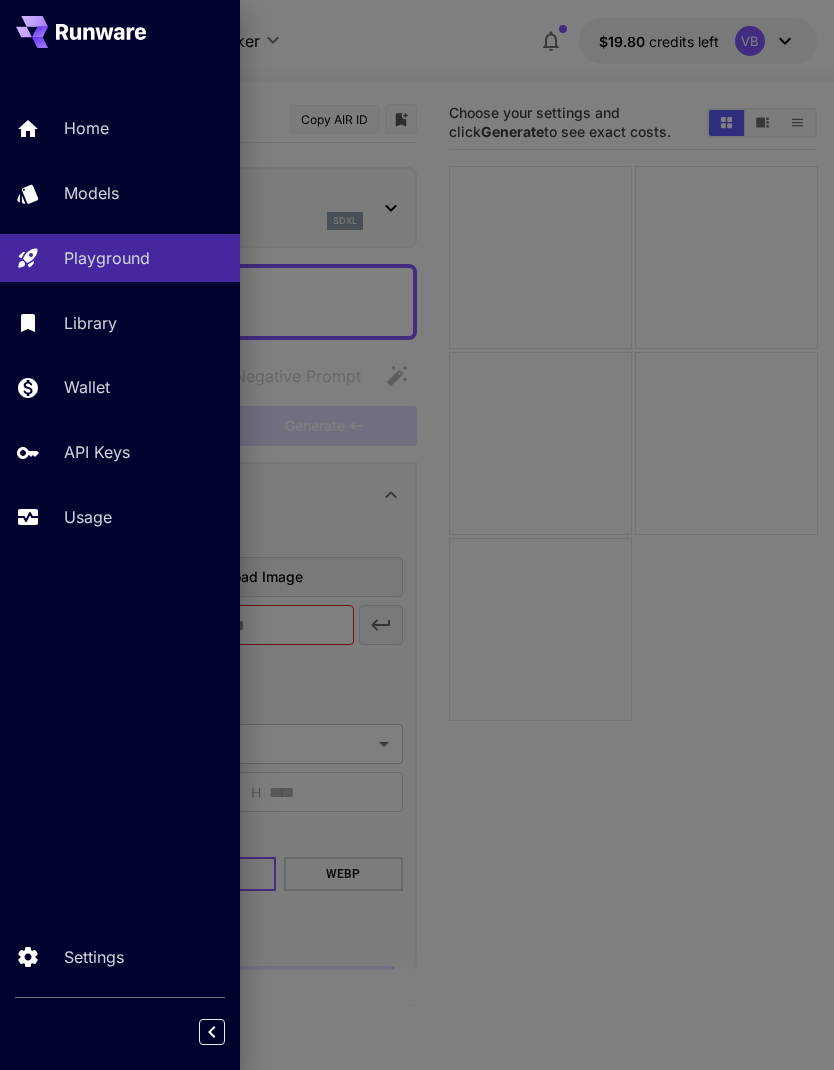 scroll, scrollTop: 3, scrollLeft: 0, axis: vertical 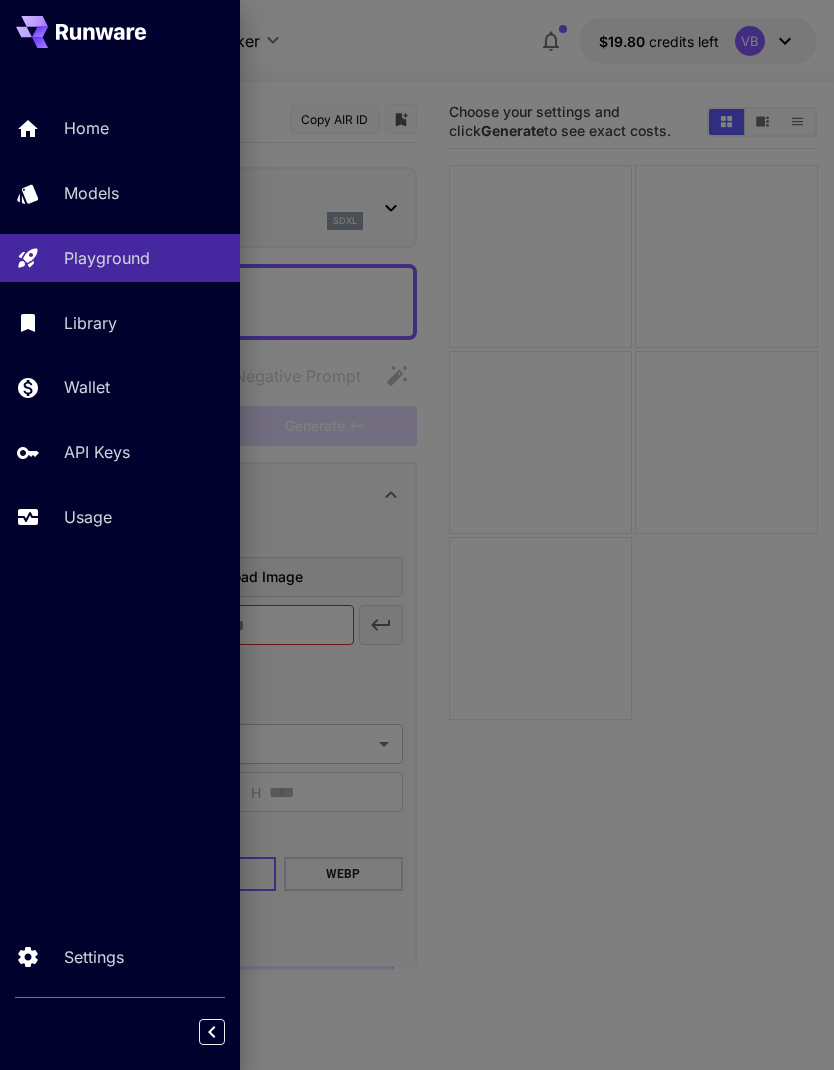 type on "*********" 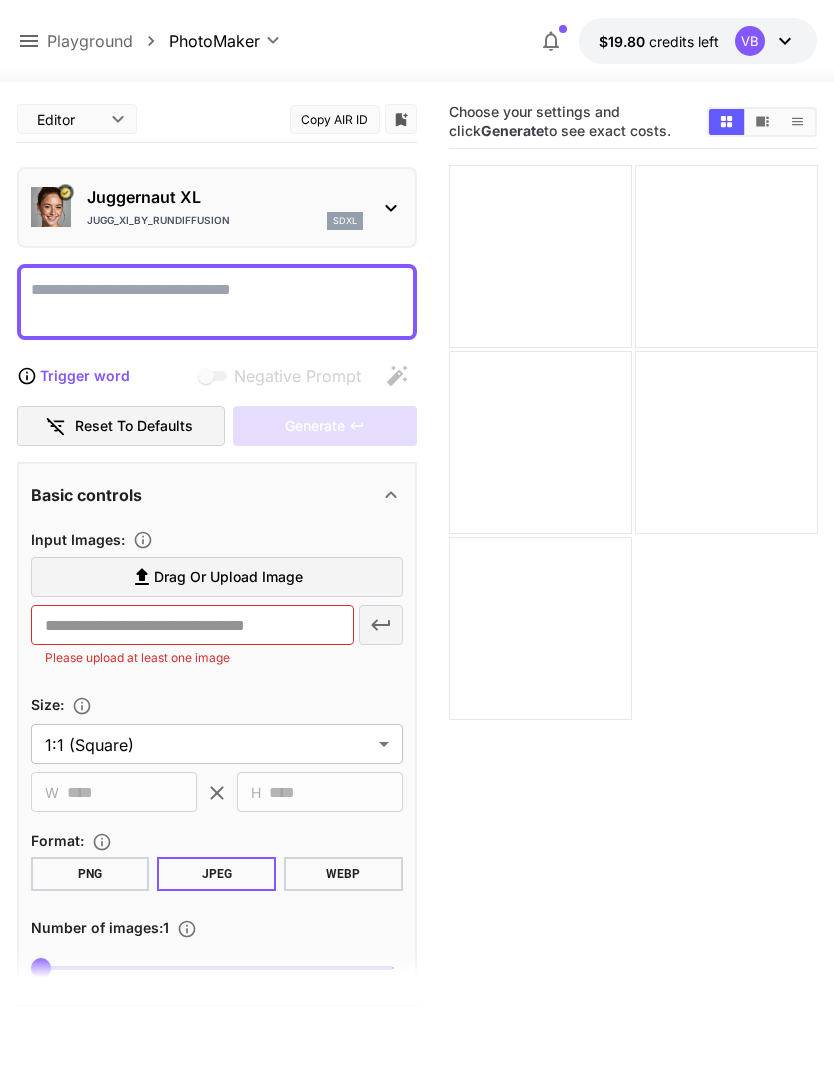 click on "Drag or upload image" at bounding box center [217, 577] 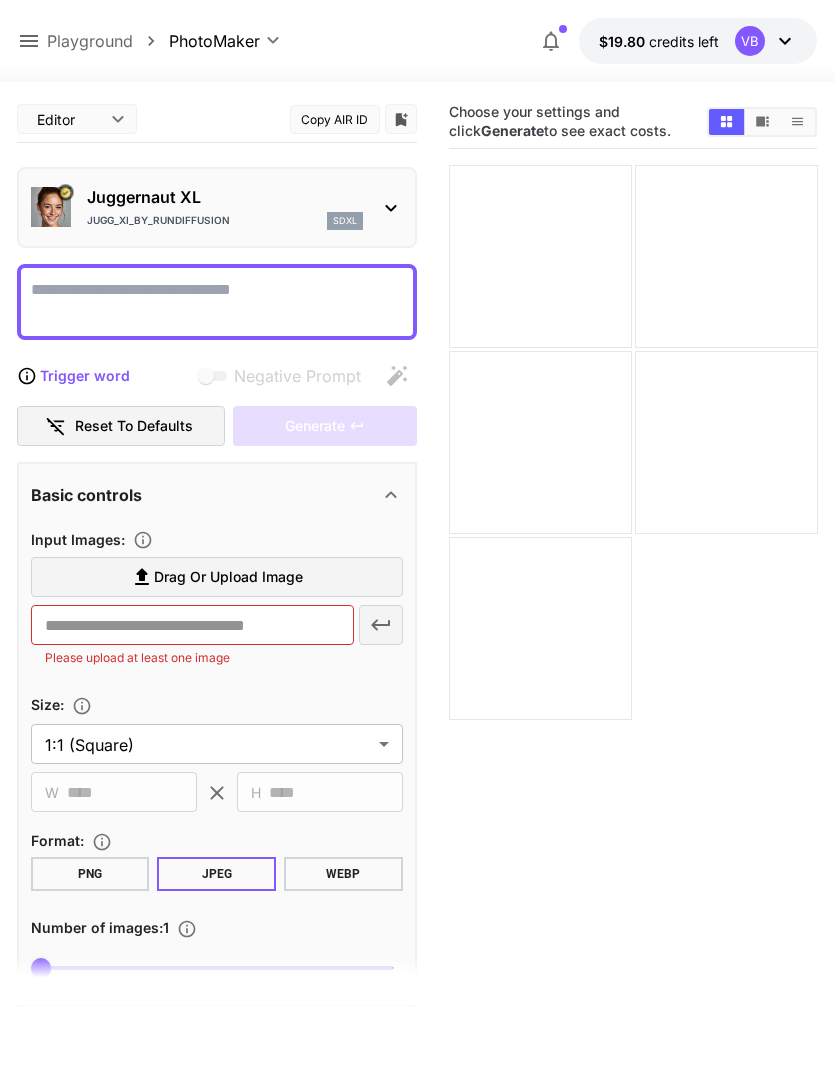 click on "Drag or upload image" at bounding box center [228, 577] 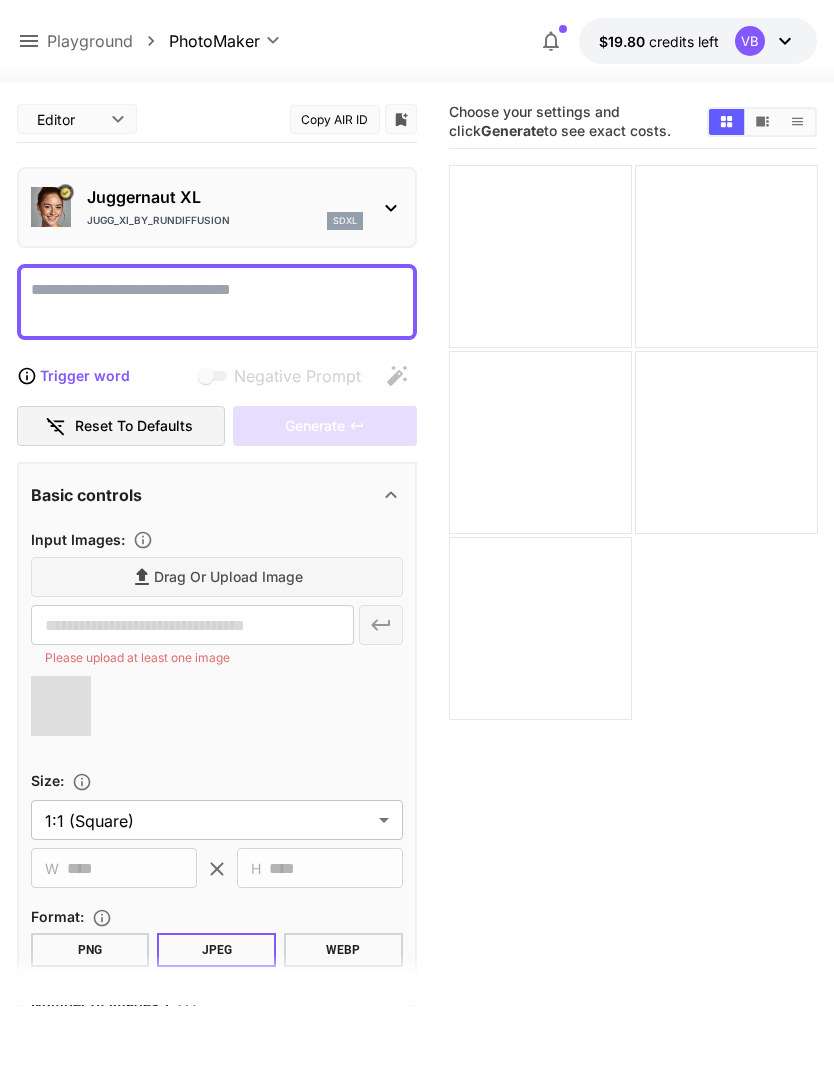 type on "**********" 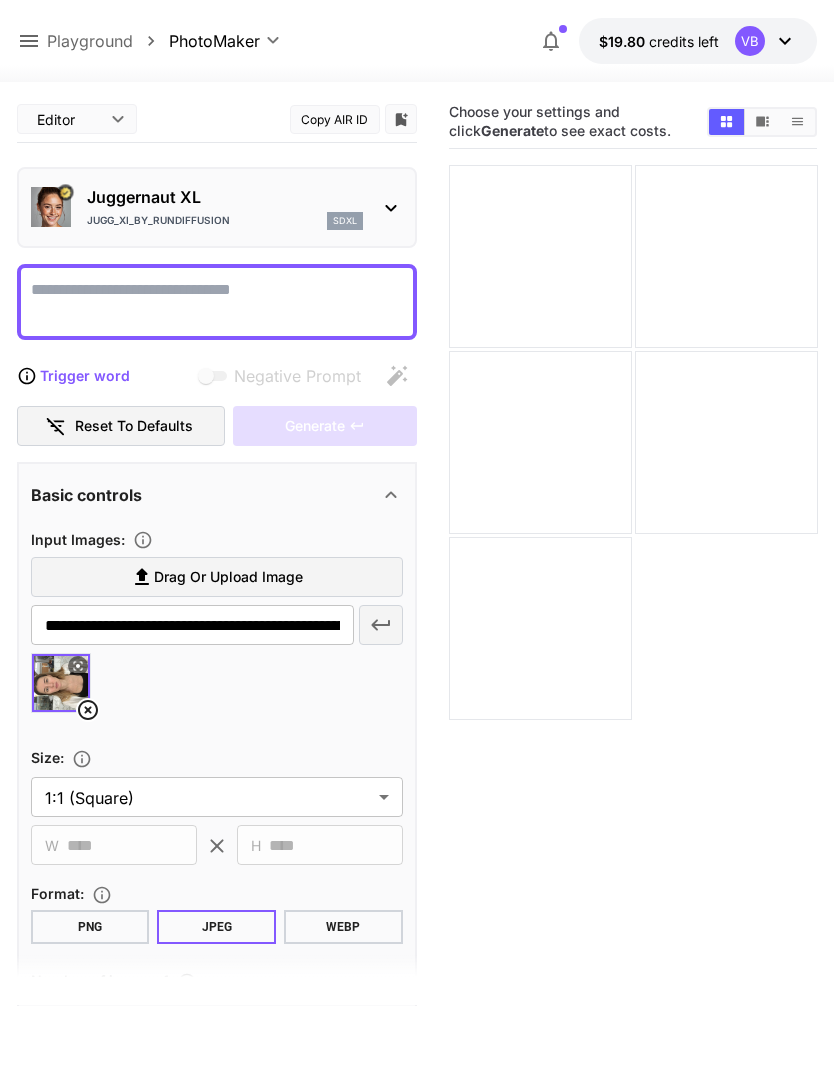 scroll, scrollTop: 2, scrollLeft: 0, axis: vertical 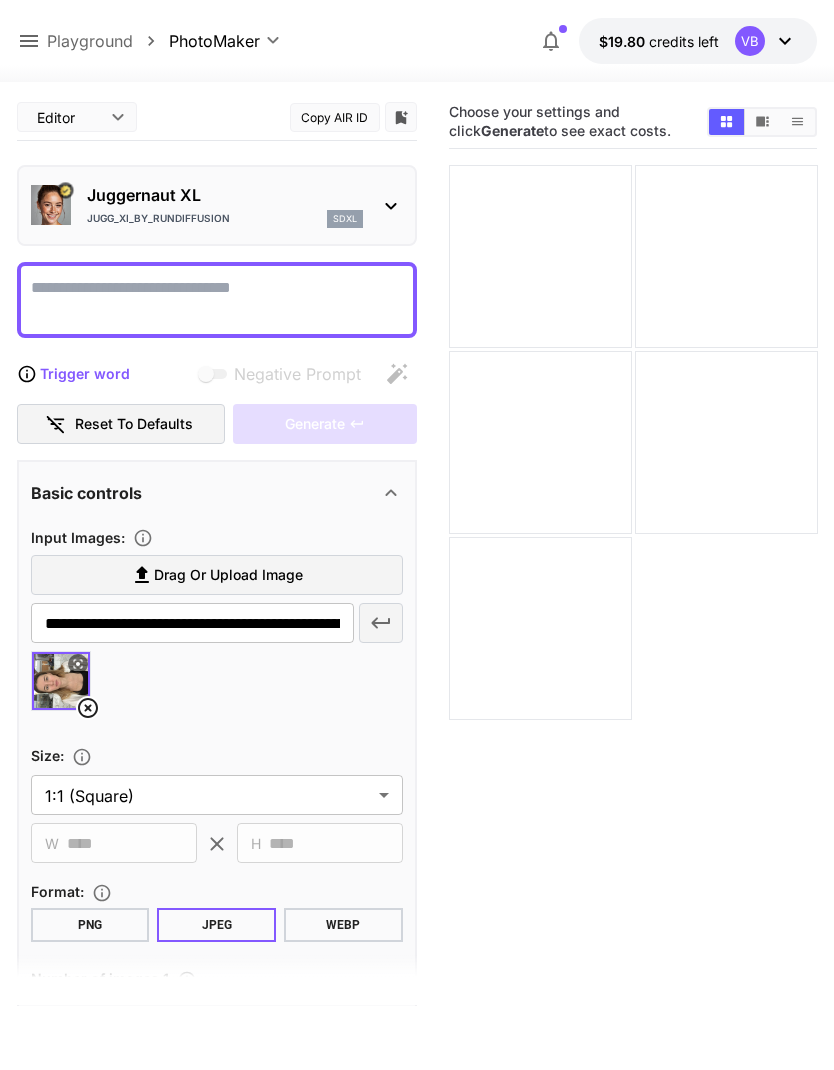click on "Negative Prompt" at bounding box center (217, 300) 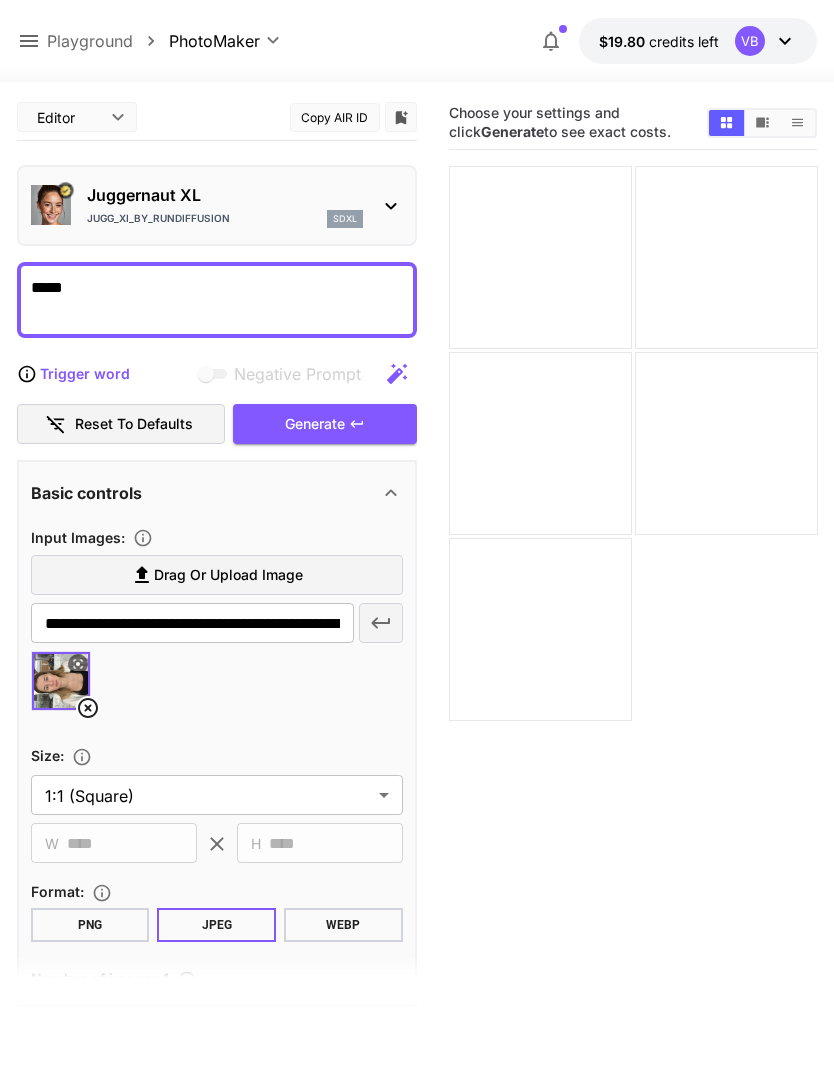 type on "*****" 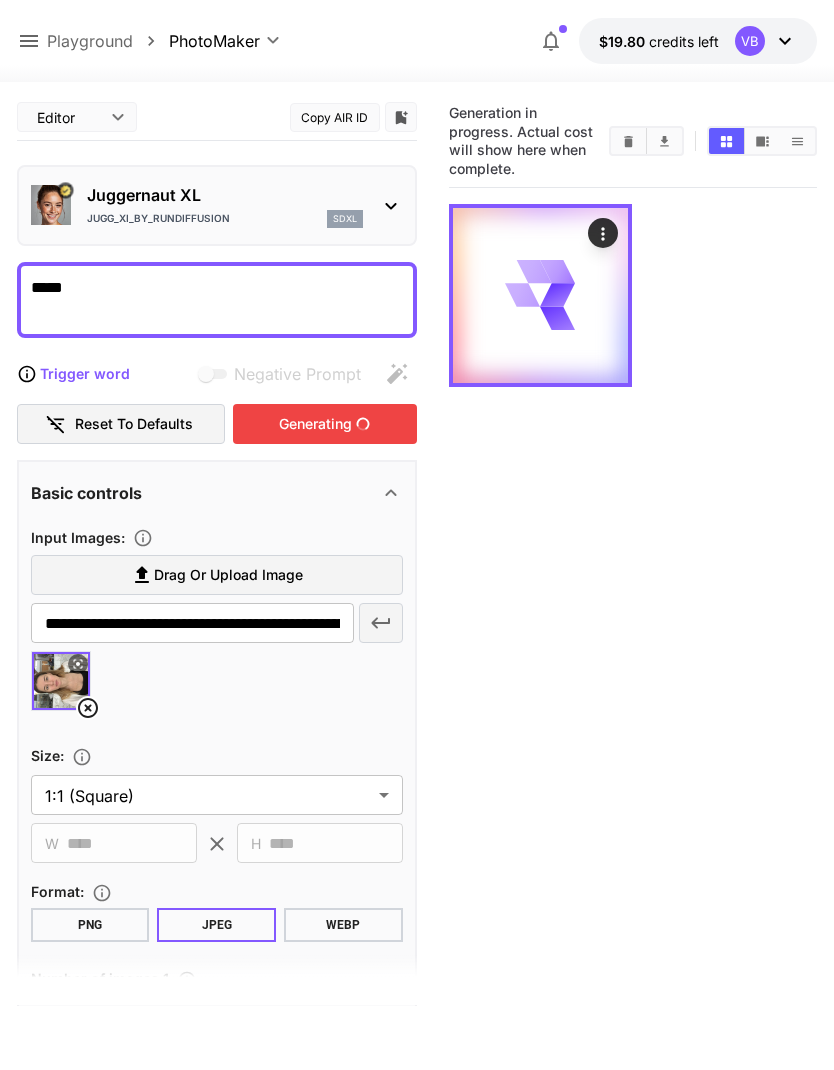 scroll, scrollTop: 3, scrollLeft: 0, axis: vertical 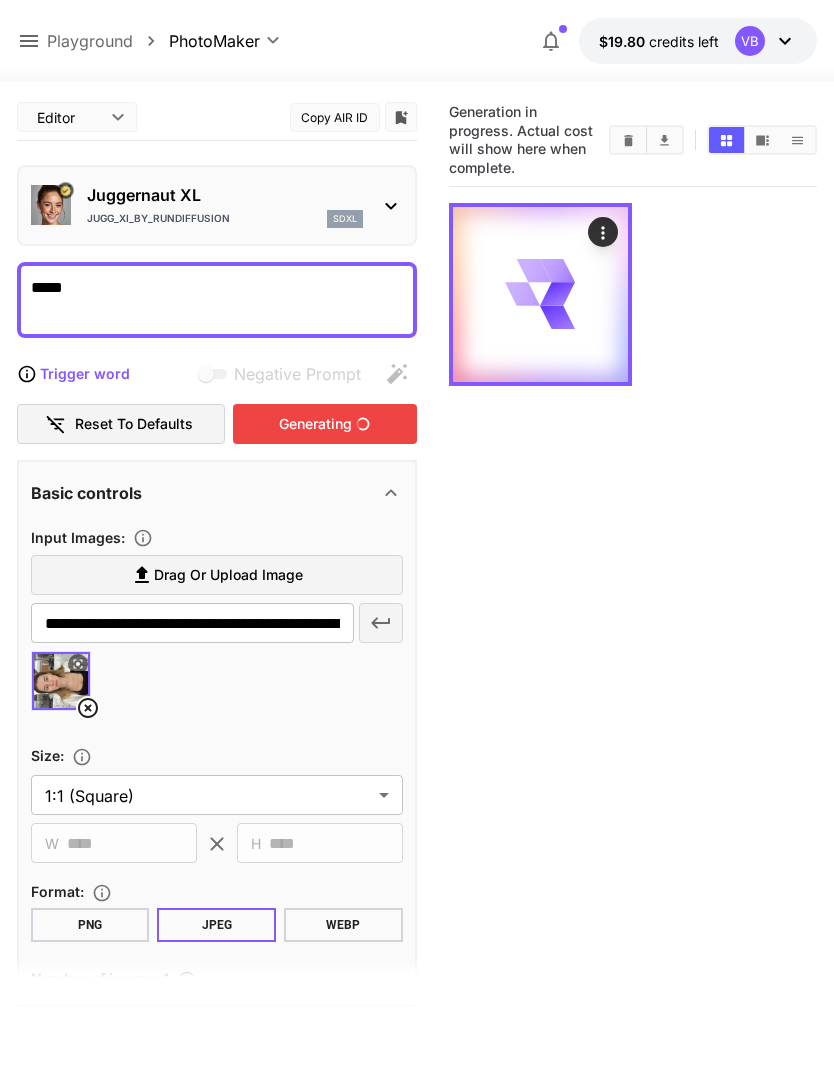 click 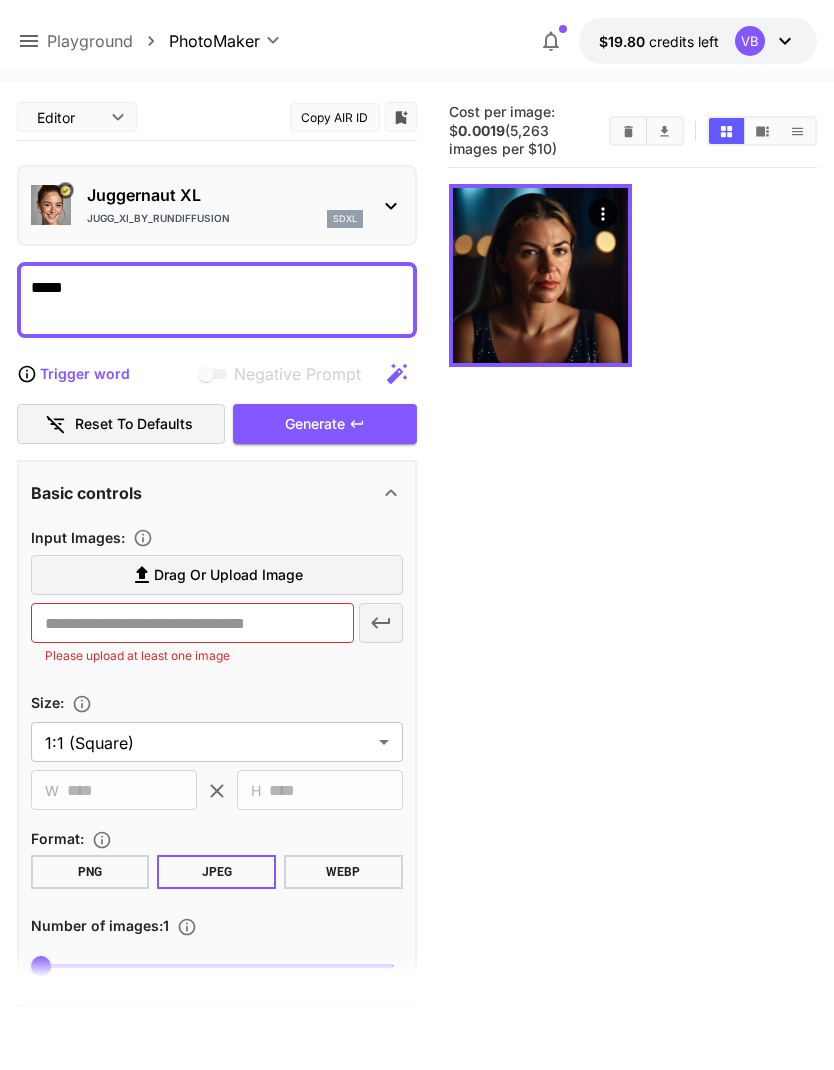 scroll, scrollTop: 0, scrollLeft: 0, axis: both 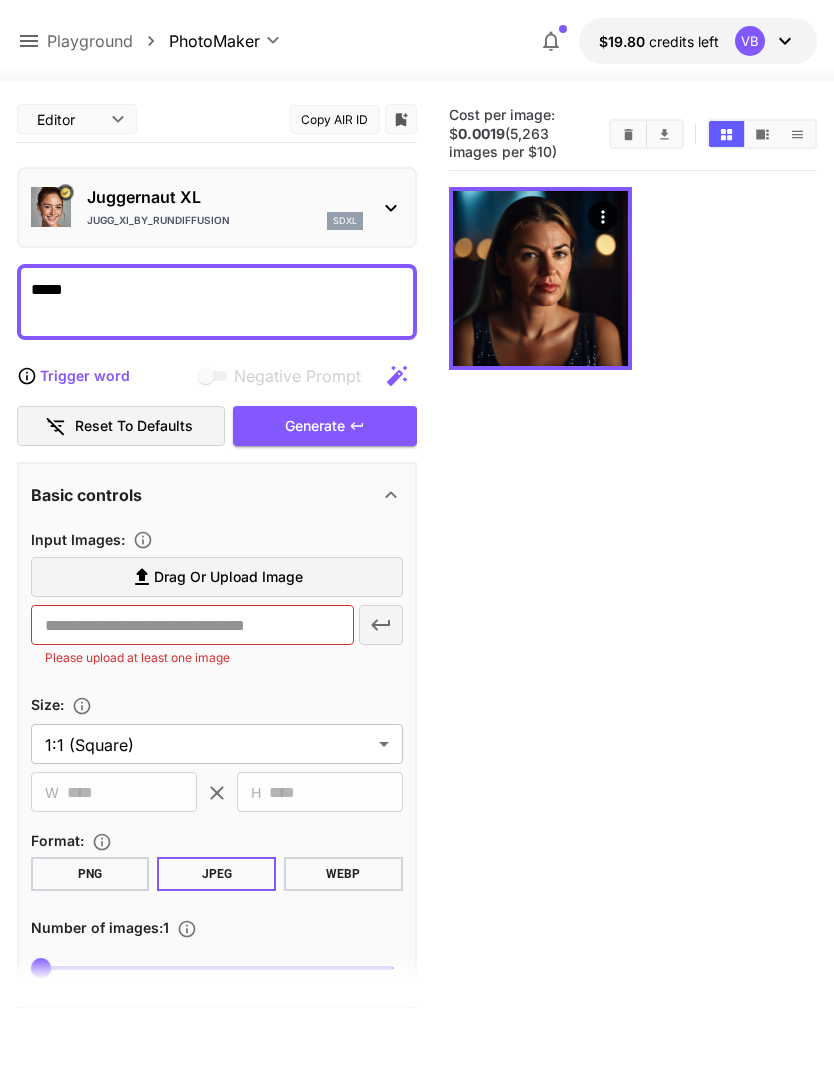 click on "Drag or upload image" at bounding box center [217, 577] 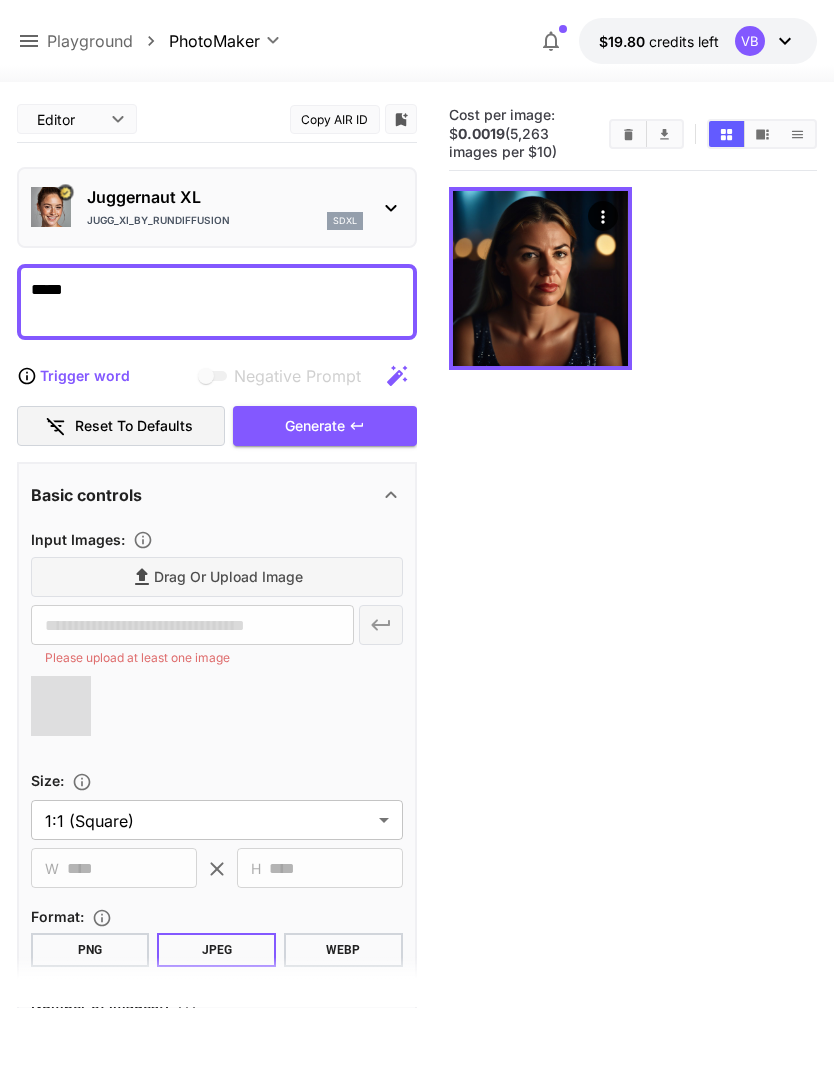 type on "**********" 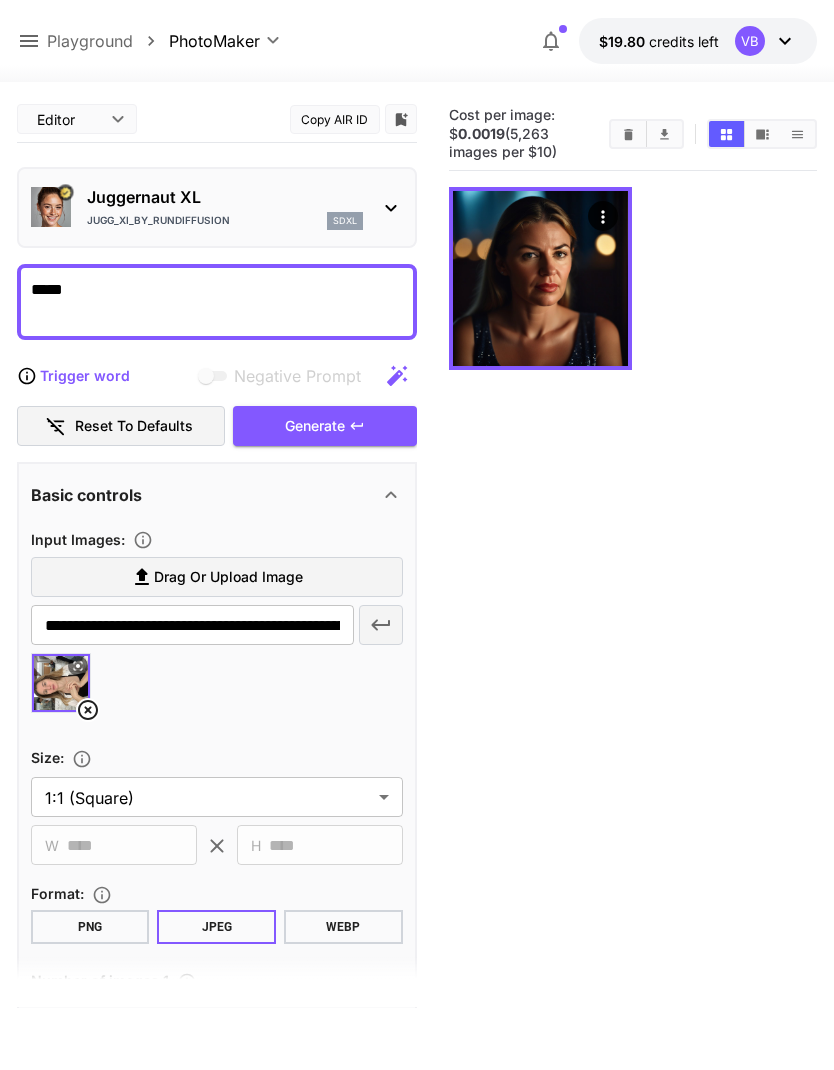 click at bounding box center [61, 683] 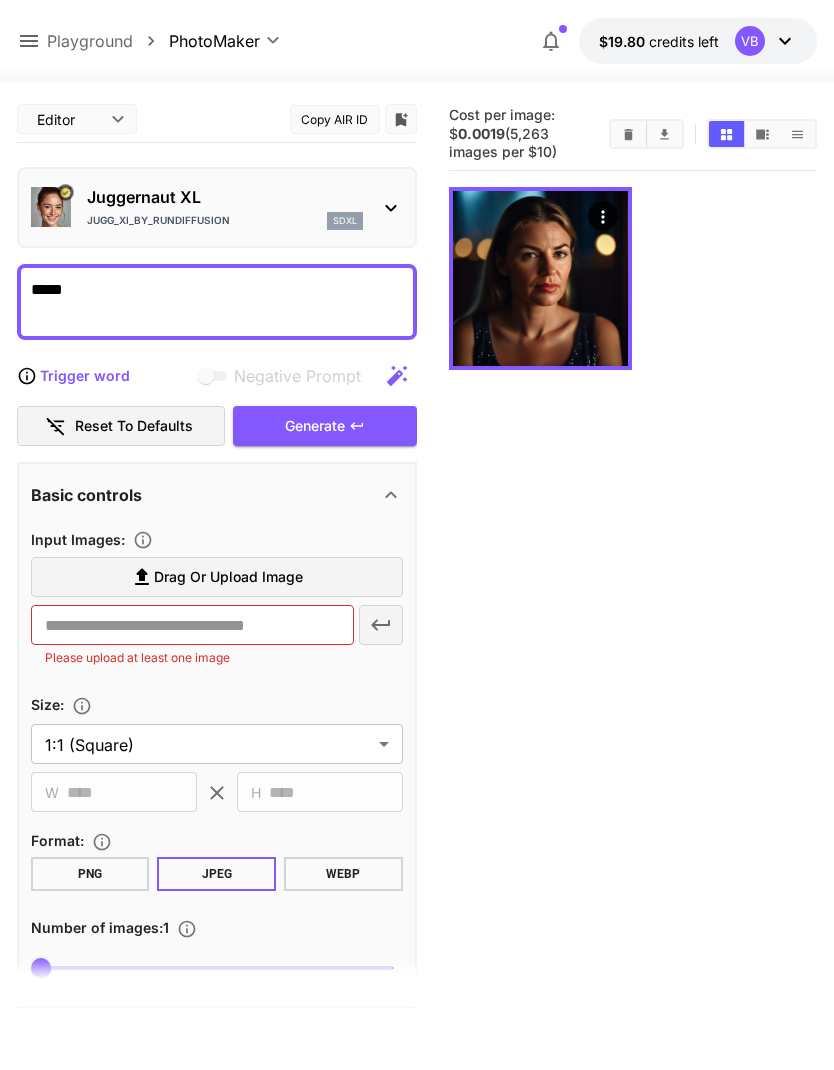 click on "Drag or upload image" at bounding box center [217, 577] 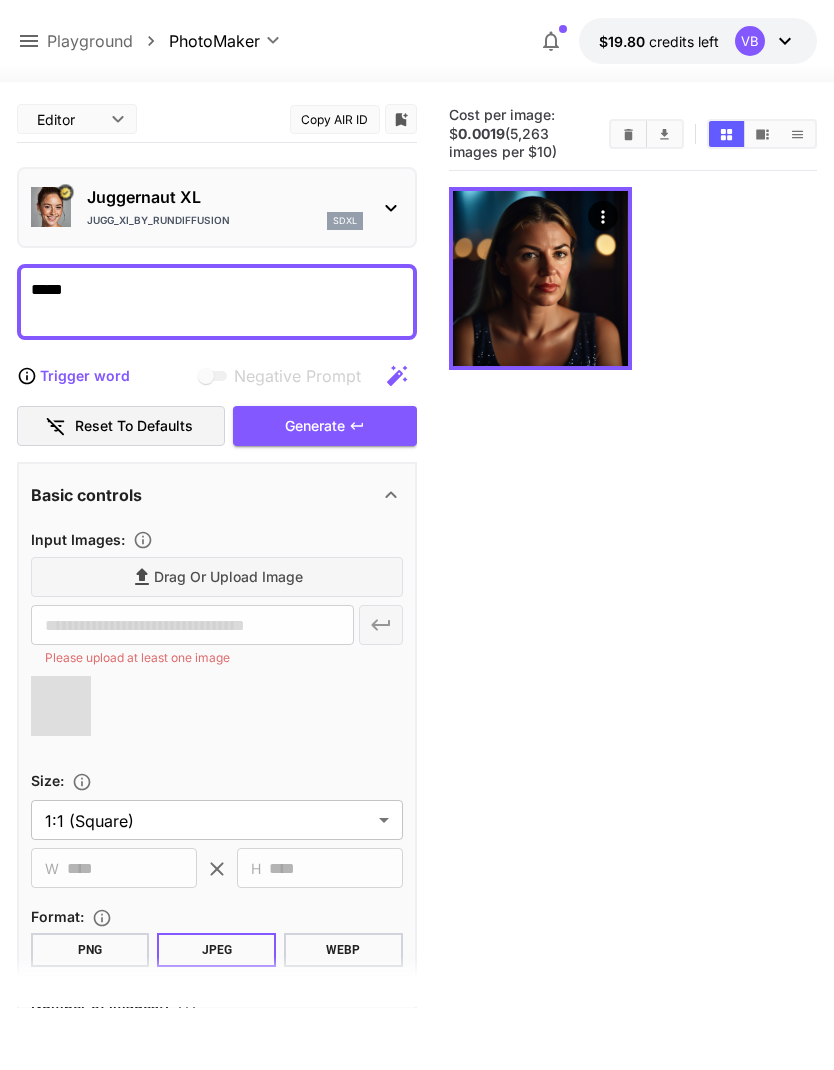 type on "**********" 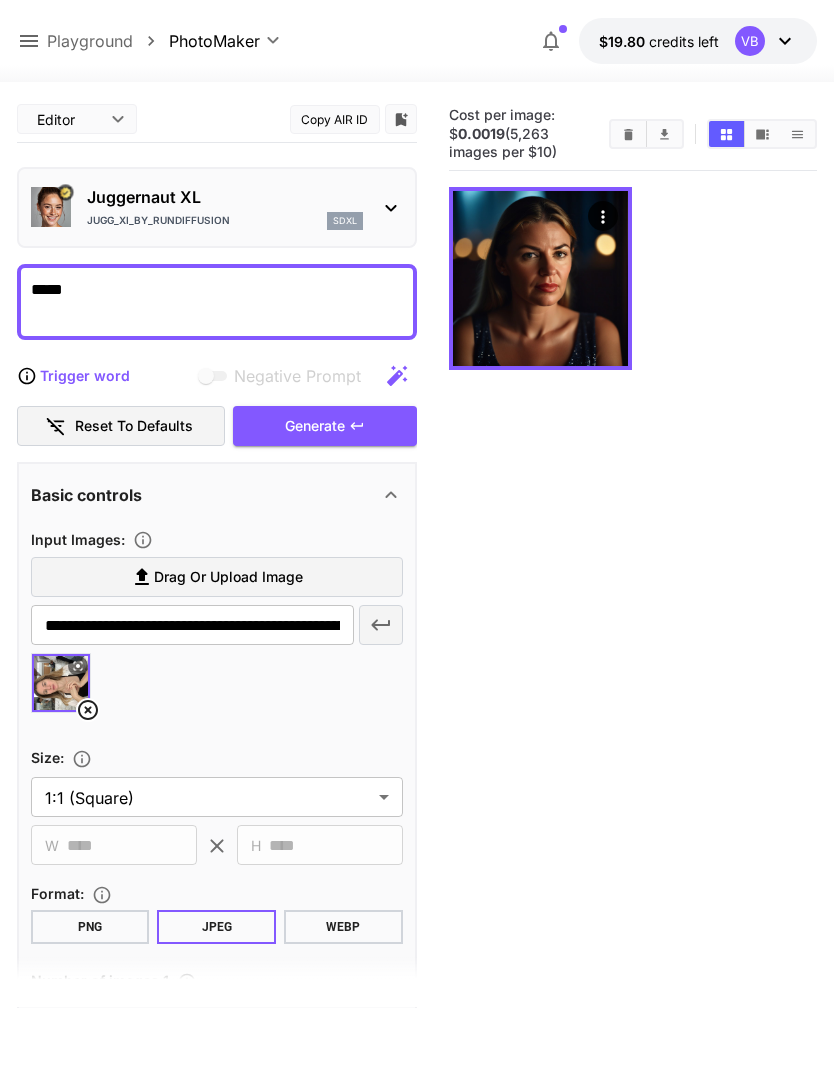click on "Generate" at bounding box center [325, 426] 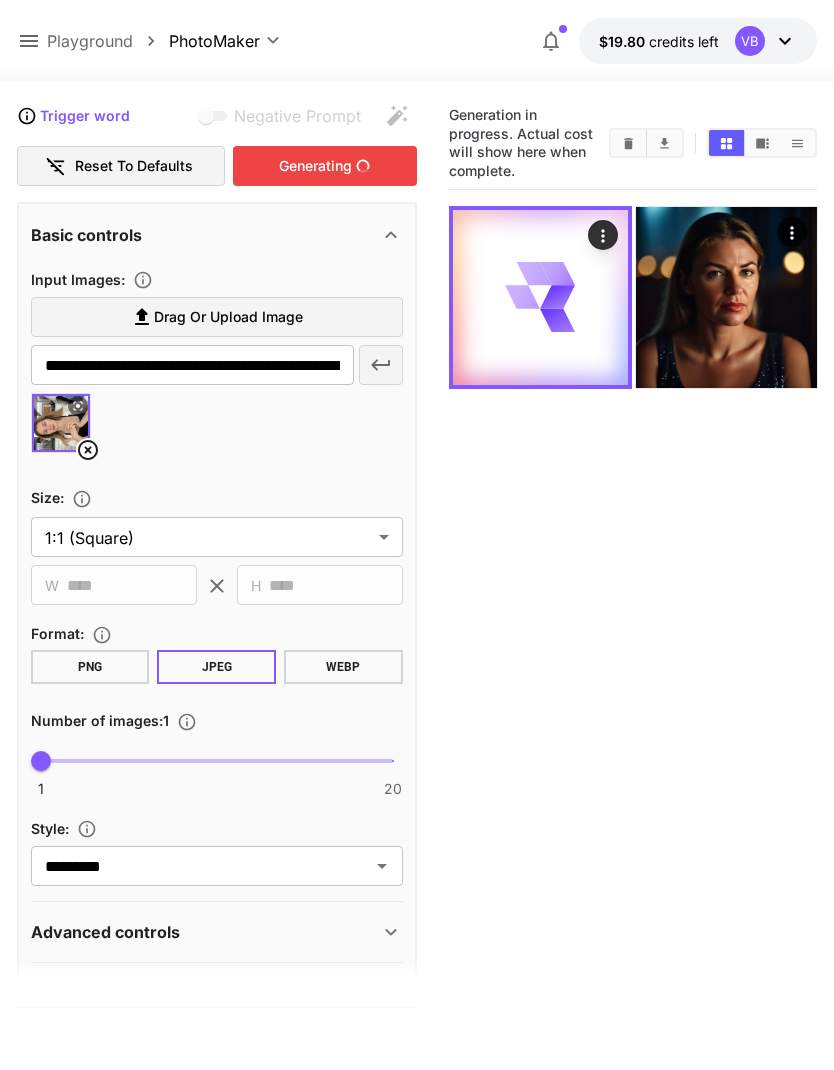 scroll, scrollTop: 261, scrollLeft: 0, axis: vertical 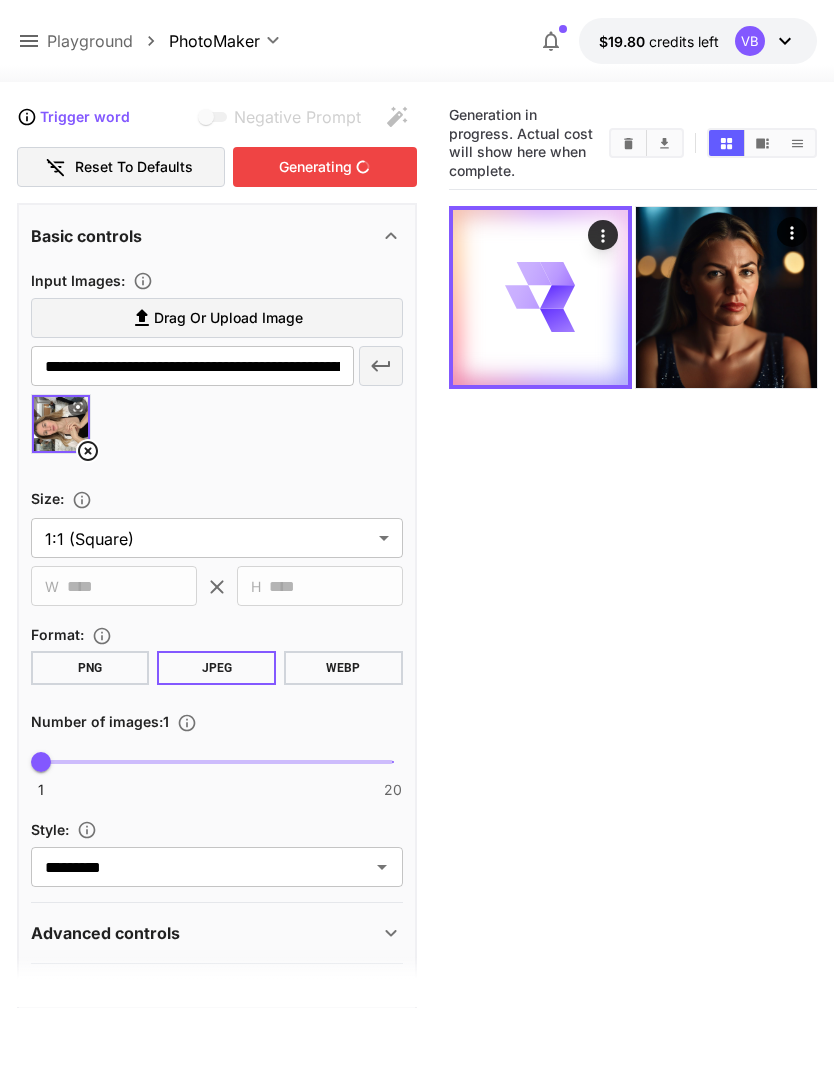 click 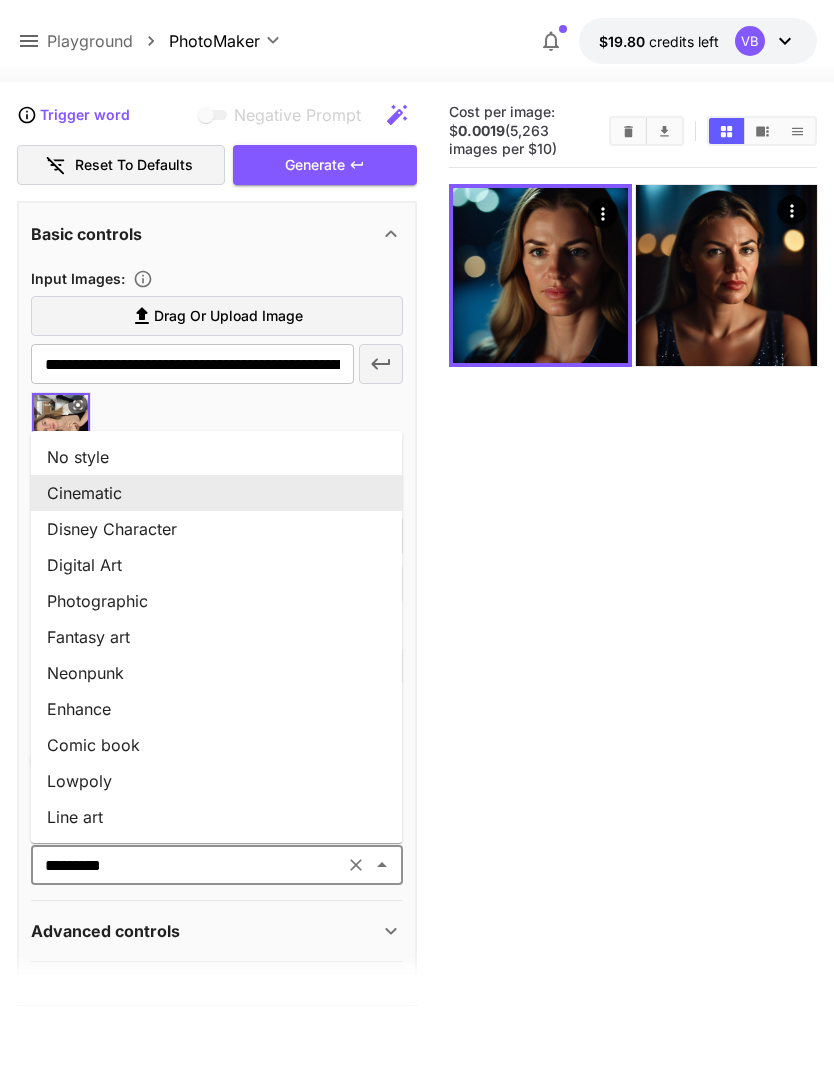 scroll, scrollTop: 0, scrollLeft: 0, axis: both 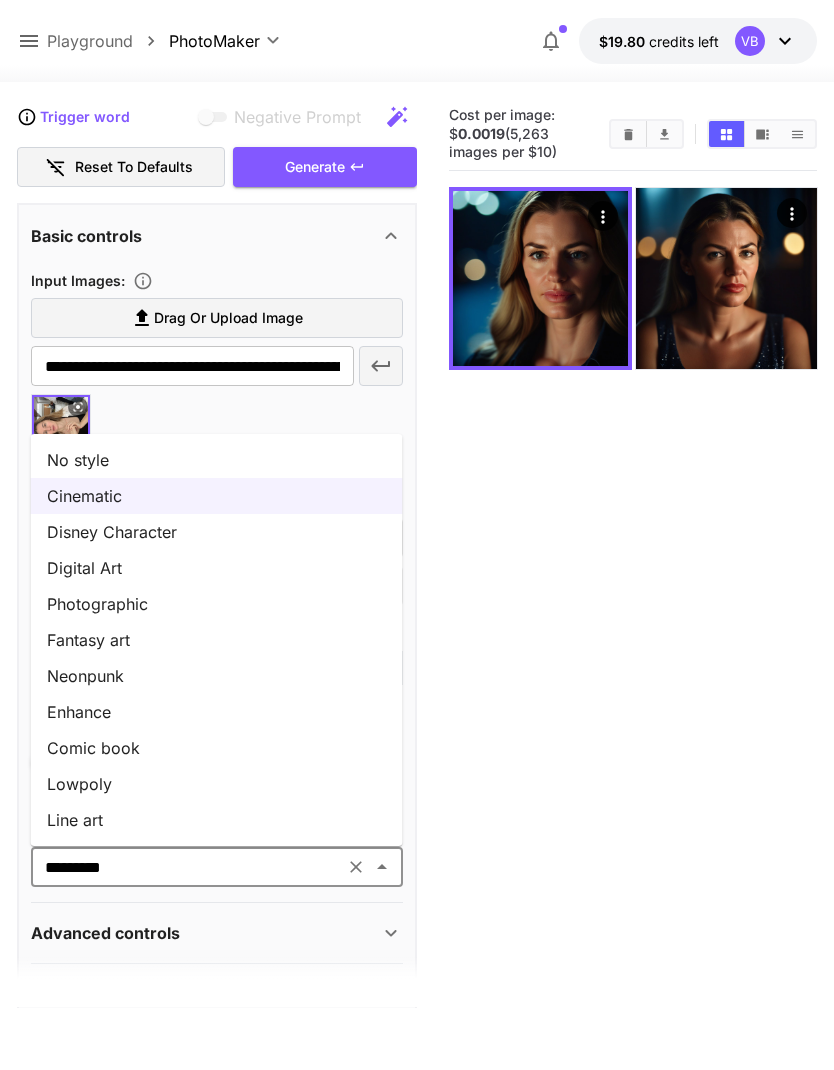 click 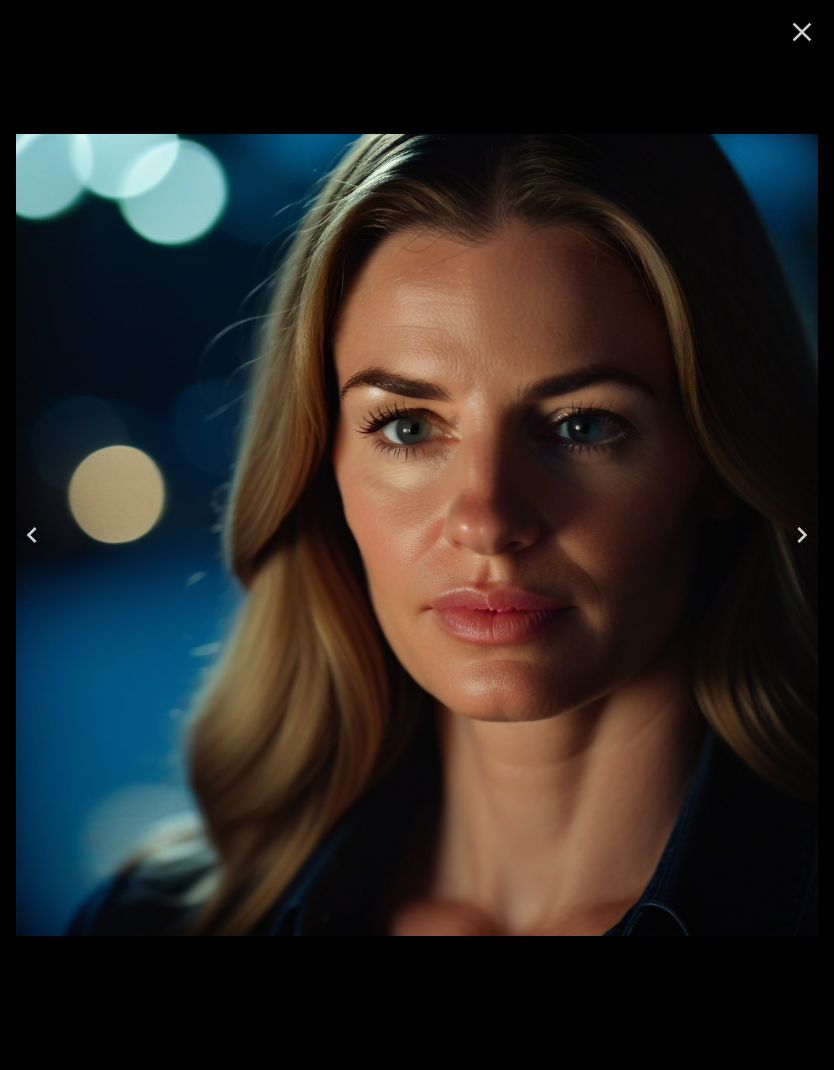 click 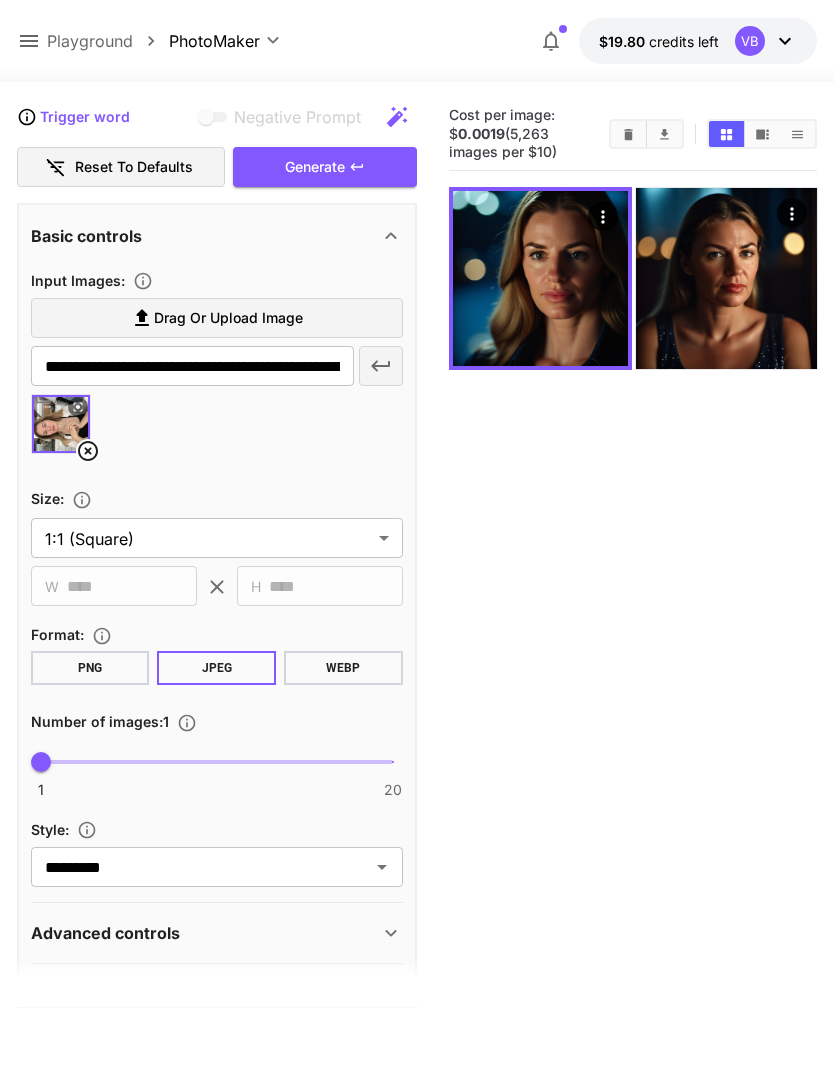 click on "Playground" at bounding box center [90, 41] 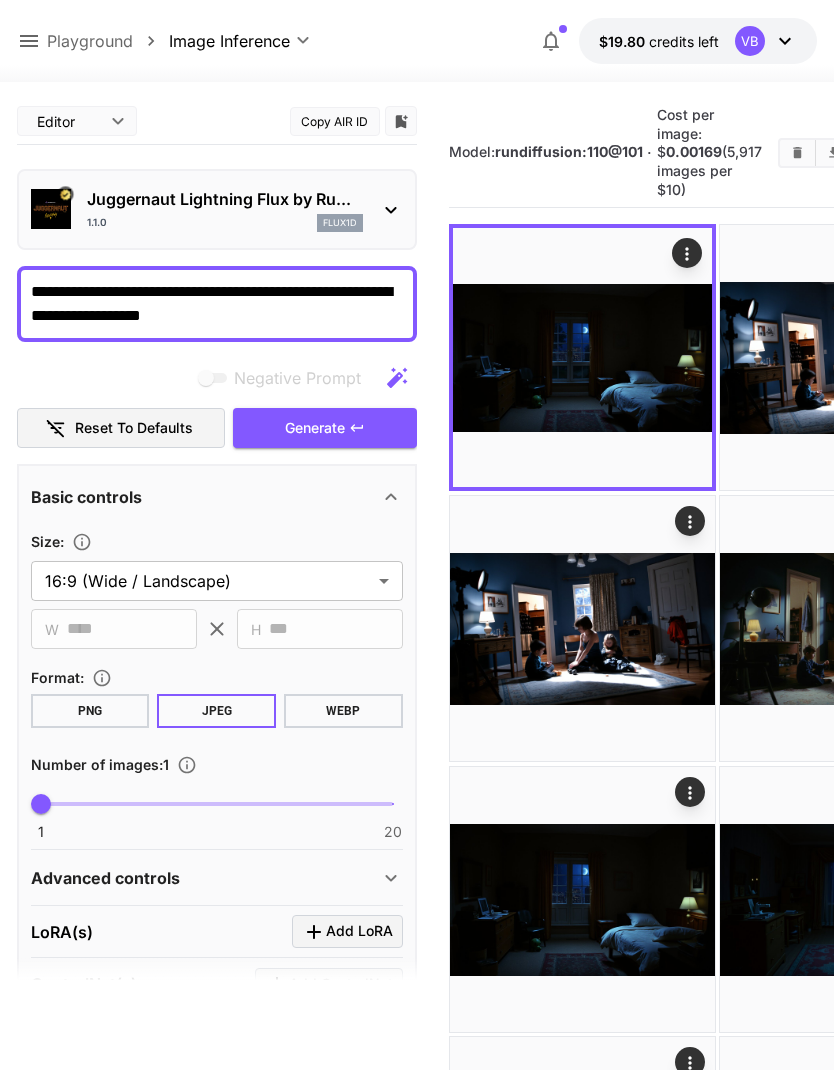 click on "**********" at bounding box center (417, 2846) 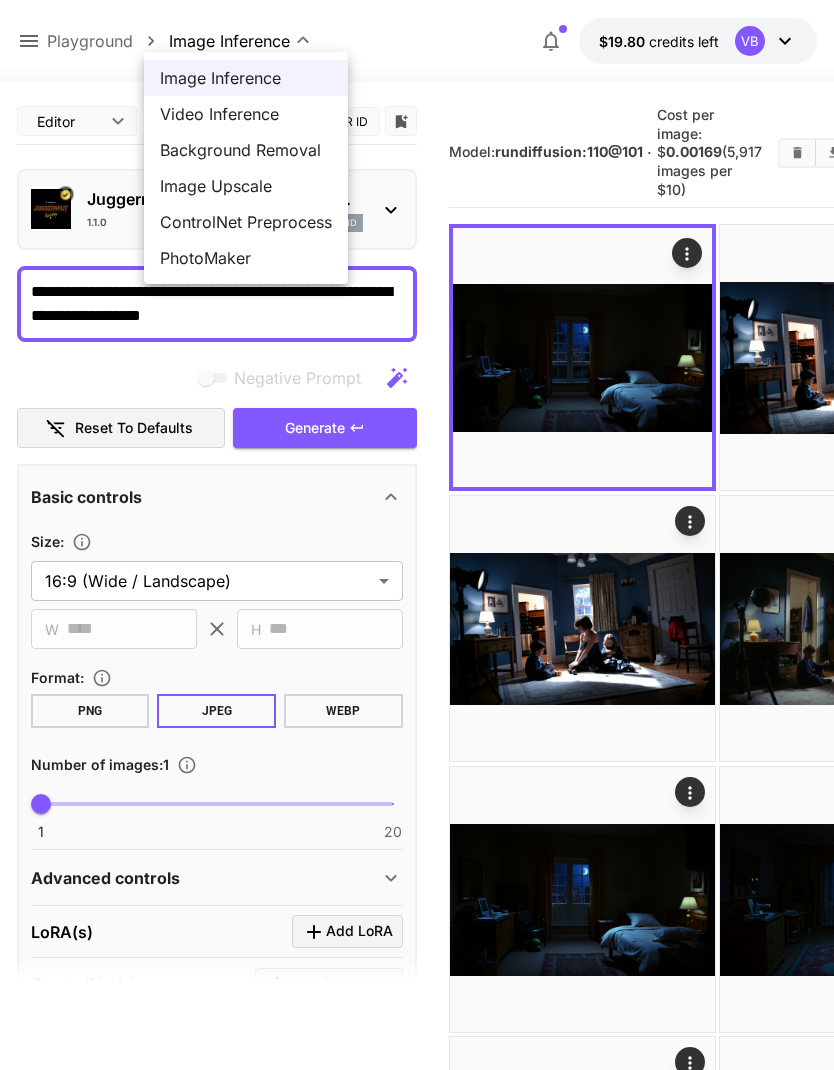 click on "Image Upscale" at bounding box center (246, 186) 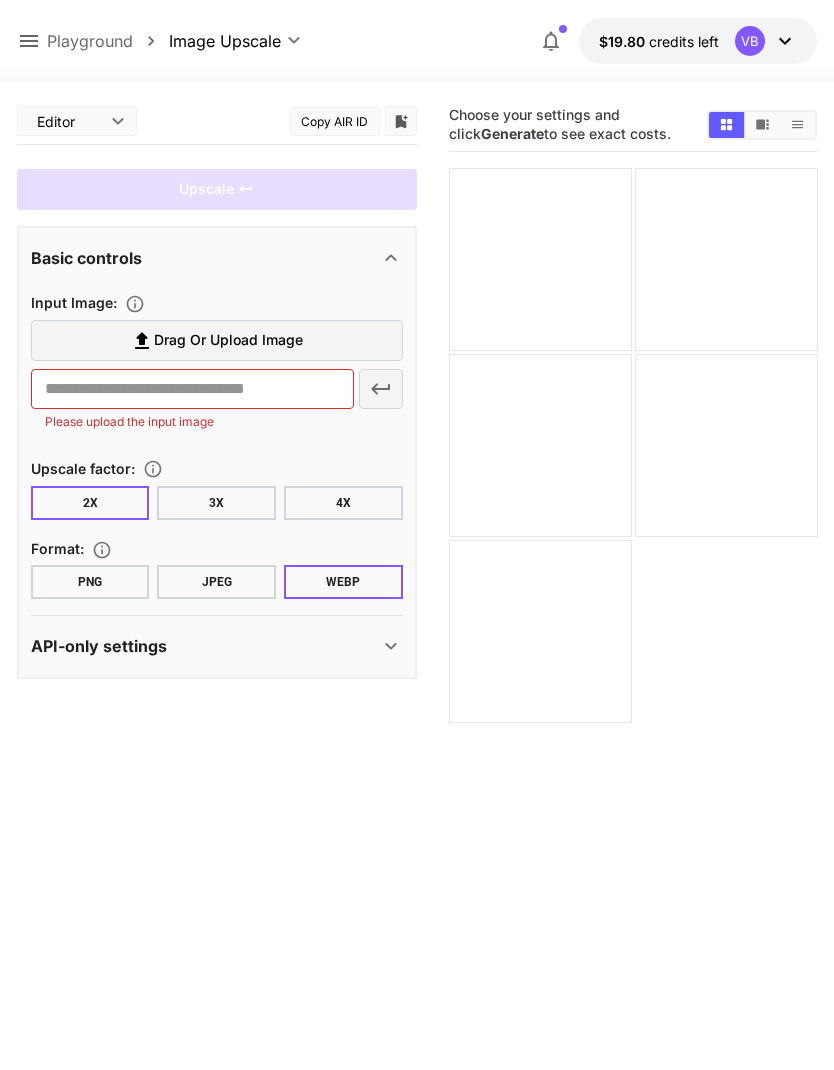 click on "Drag or upload image" at bounding box center [217, 340] 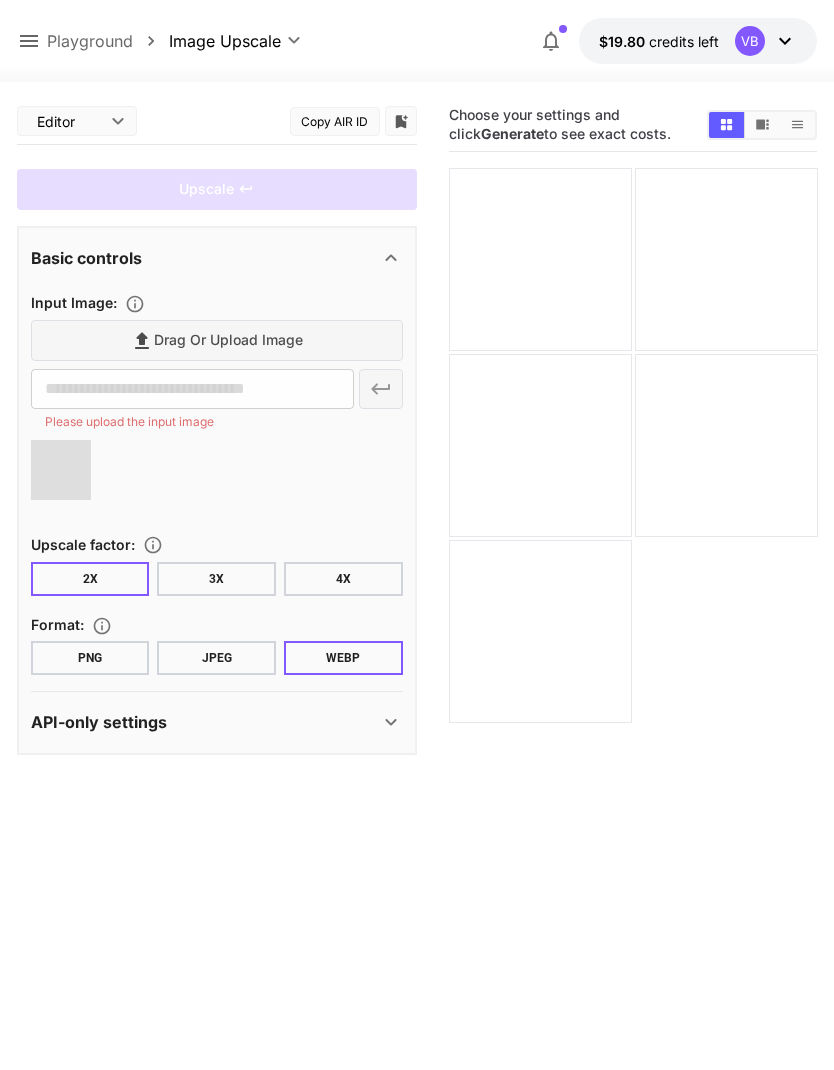 type on "**********" 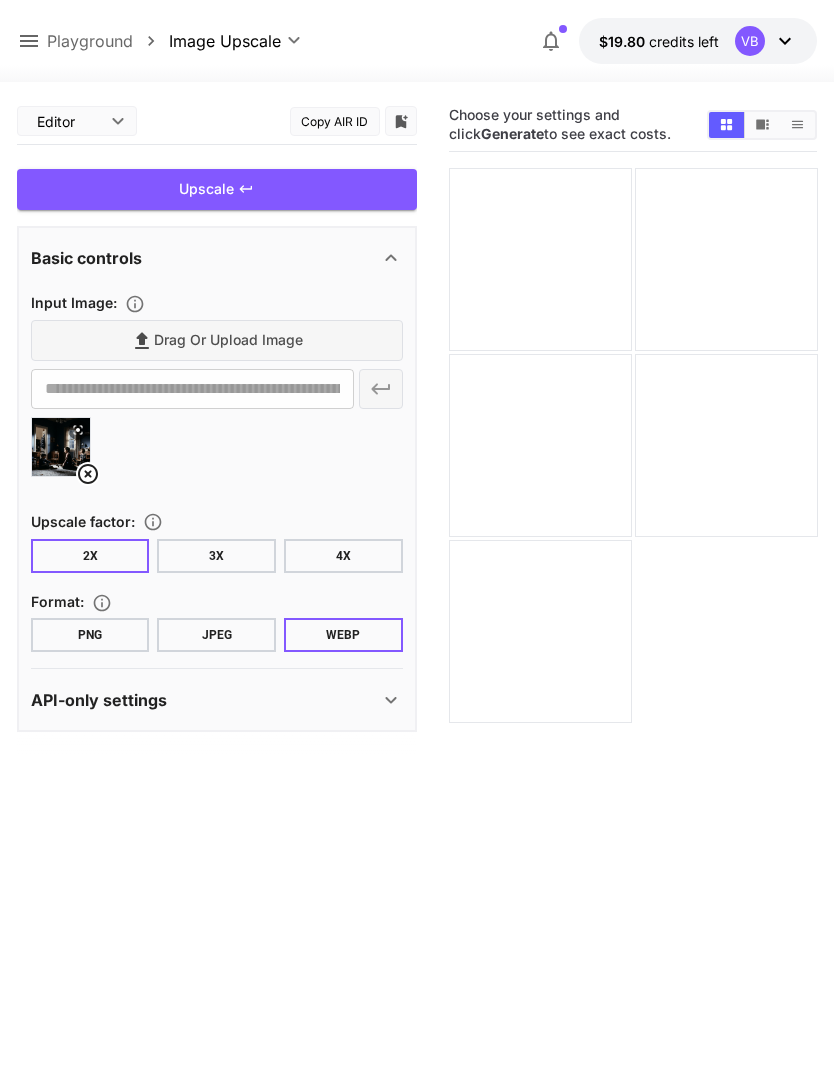 click on "4X" at bounding box center [343, 556] 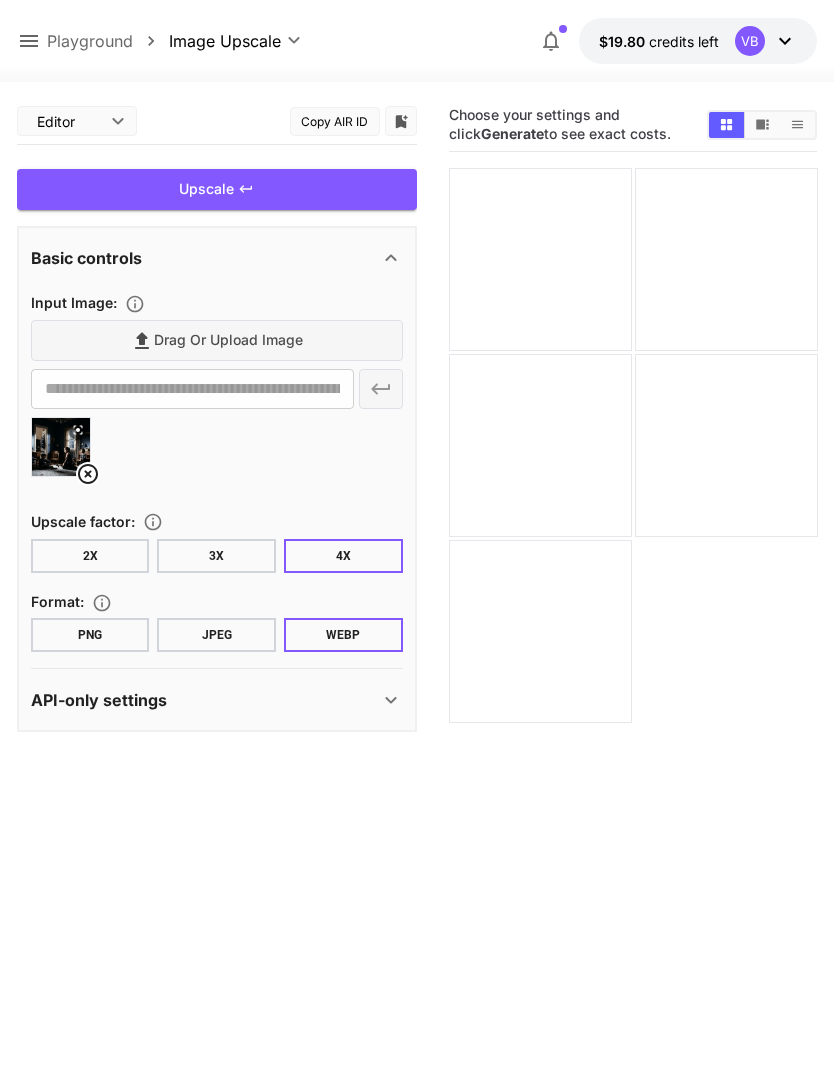 click on "JPEG" at bounding box center [216, 635] 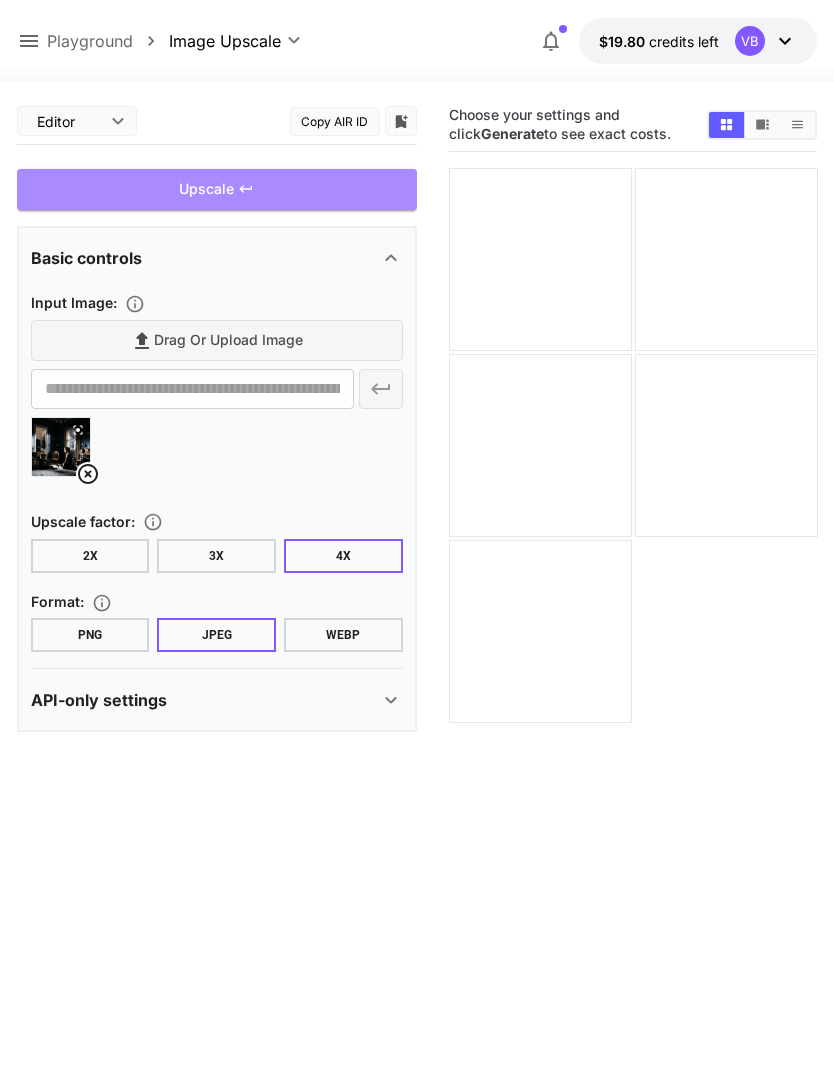 click on "Upscale" at bounding box center (217, 189) 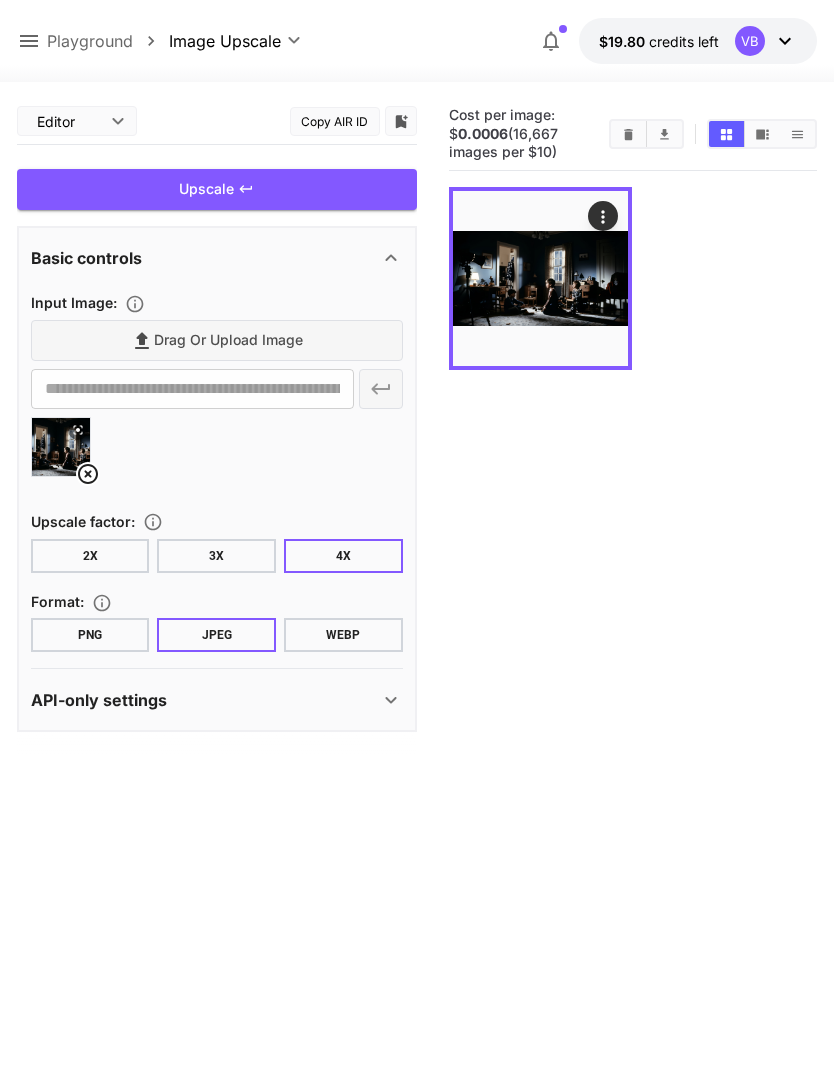 click 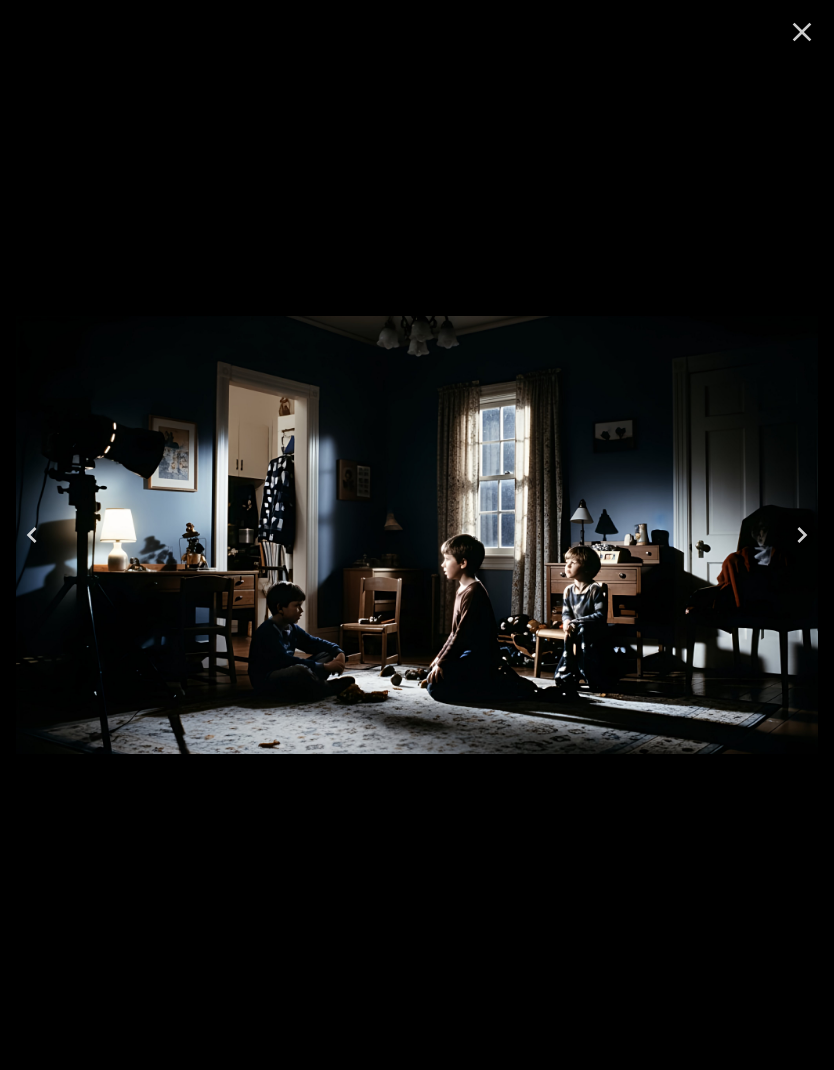 click 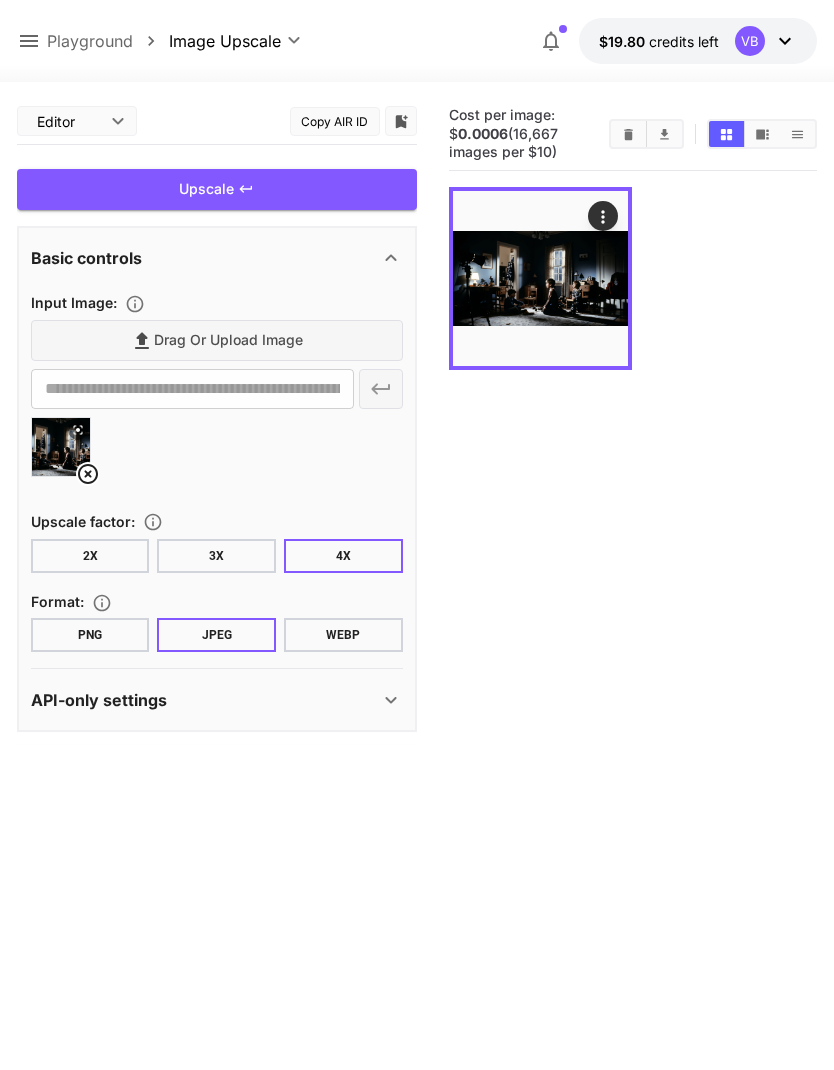click on "**********" at bounding box center (417, 614) 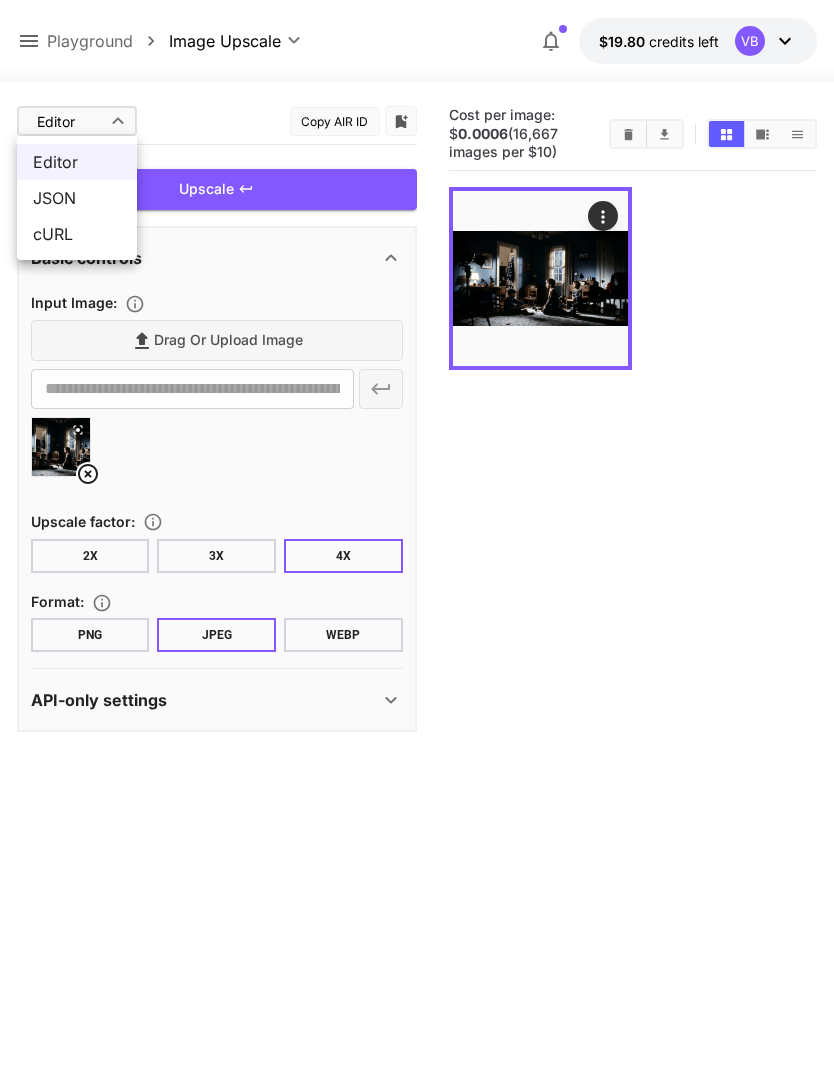 click at bounding box center (417, 535) 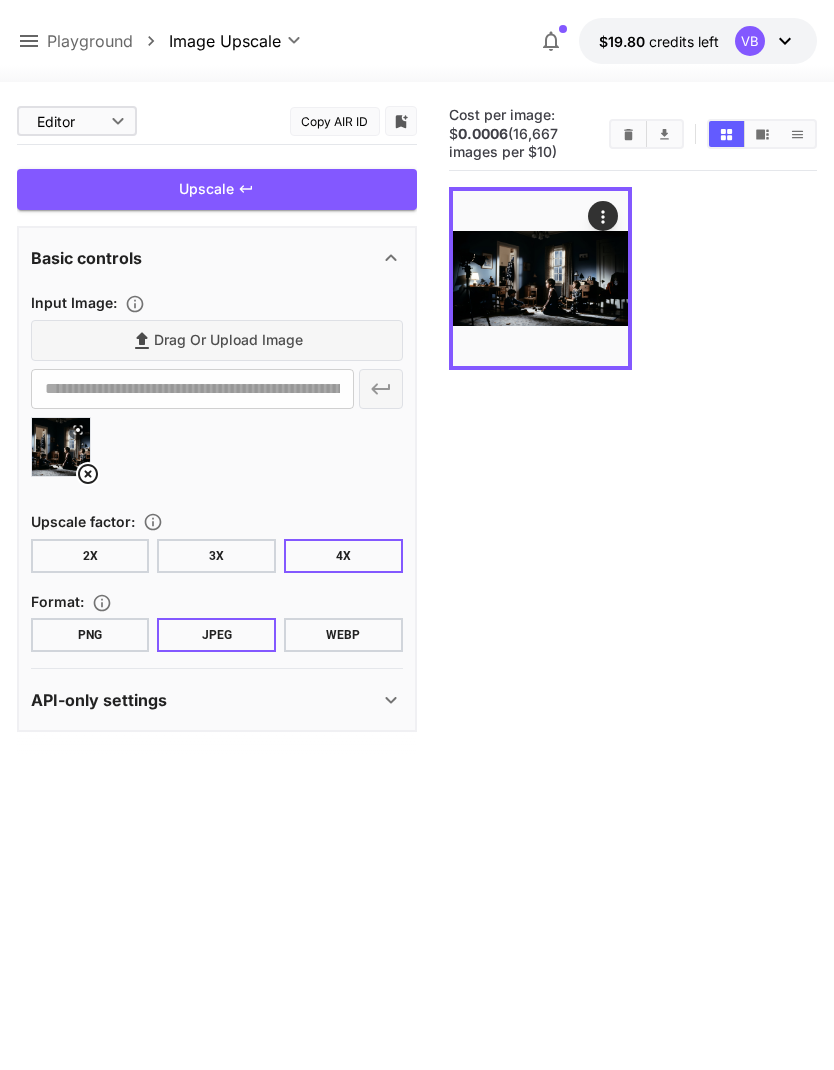 click 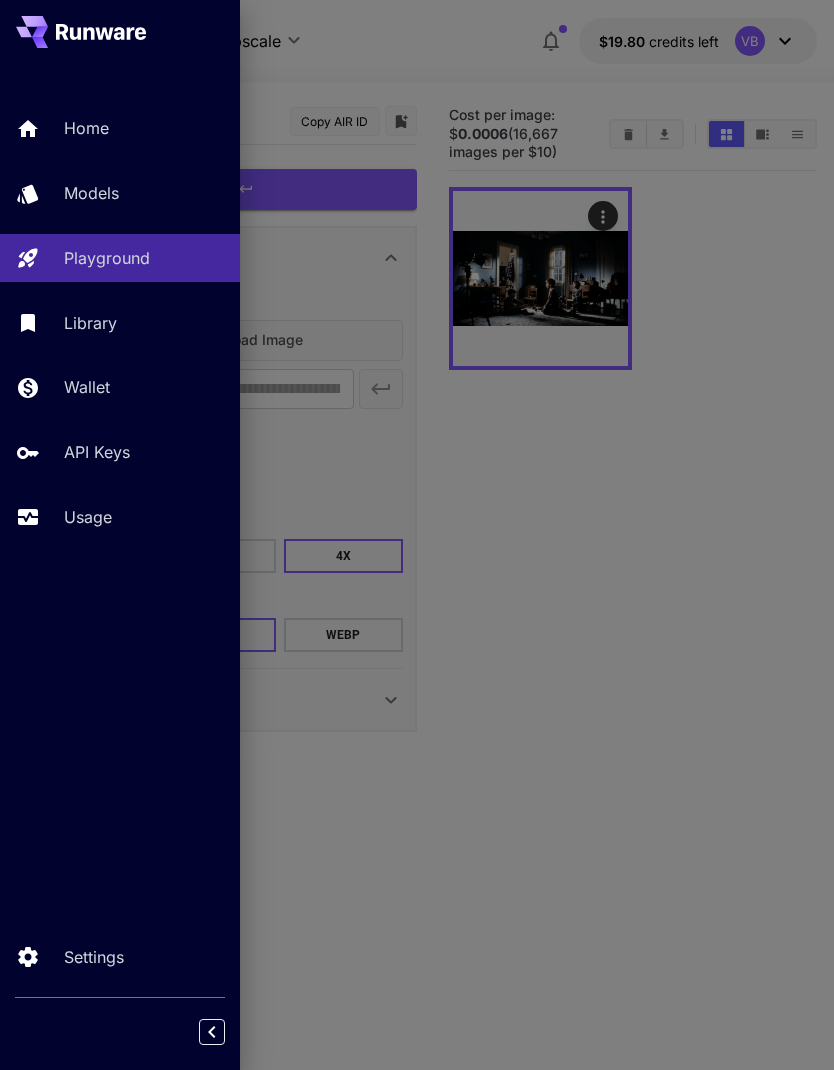 click on "Models" at bounding box center [144, 193] 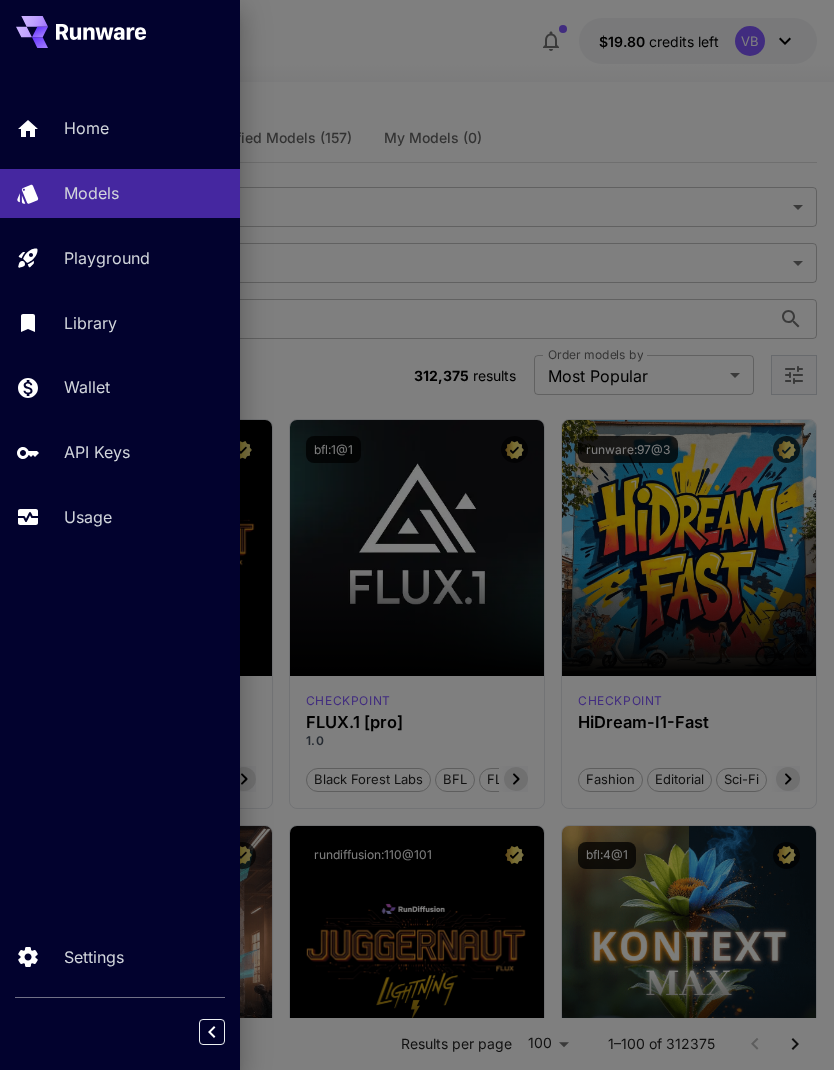 click at bounding box center (417, 535) 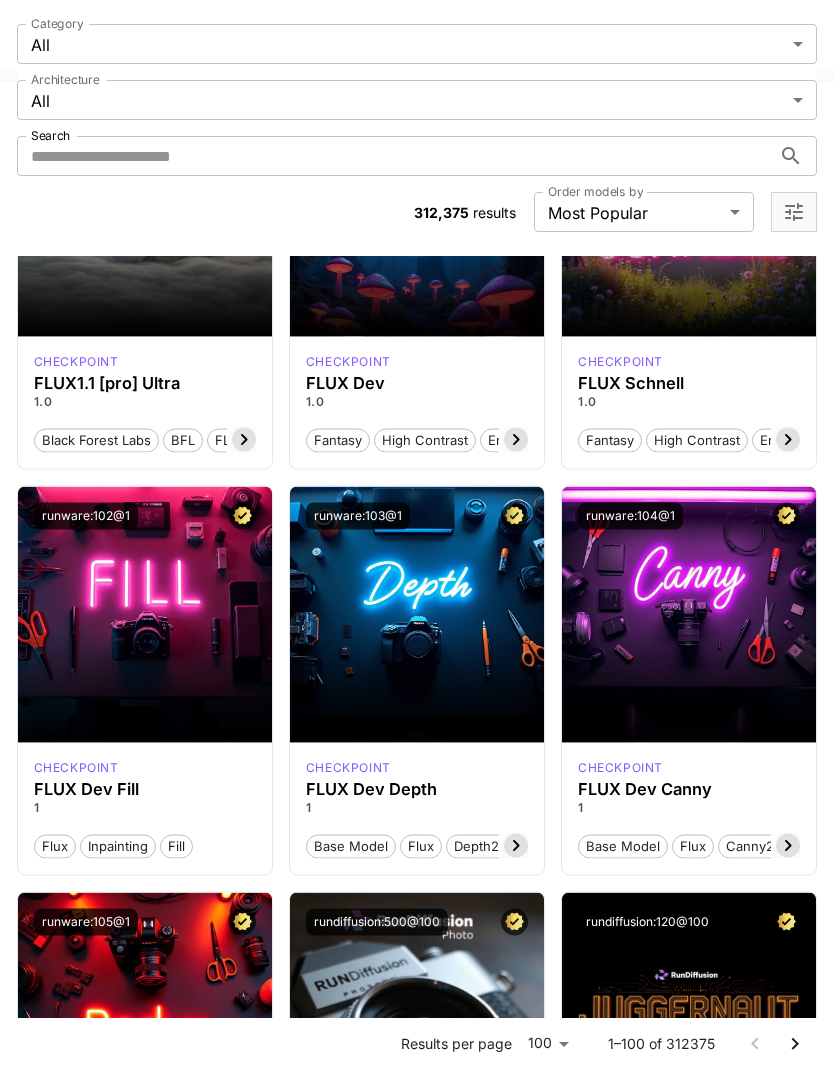 scroll, scrollTop: 1964, scrollLeft: 0, axis: vertical 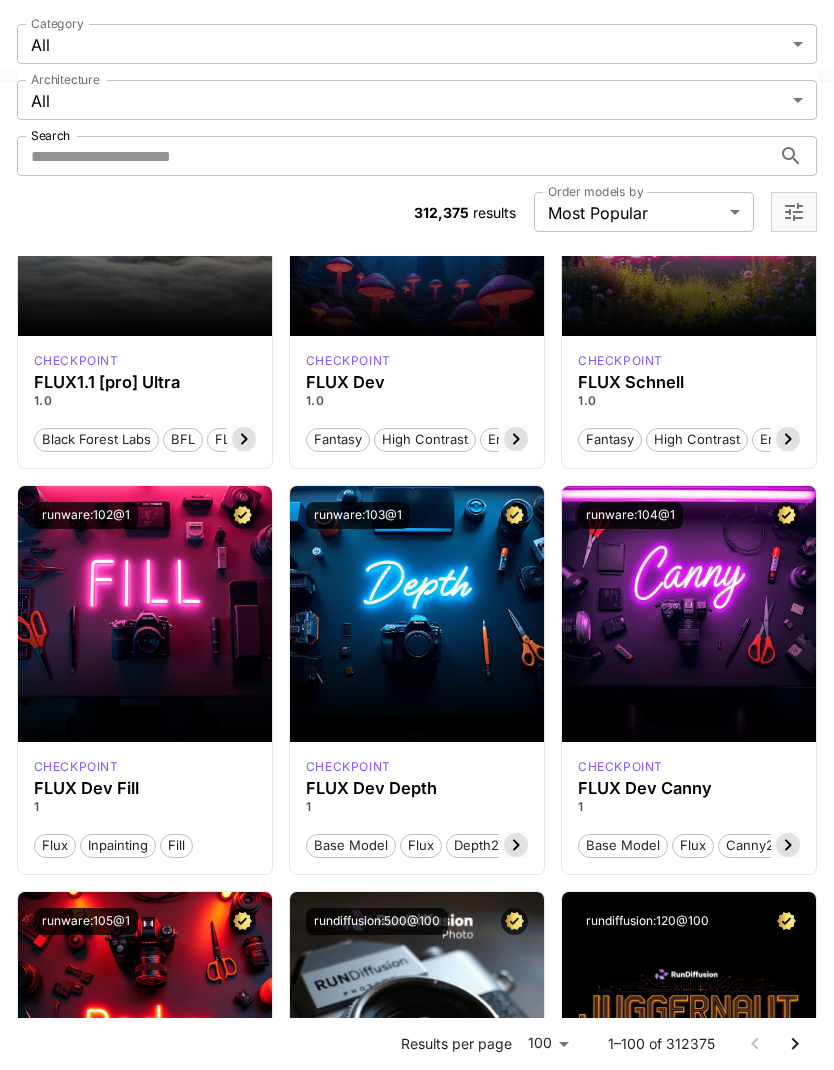 click on "Launch in Playground" at bounding box center (133, 613) 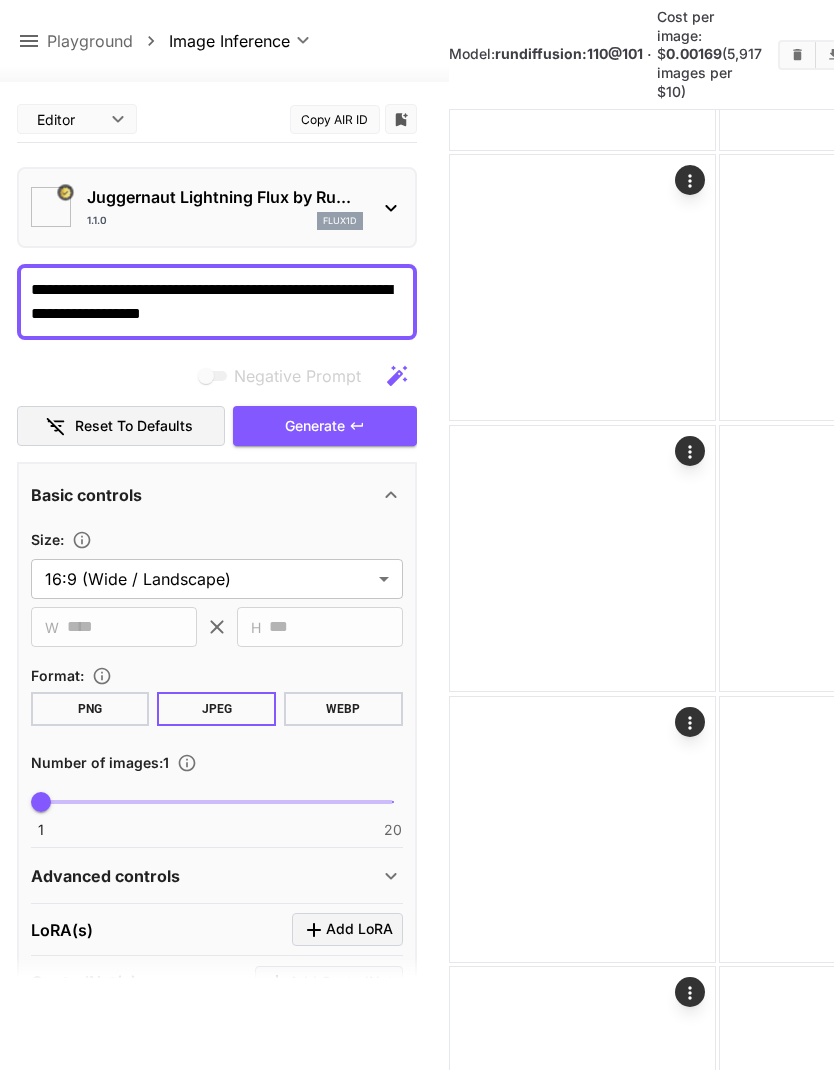 type on "**********" 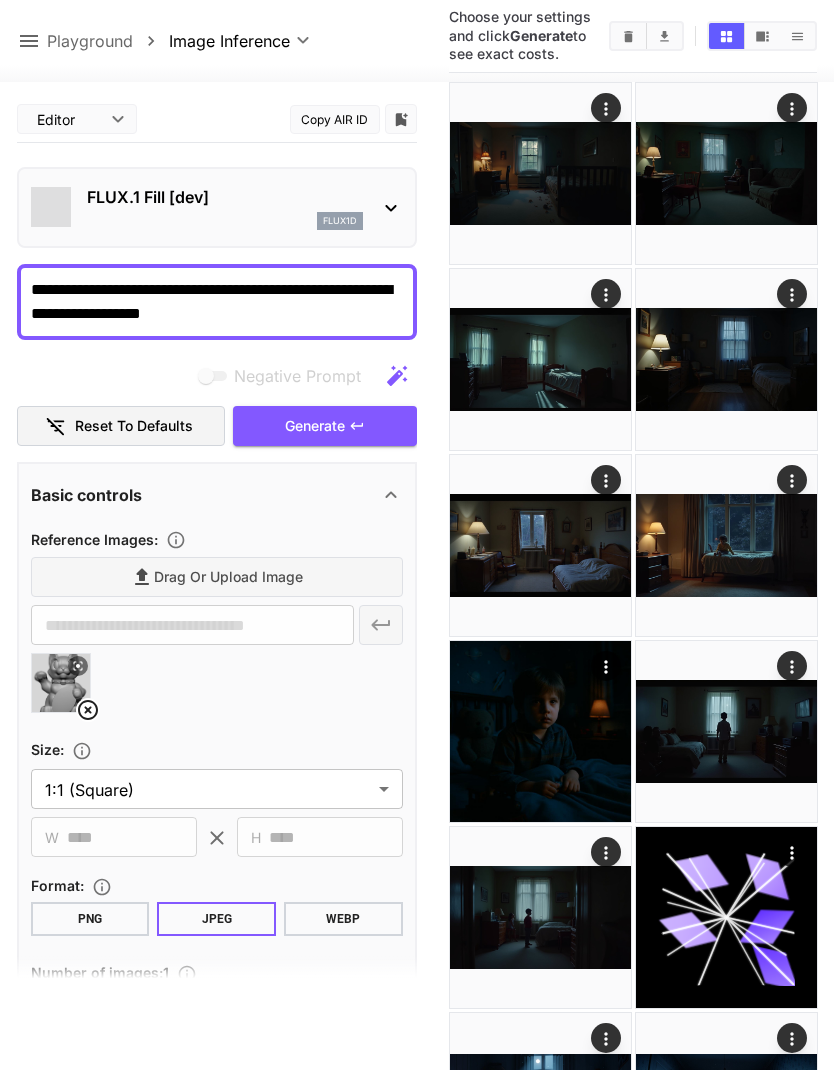 scroll, scrollTop: 2044, scrollLeft: 0, axis: vertical 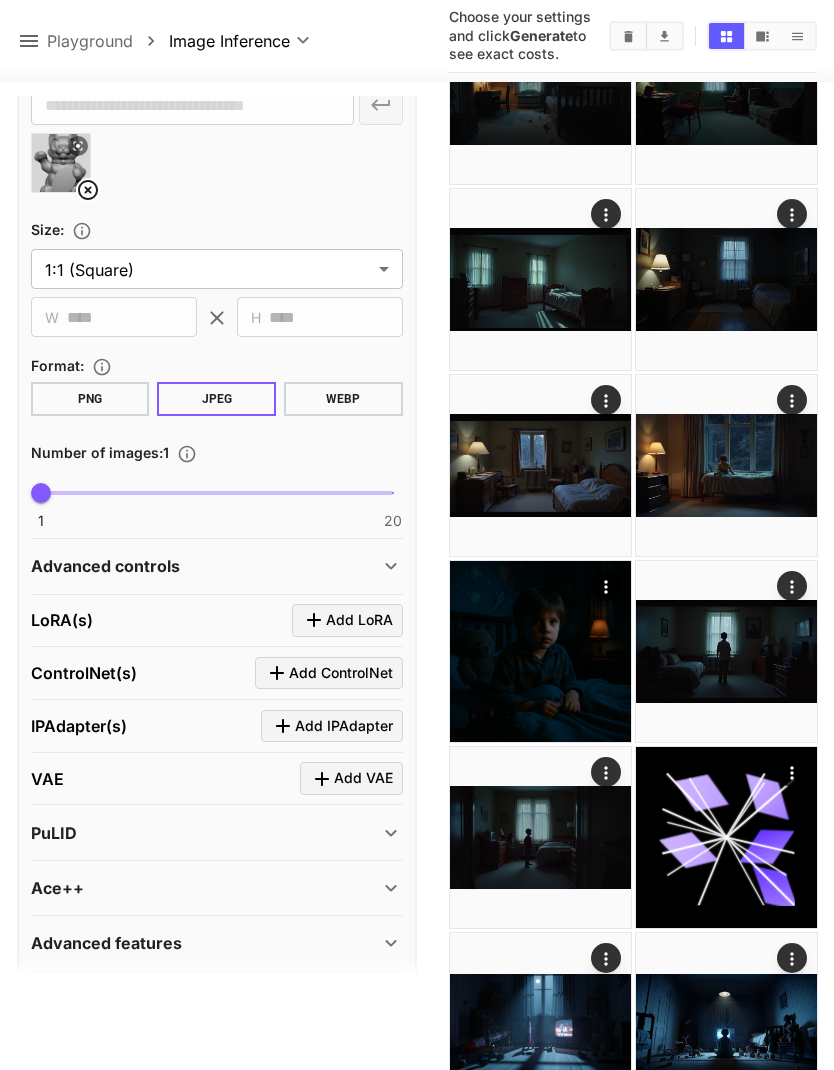 type on "*" 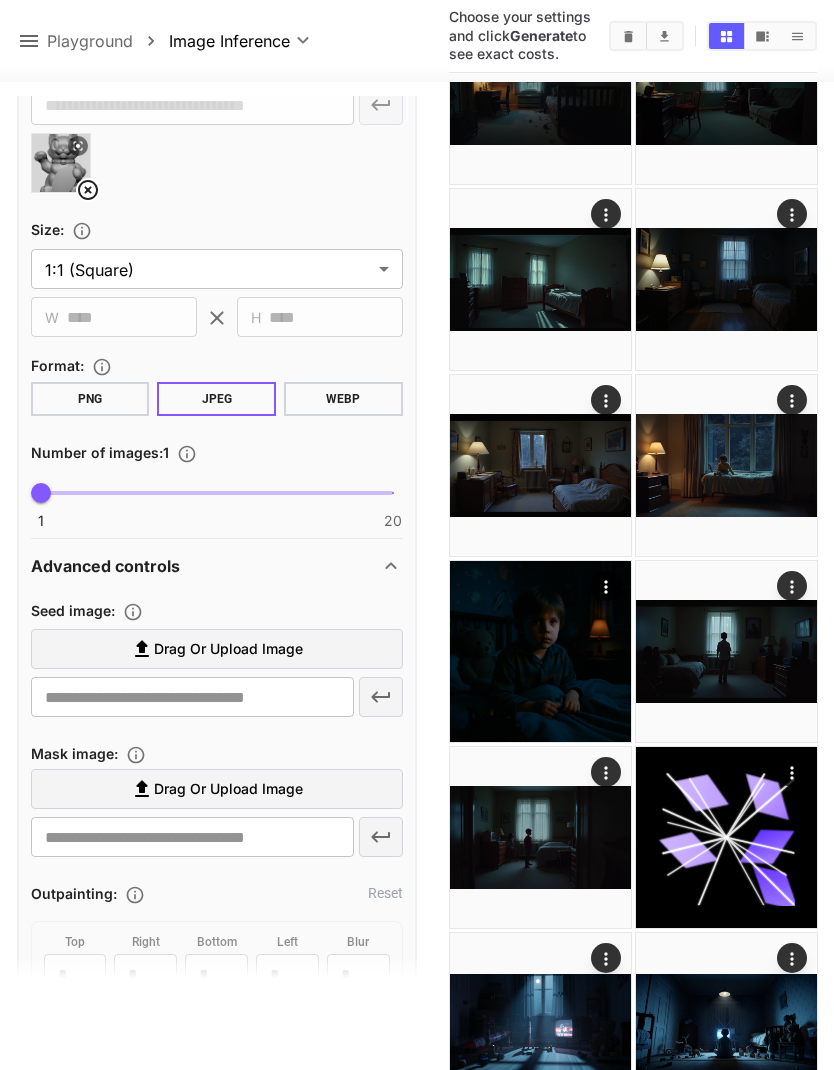 click 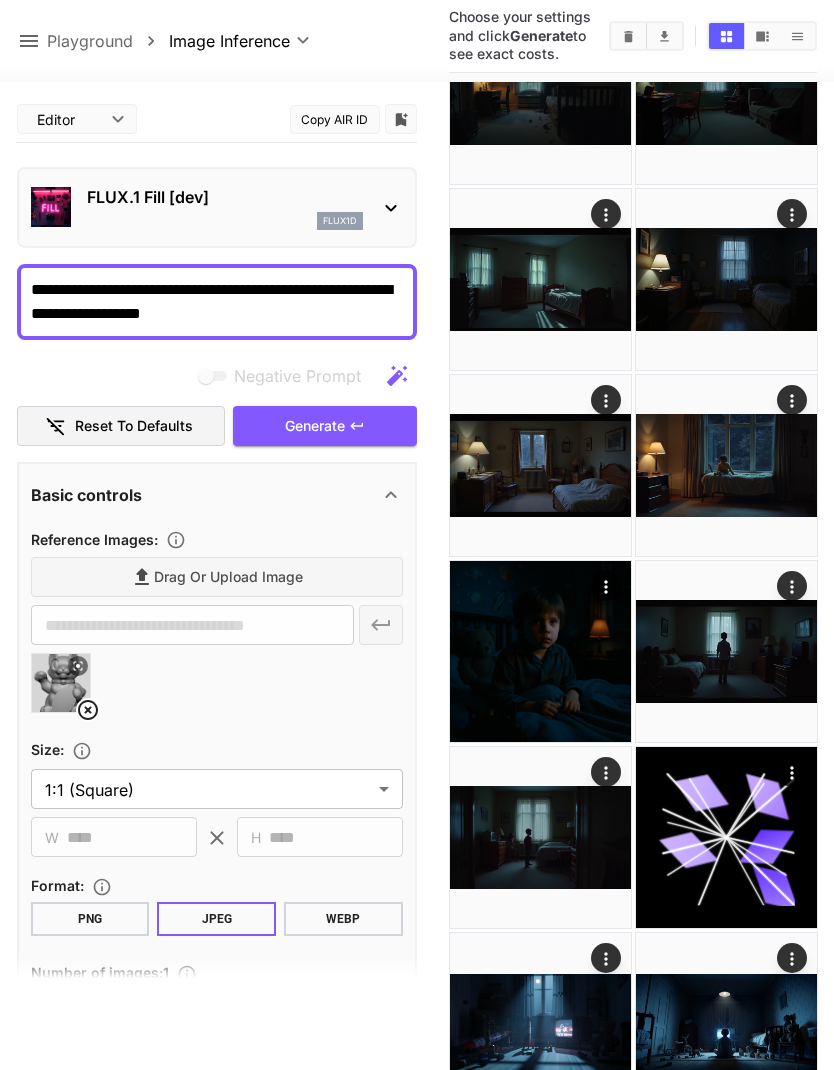 scroll, scrollTop: 0, scrollLeft: 0, axis: both 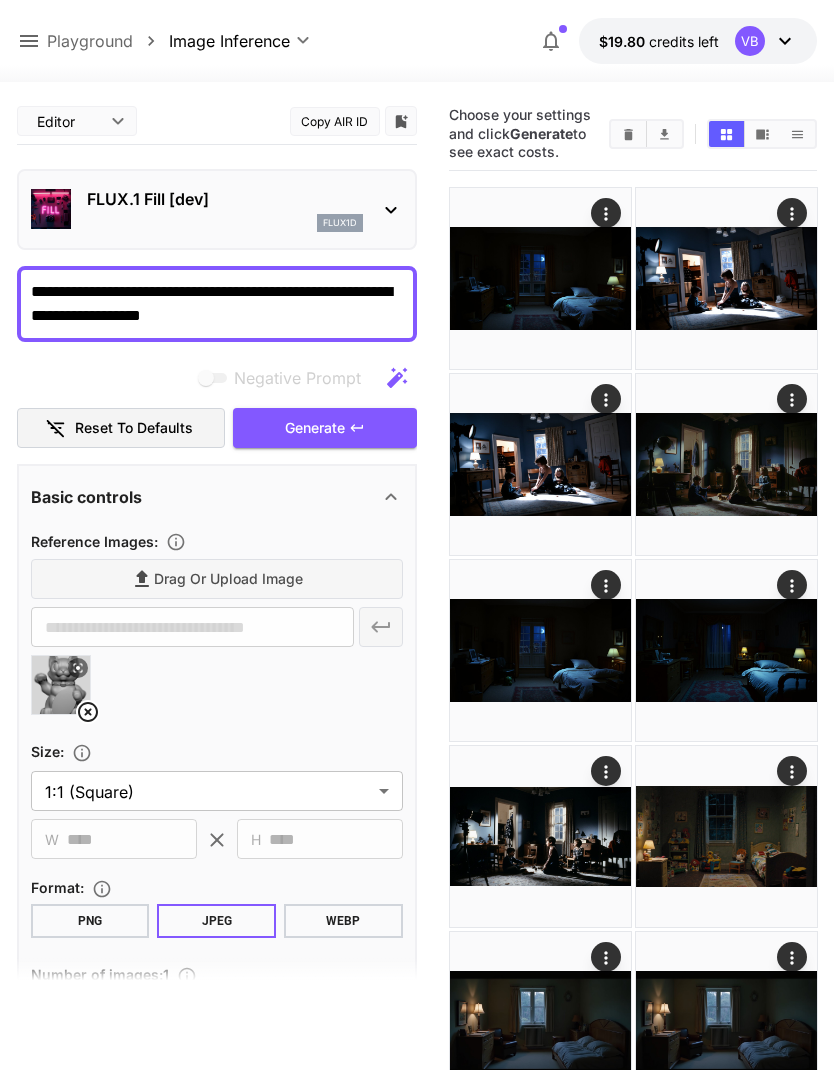 click on "Generate" at bounding box center (315, 428) 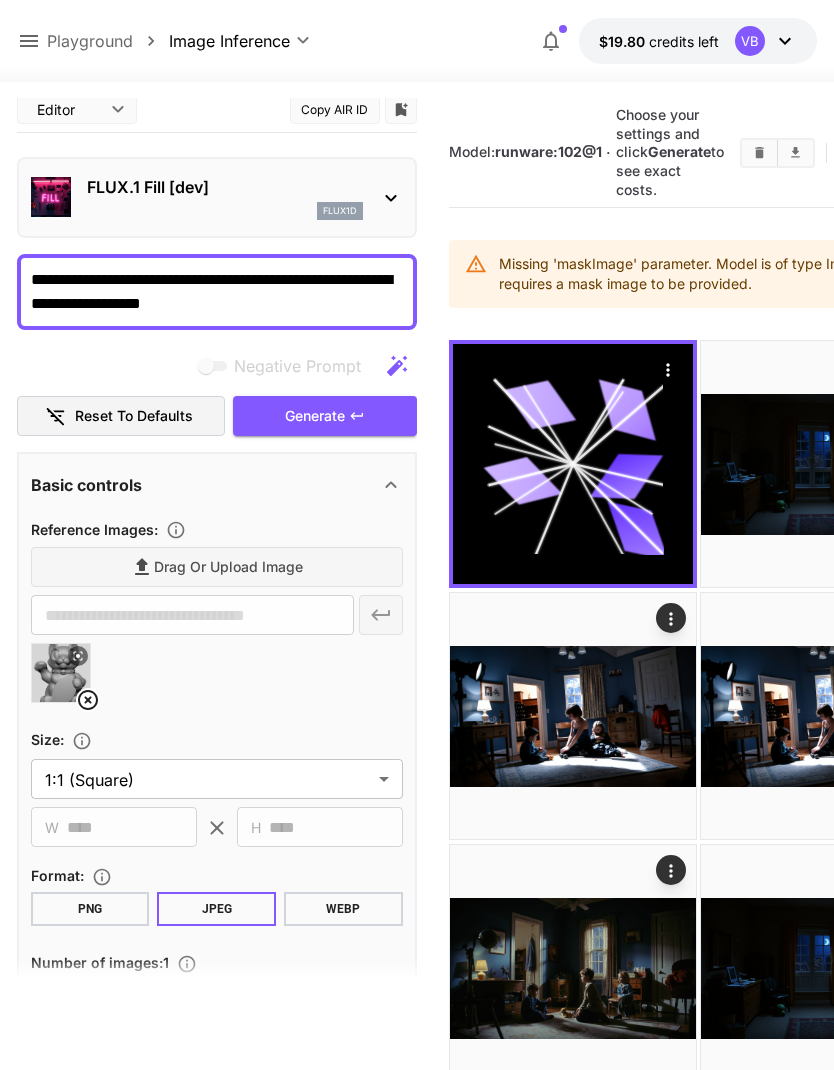 scroll, scrollTop: 13, scrollLeft: 0, axis: vertical 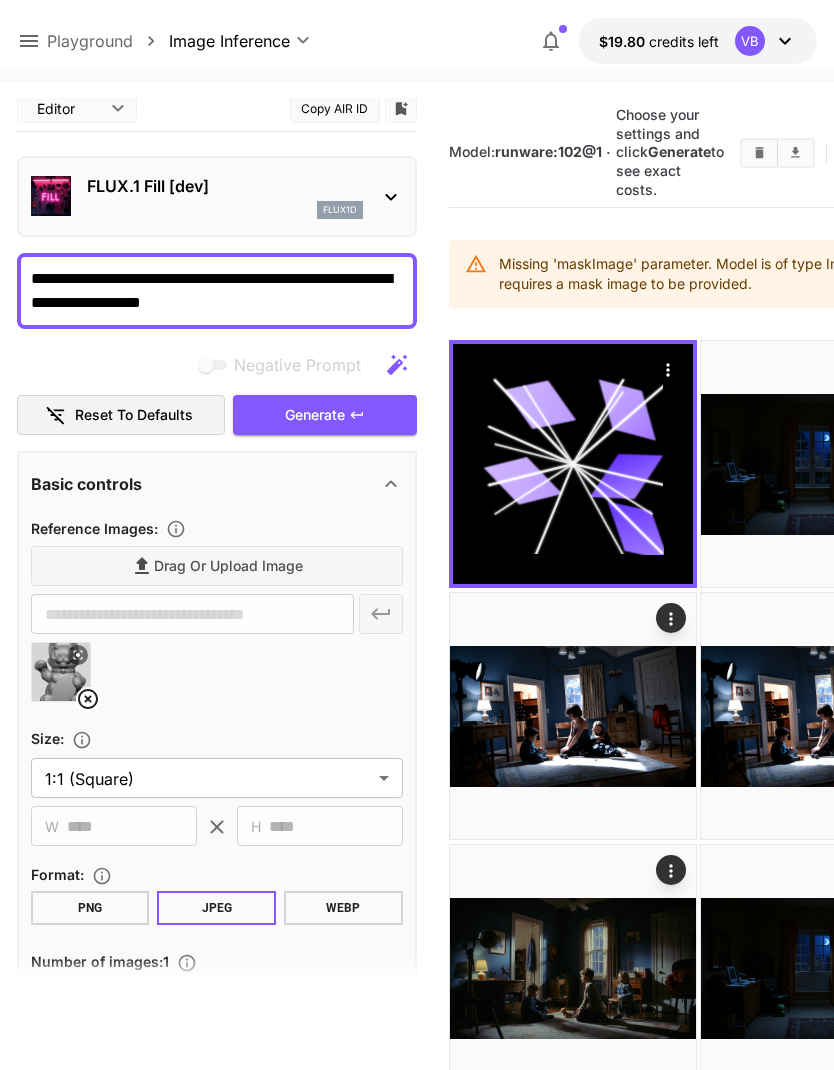click at bounding box center (217, 680) 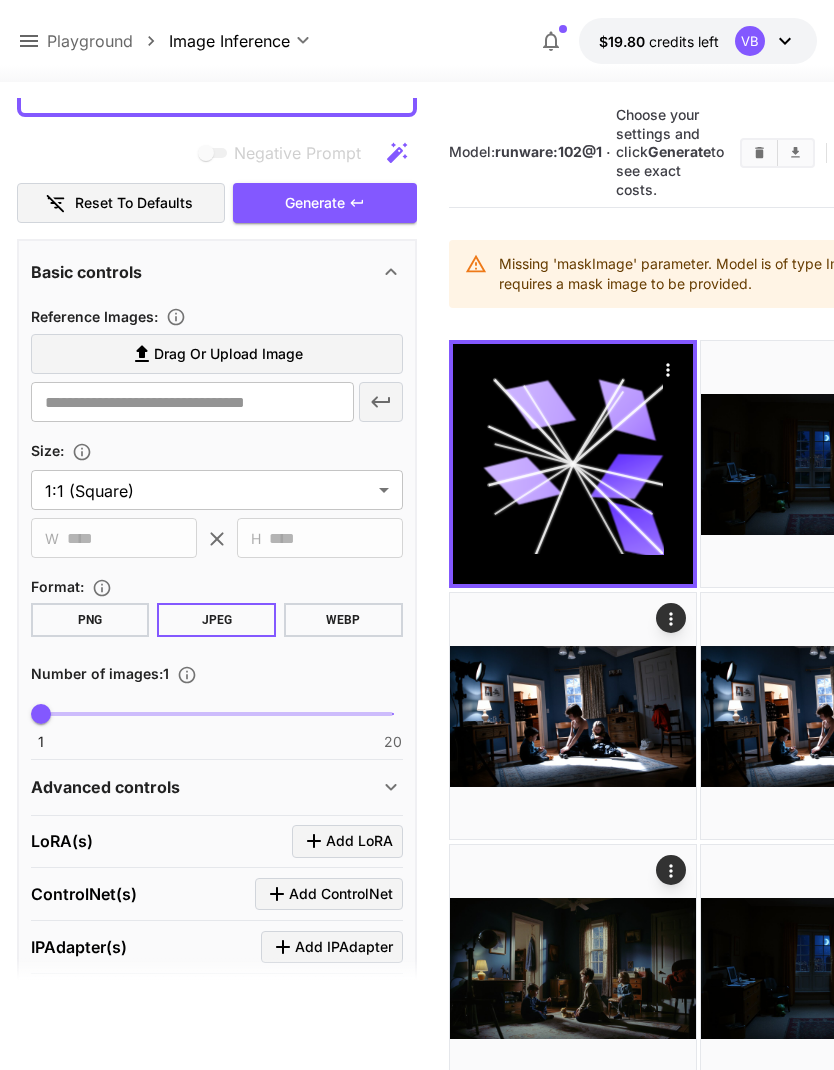 scroll, scrollTop: 242, scrollLeft: 0, axis: vertical 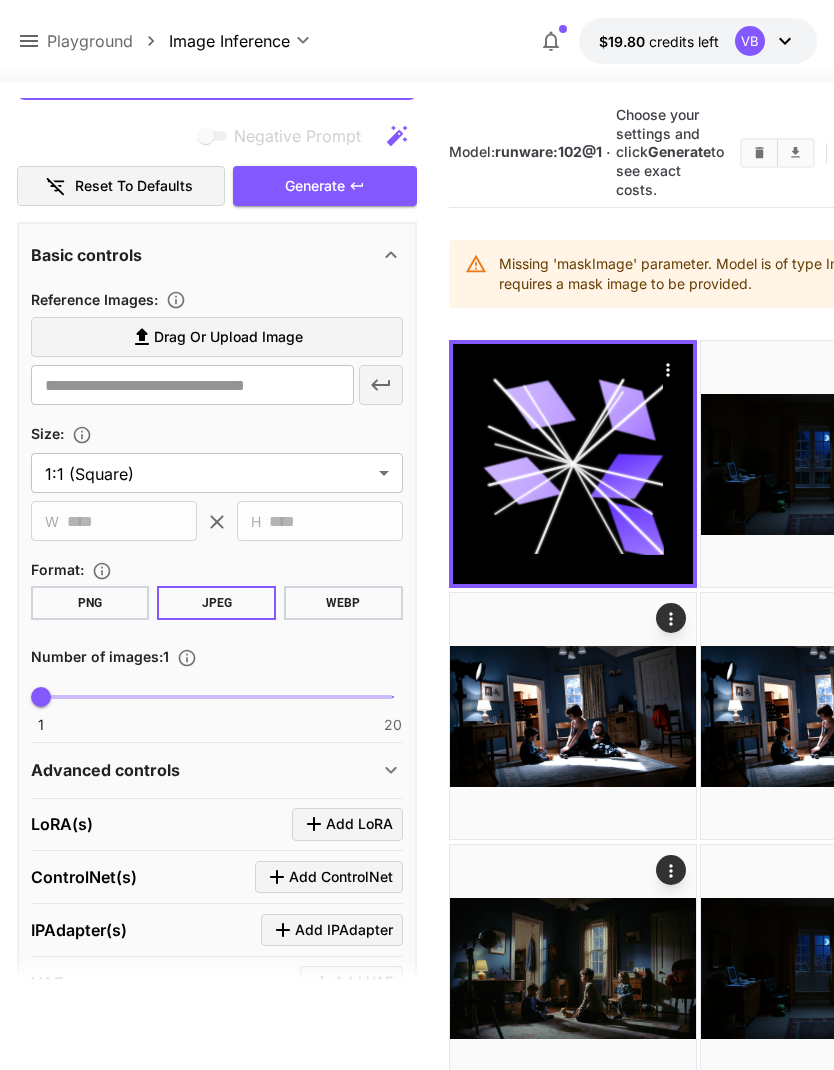 click 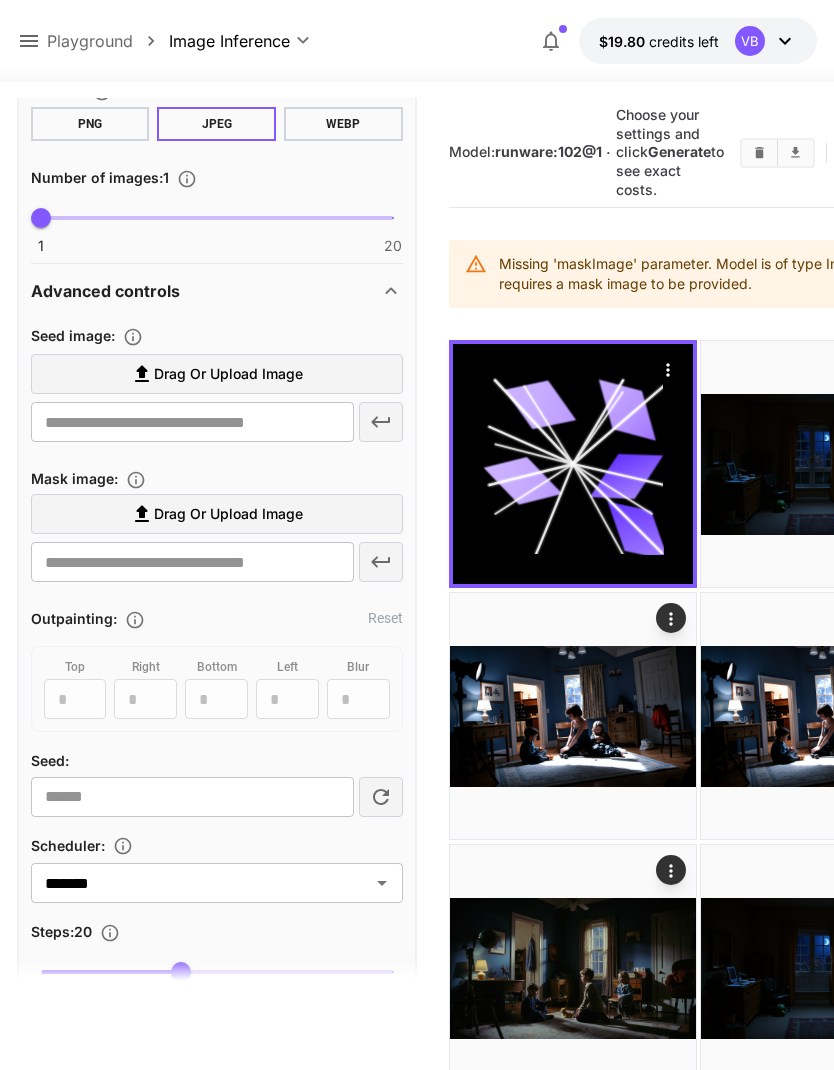 scroll, scrollTop: 718, scrollLeft: 0, axis: vertical 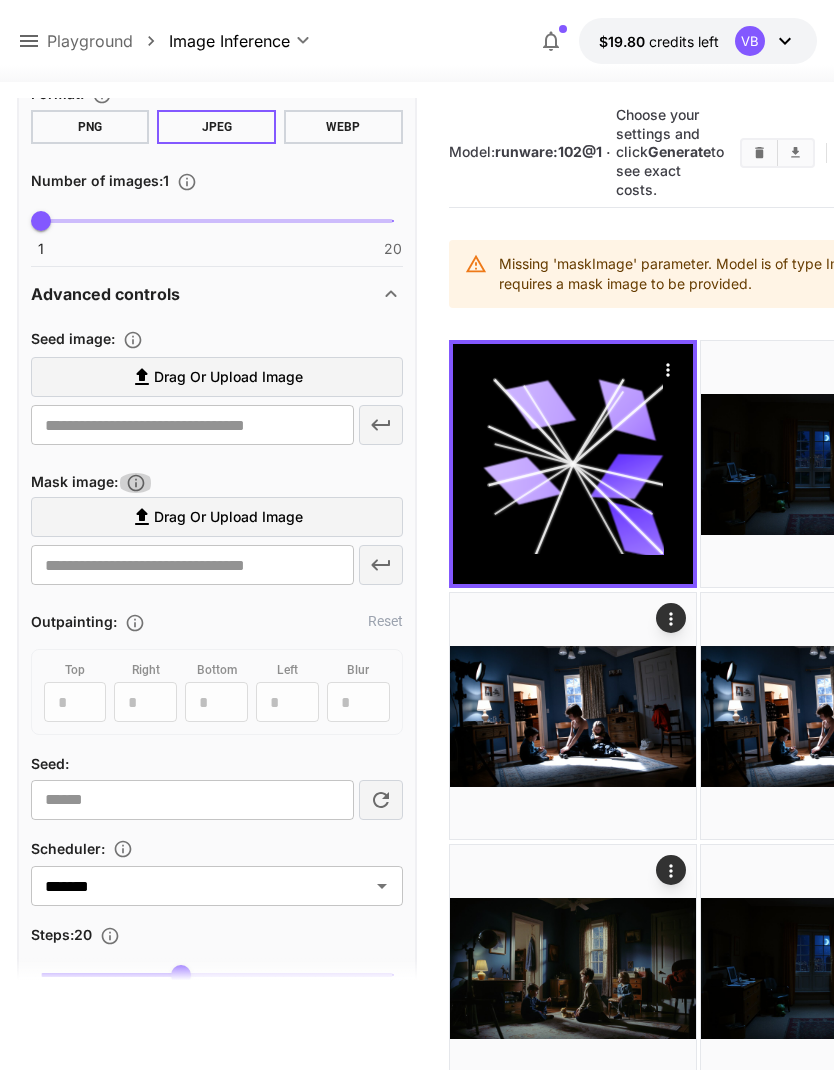 click 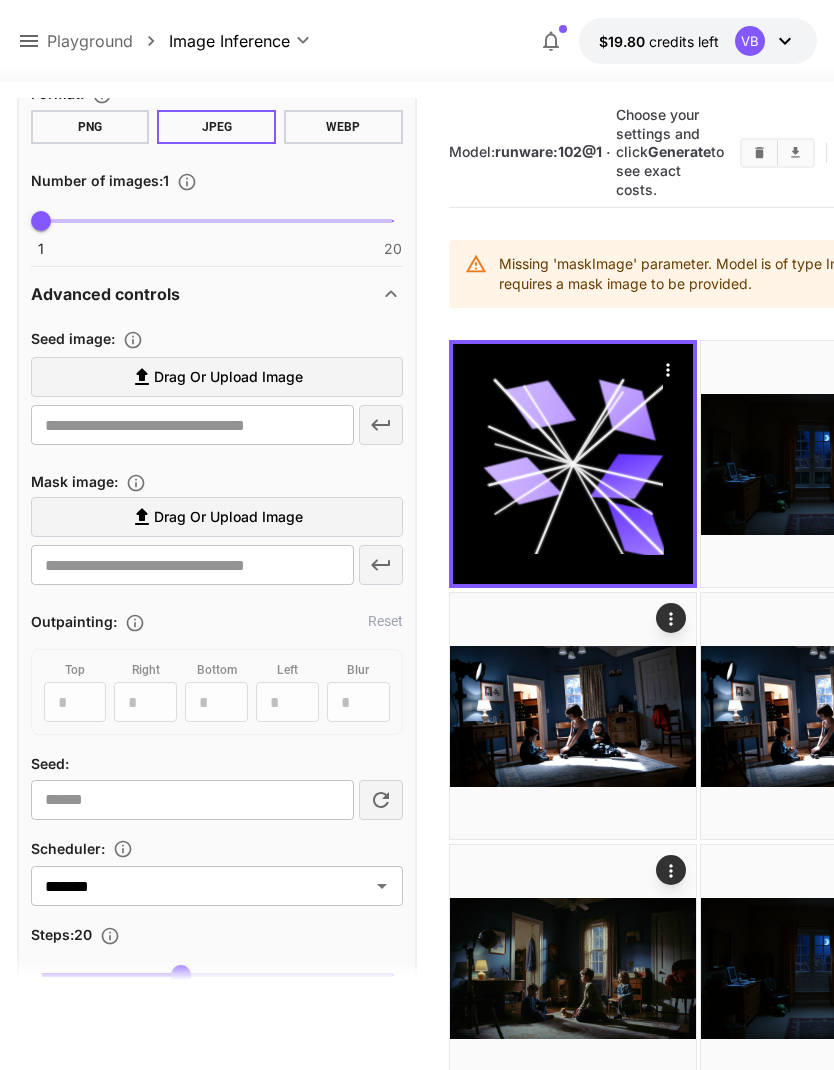 click on "Drag or upload image" at bounding box center (217, 517) 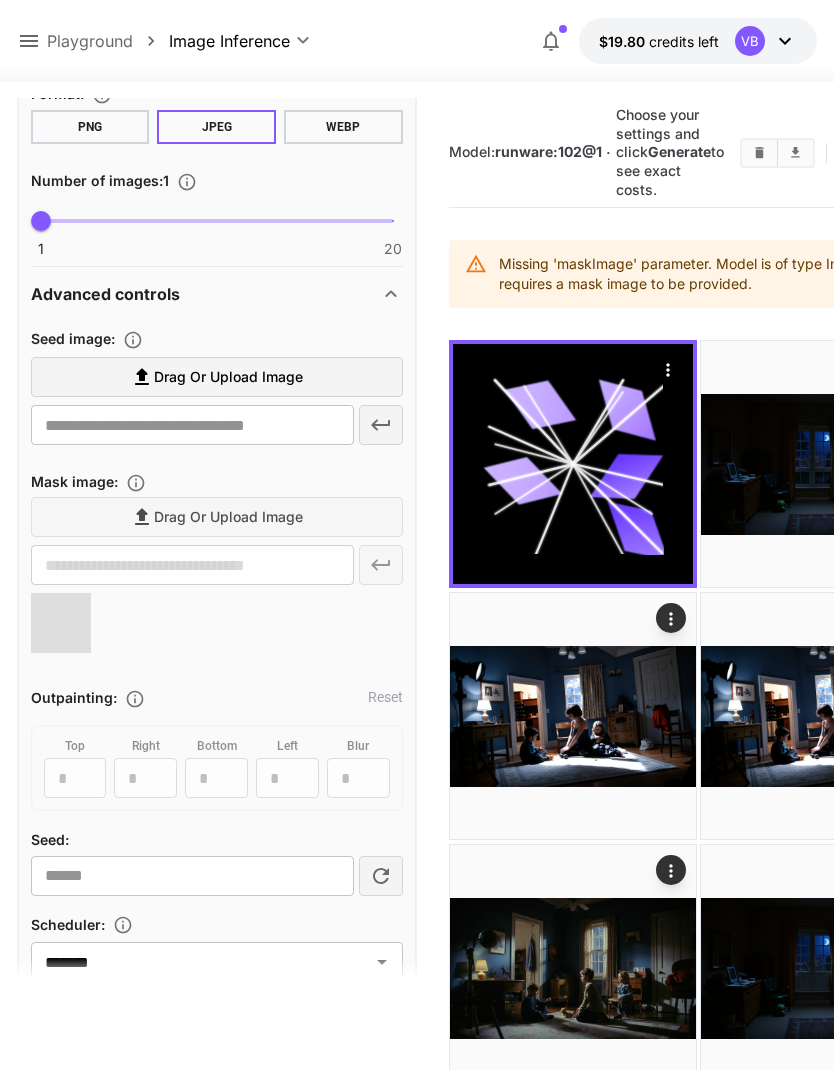 type on "**********" 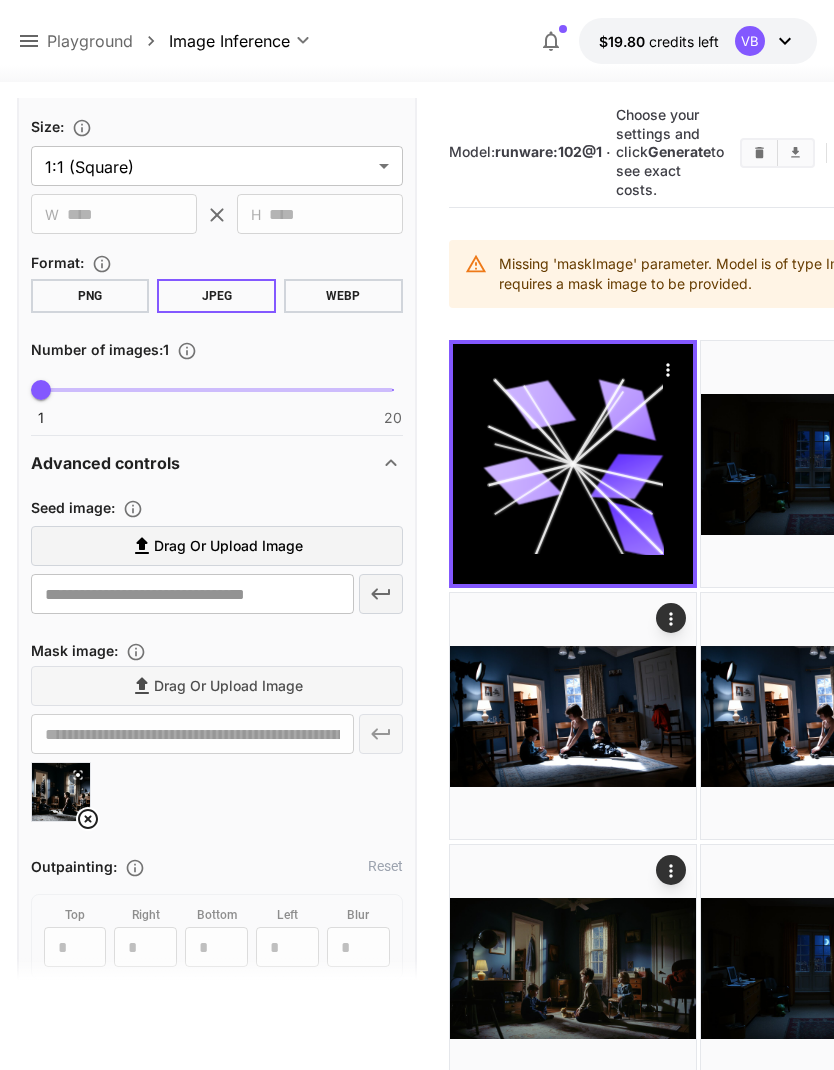 scroll, scrollTop: 544, scrollLeft: 0, axis: vertical 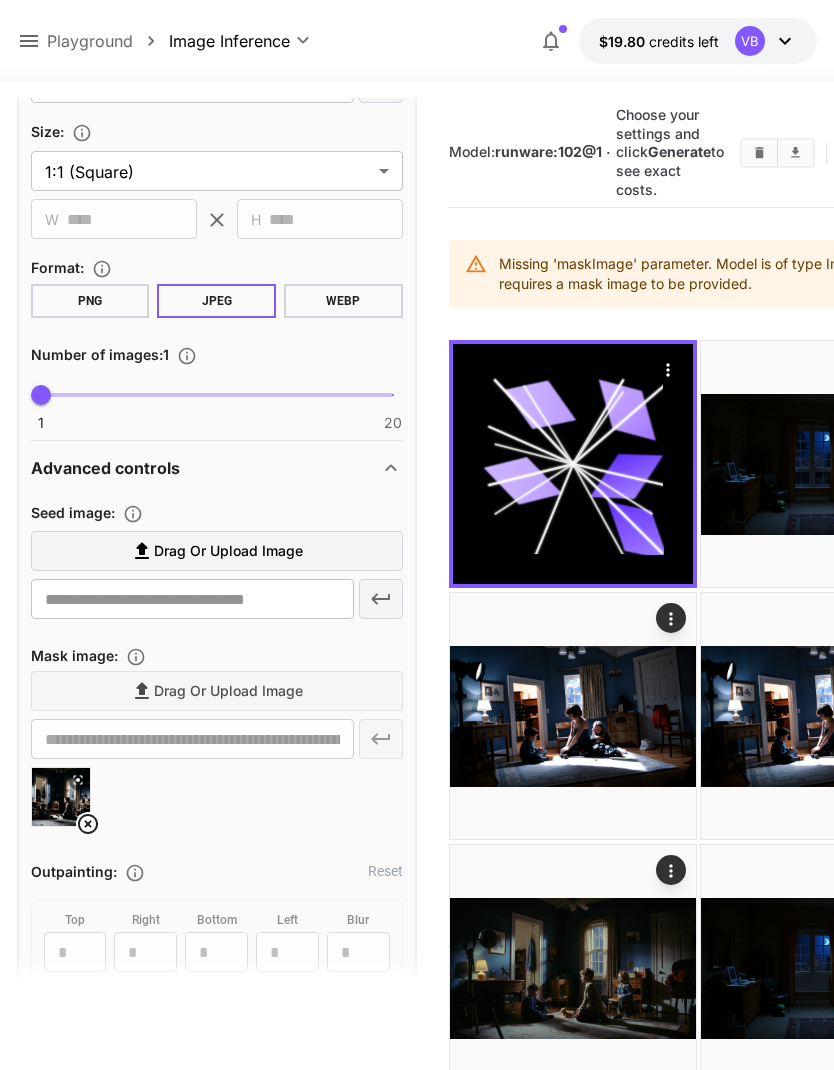 click on "Drag or upload image" at bounding box center [217, 551] 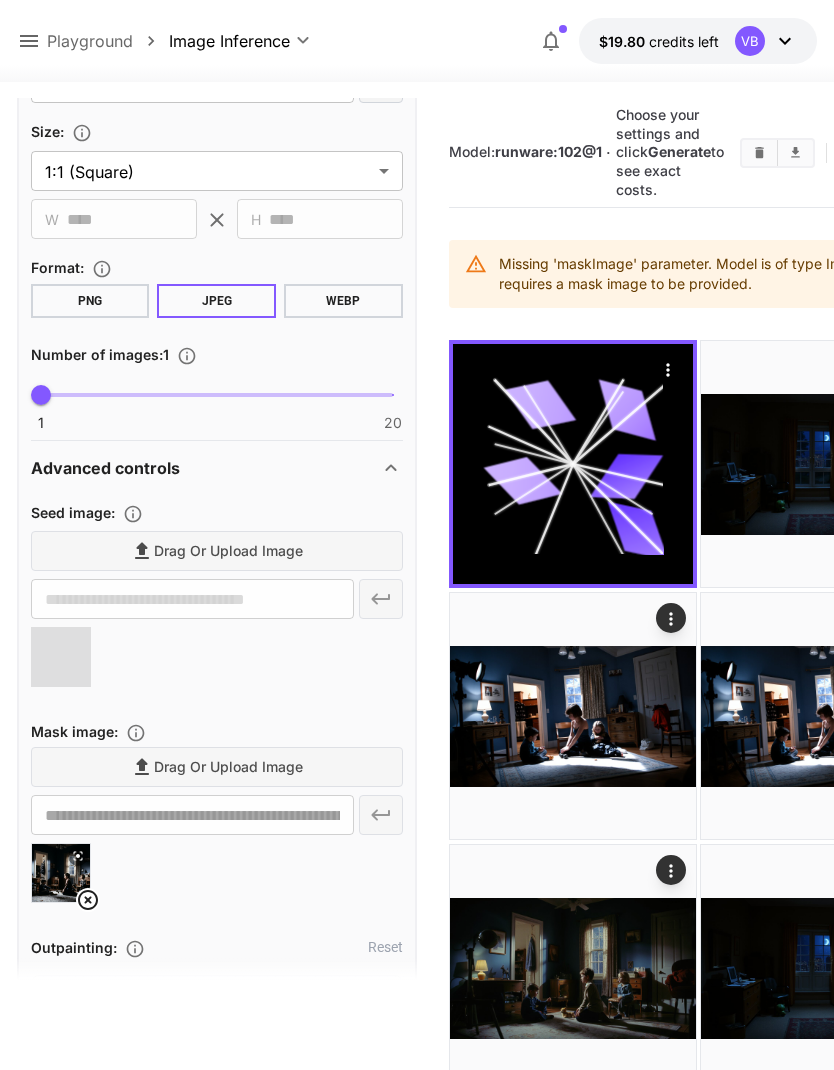 type on "**********" 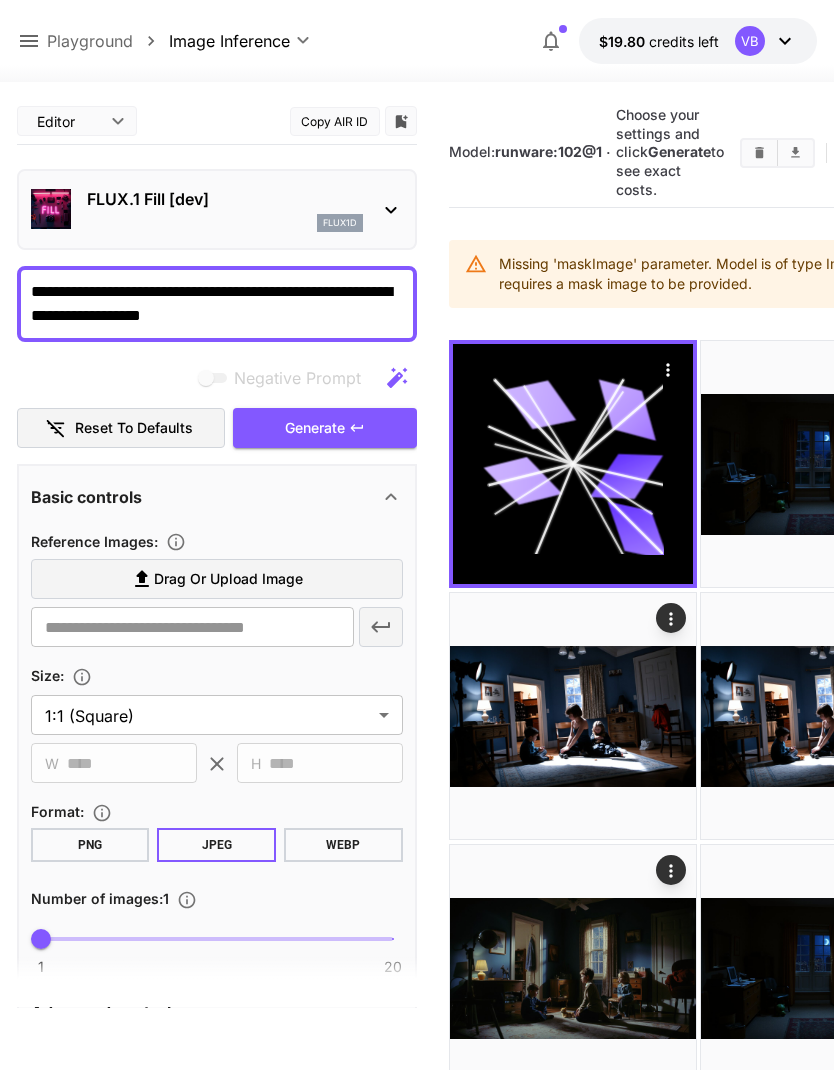scroll, scrollTop: -1, scrollLeft: 0, axis: vertical 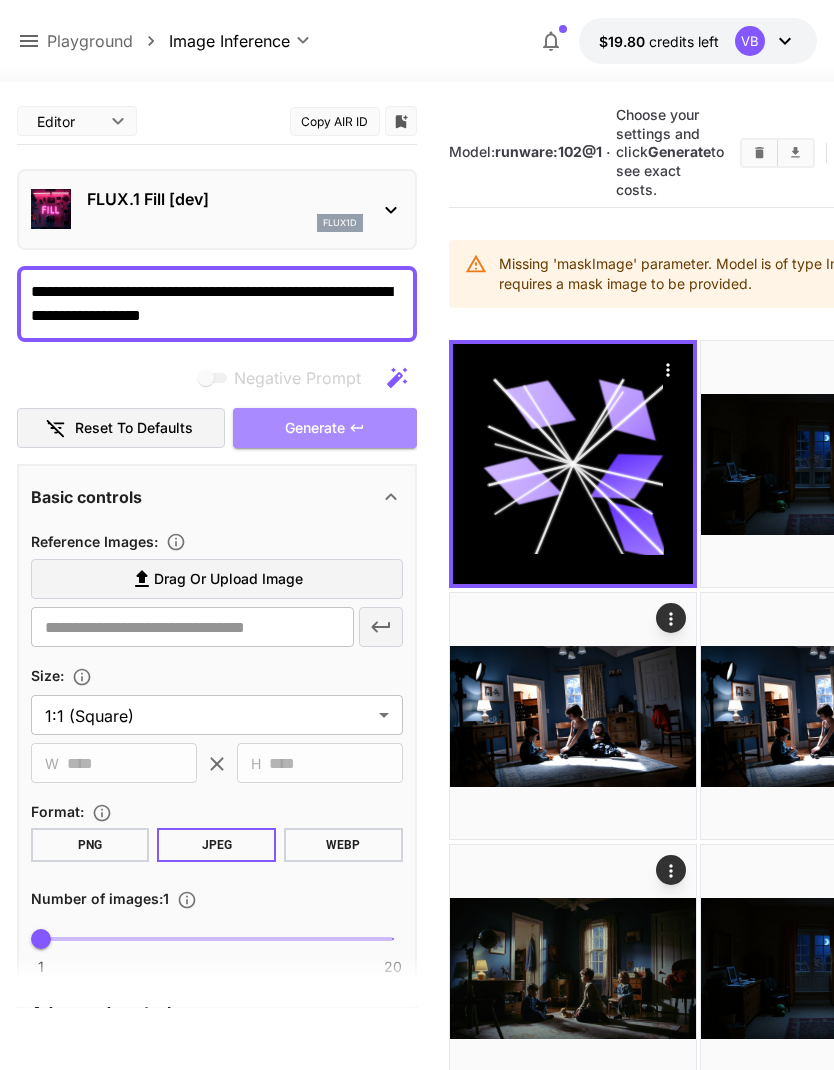 click on "Generate" at bounding box center (325, 428) 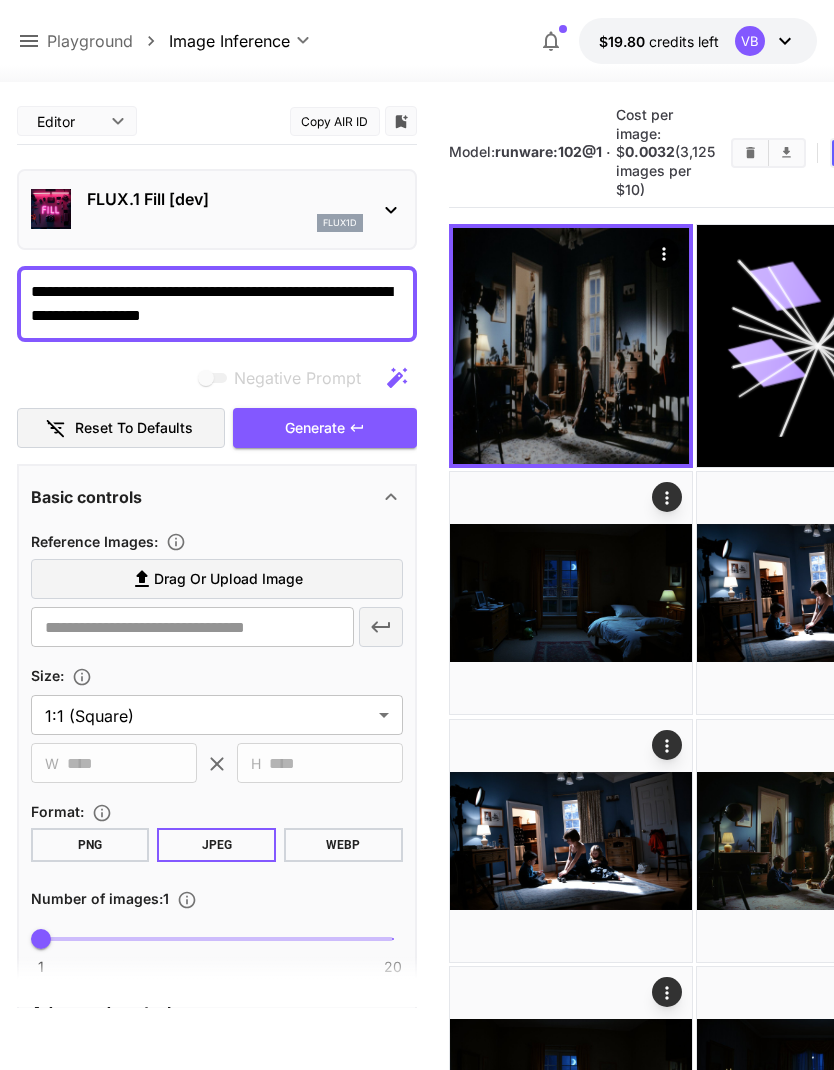 scroll, scrollTop: 0, scrollLeft: 0, axis: both 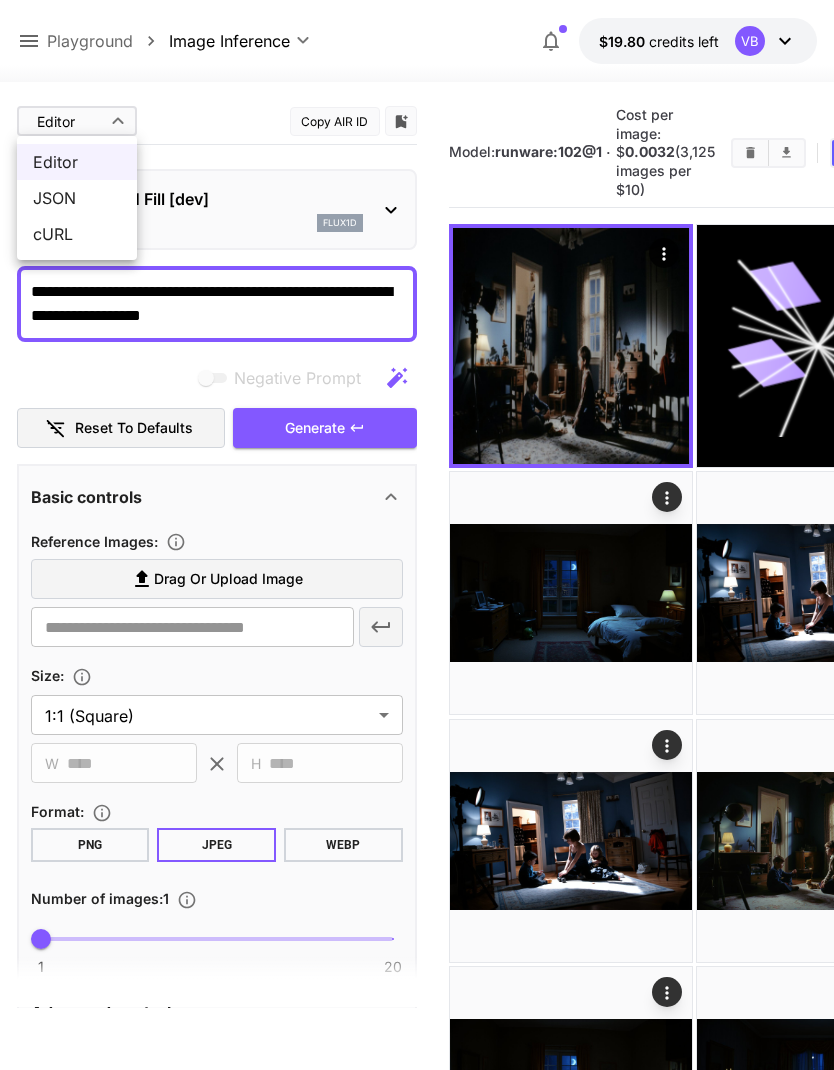 click at bounding box center [417, 535] 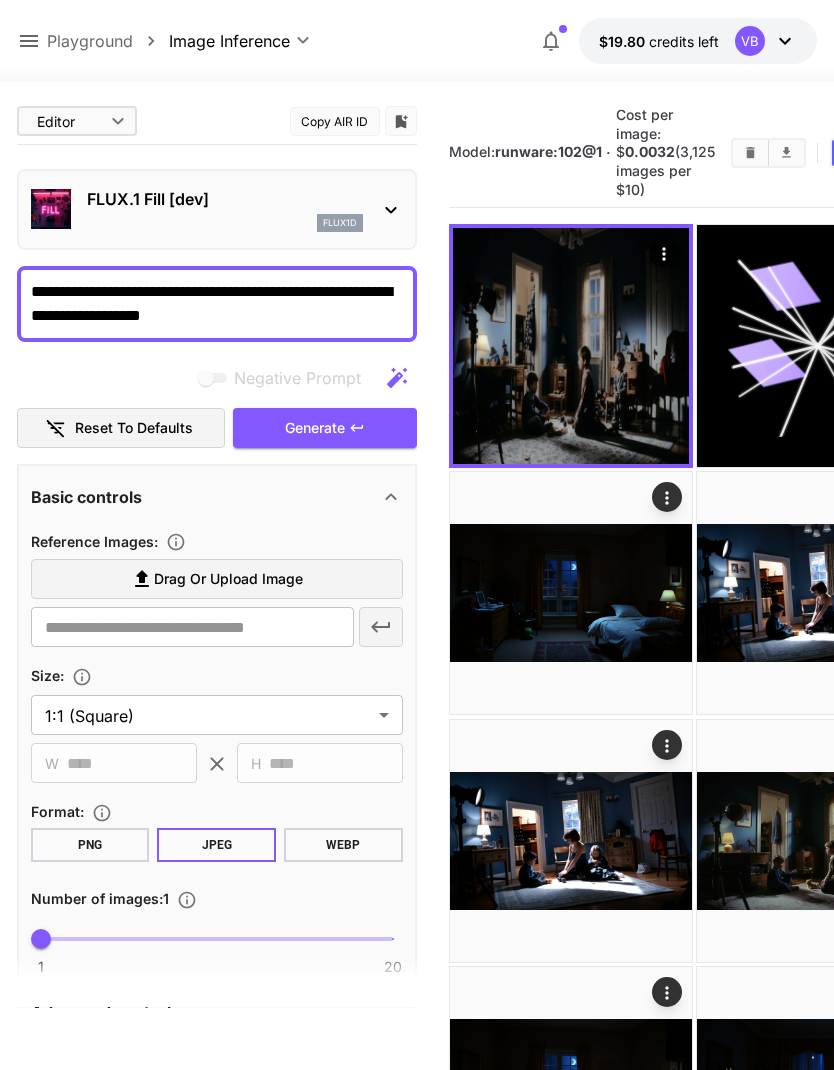 click on "**********" at bounding box center (417, 2739) 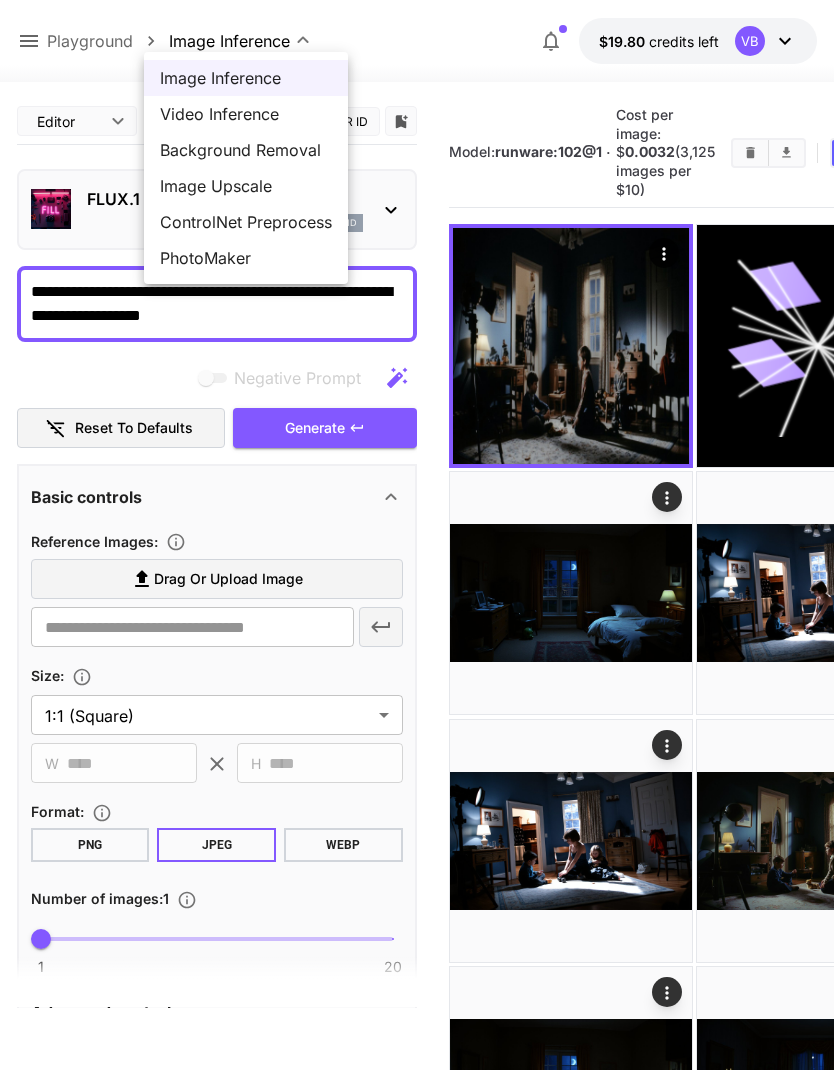 scroll, scrollTop: 0, scrollLeft: 0, axis: both 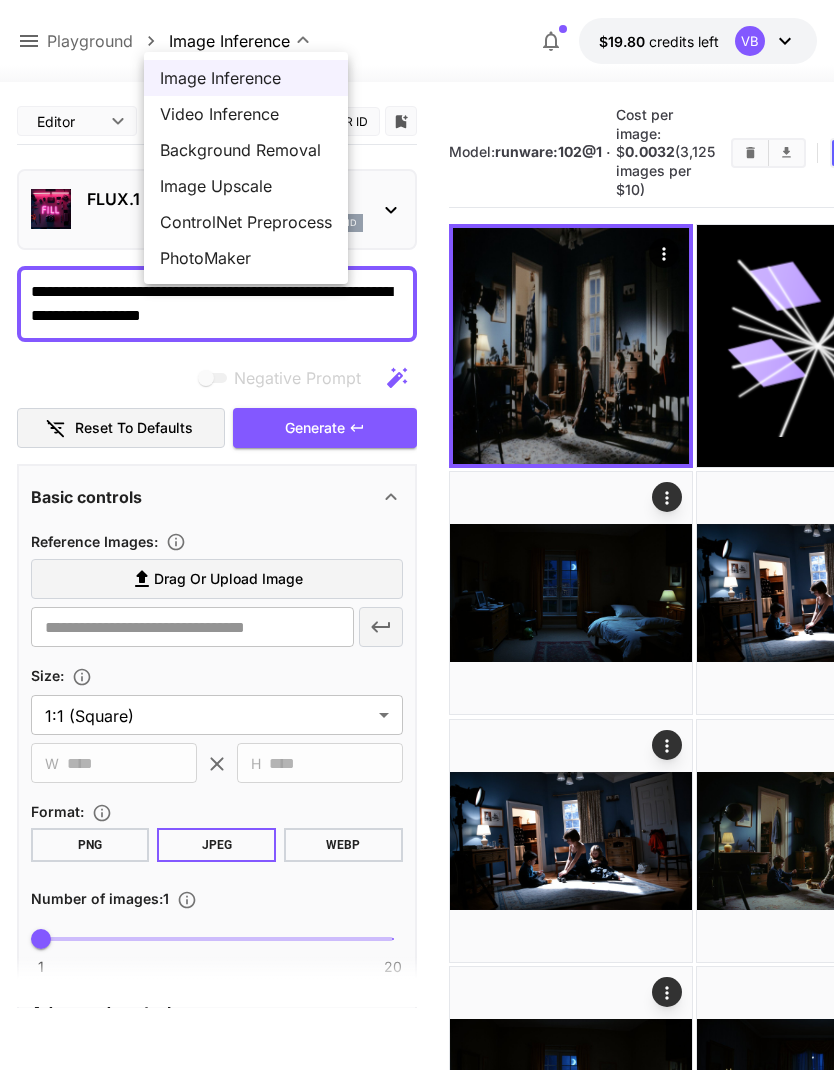 click on "ControlNet Preprocess" at bounding box center [246, 222] 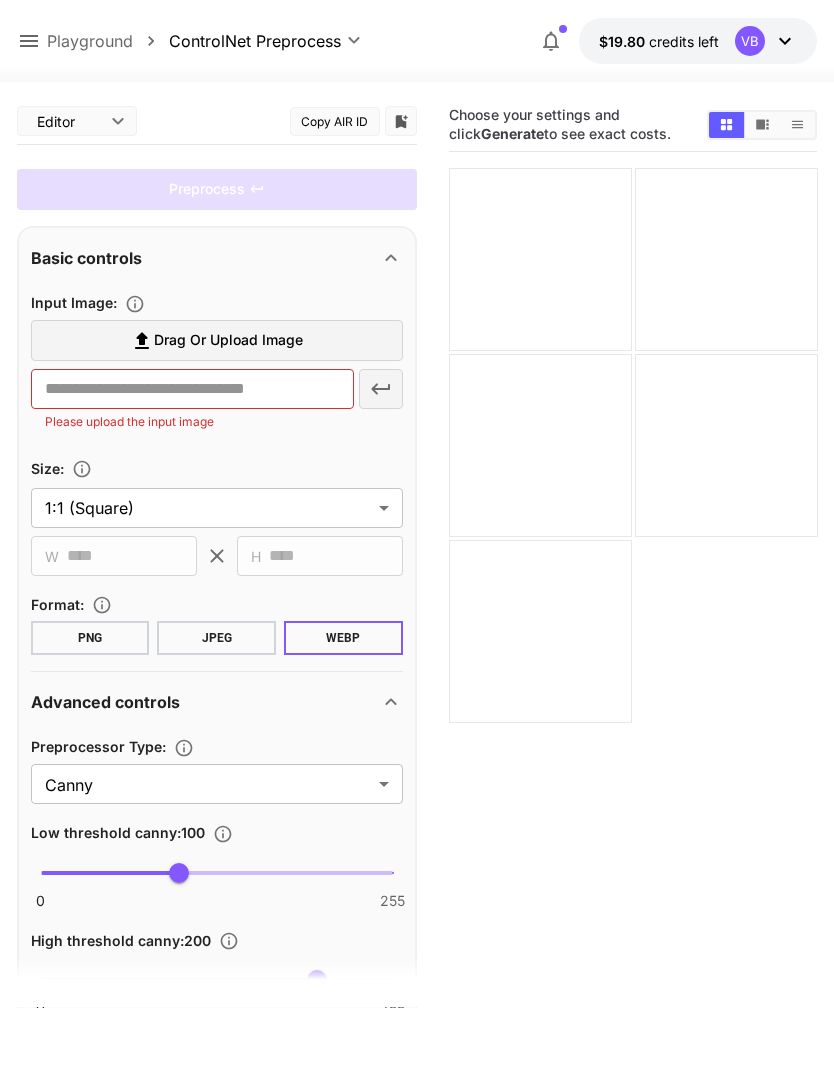 click on "**********" at bounding box center [417, 614] 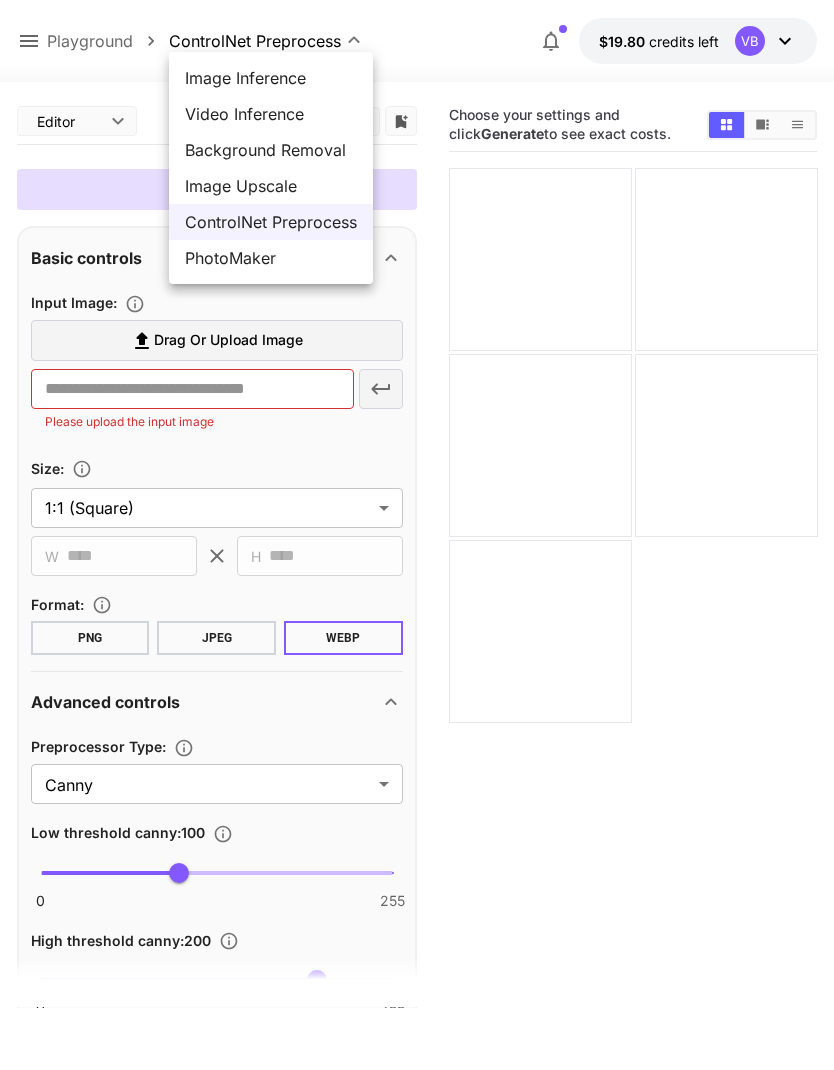 click on "Video Inference" at bounding box center [271, 114] 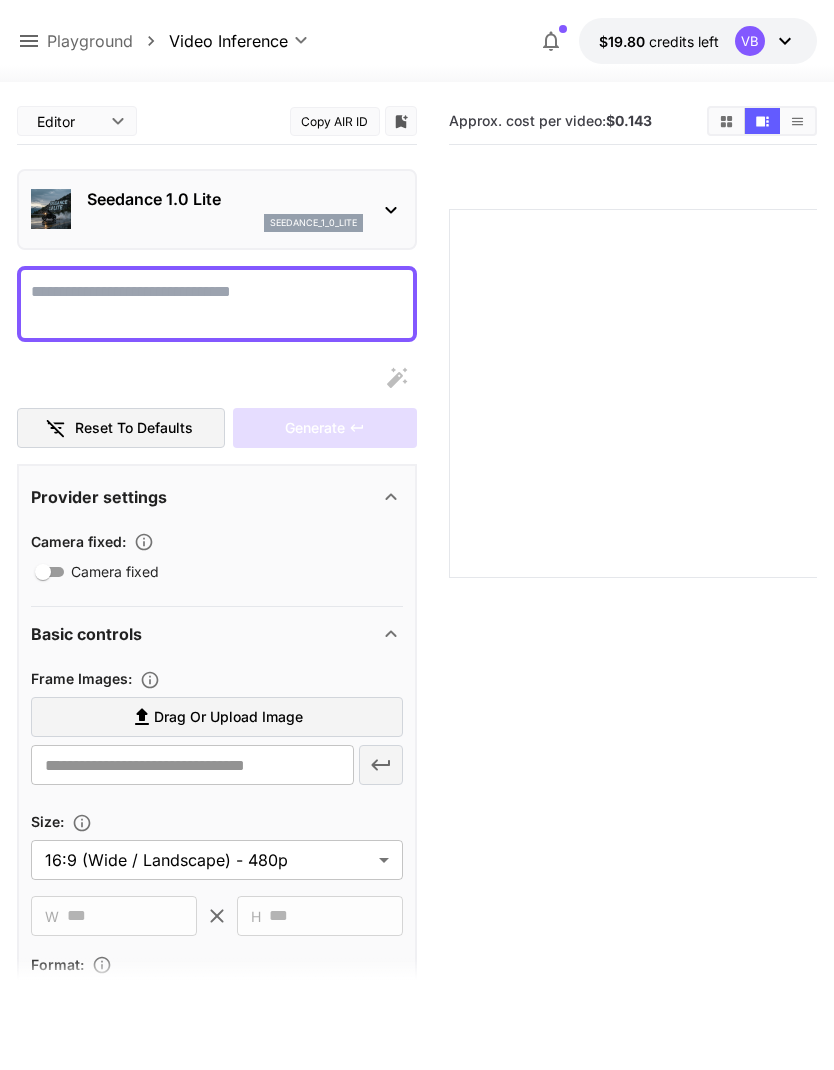 click on "seedance_1_0_lite" at bounding box center [313, 223] 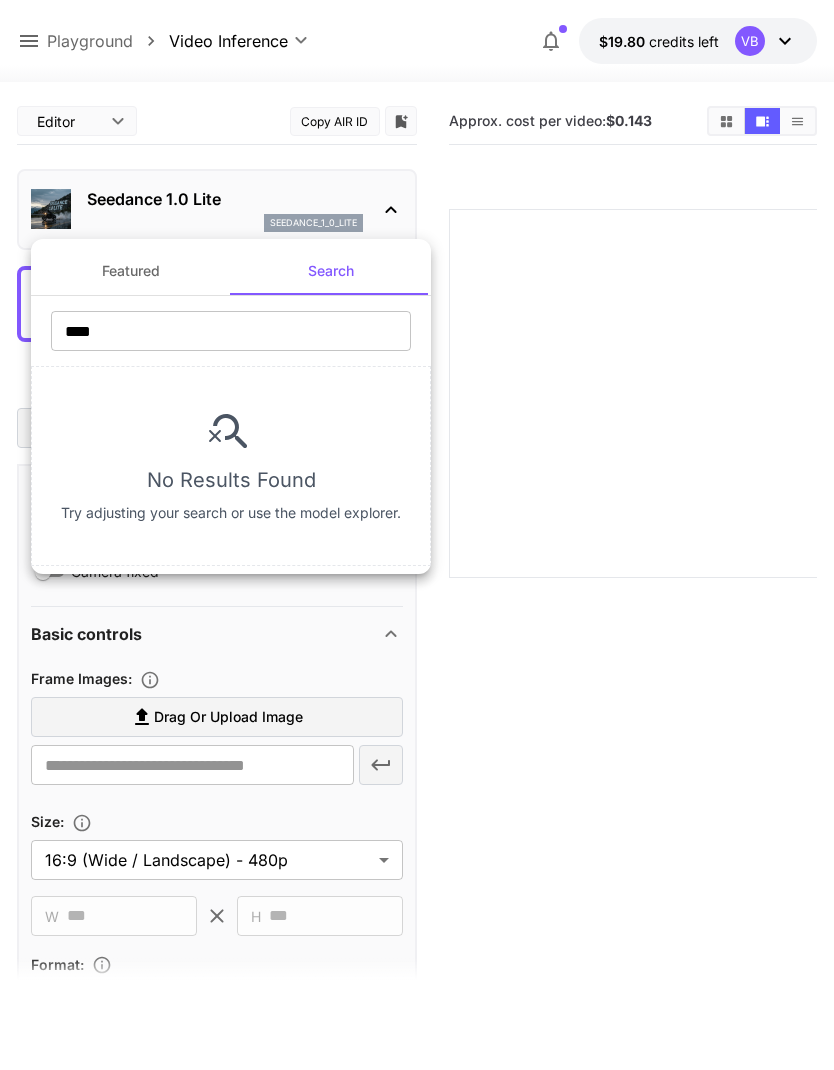click at bounding box center [417, 535] 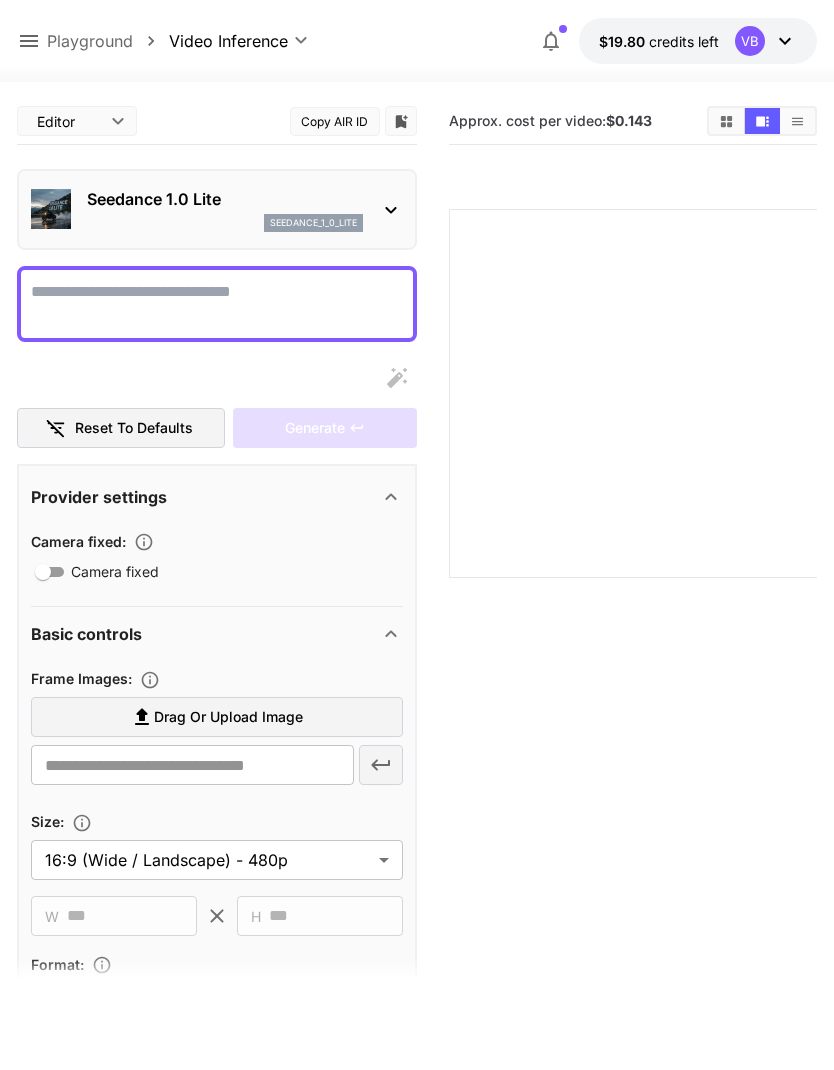 click on "Seedance 1.0 Lite" at bounding box center (225, 199) 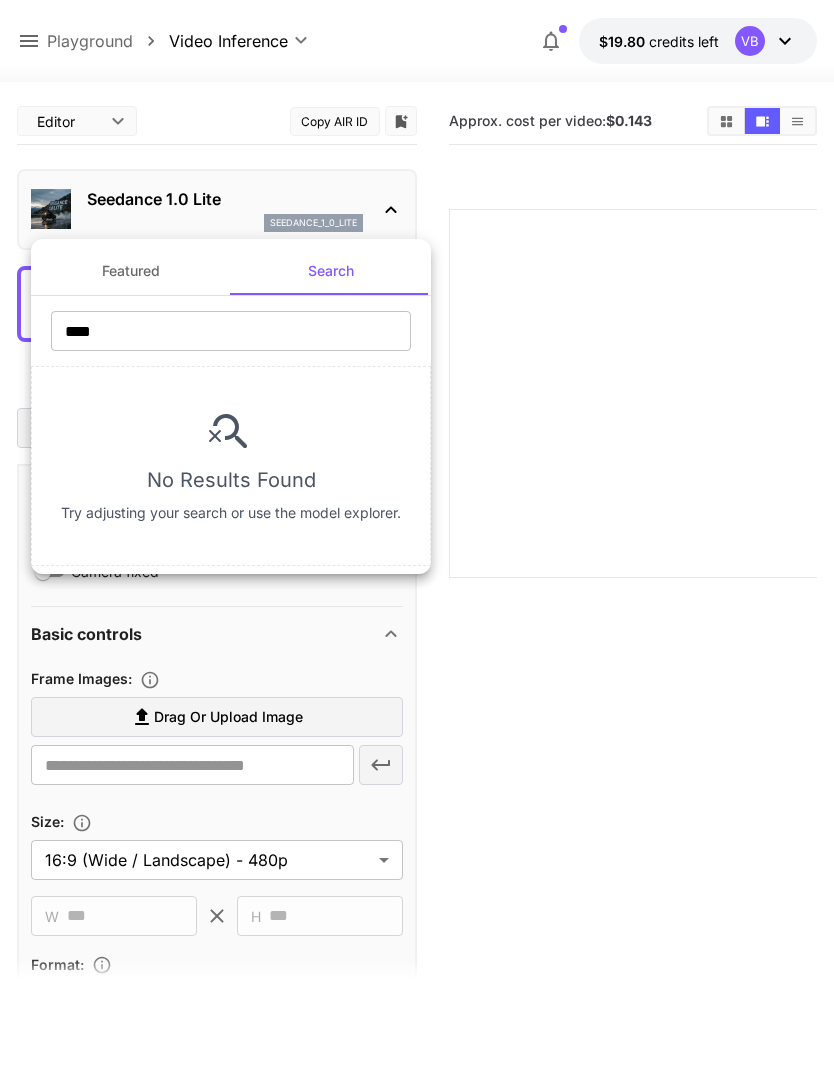 click on "****" at bounding box center [231, 331] 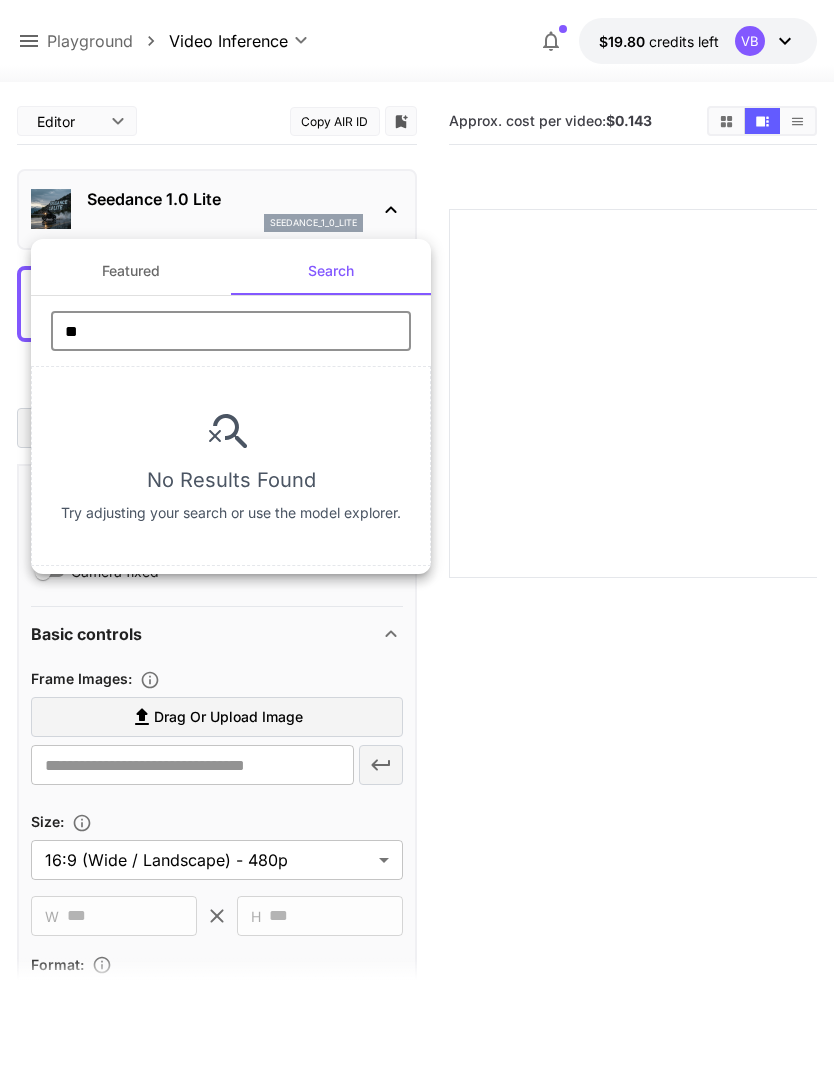 type on "*" 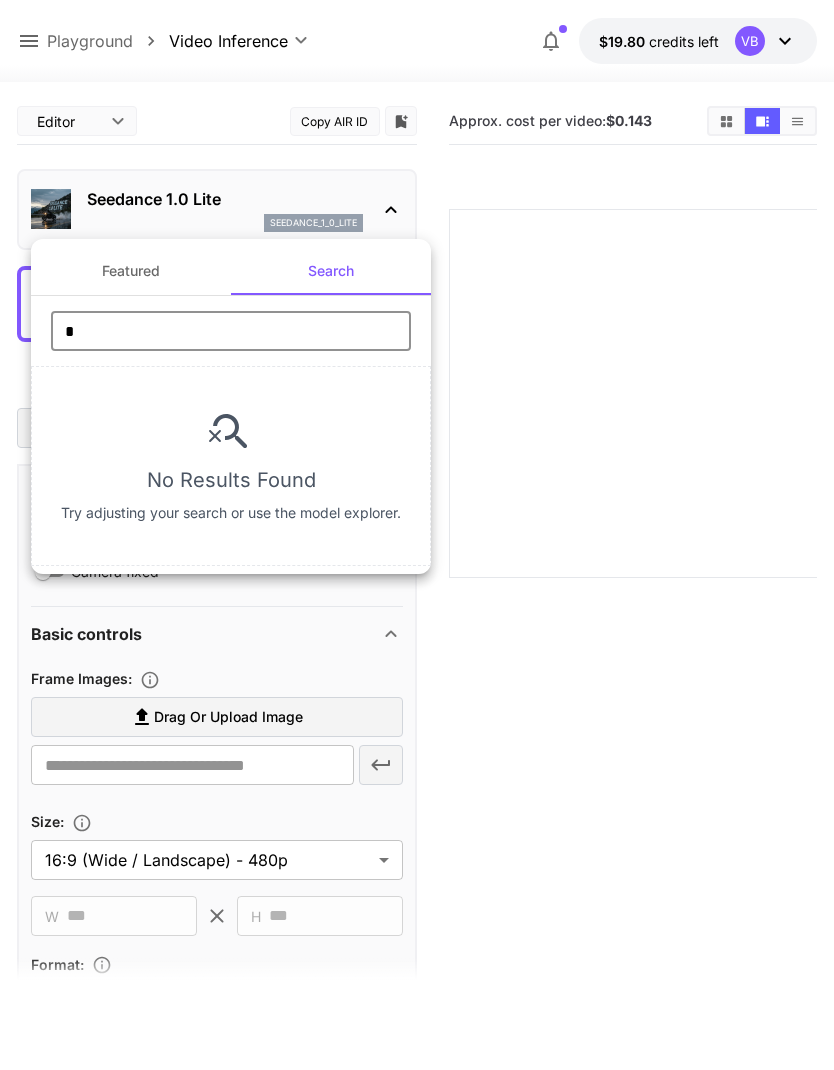 type 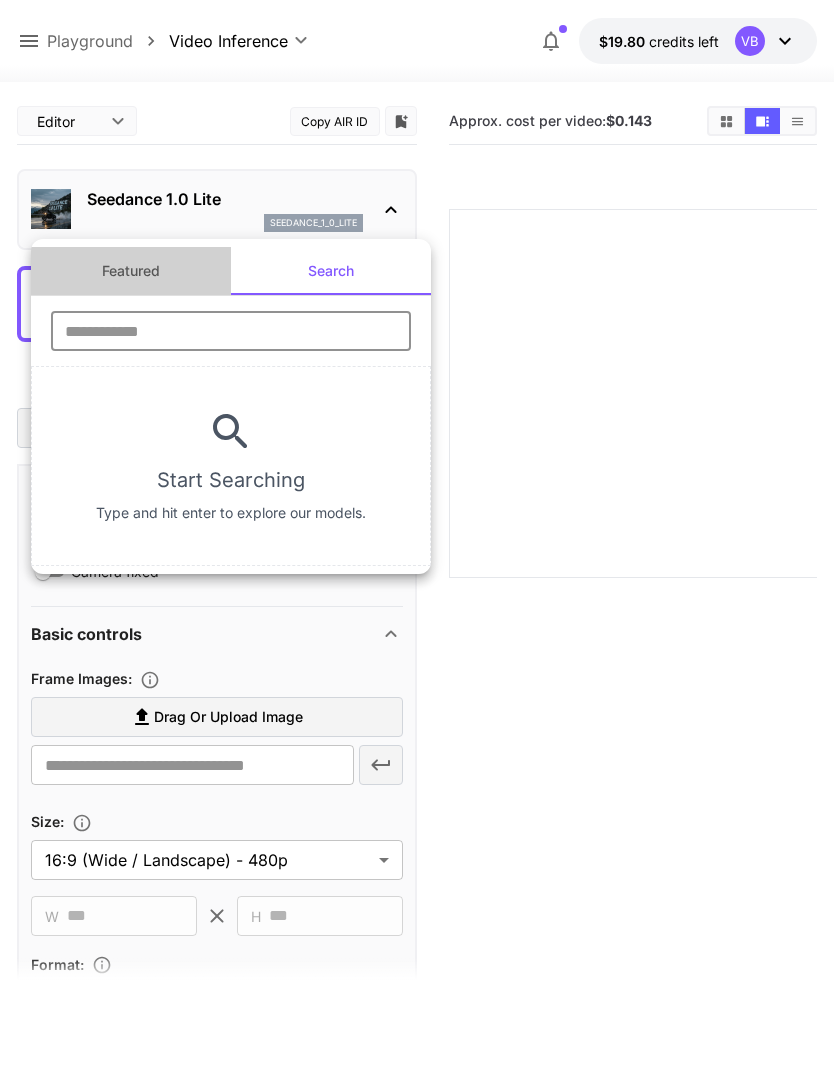 click on "Featured" at bounding box center (131, 271) 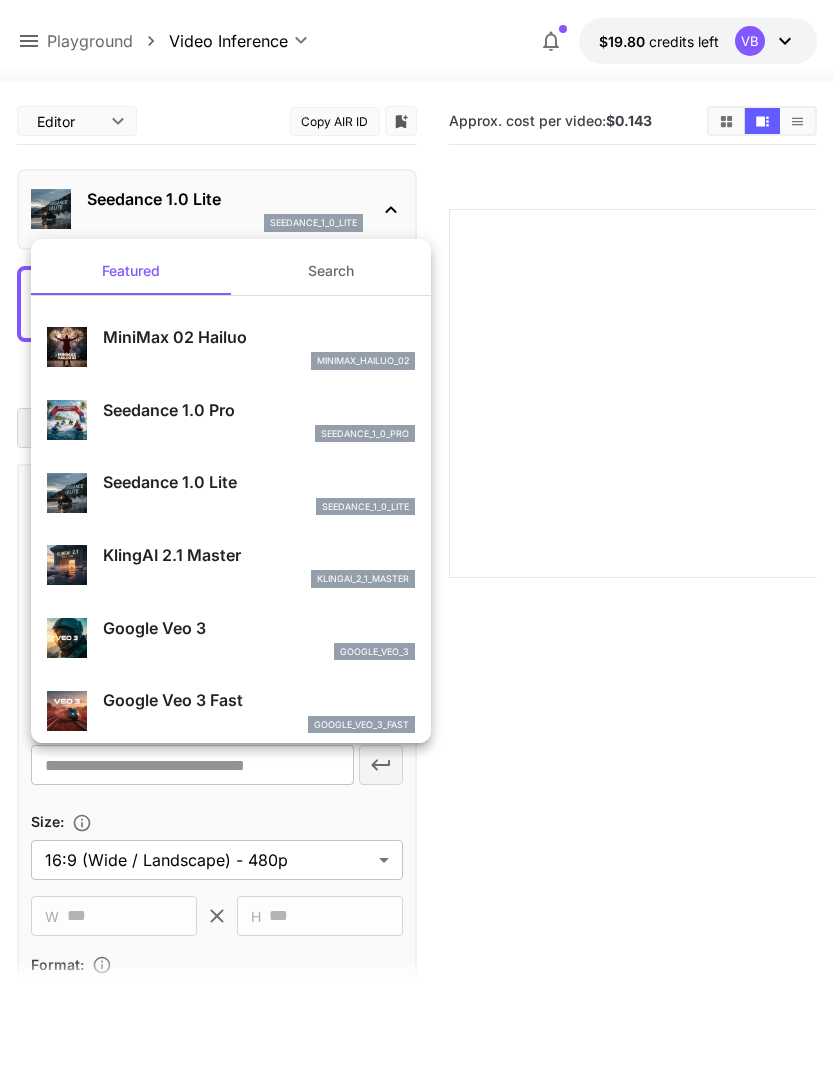 click on "Seedance 1.0 Lite" at bounding box center (259, 482) 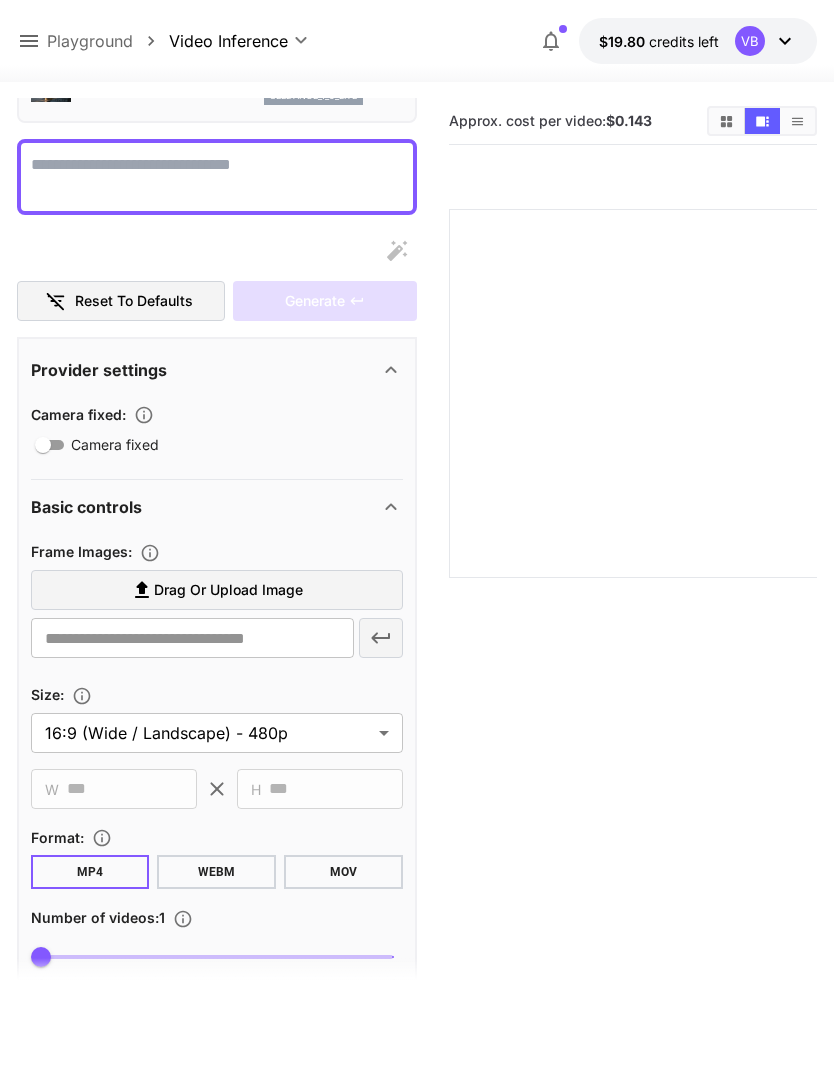 scroll, scrollTop: 168, scrollLeft: 0, axis: vertical 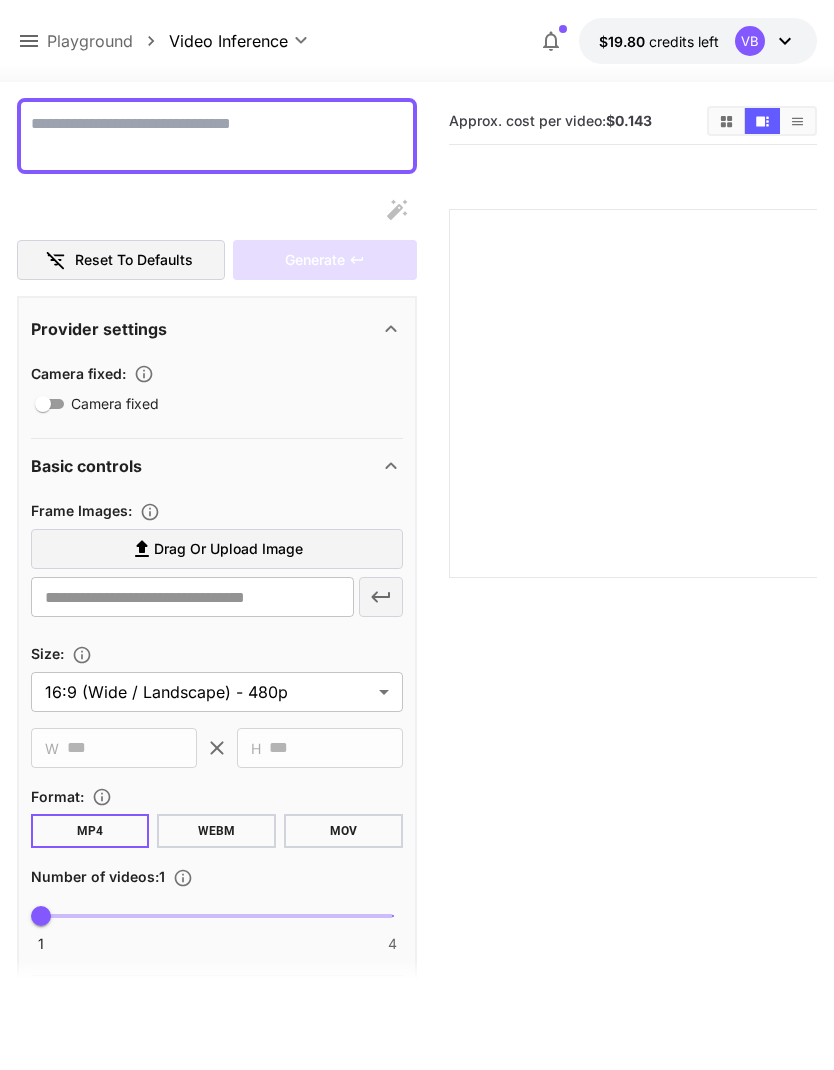 click on "Drag or upload image" at bounding box center [217, 549] 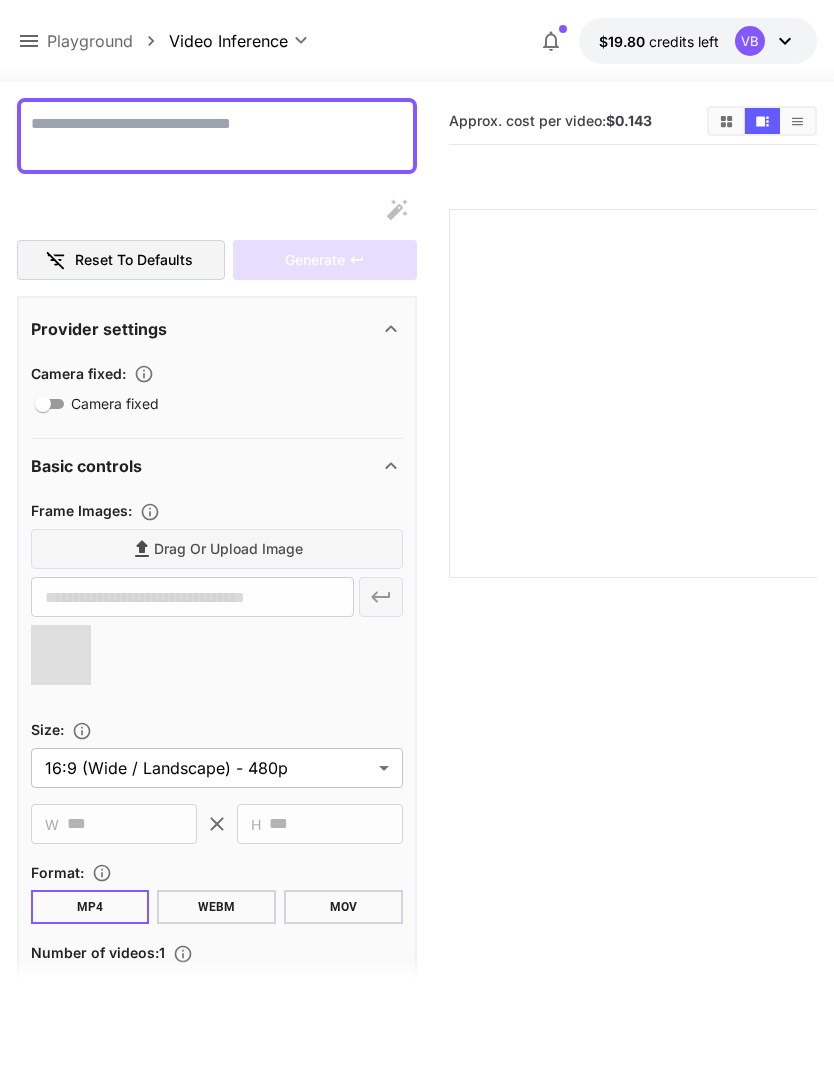 type on "**********" 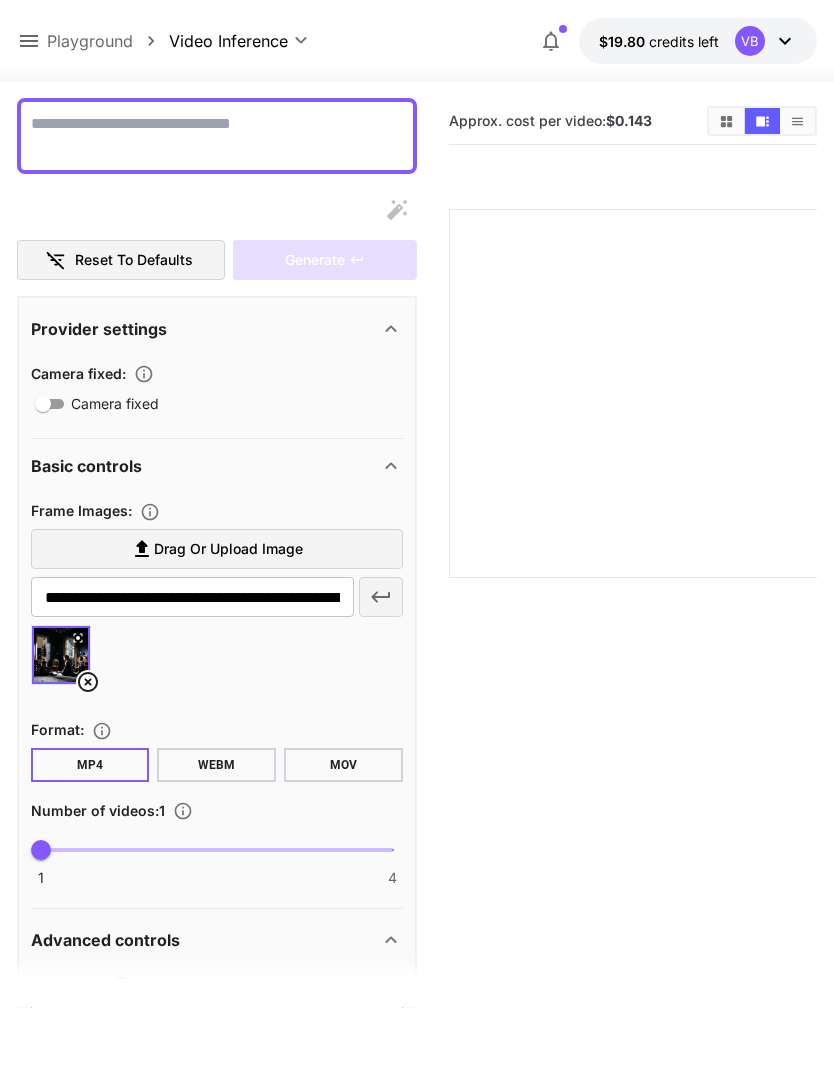 click on "Camera fixed" at bounding box center [217, 136] 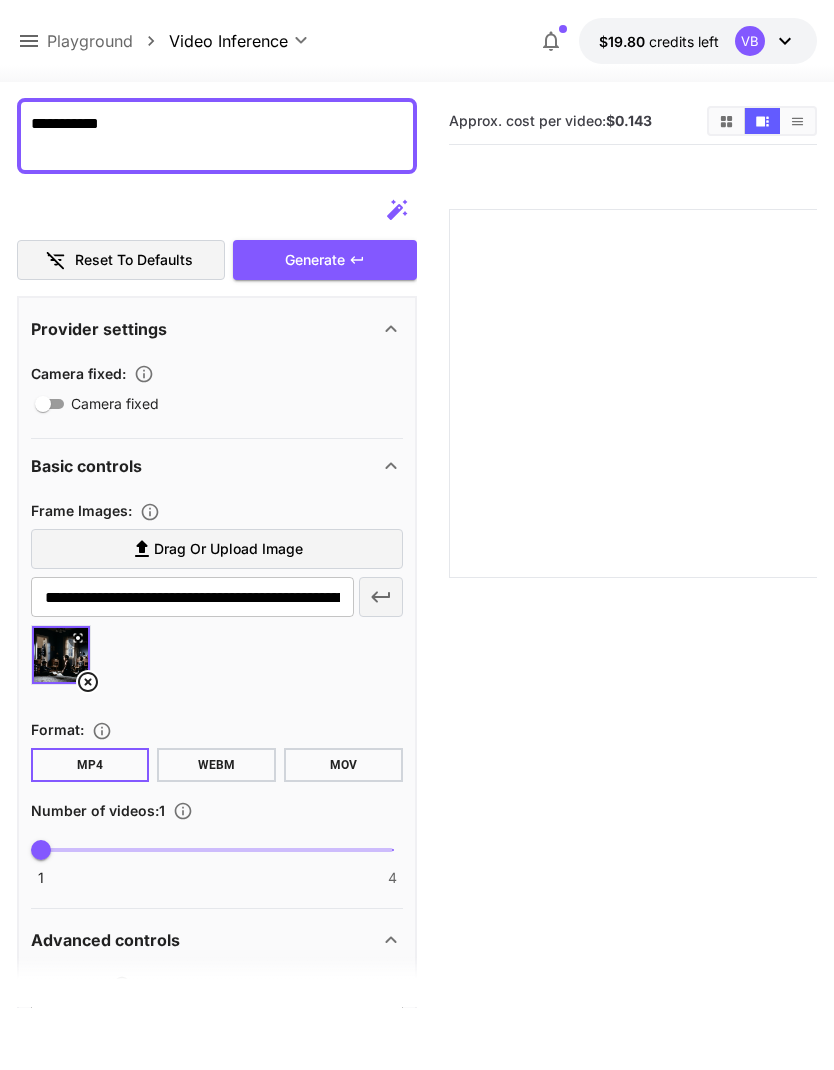 type on "**********" 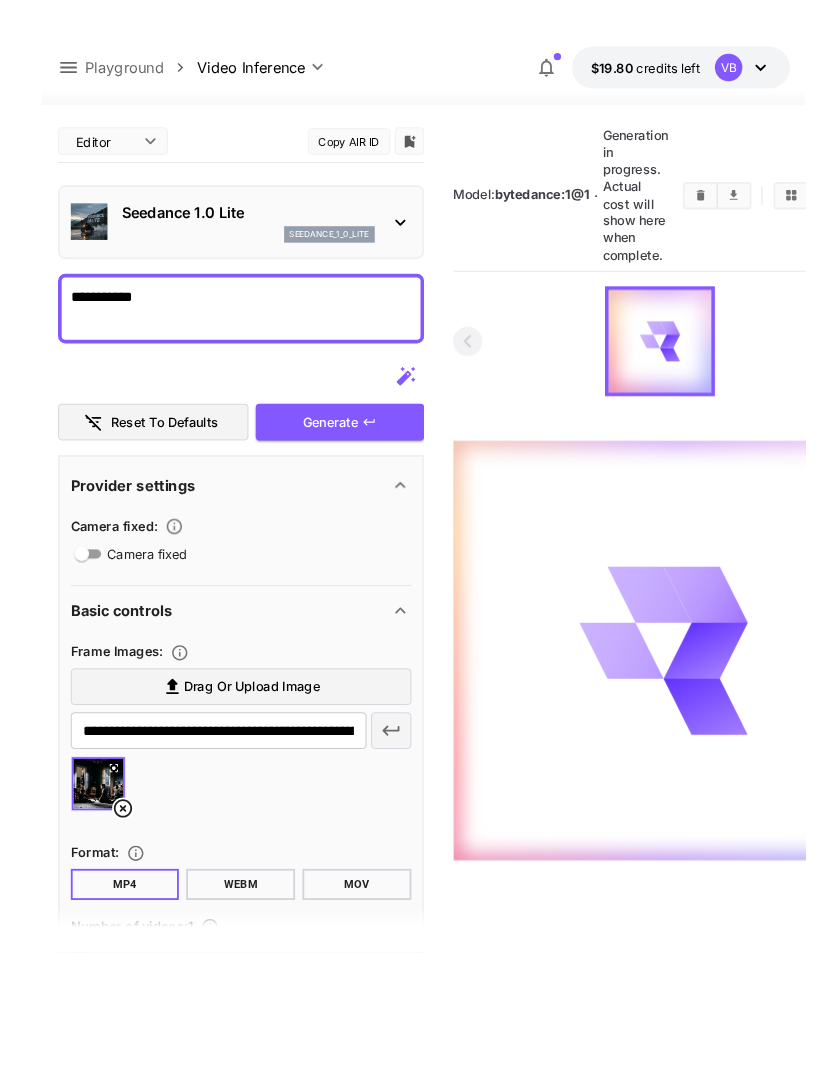 scroll, scrollTop: 0, scrollLeft: 0, axis: both 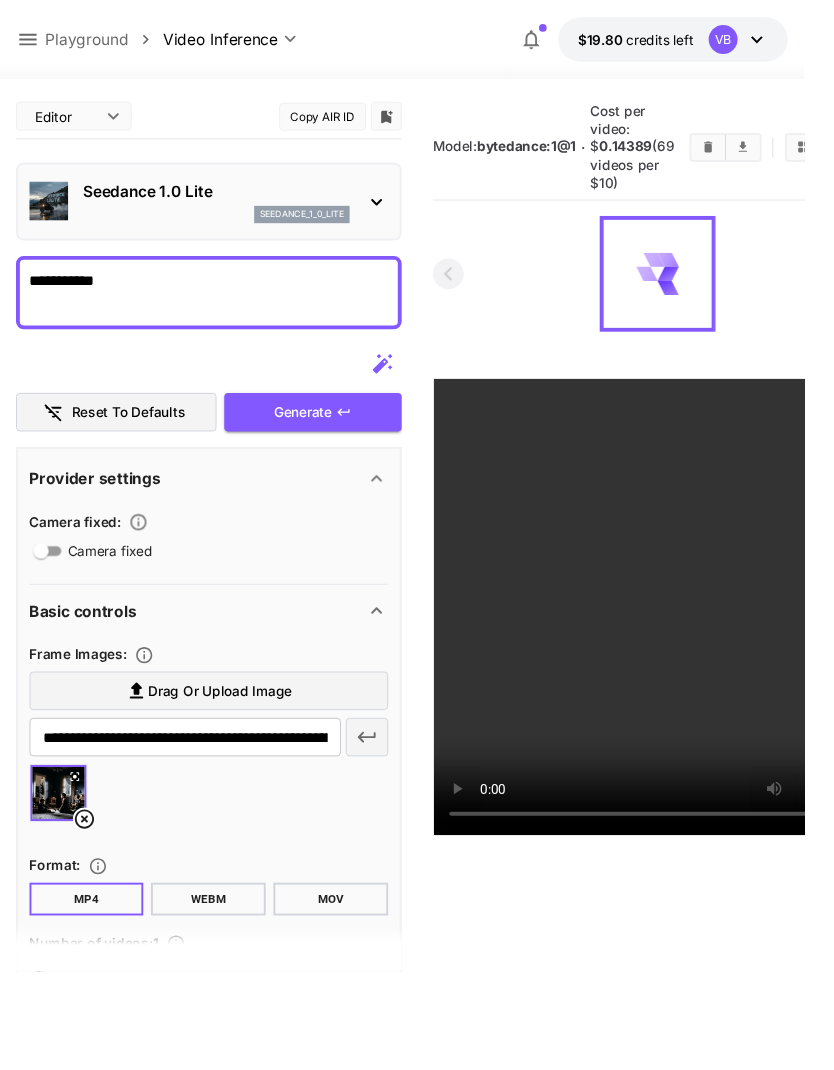 click at bounding box center [686, 629] 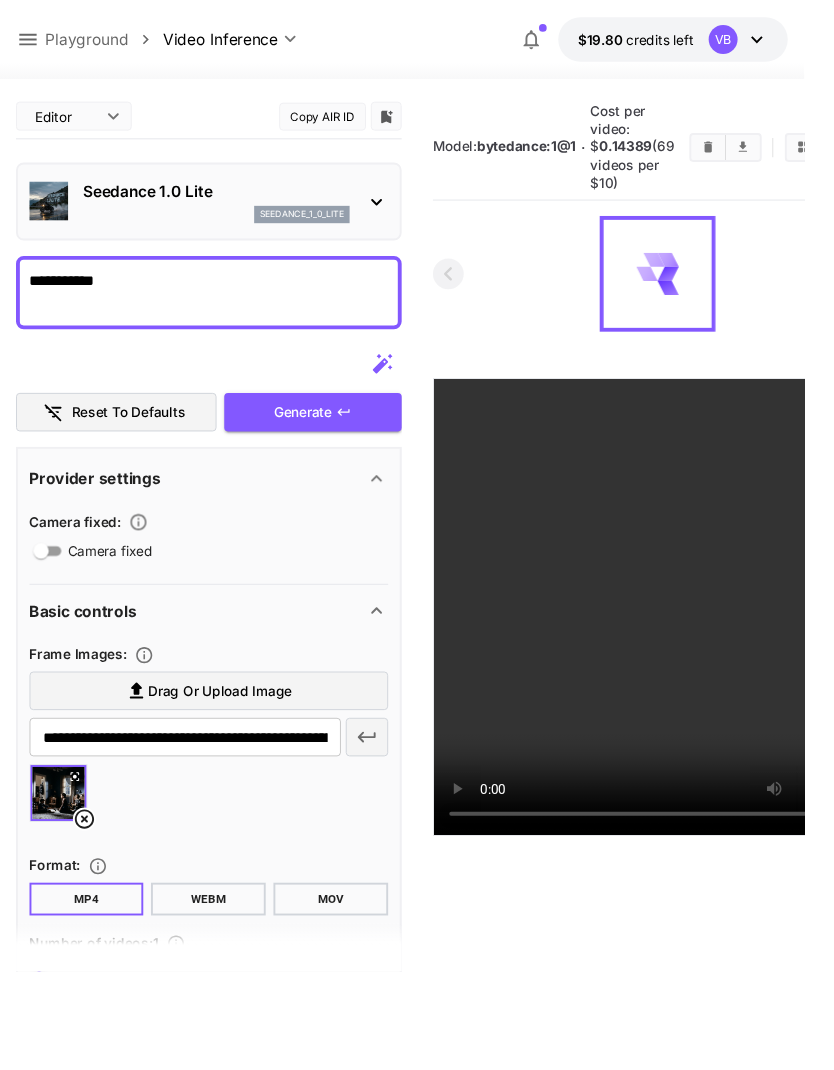 scroll, scrollTop: 83, scrollLeft: 0, axis: vertical 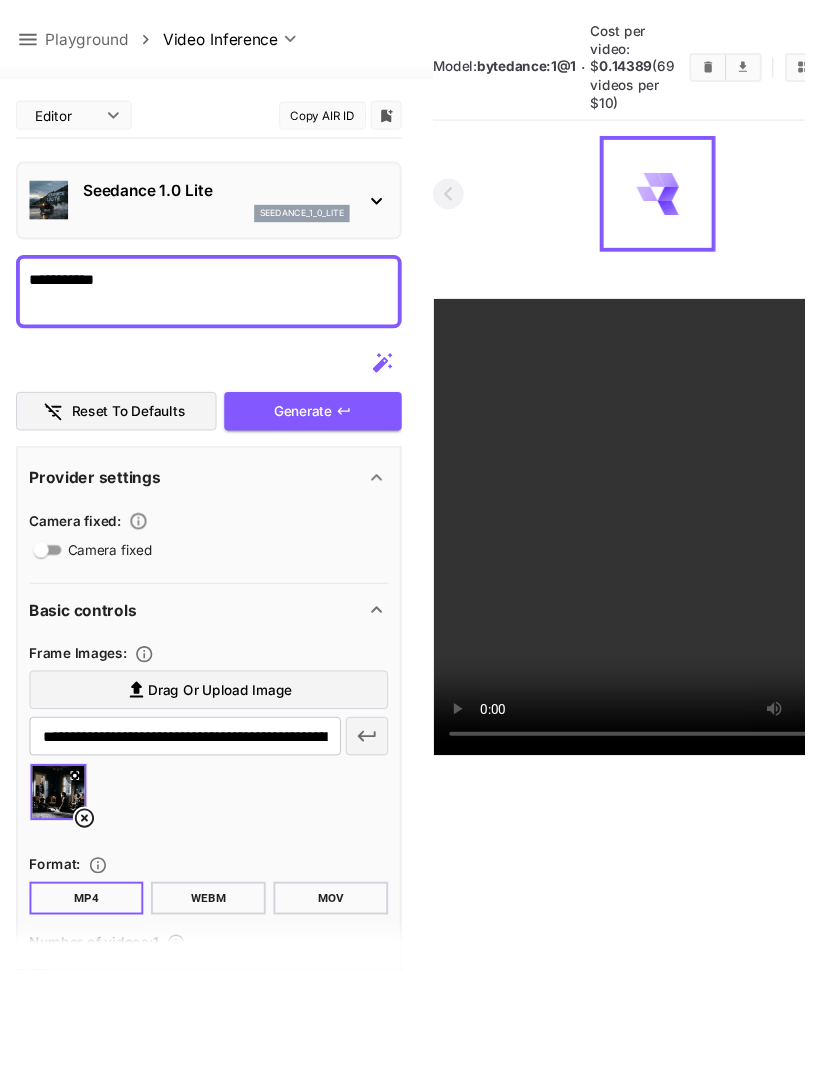 click on "**********" at bounding box center [417, 531] 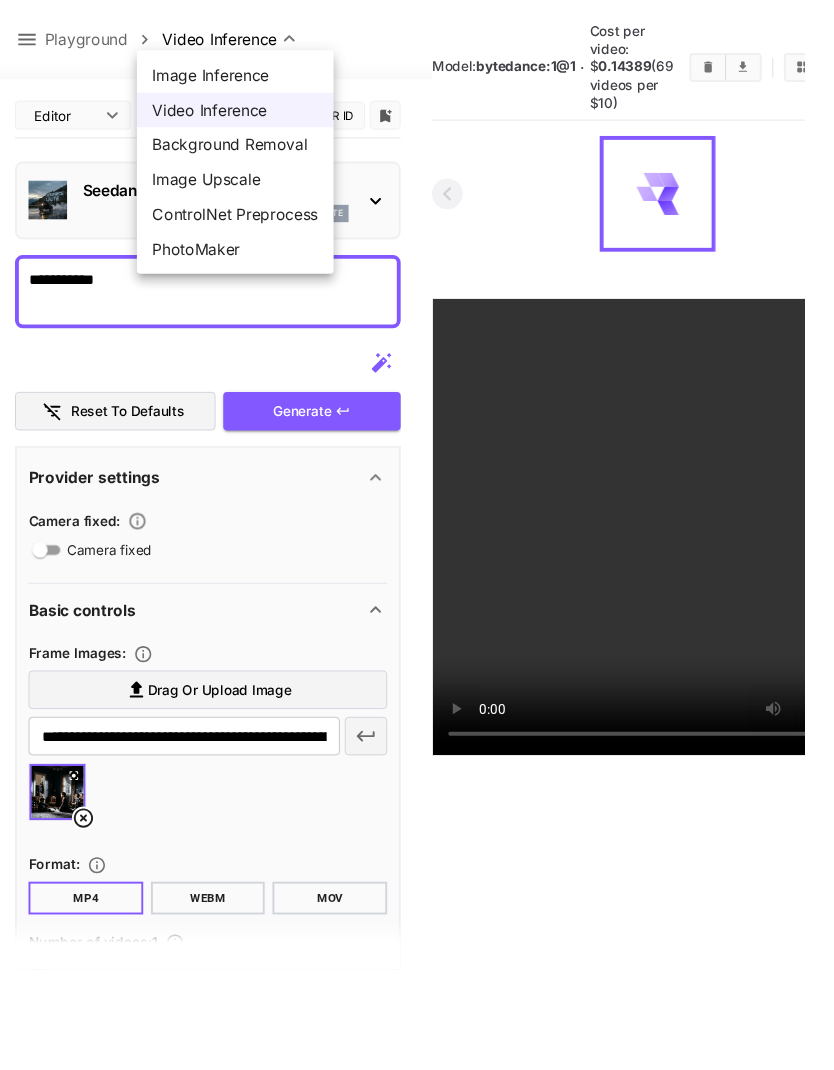 click on "Image Inference" at bounding box center [244, 78] 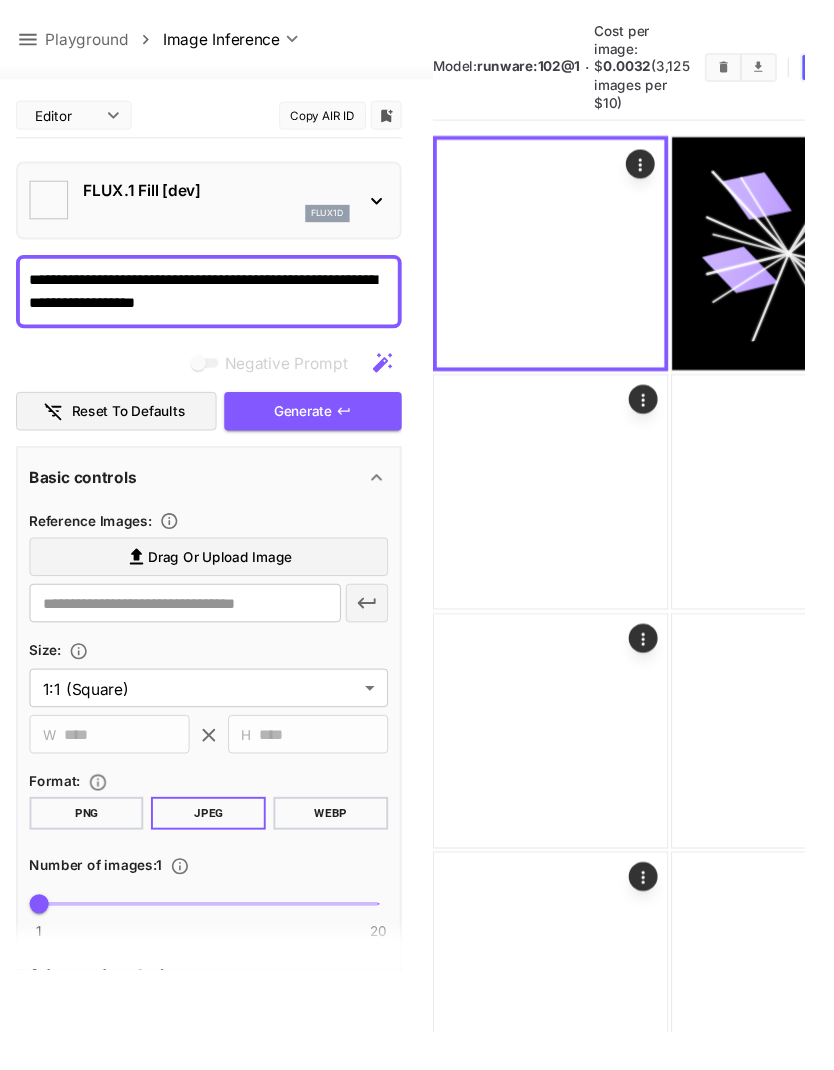 type on "**********" 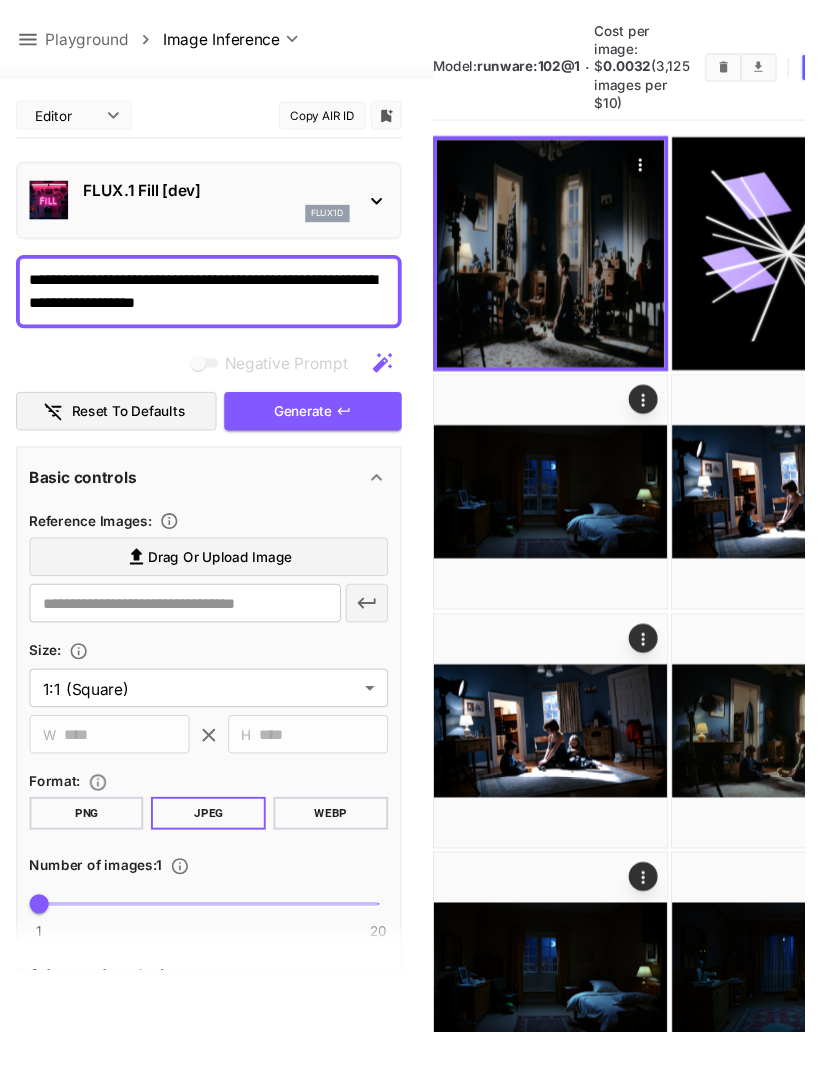 scroll, scrollTop: 81, scrollLeft: 0, axis: vertical 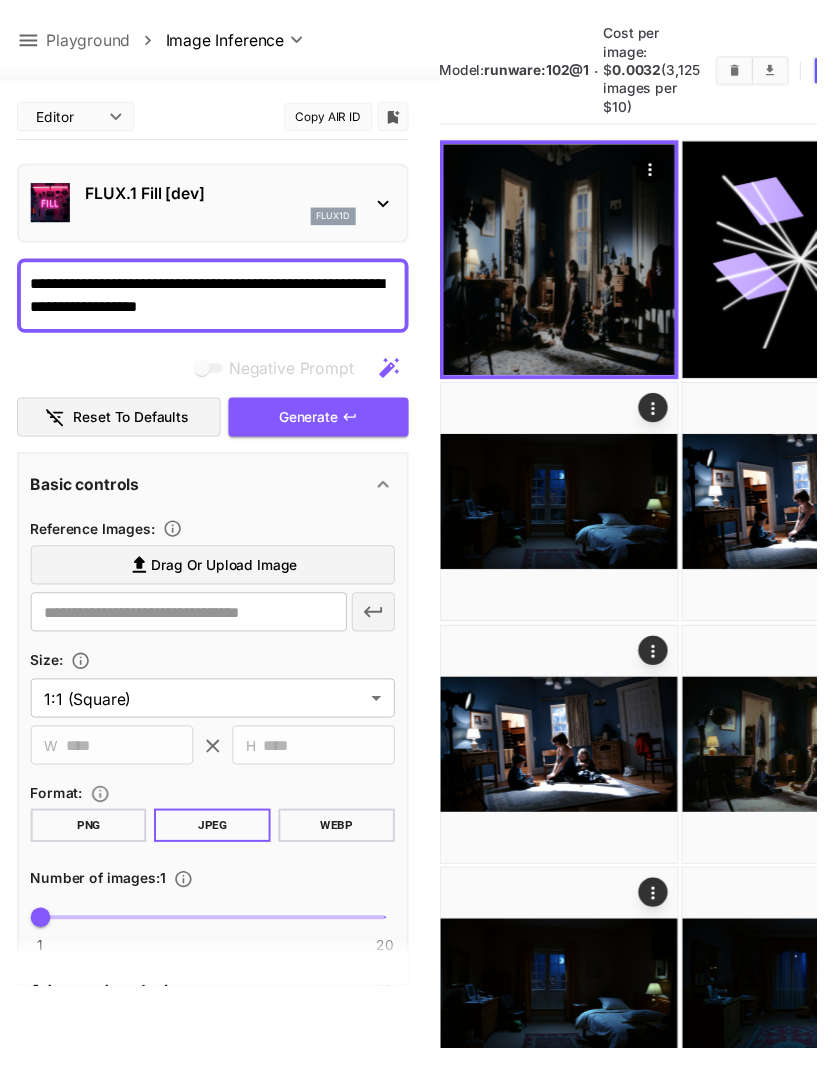 click on "**********" at bounding box center (217, 302) 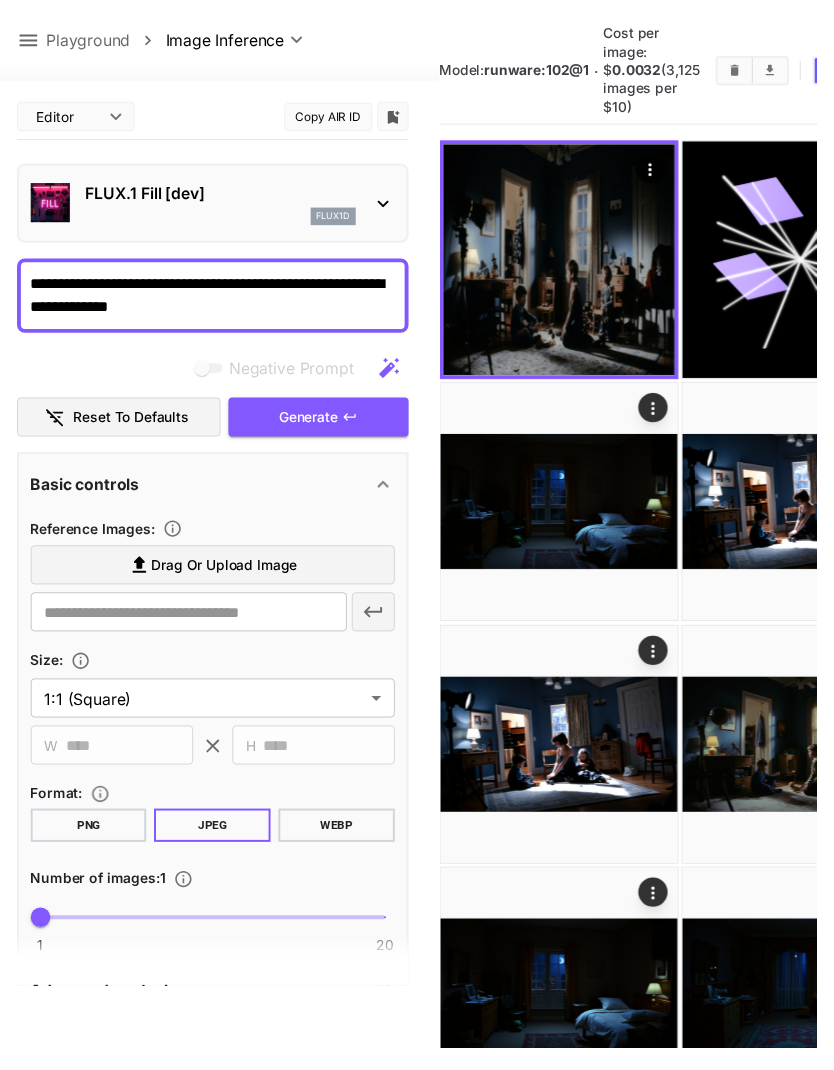 click on "**********" at bounding box center [217, 302] 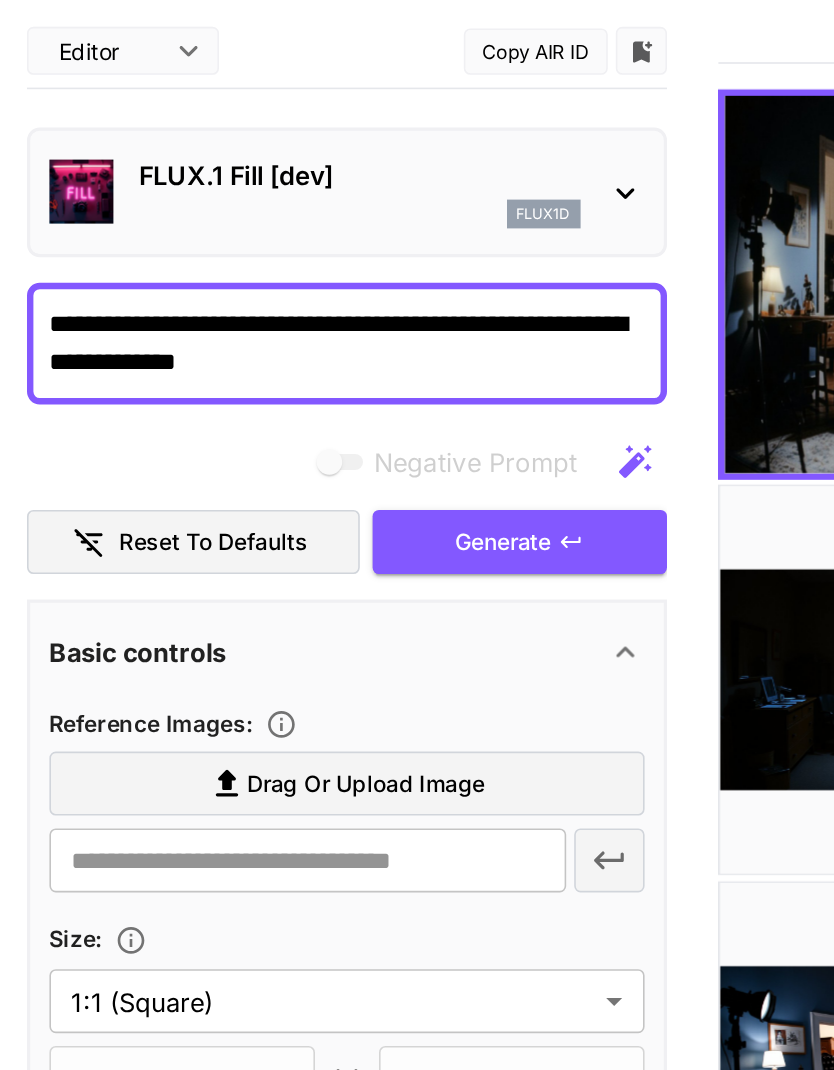 click on "**********" at bounding box center [217, 302] 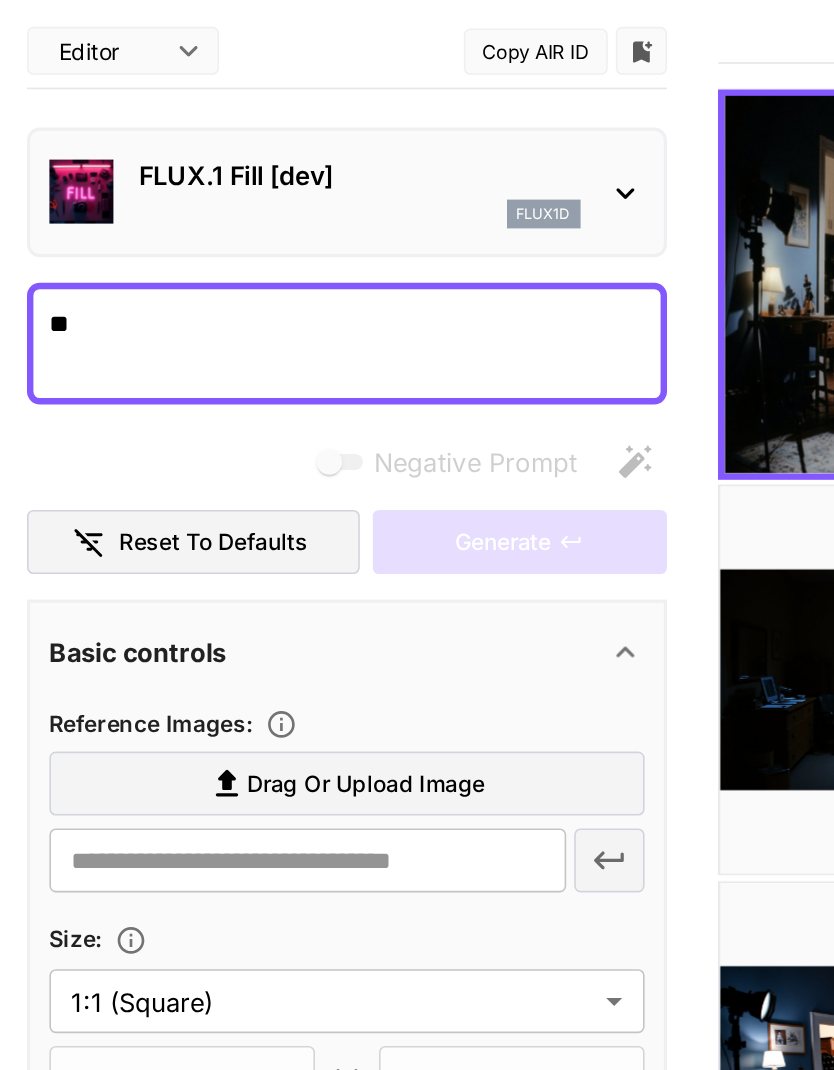 type on "*" 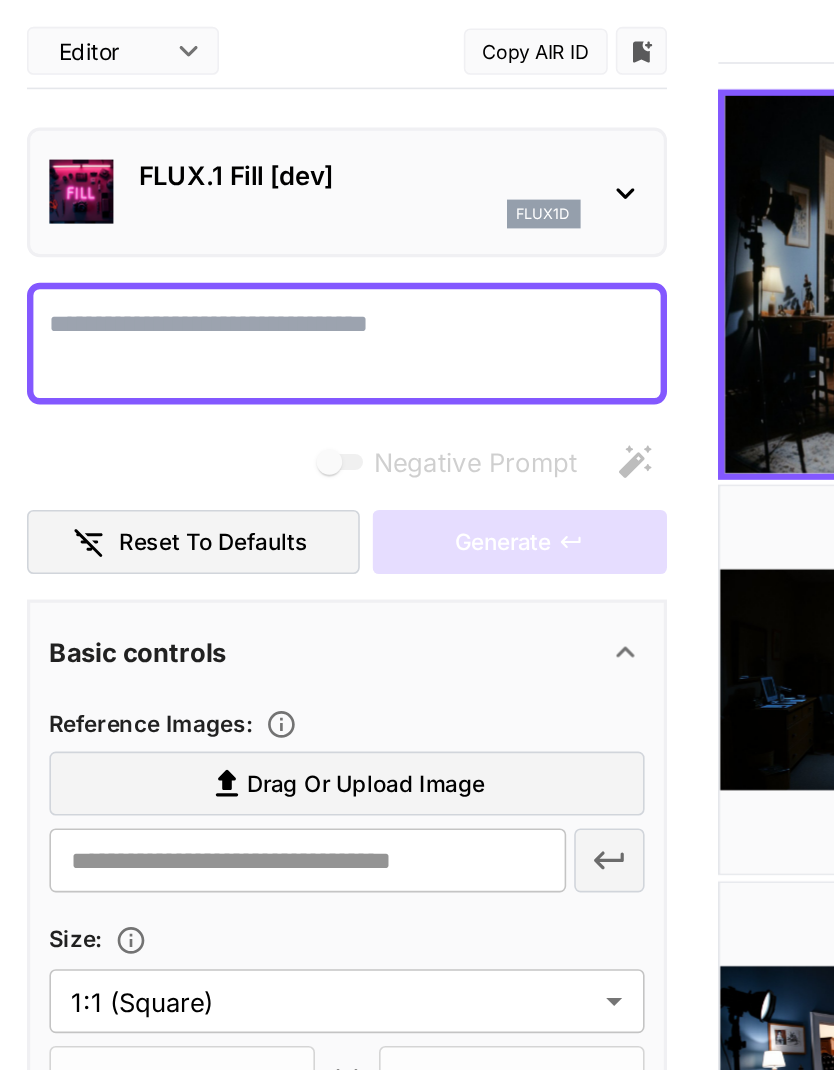 paste on "**********" 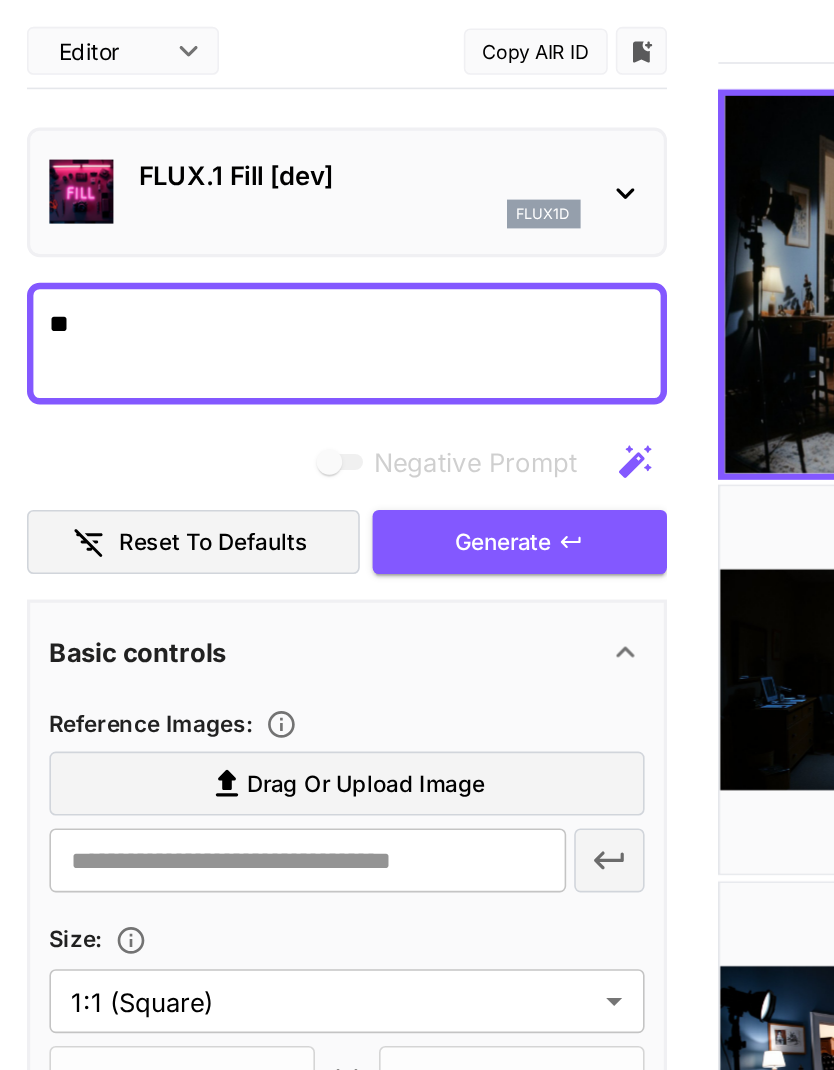 type on "*" 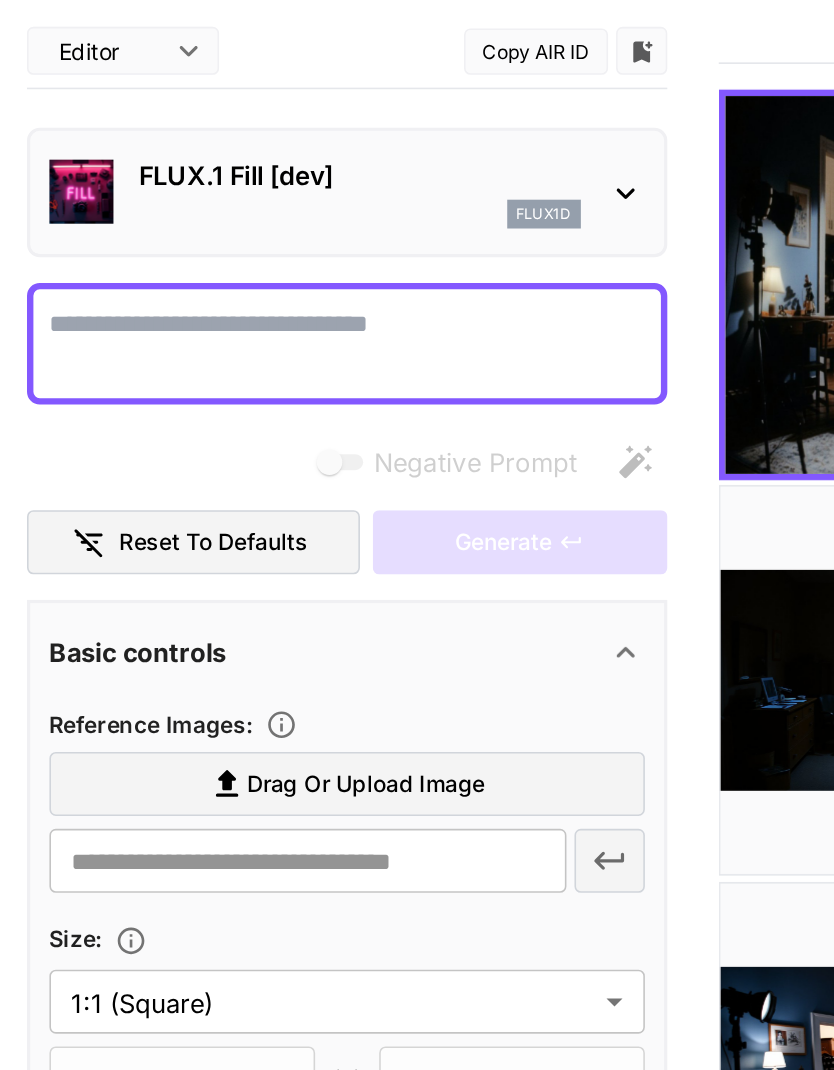 click on "Negative Prompt" at bounding box center (217, 302) 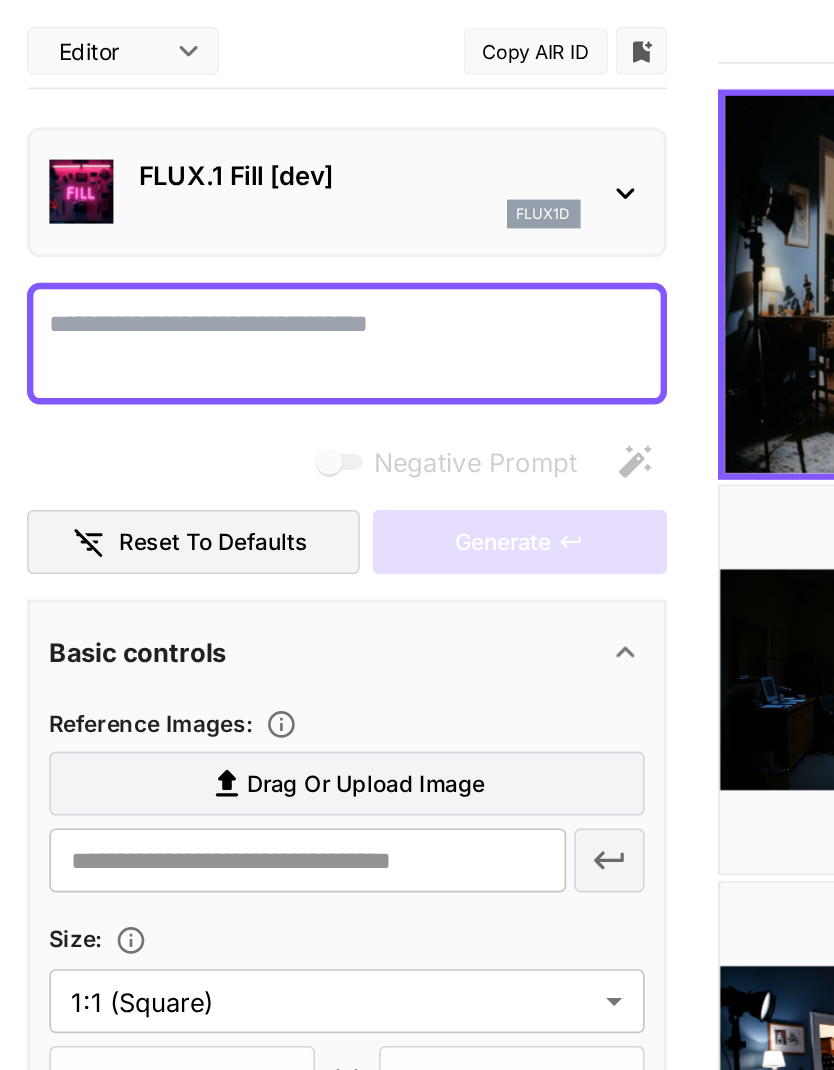 paste on "**********" 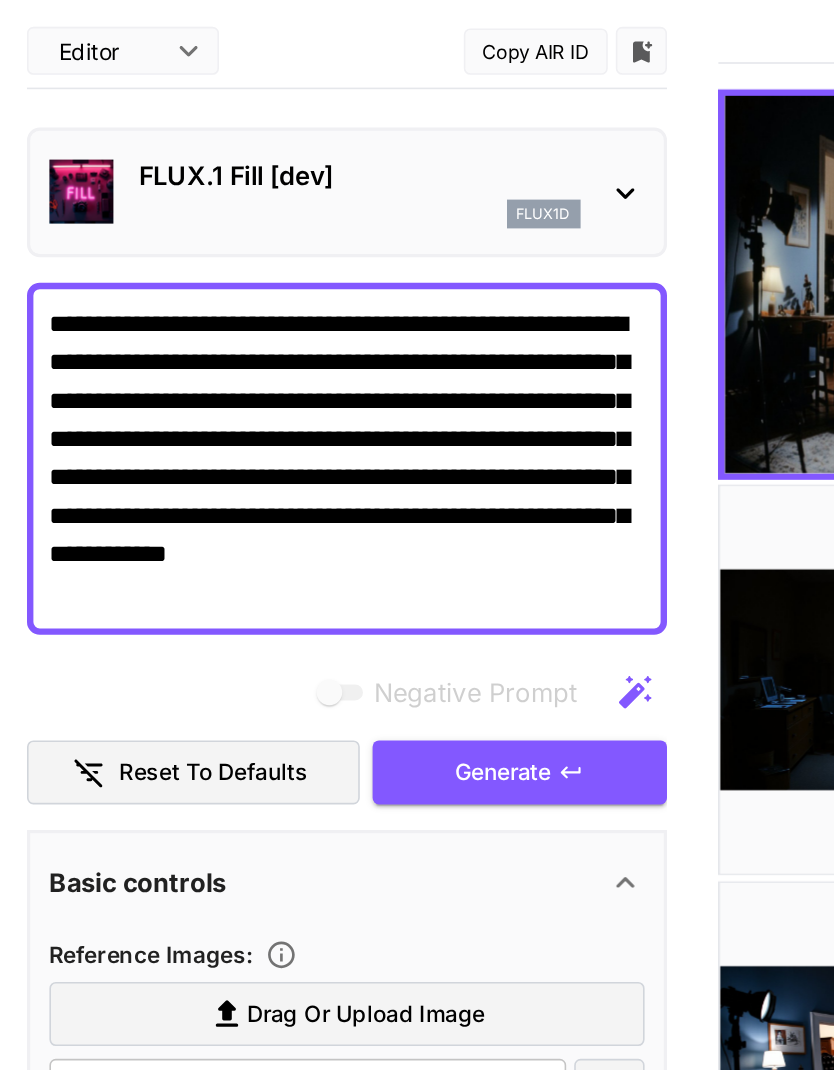 click on "**********" at bounding box center [217, 374] 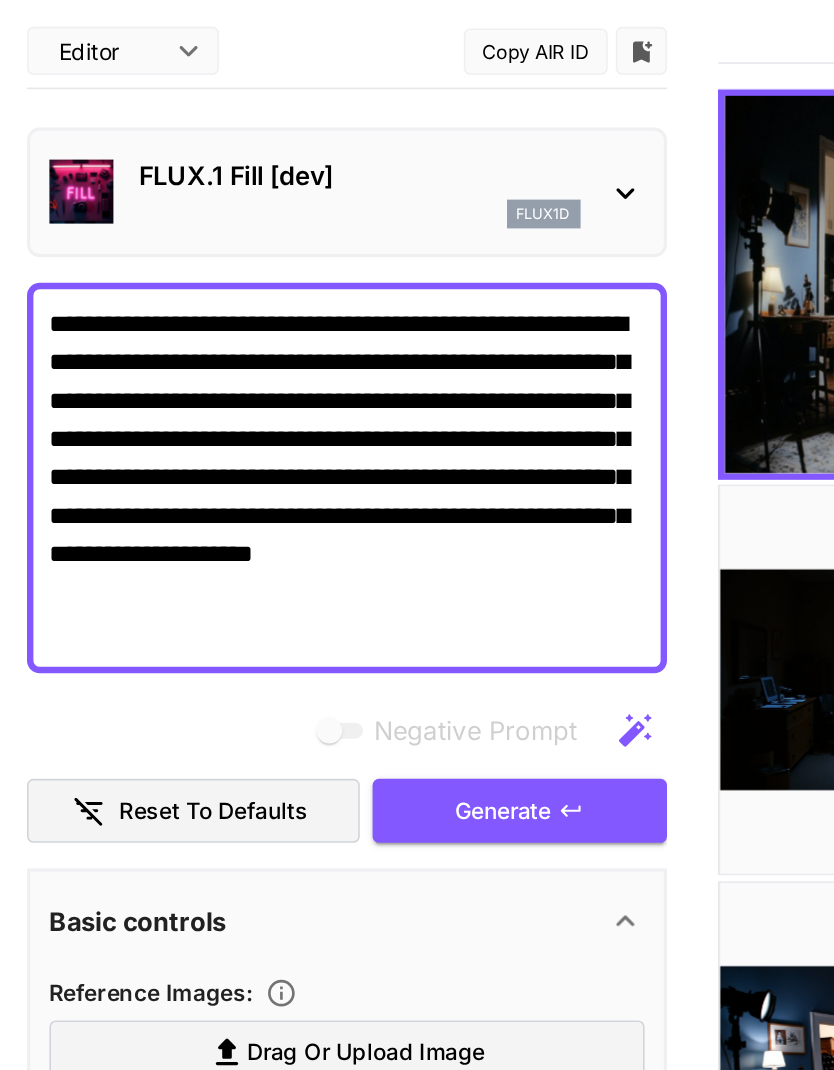 click on "**********" at bounding box center (217, 386) 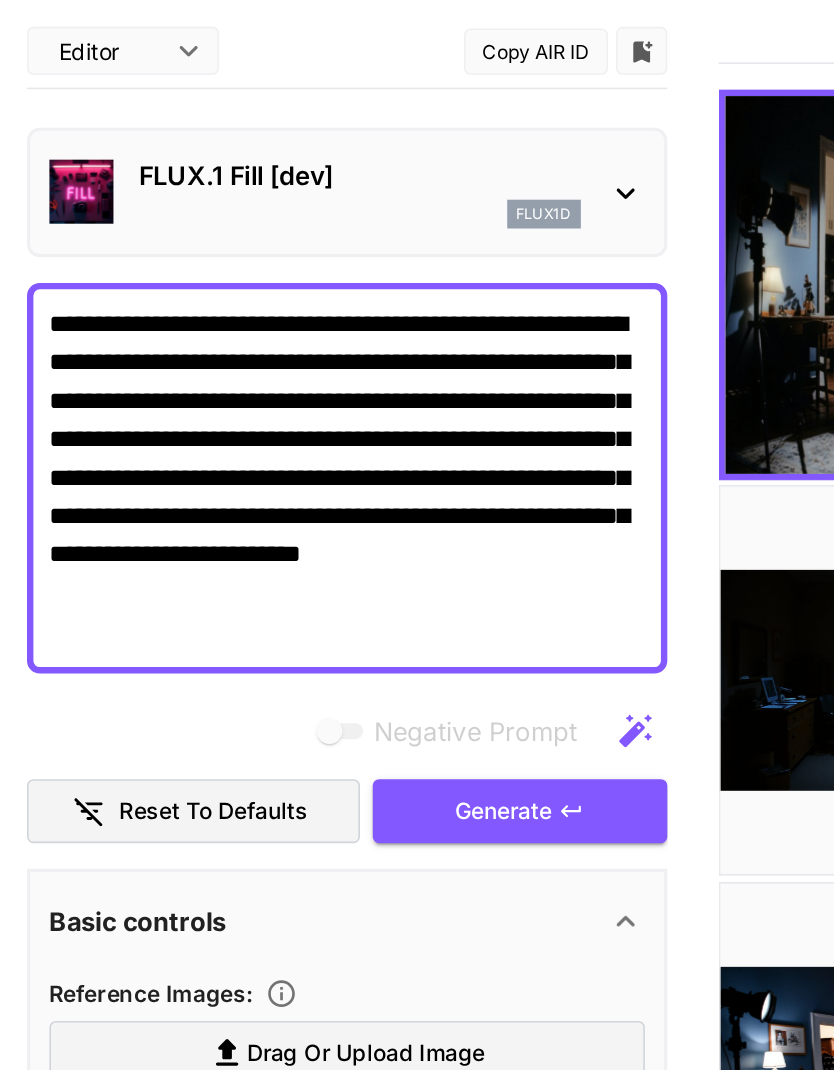 type on "**********" 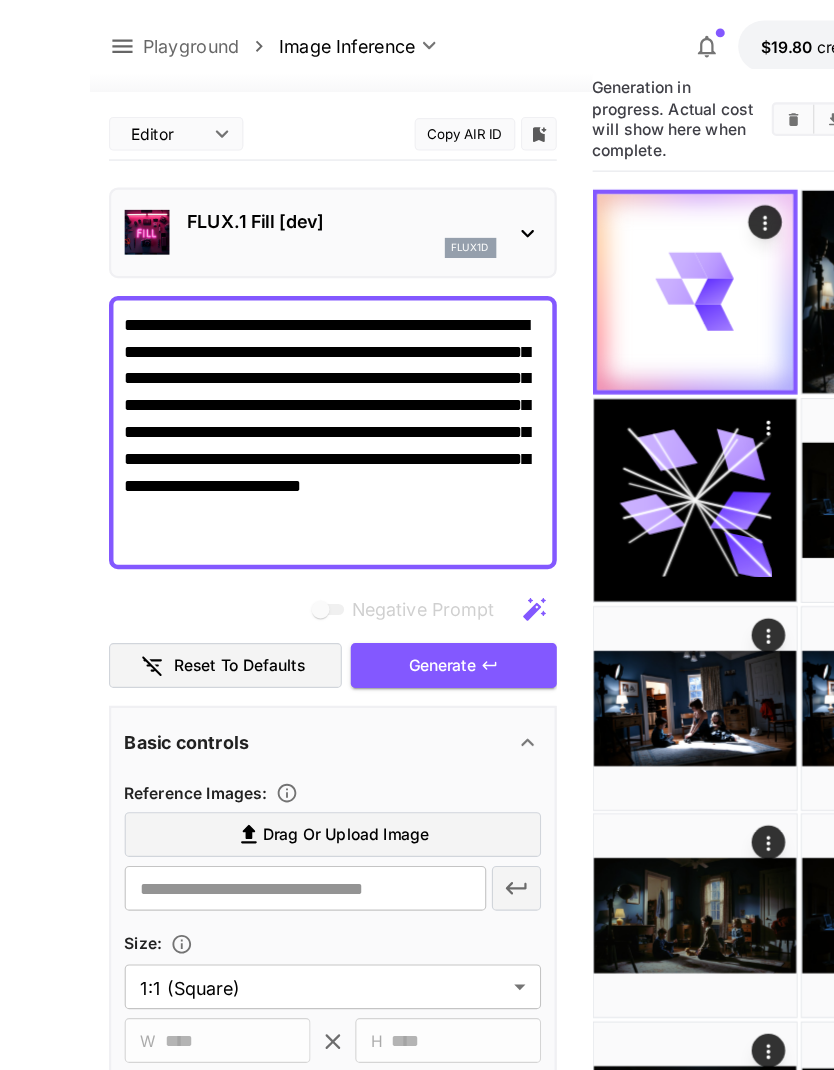 scroll, scrollTop: 0, scrollLeft: 0, axis: both 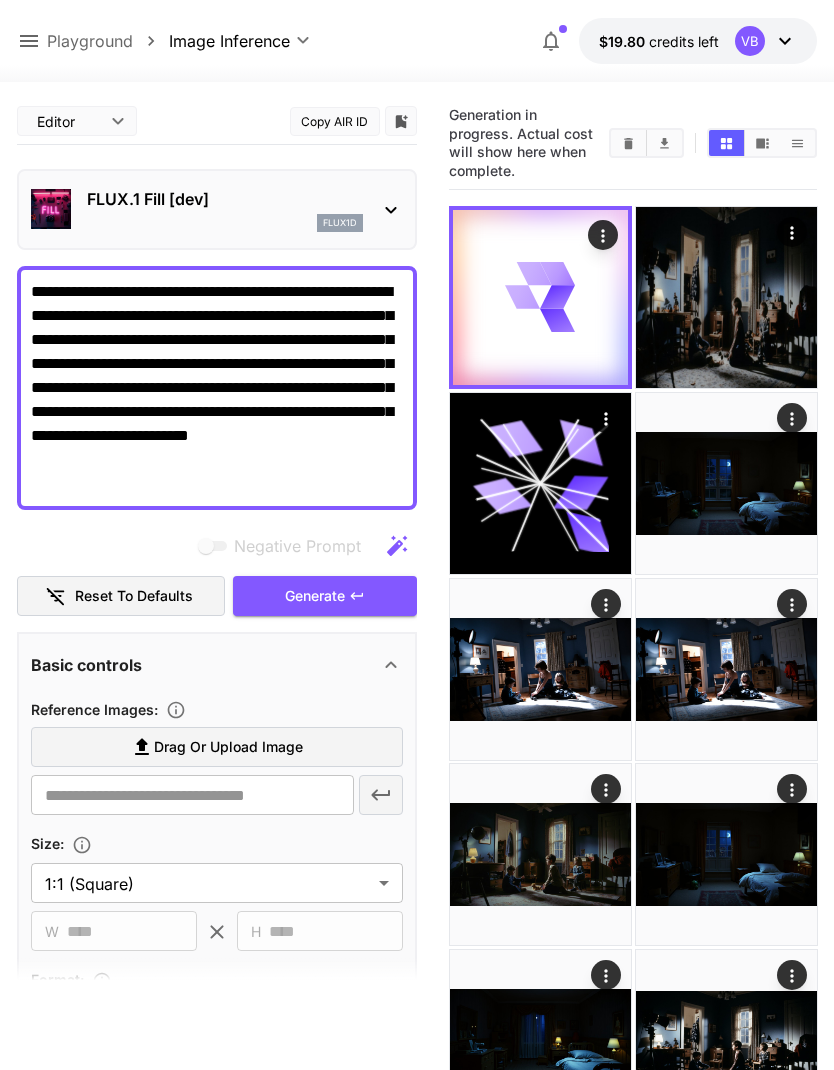 click on "**********" at bounding box center (417, 2176) 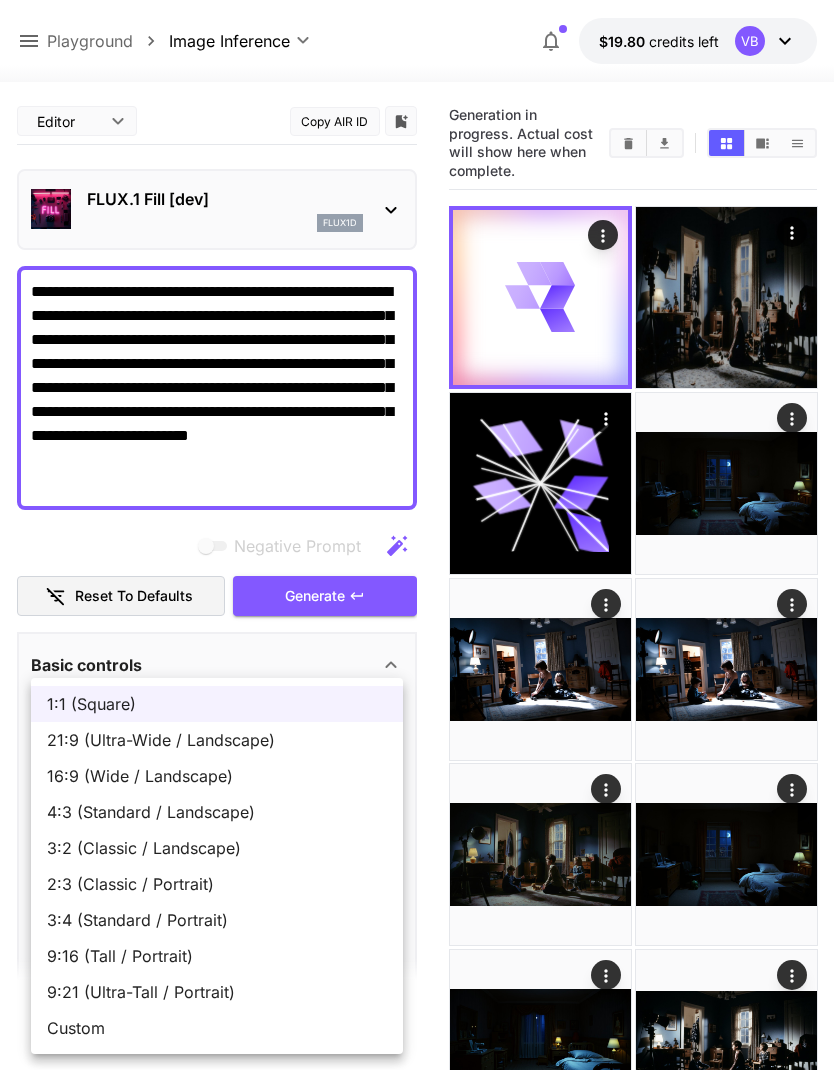 click on "16:9 (Wide / Landscape)" at bounding box center (217, 776) 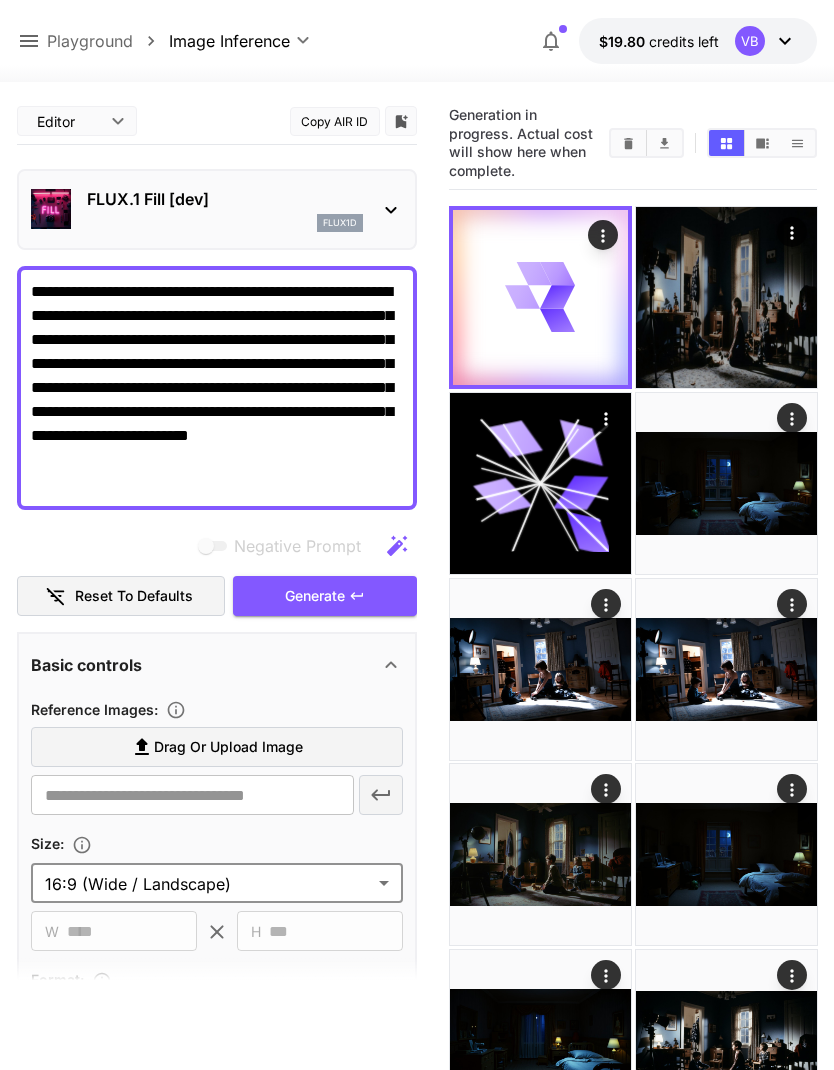 type on "**********" 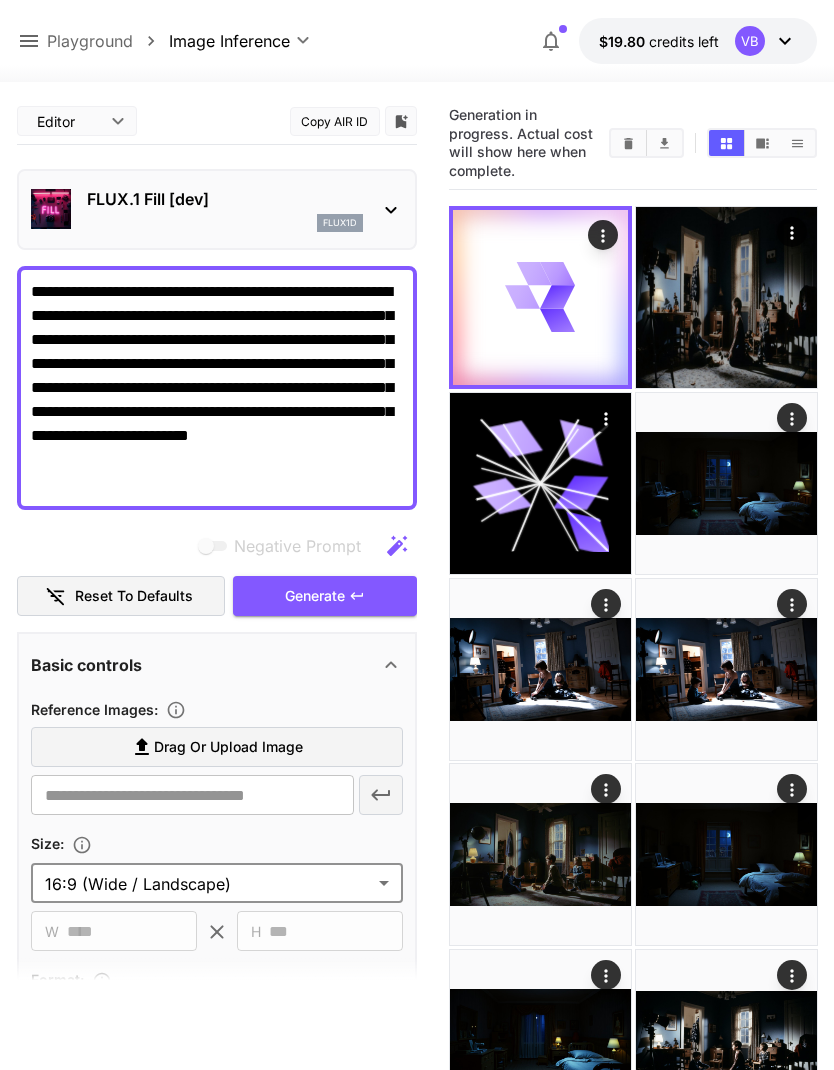 type on "****" 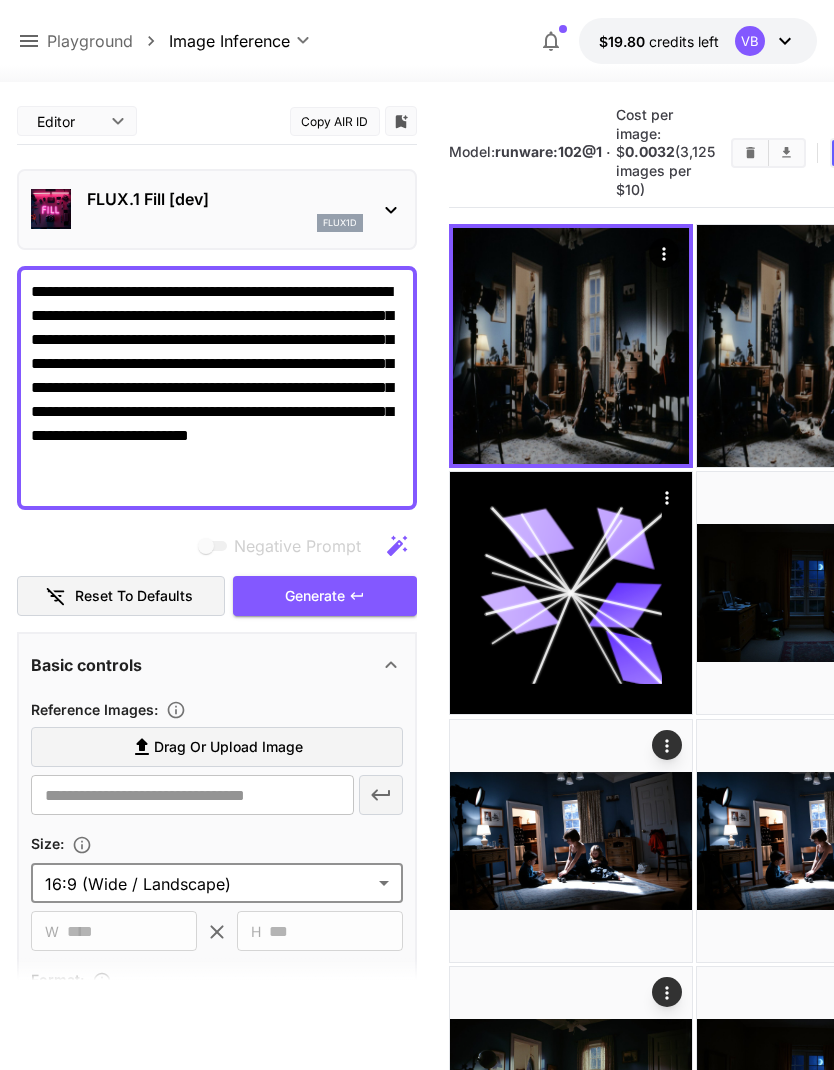 scroll, scrollTop: 0, scrollLeft: 0, axis: both 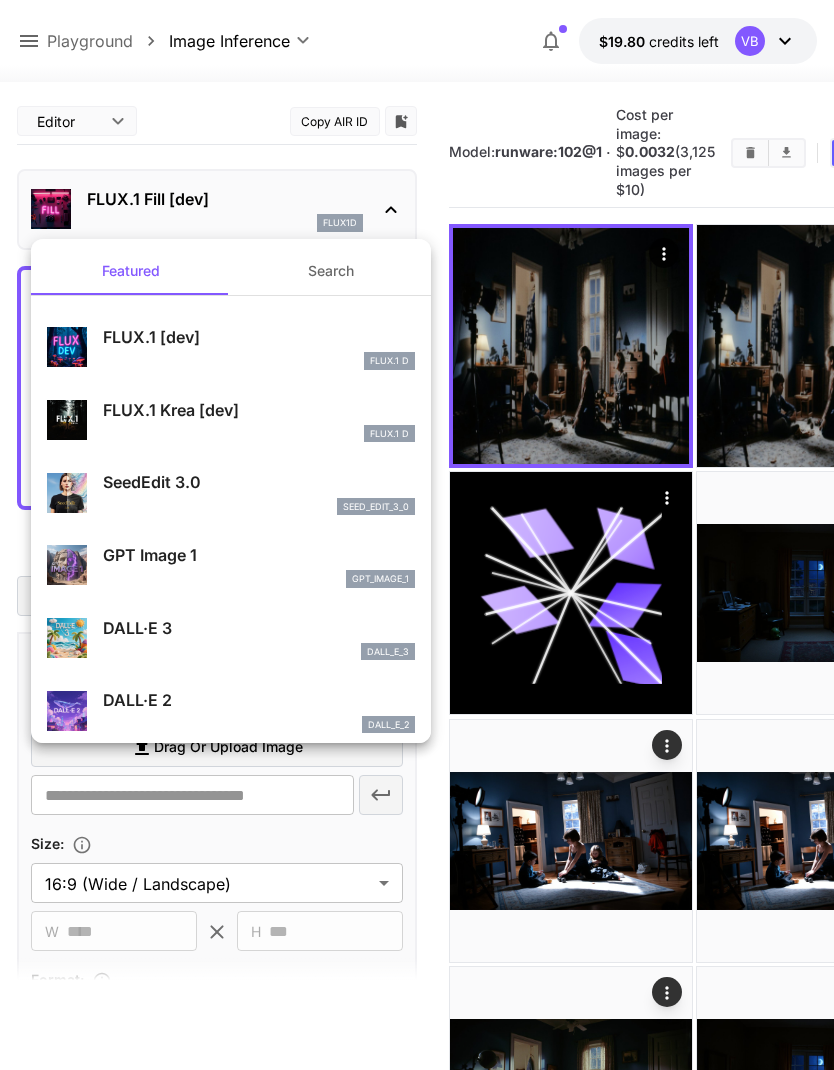 click on "FLUX.1 [dev]" at bounding box center [259, 337] 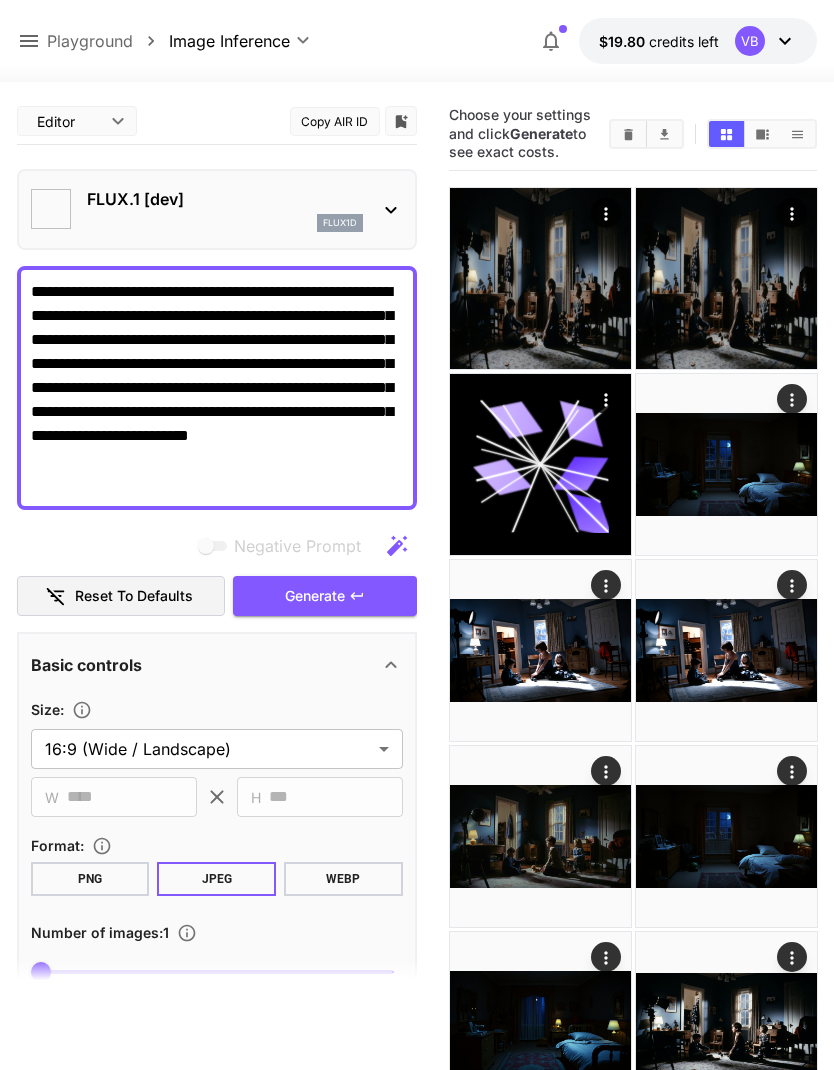 type on "**" 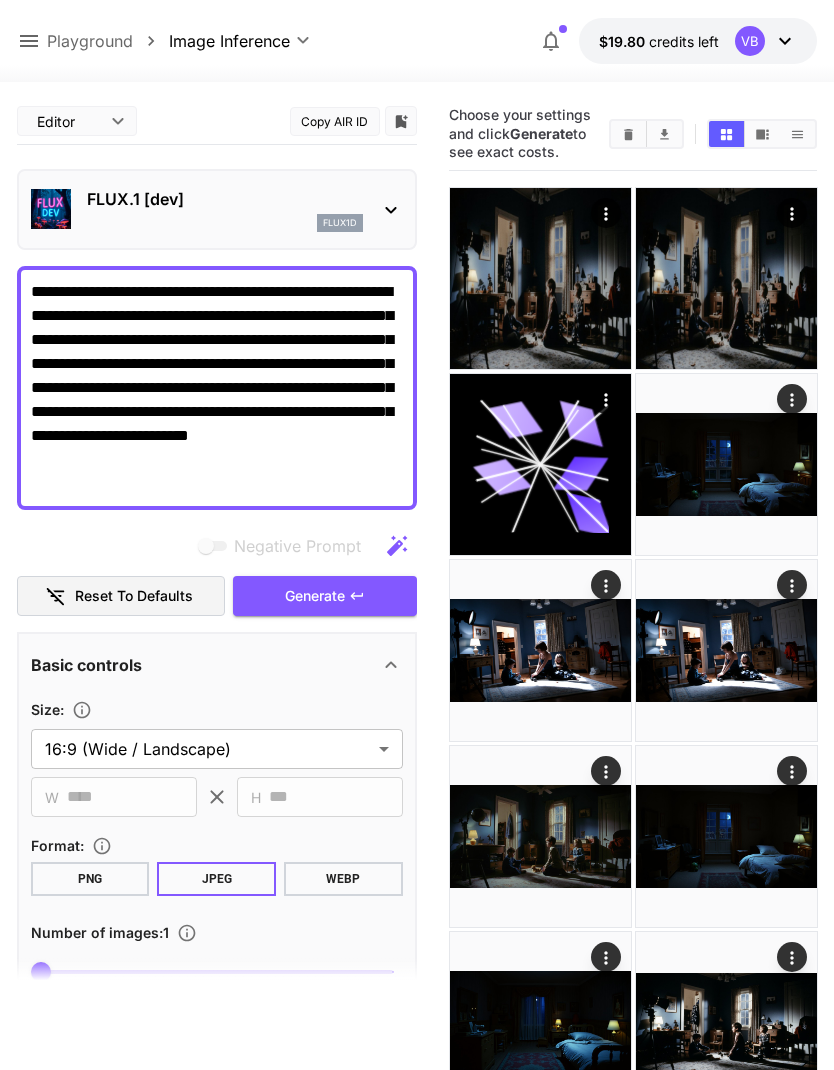 click on "Generate" at bounding box center [325, 596] 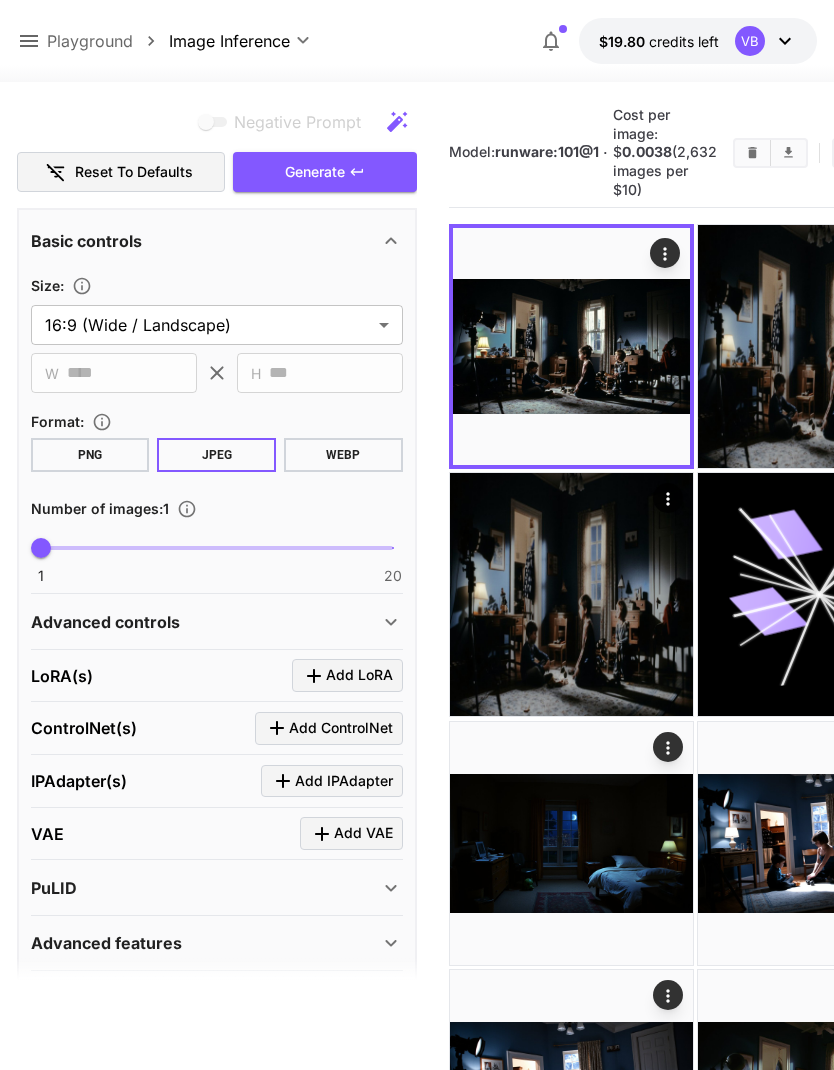 scroll, scrollTop: 423, scrollLeft: 0, axis: vertical 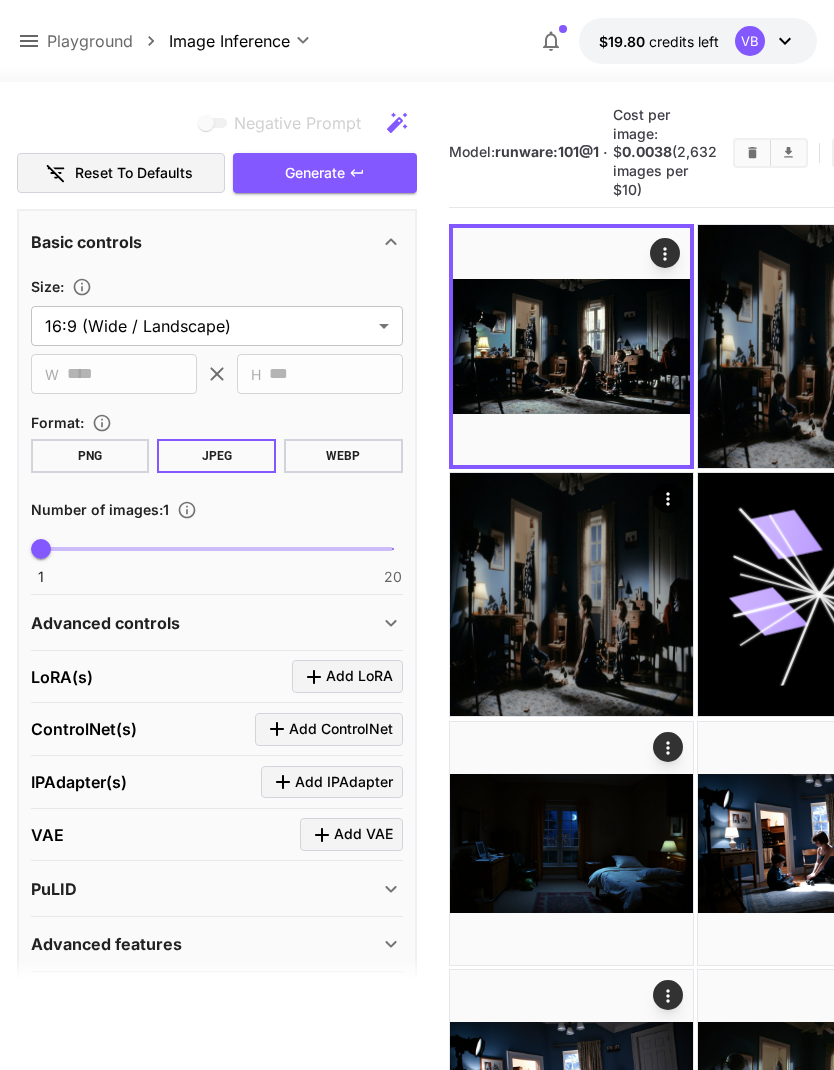 click 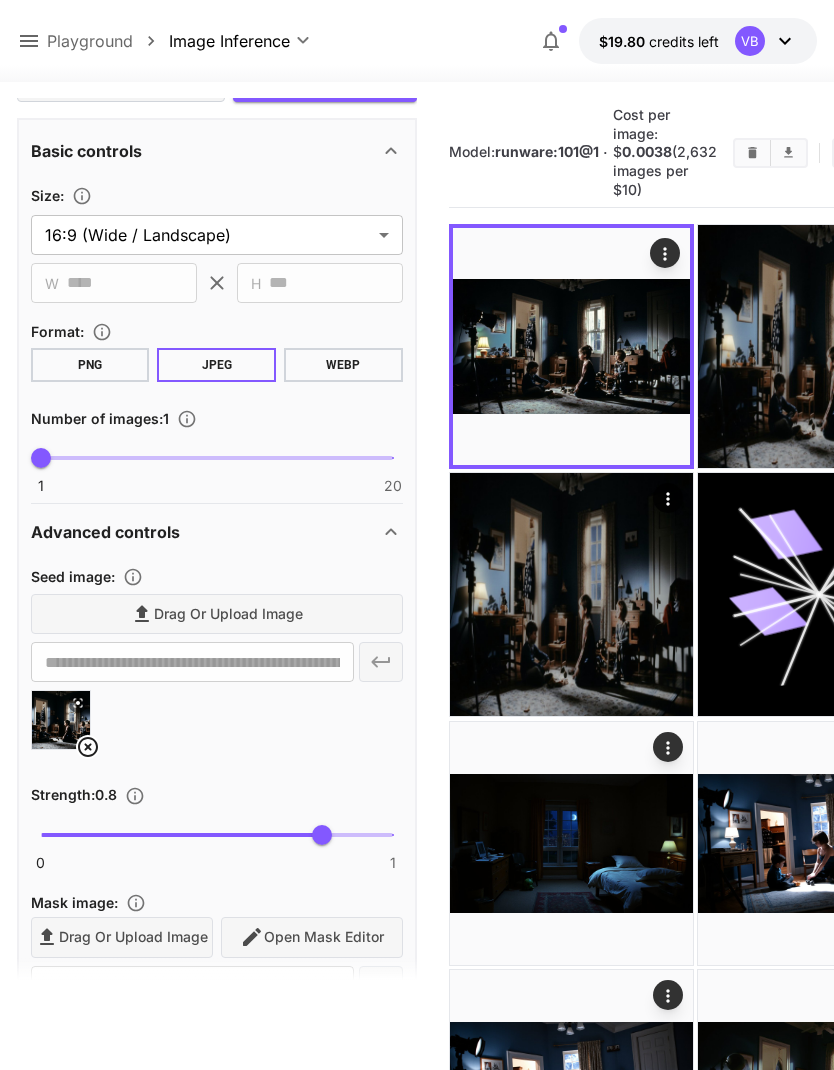 scroll, scrollTop: 538, scrollLeft: 0, axis: vertical 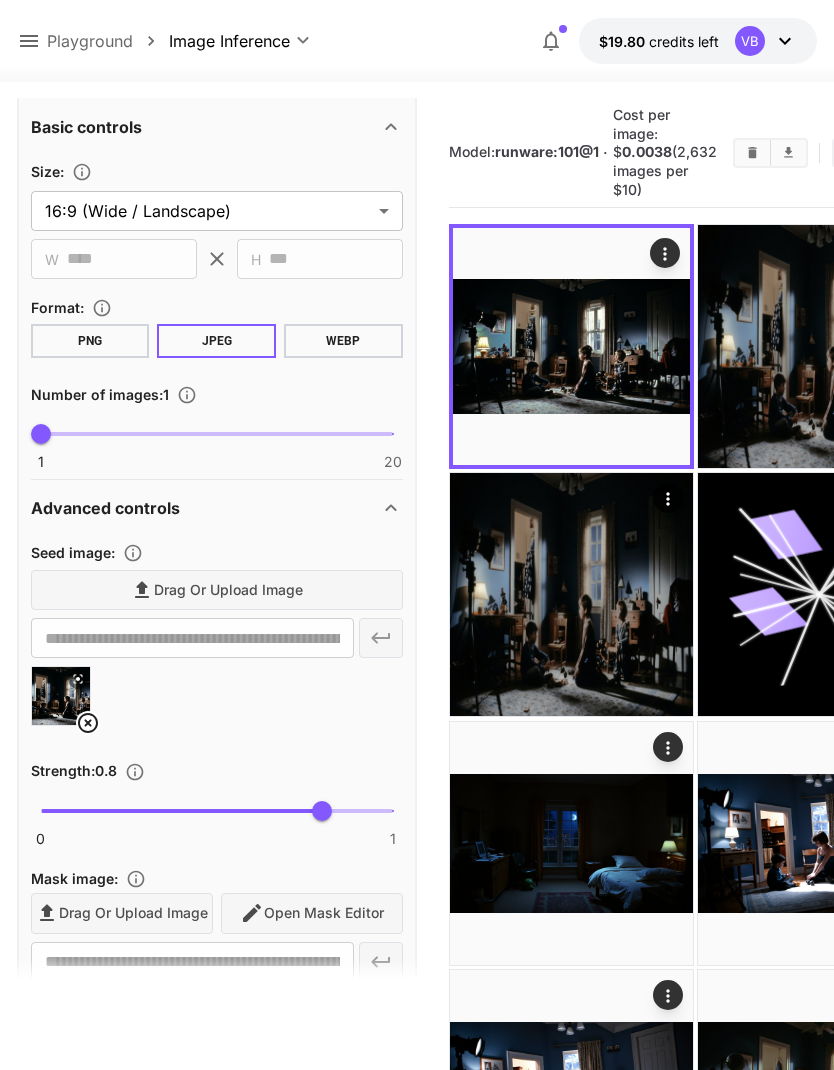 click 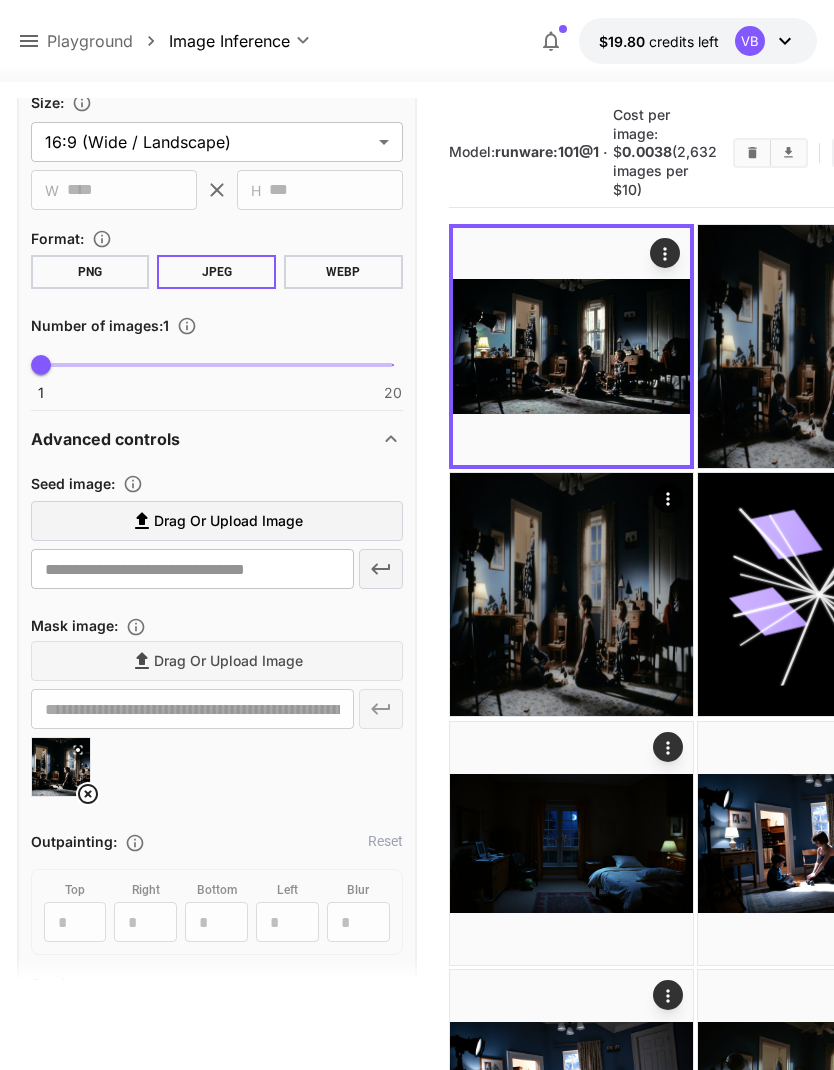 scroll, scrollTop: 611, scrollLeft: 0, axis: vertical 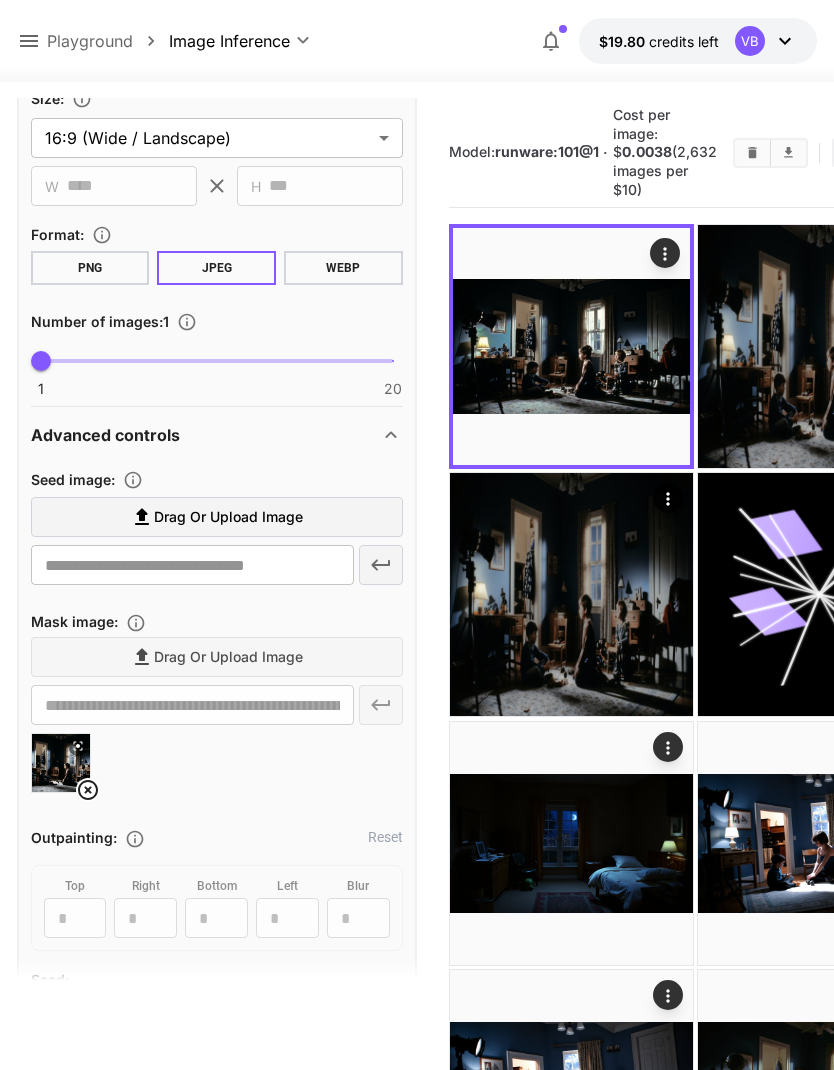 click 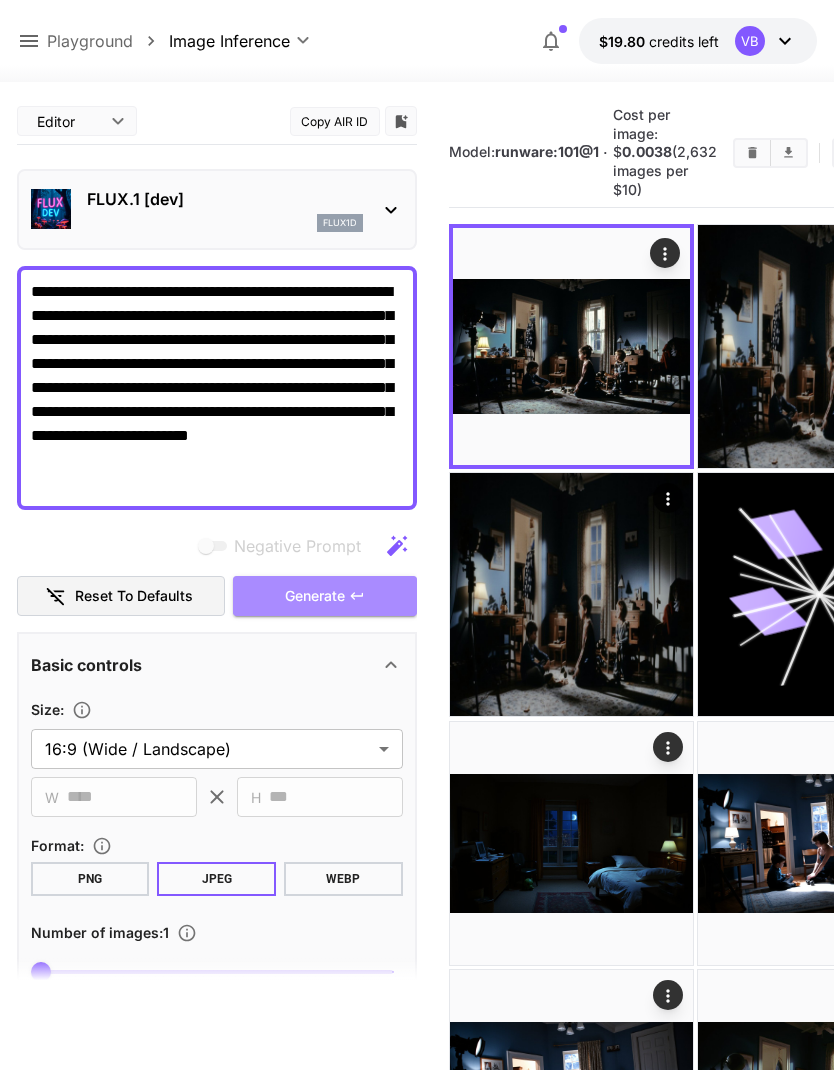 scroll, scrollTop: 0, scrollLeft: 0, axis: both 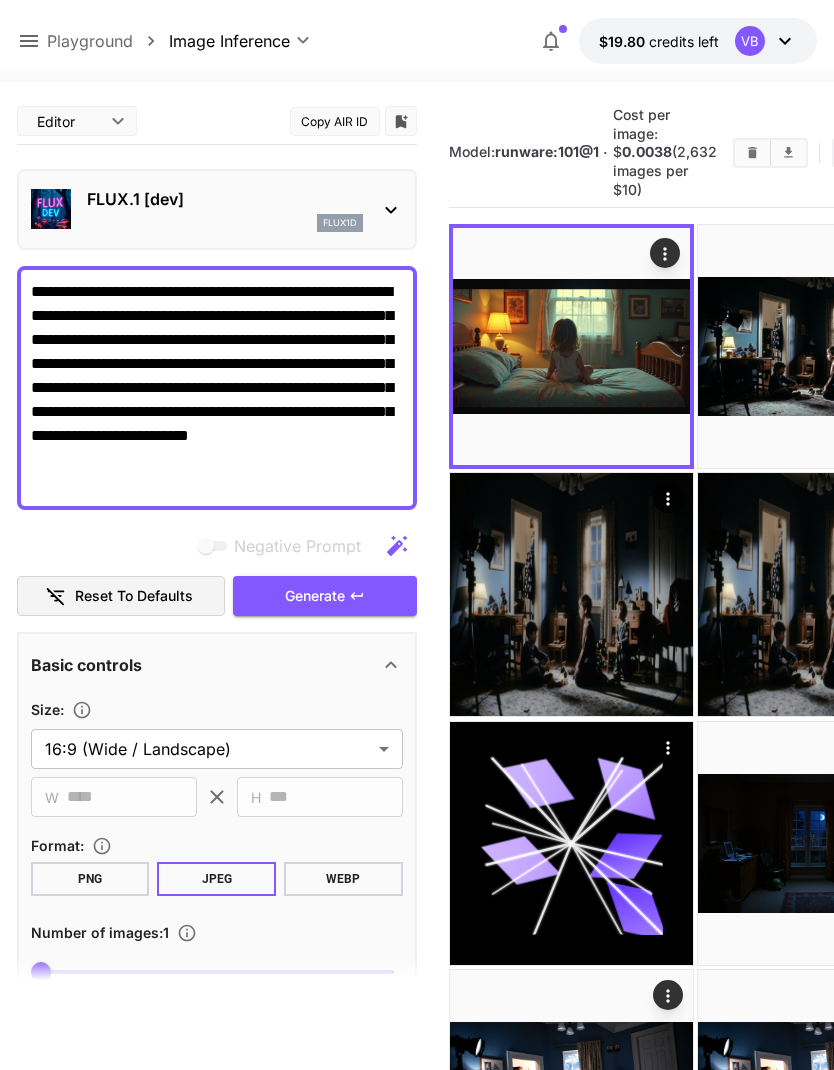 click 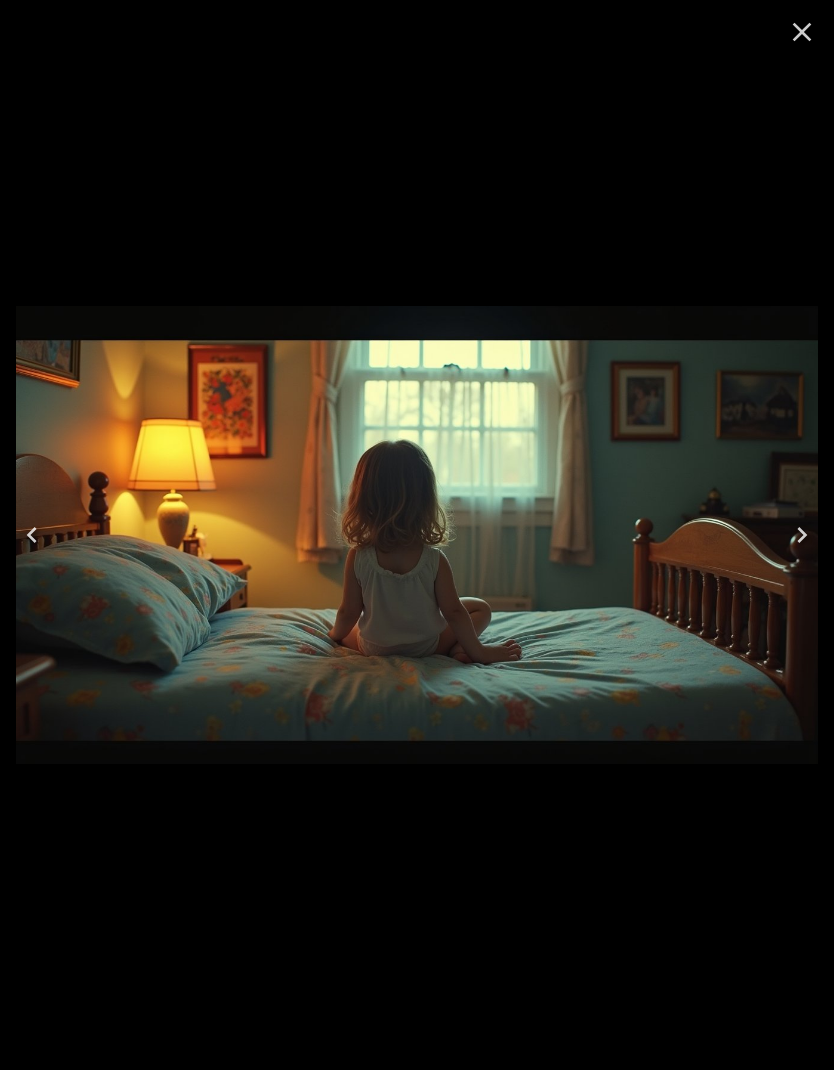 click 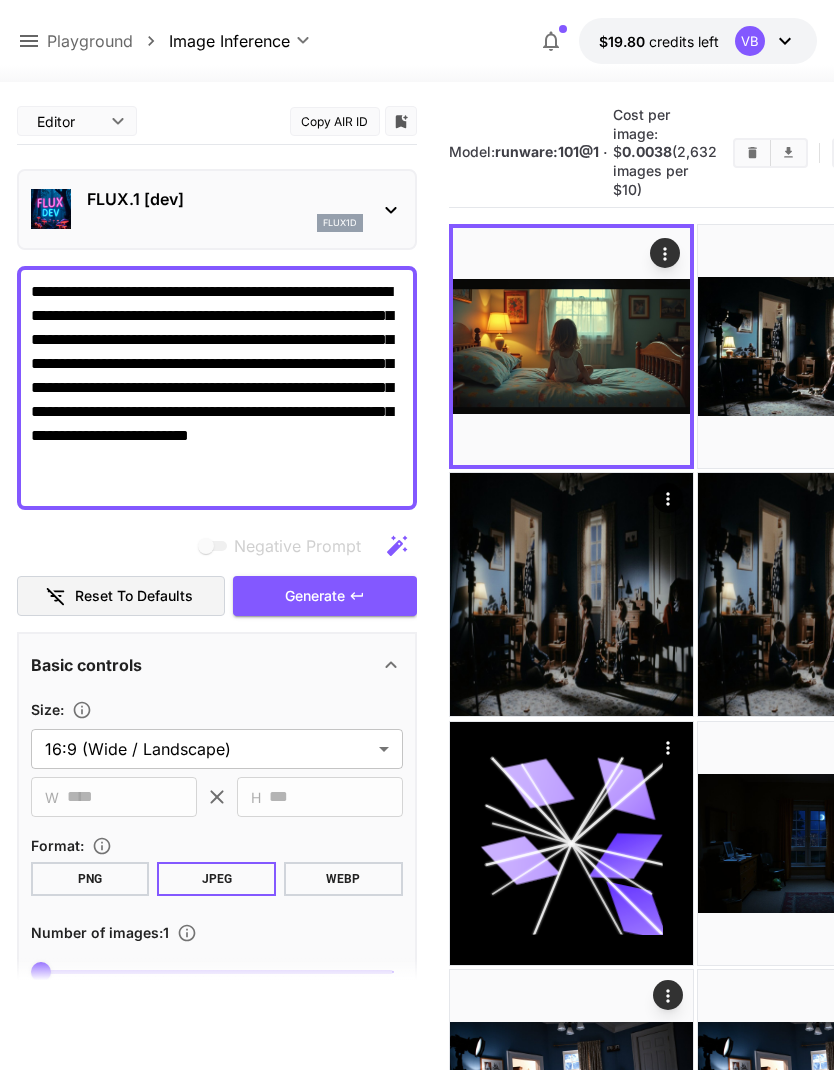 click on "**********" at bounding box center (217, 388) 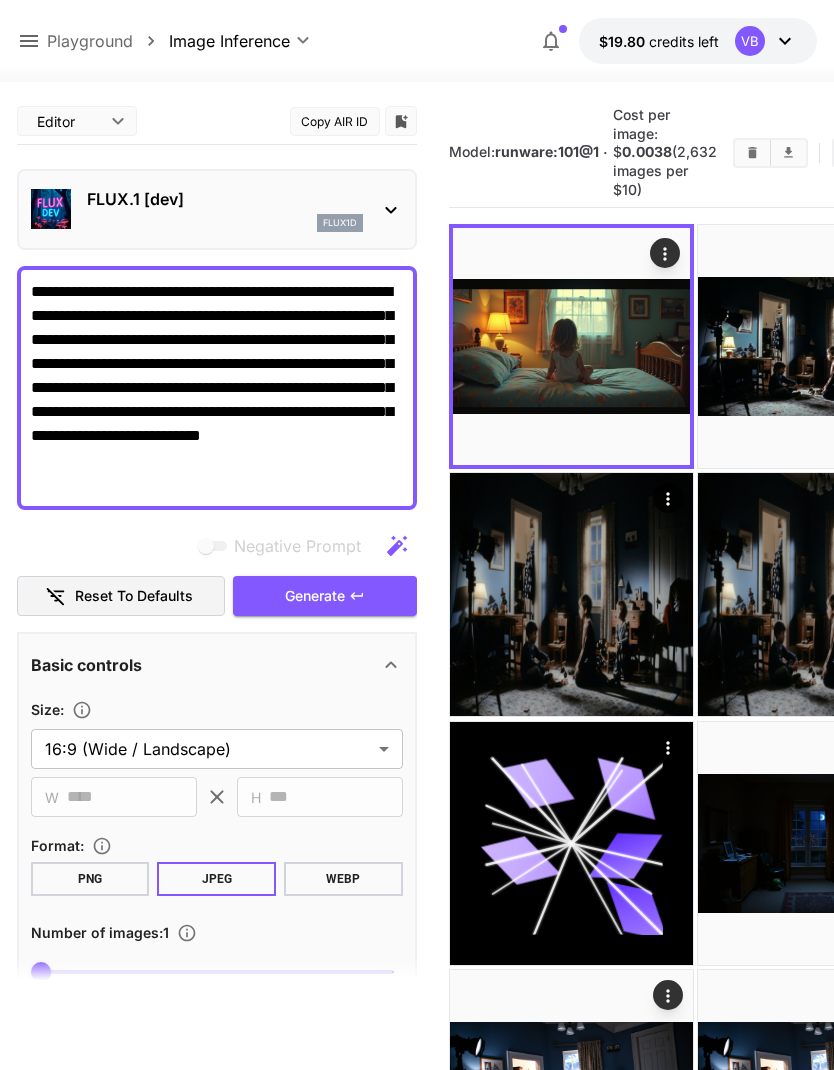 click on "Generate" at bounding box center (325, 596) 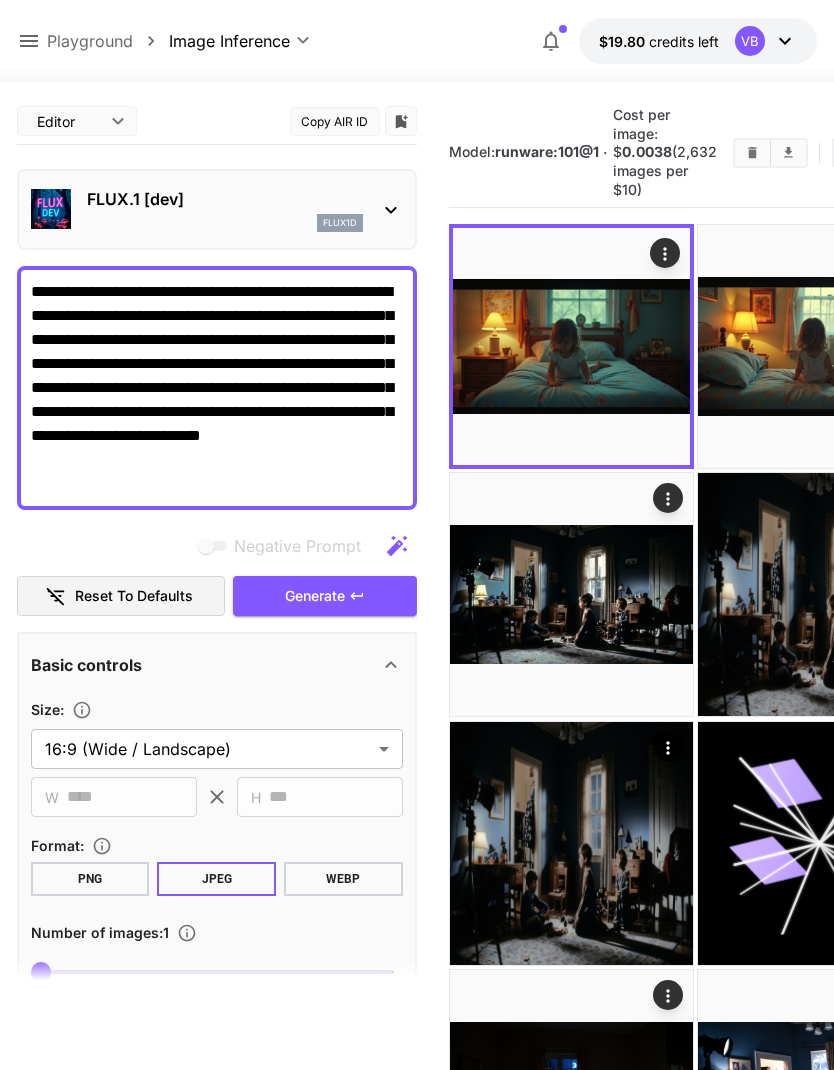 click on "**********" at bounding box center (217, 388) 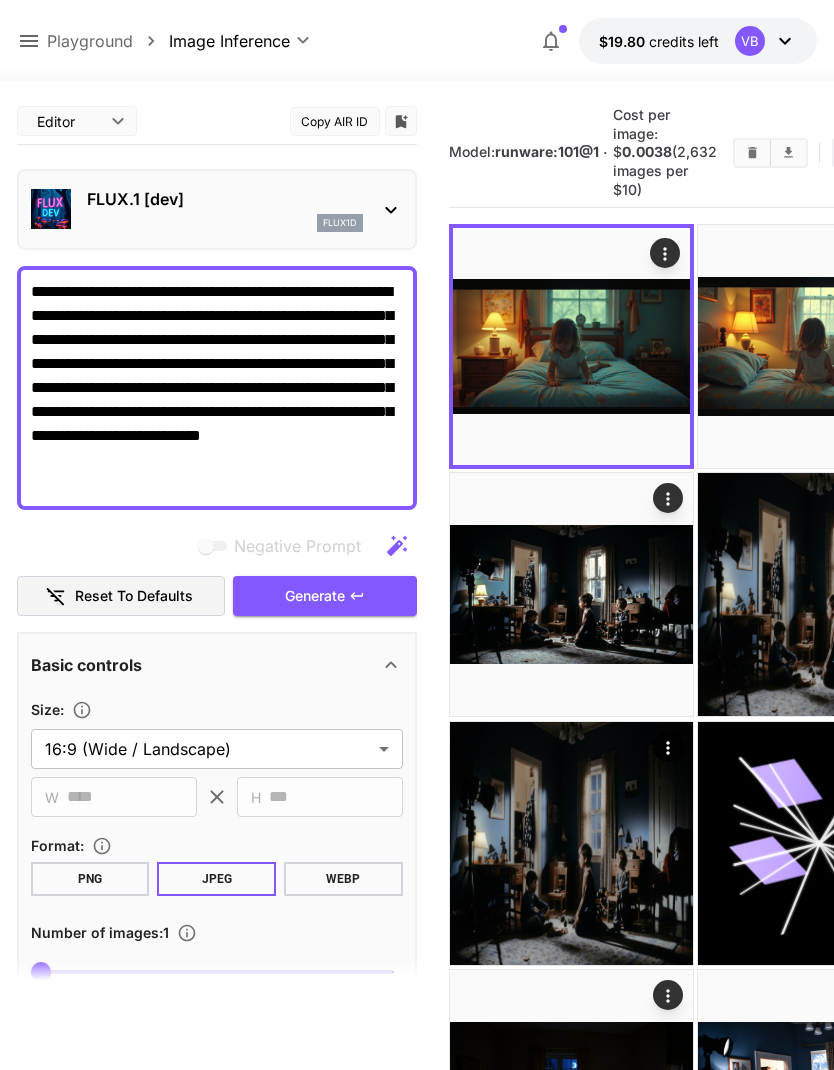 click on "**********" at bounding box center (217, 388) 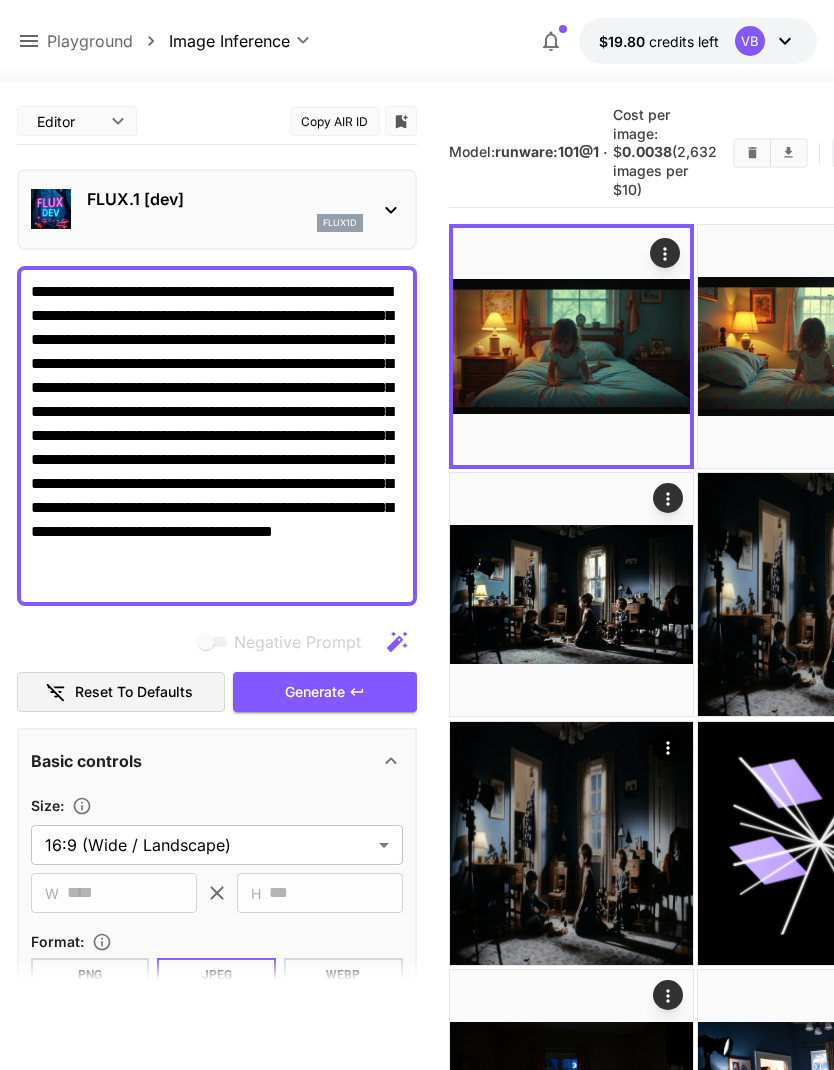 click on "Generate" at bounding box center (325, 692) 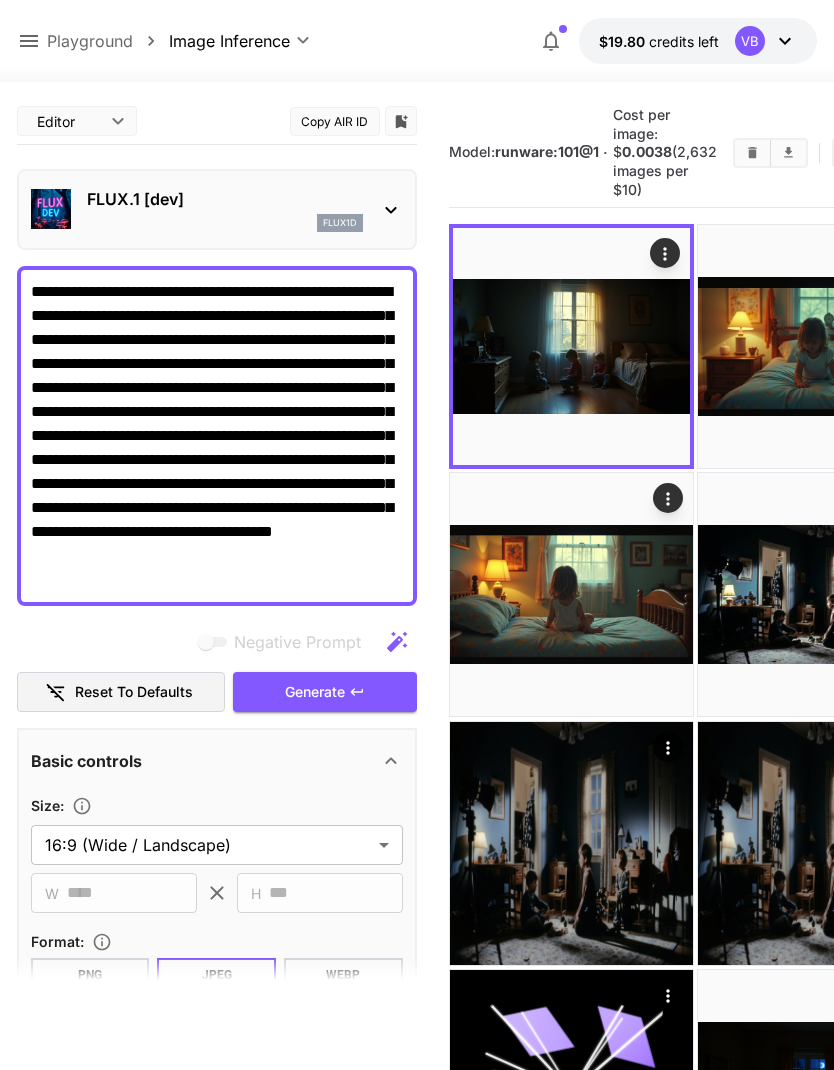 click 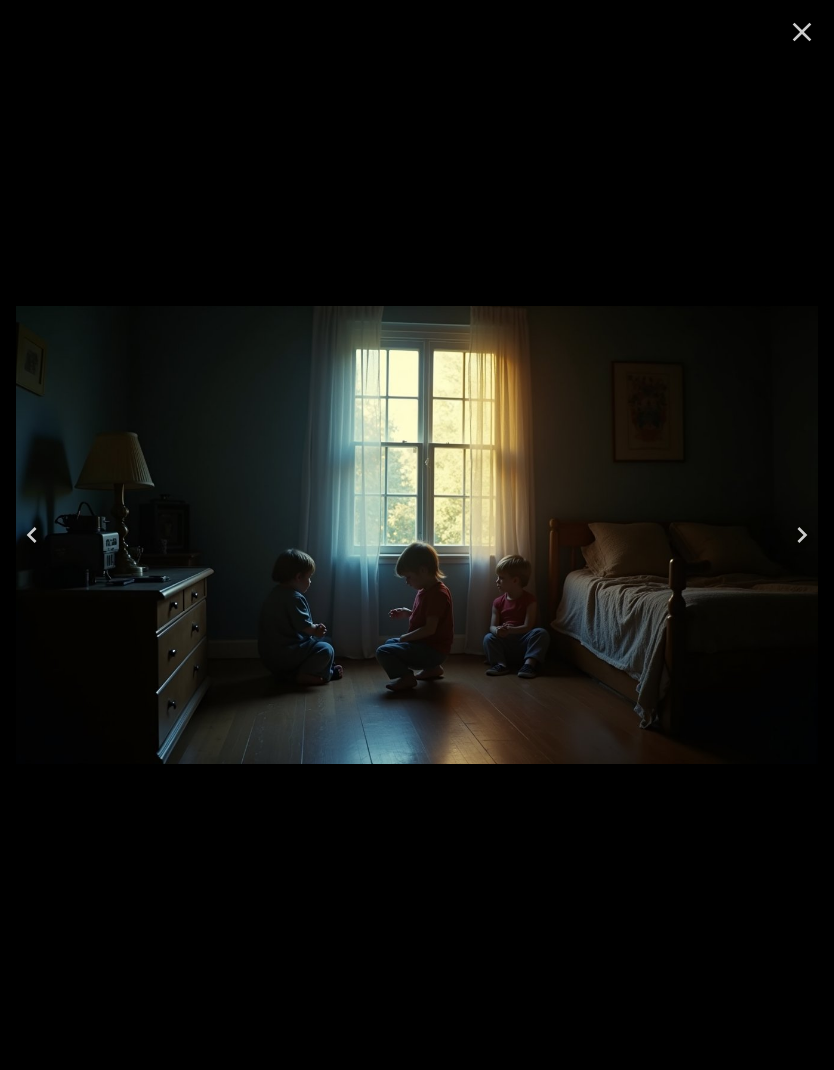 click 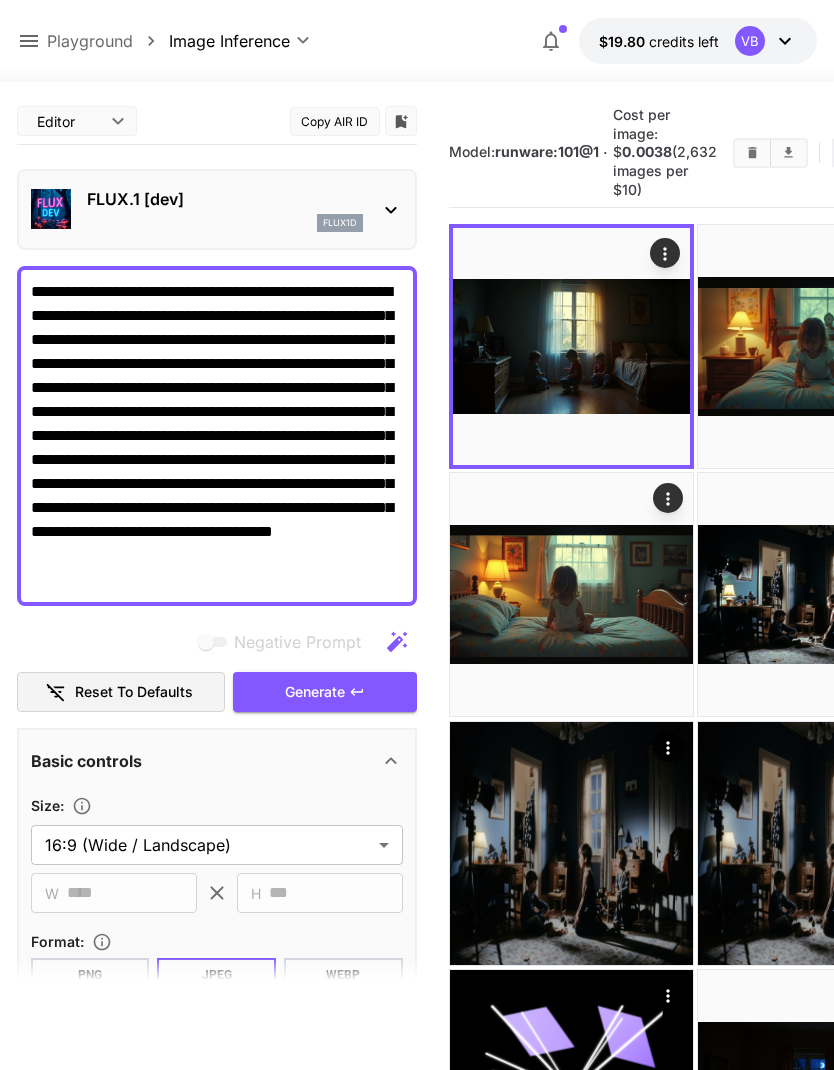 click on "**********" at bounding box center (217, 436) 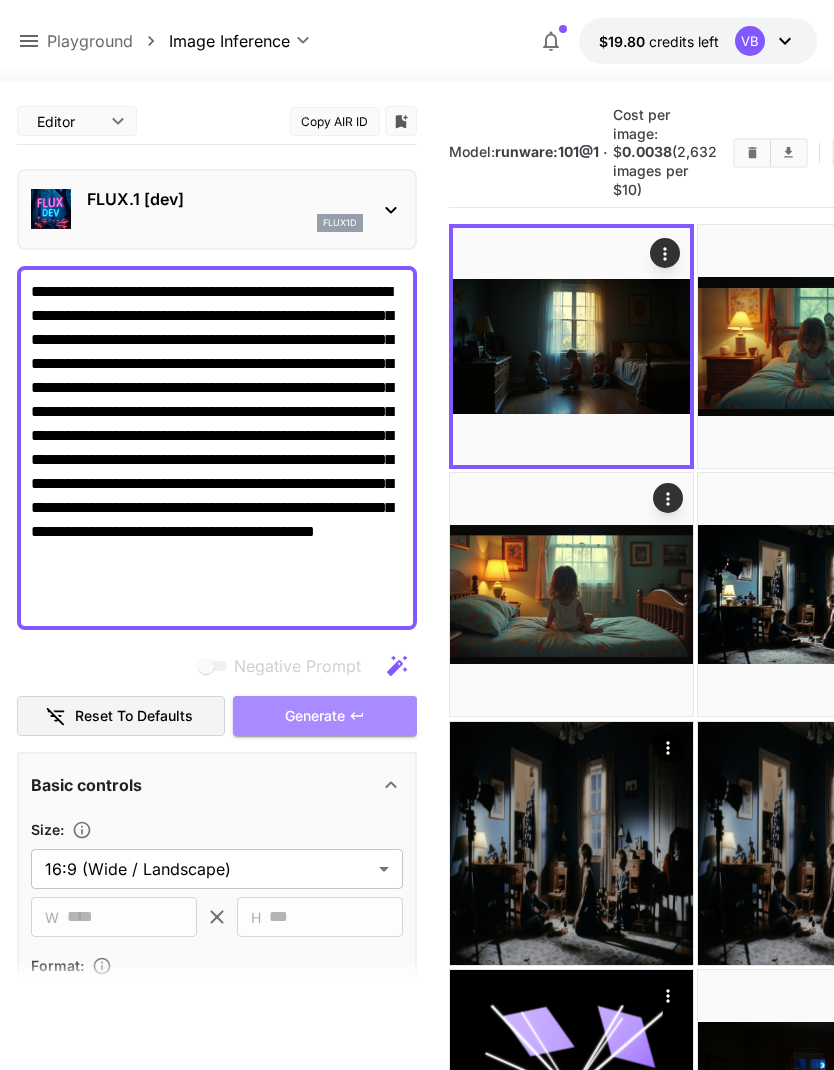 type on "**********" 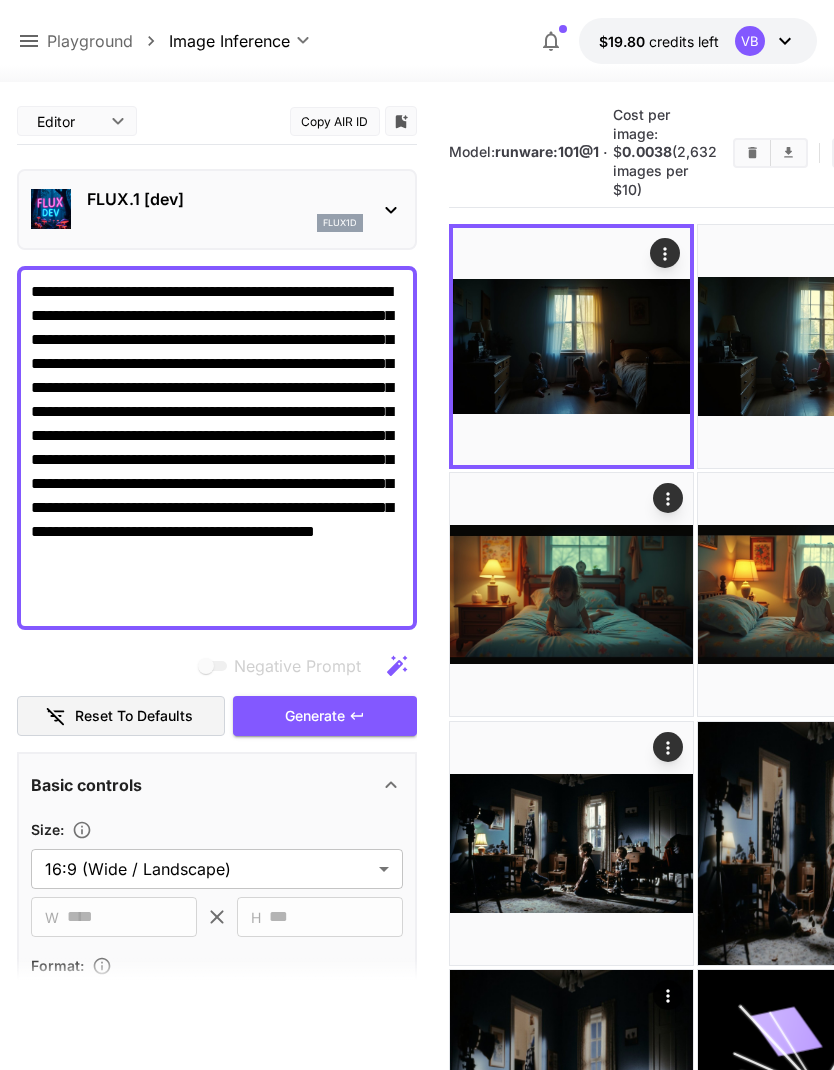click on "FLUX.1 [dev] flux1d" at bounding box center (217, 209) 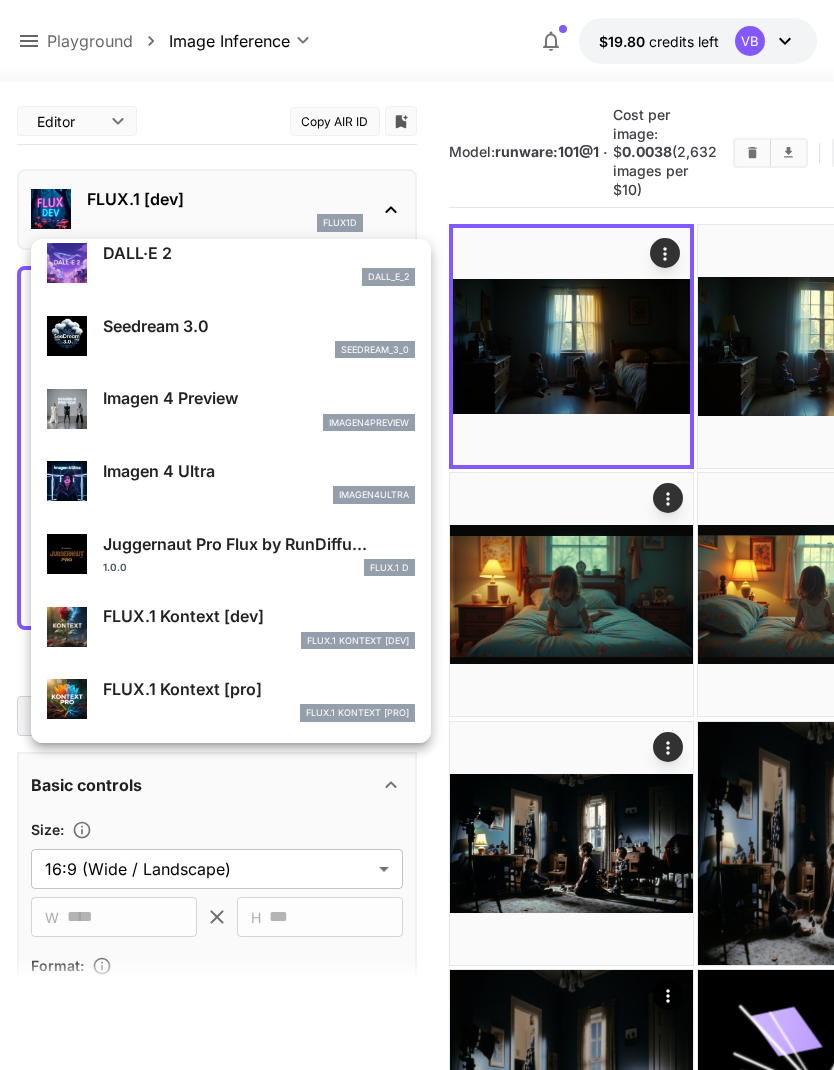 scroll, scrollTop: 445, scrollLeft: 0, axis: vertical 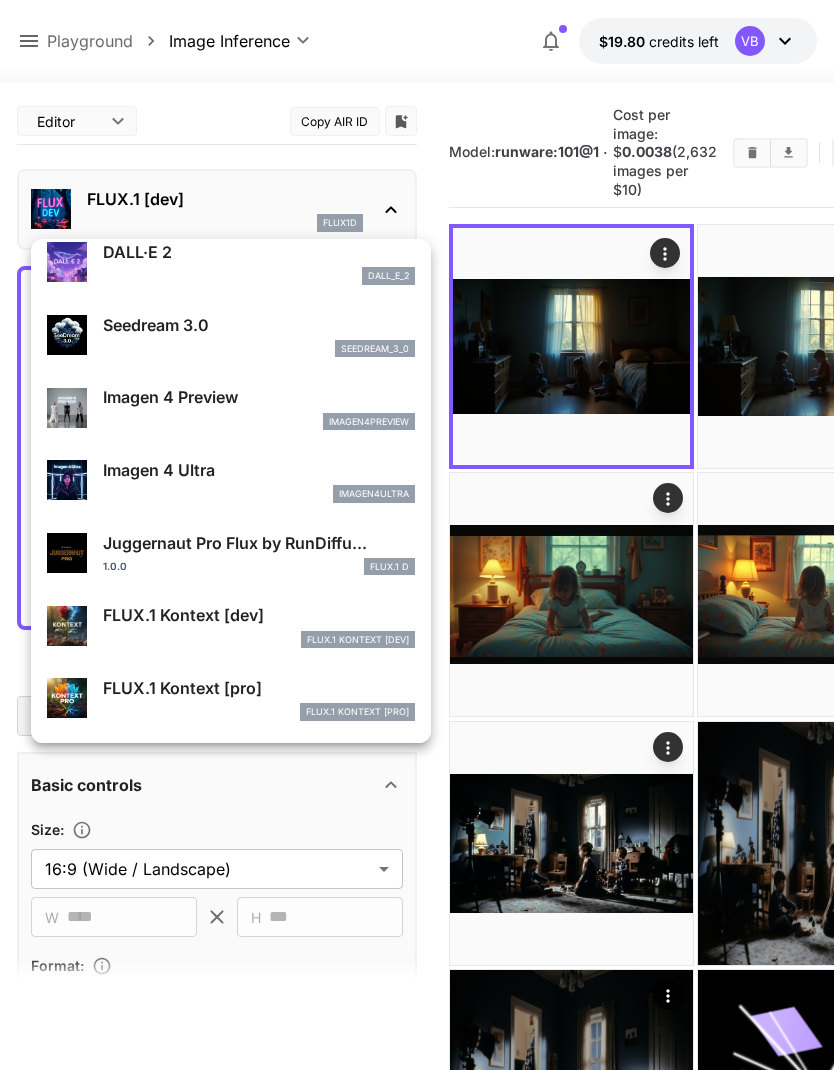 click on "Juggernaut Pro Flux by RunDiffu..." at bounding box center [259, 543] 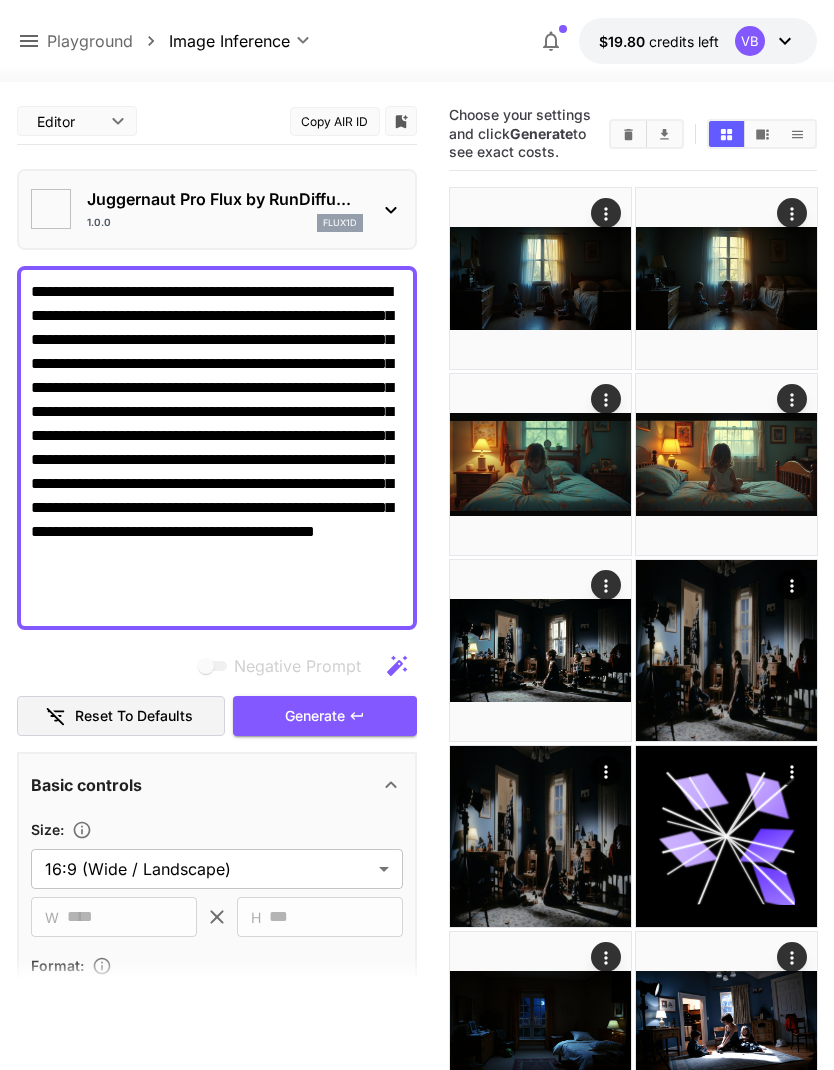 type on "**" 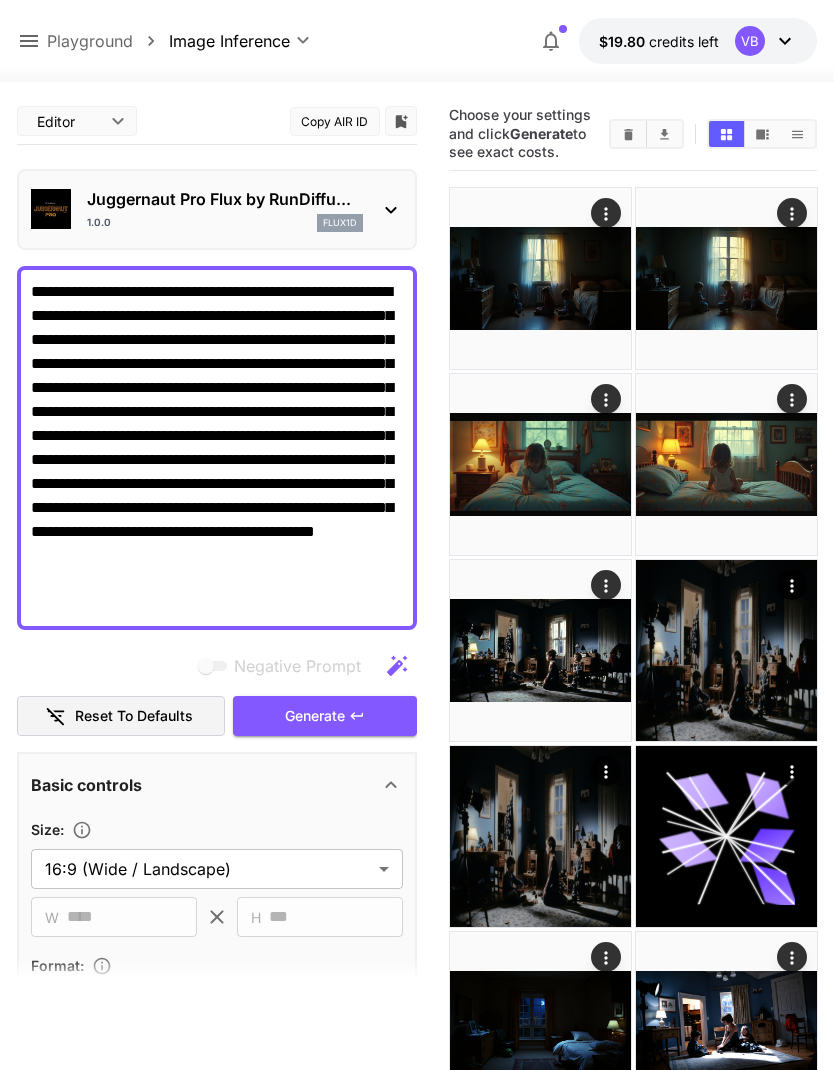 click on "Generate" at bounding box center (325, 716) 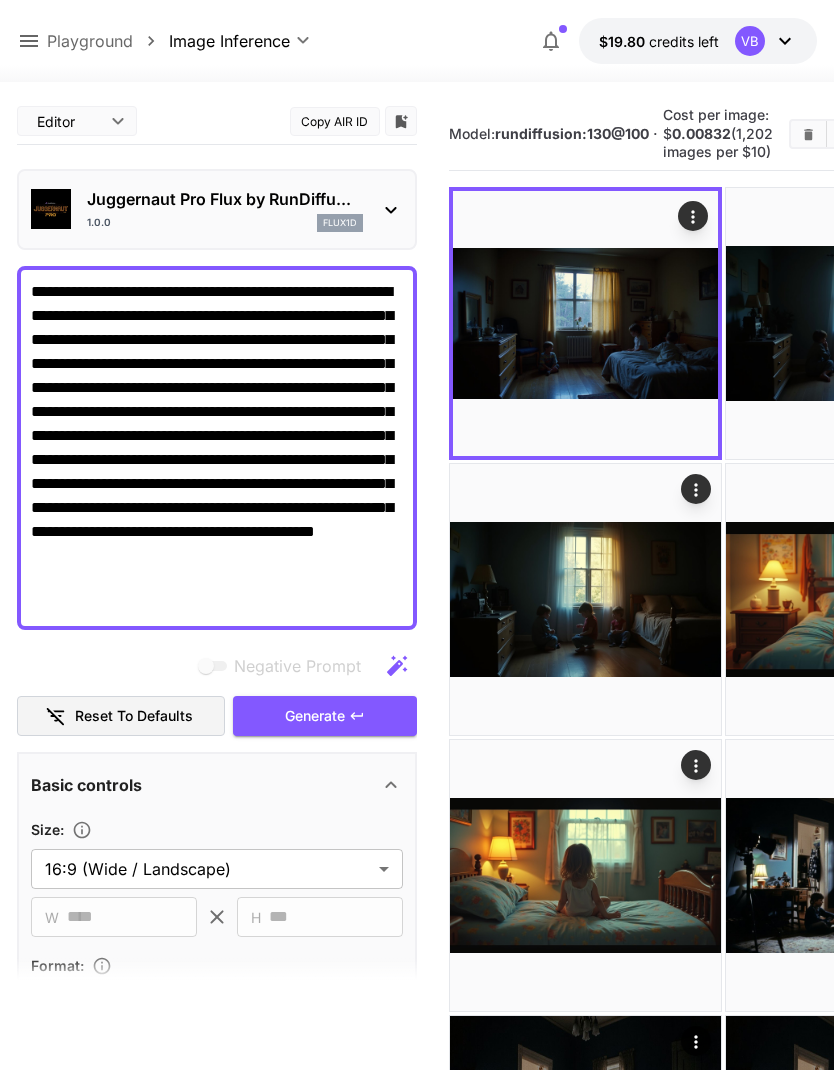 click 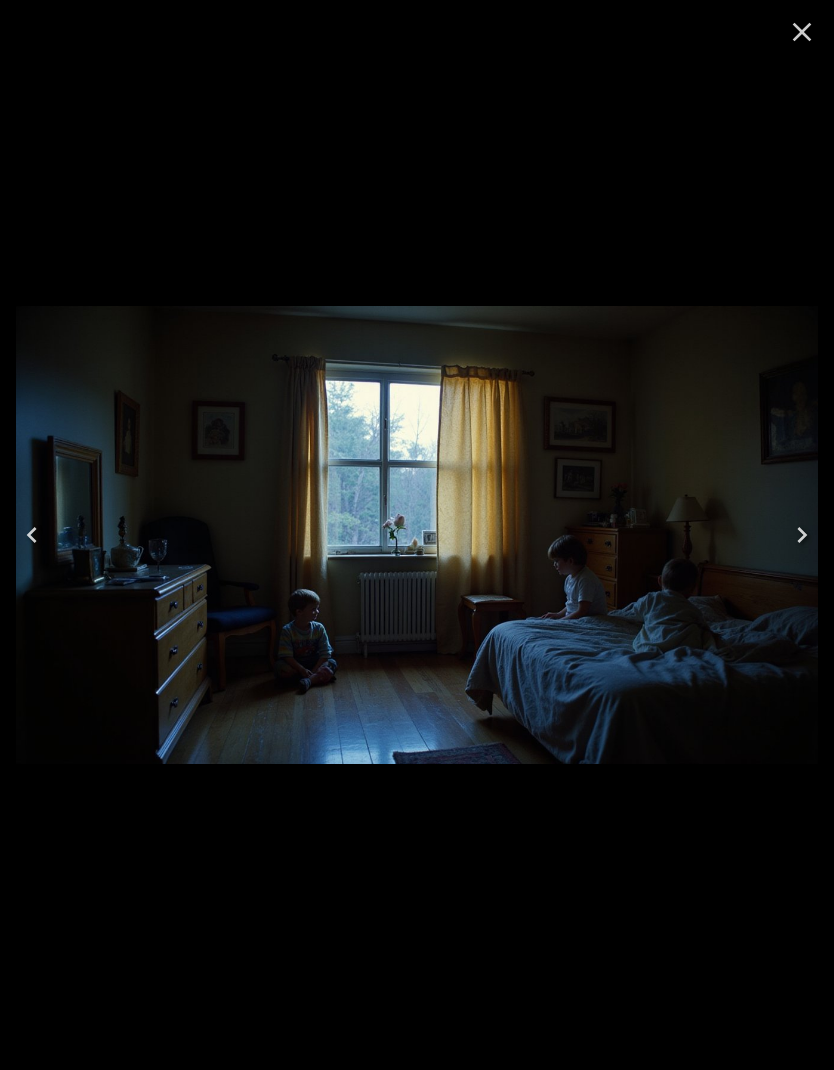 click 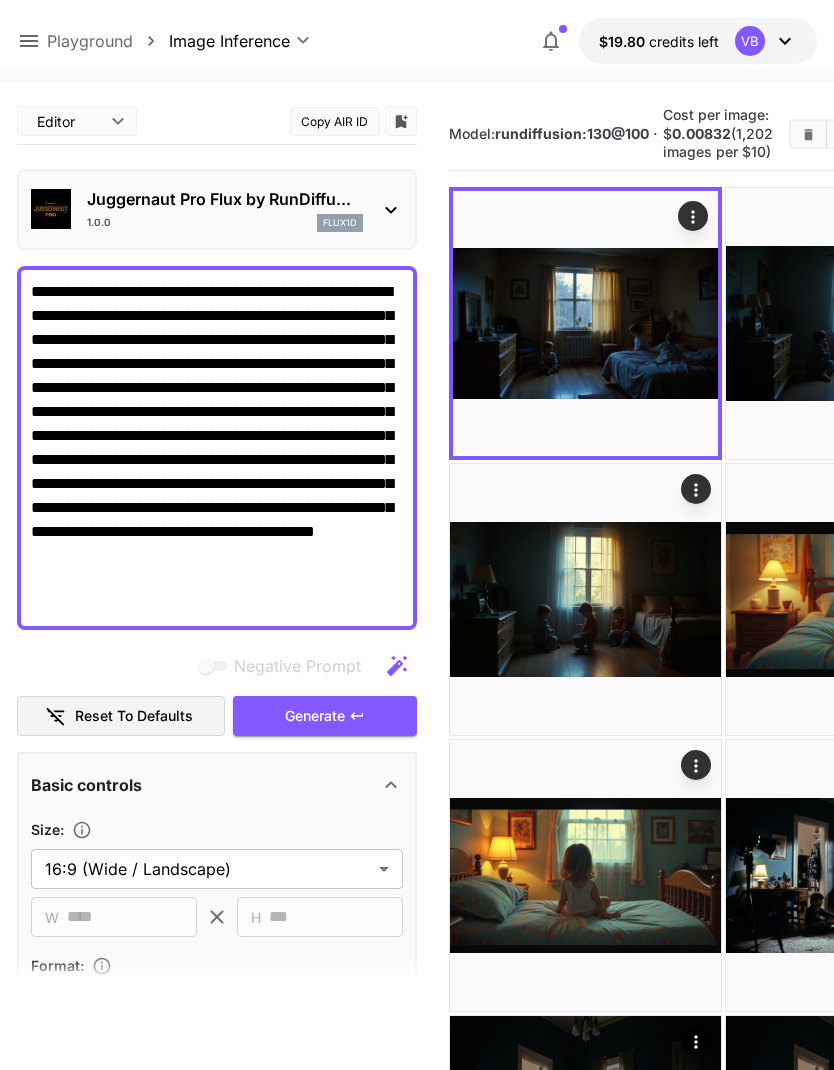 click on "**********" at bounding box center [217, 448] 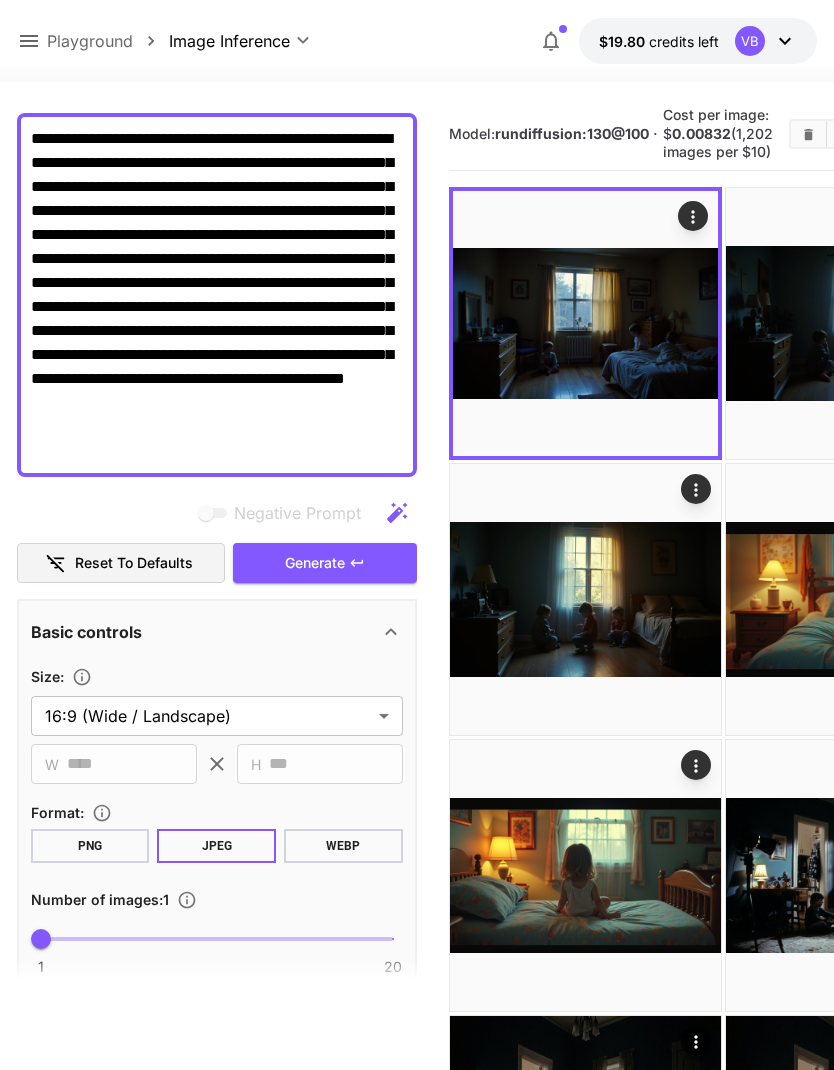 scroll, scrollTop: 152, scrollLeft: 0, axis: vertical 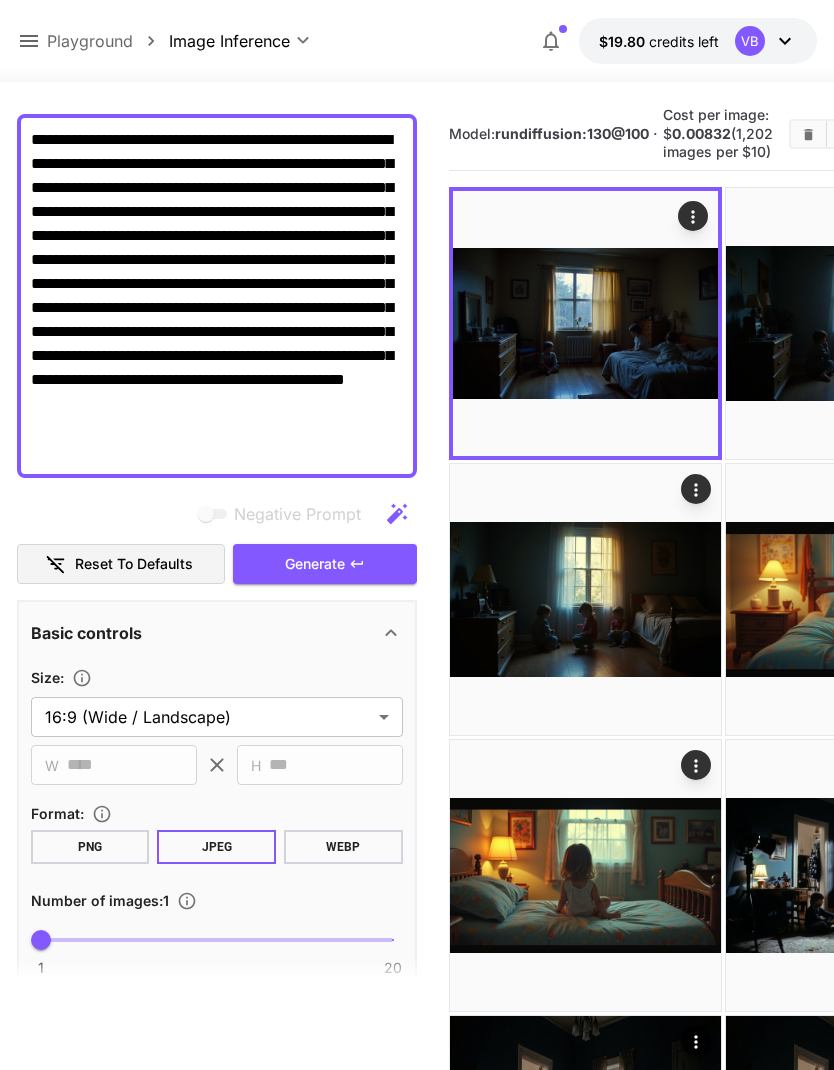 type on "**********" 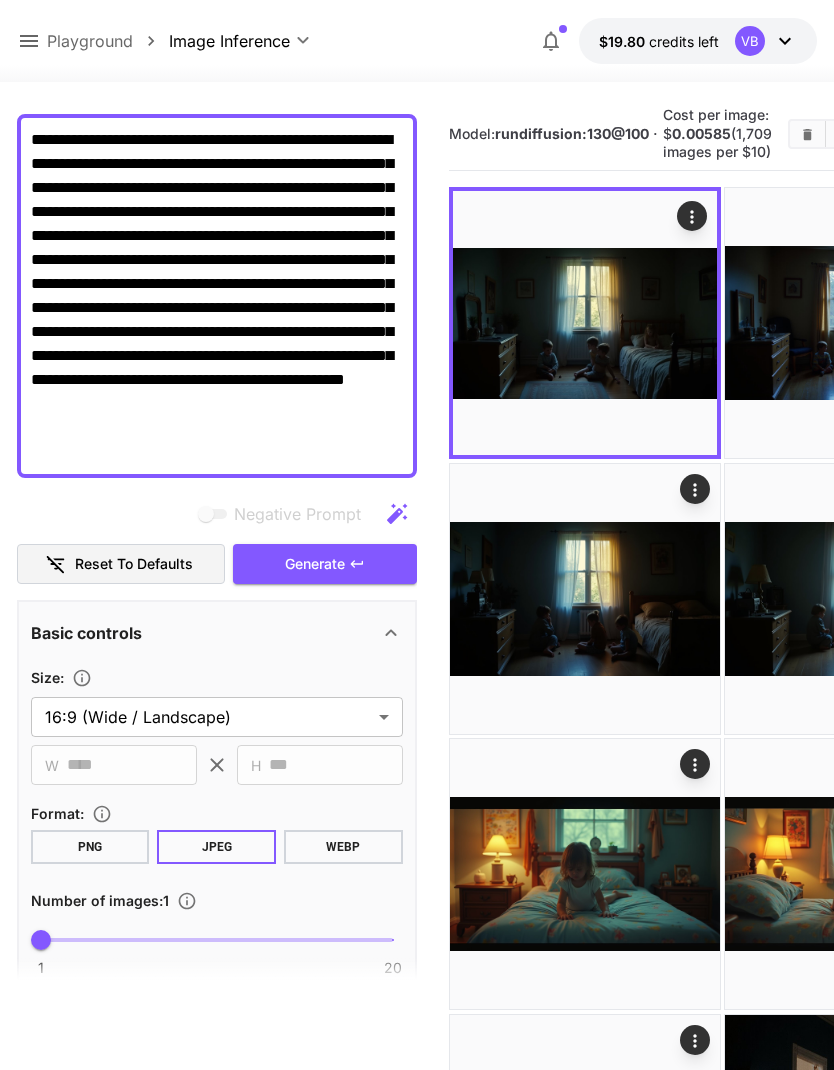 click 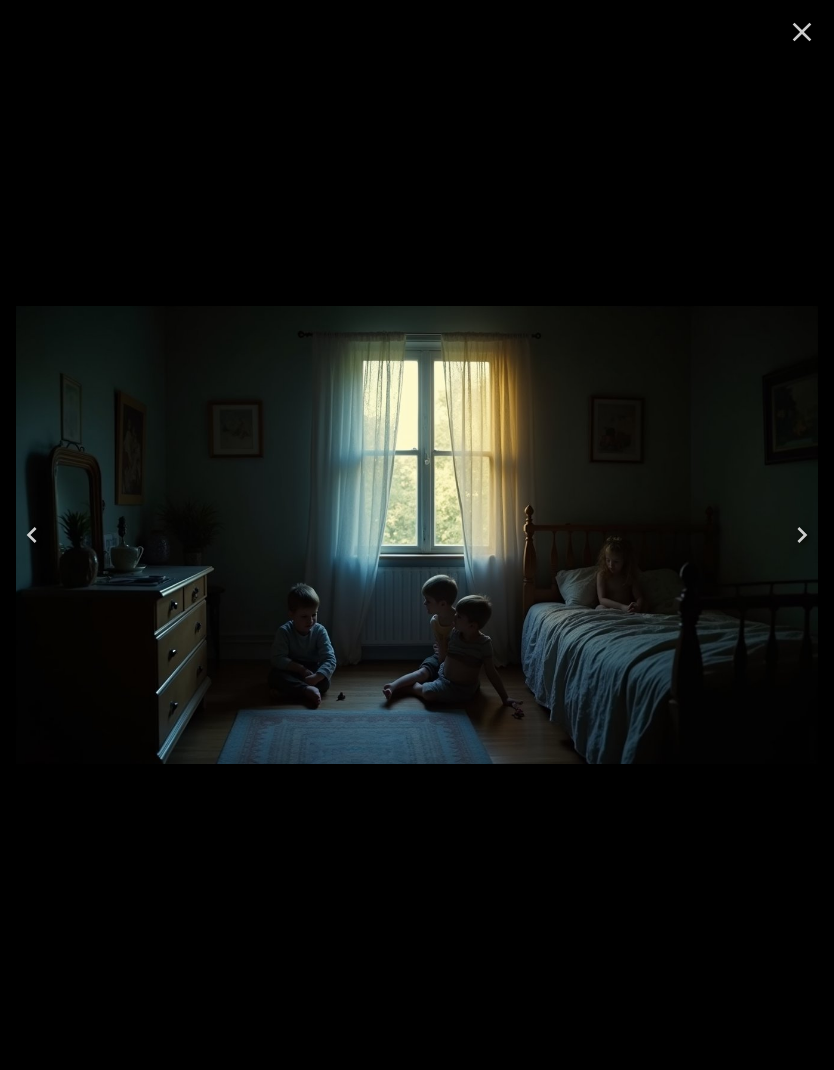 click 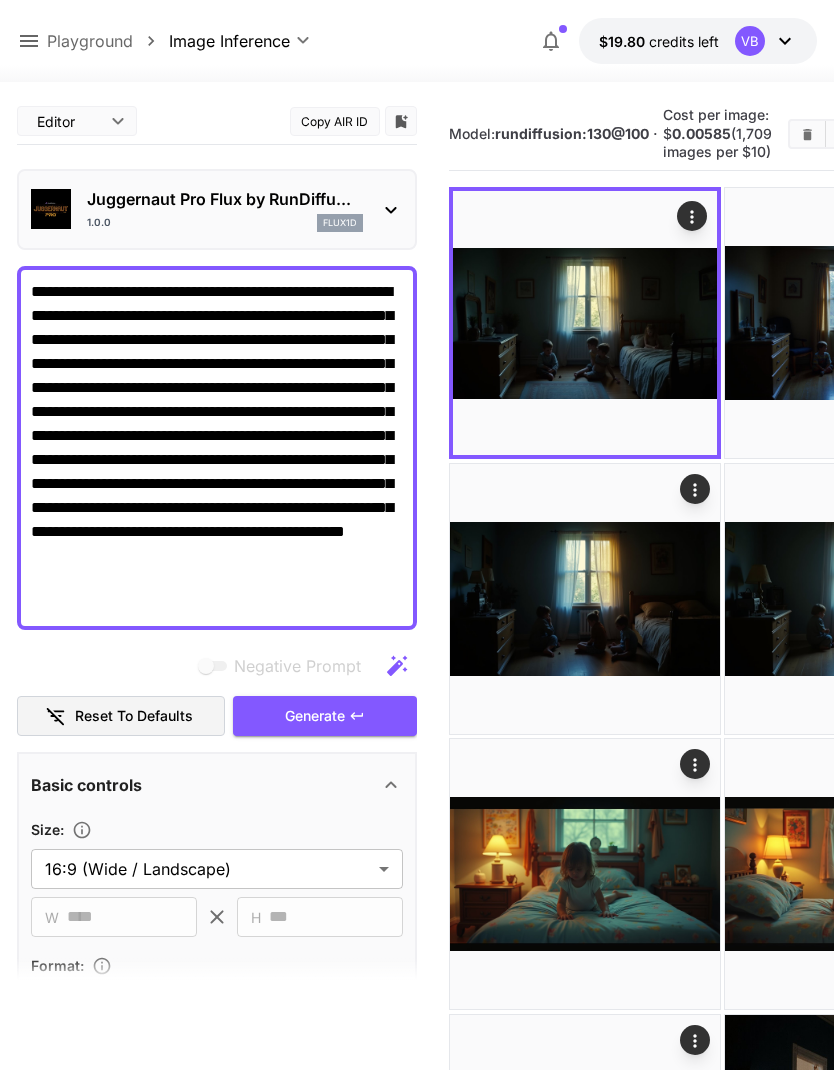 scroll, scrollTop: 0, scrollLeft: 0, axis: both 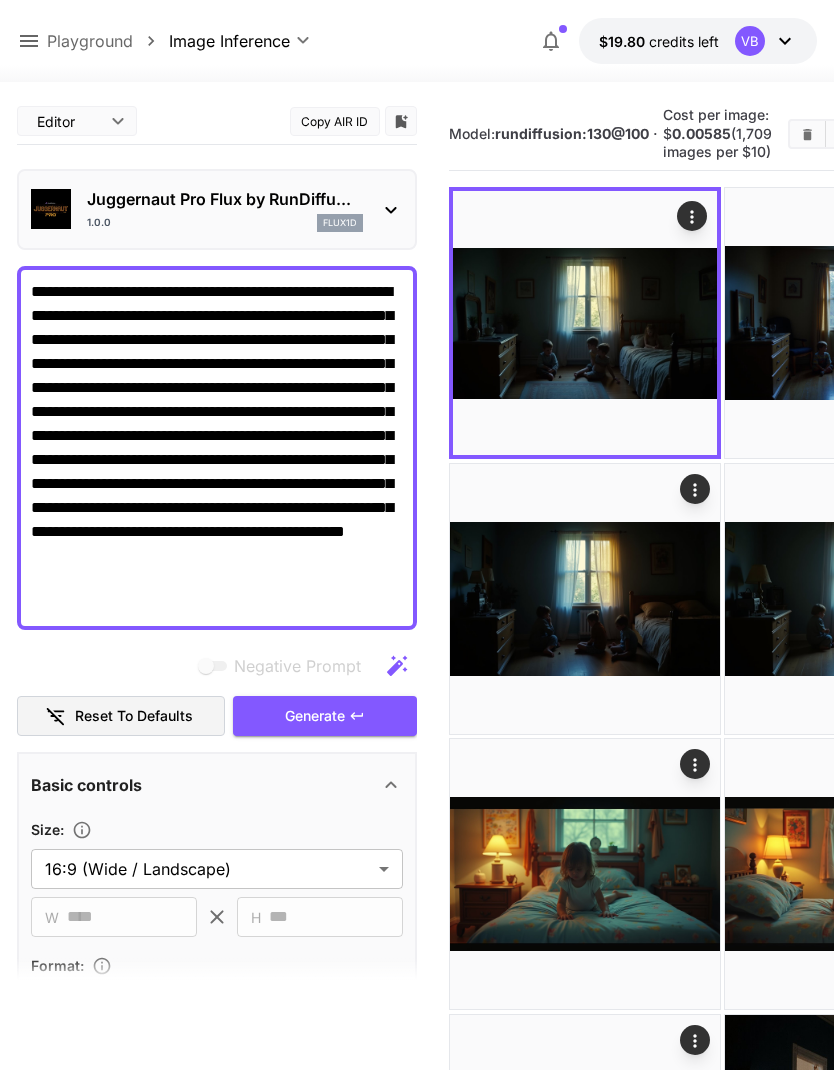 click on "Juggernaut Pro Flux by RunDiffu... 1.0.0 flux1d" at bounding box center [217, 209] 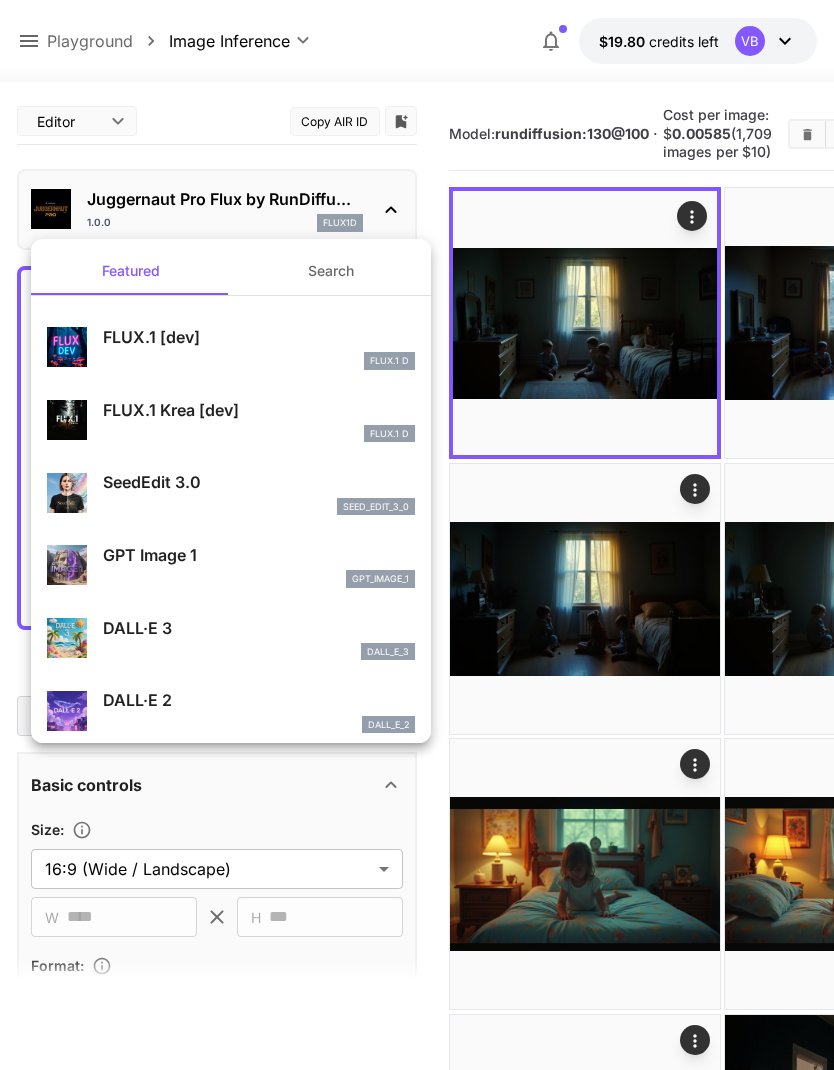 click on "seed_edit_3_0" at bounding box center (259, 507) 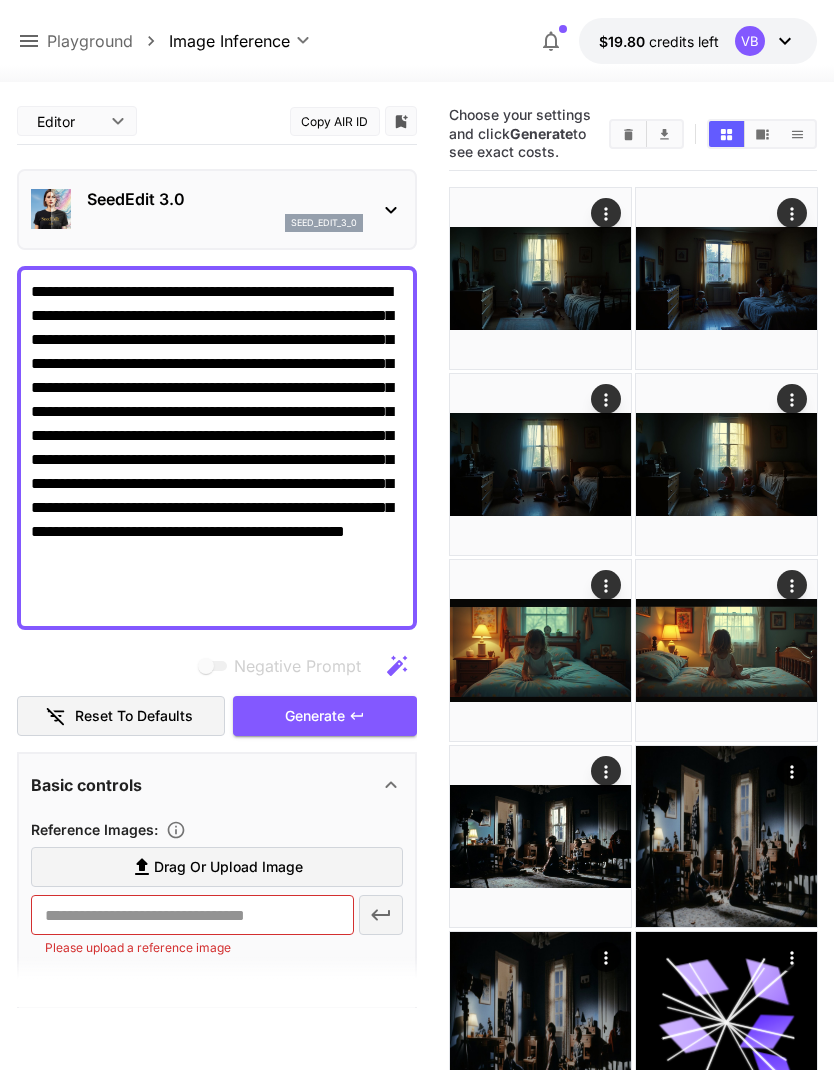 click on "SeedEdit 3.0 seed_edit_3_0" at bounding box center (217, 209) 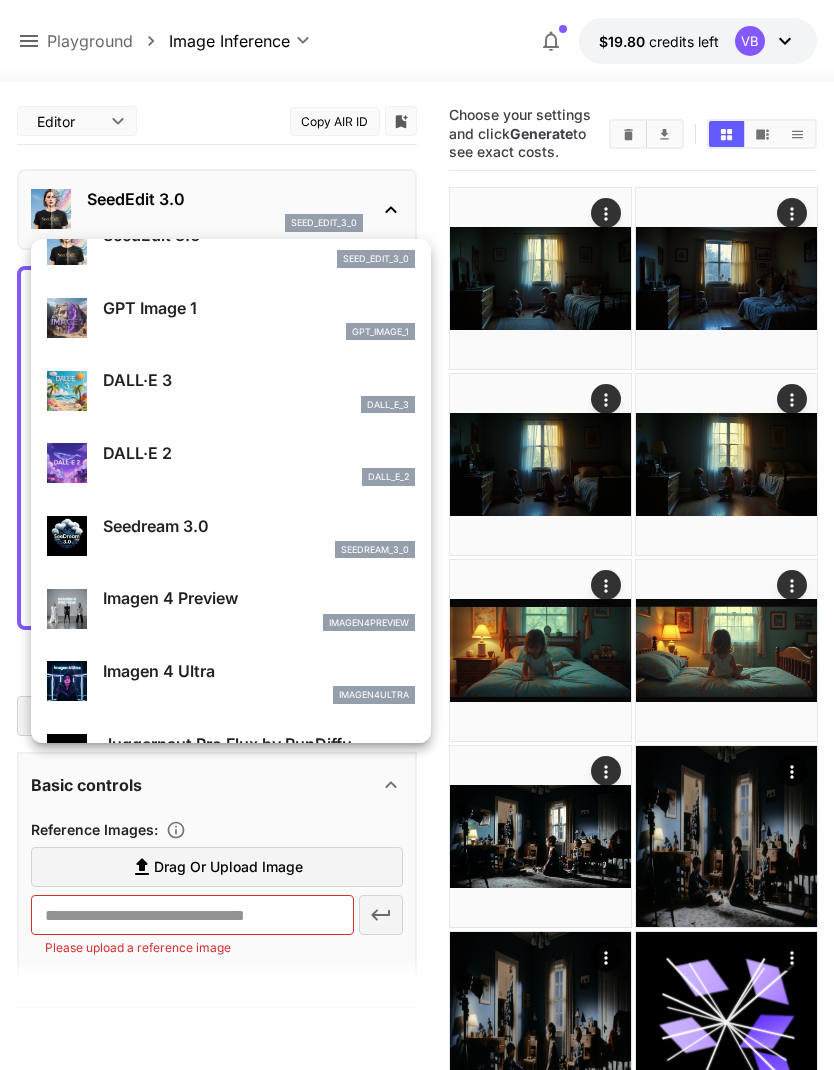 scroll, scrollTop: 247, scrollLeft: 0, axis: vertical 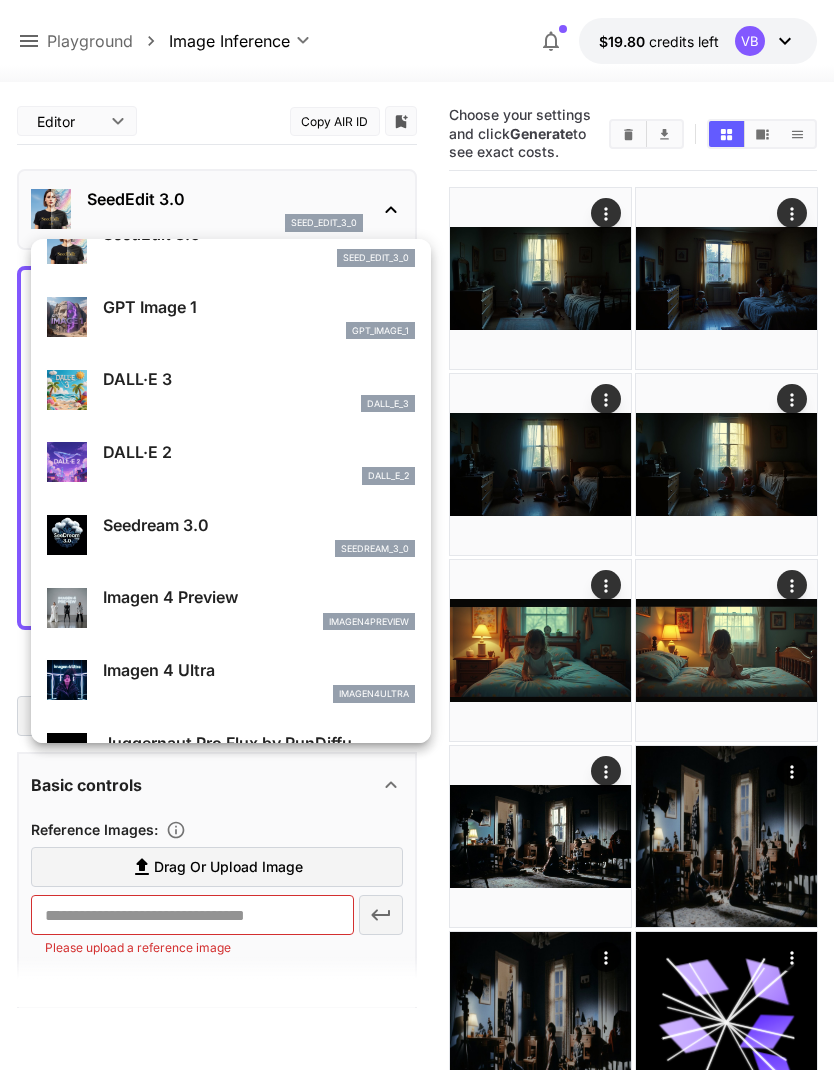 click on "Seedream 3.0" at bounding box center (259, 525) 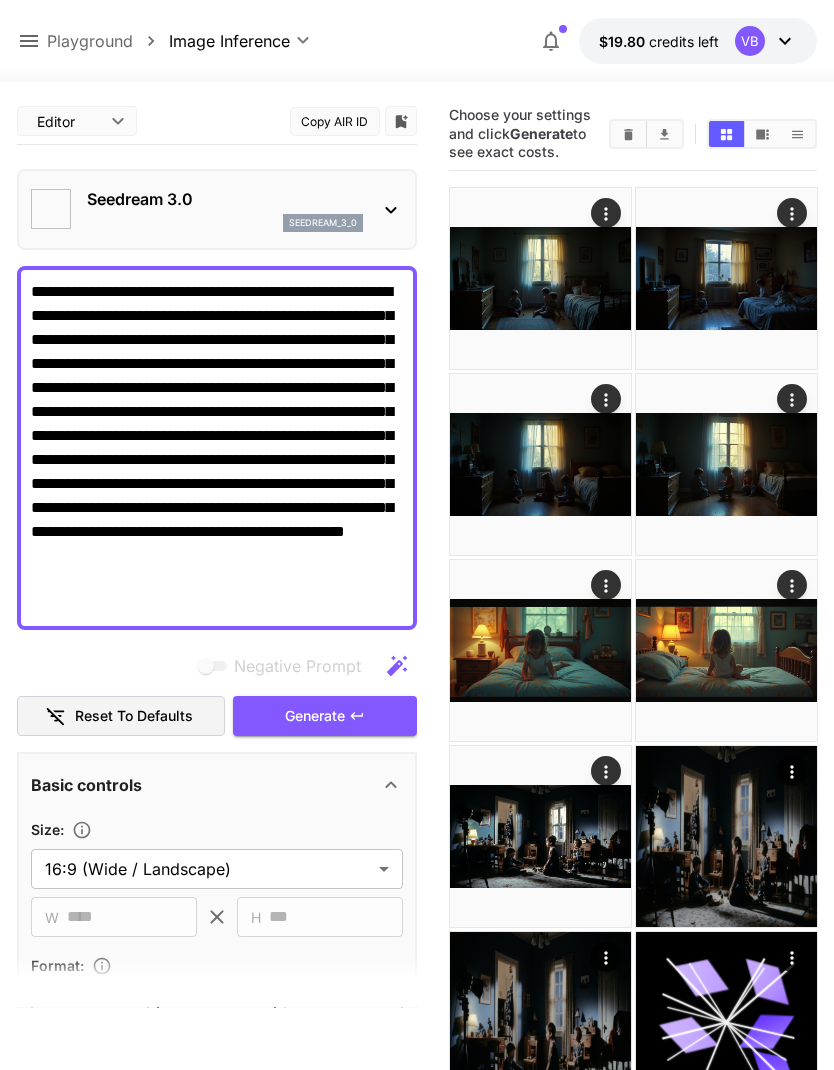 type on "***" 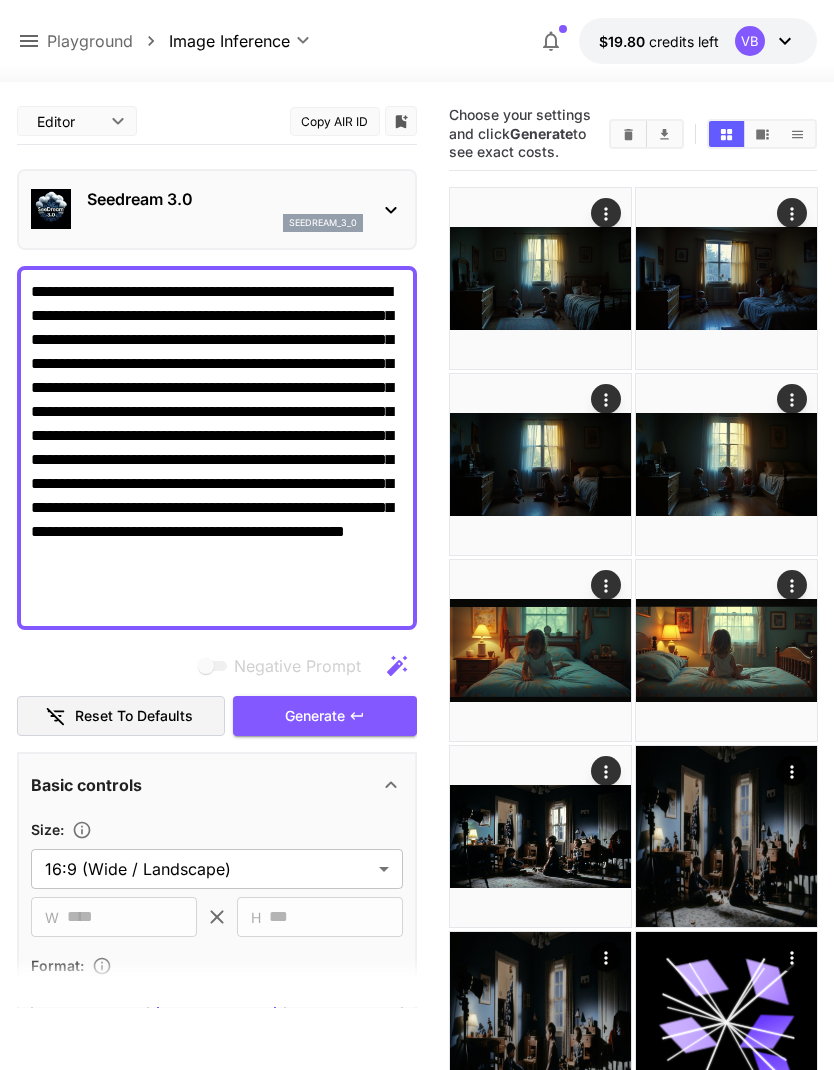 click on "Generate" at bounding box center (325, 716) 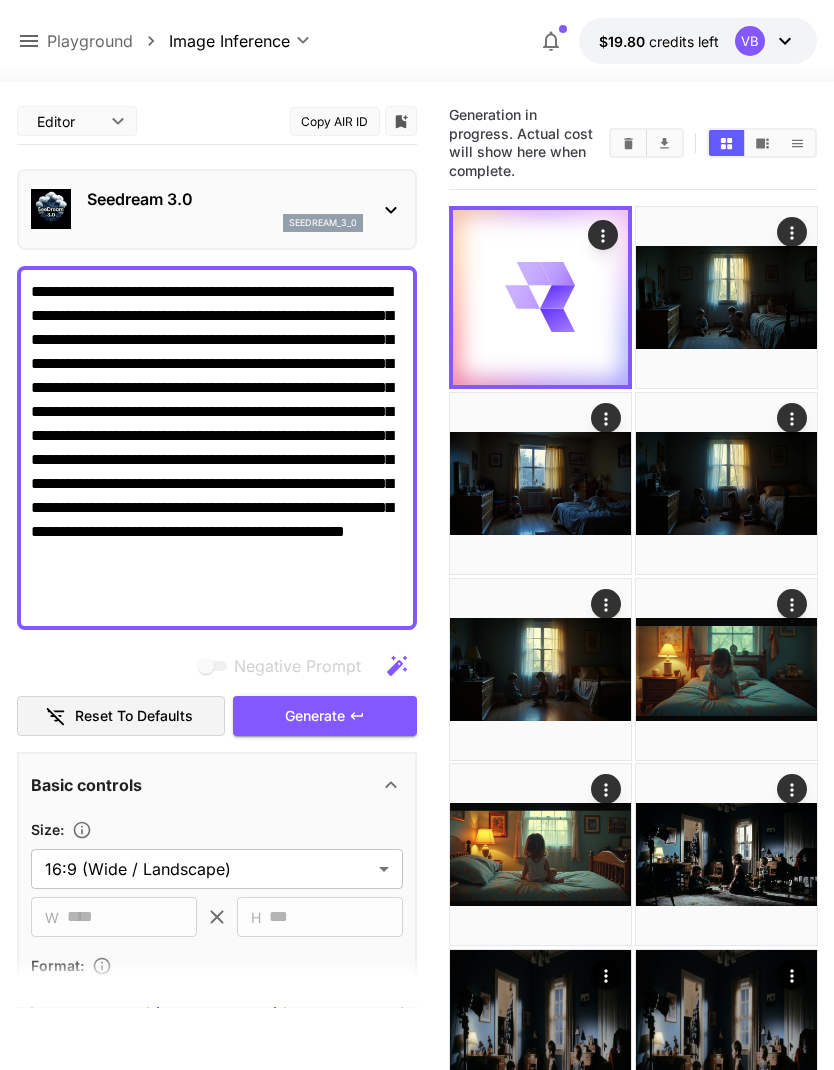 click 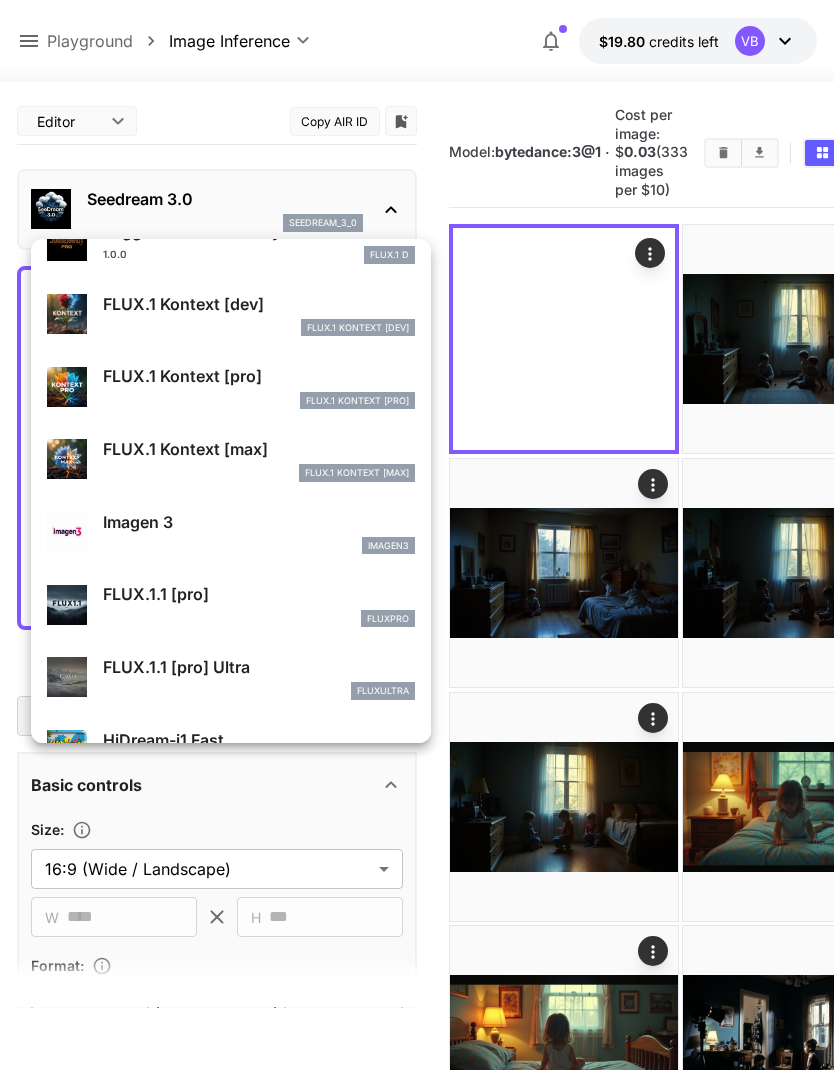 scroll, scrollTop: 758, scrollLeft: 0, axis: vertical 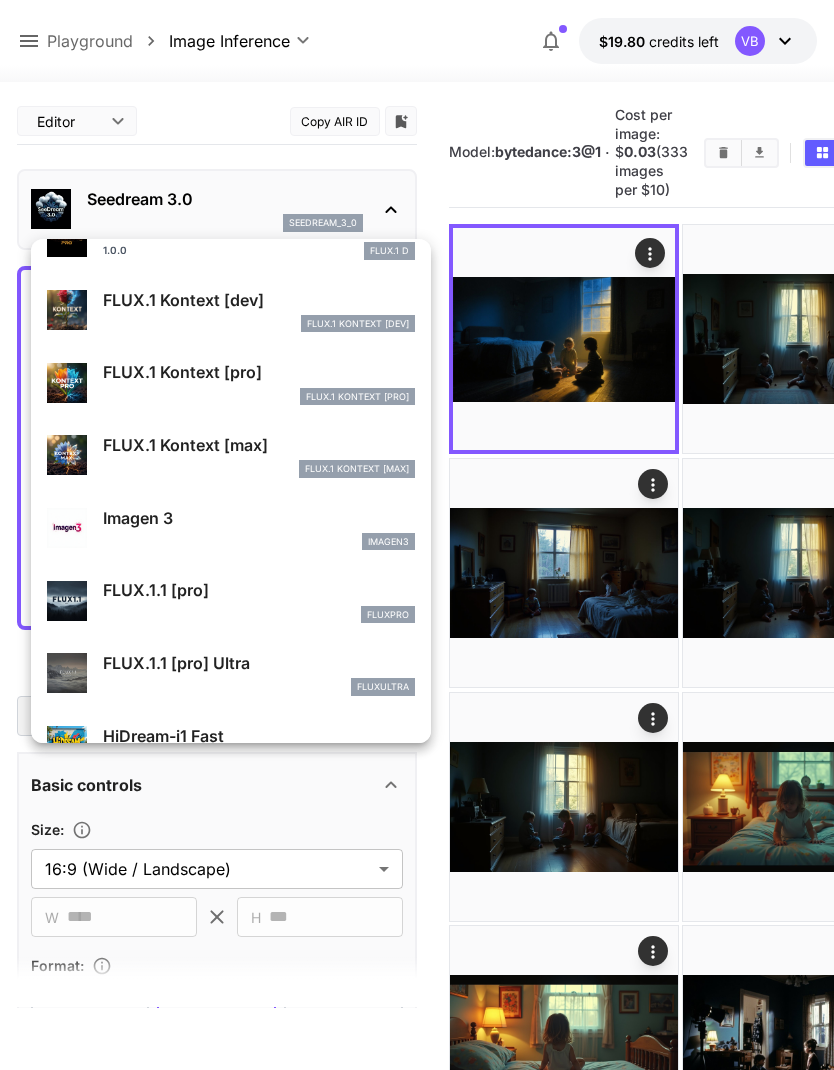 click on "FLUX.1.1 [pro]" at bounding box center (259, 590) 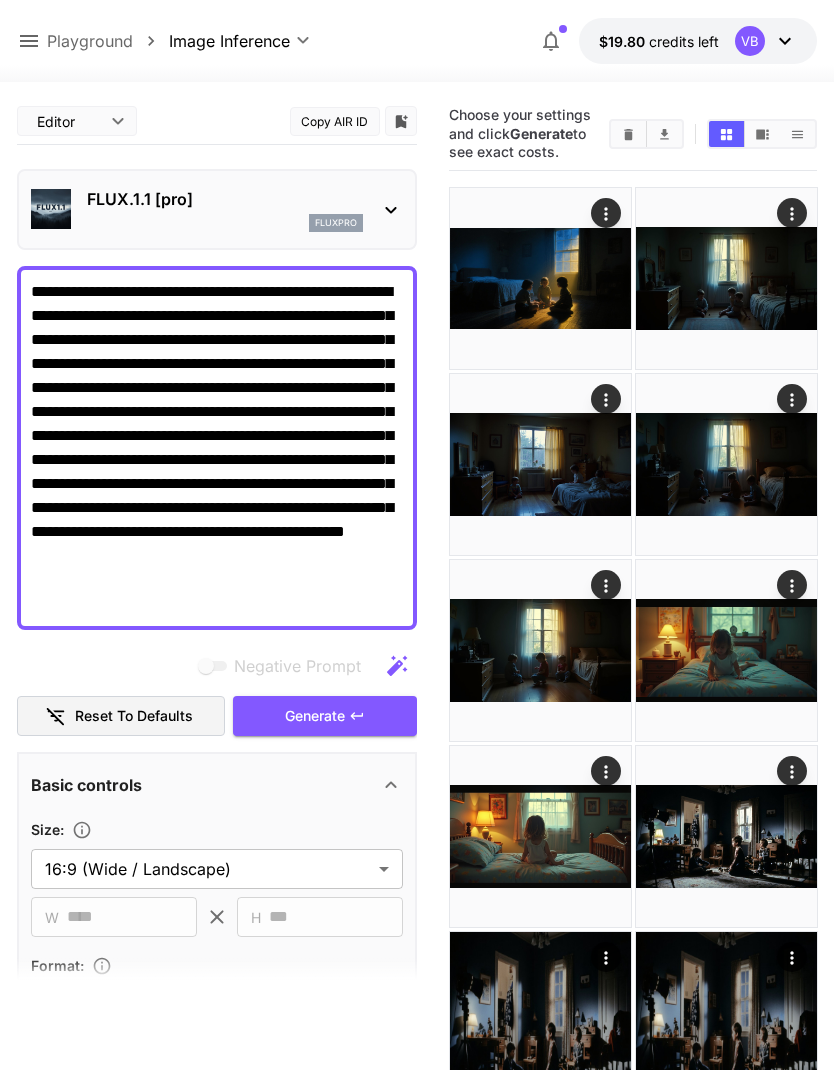 click 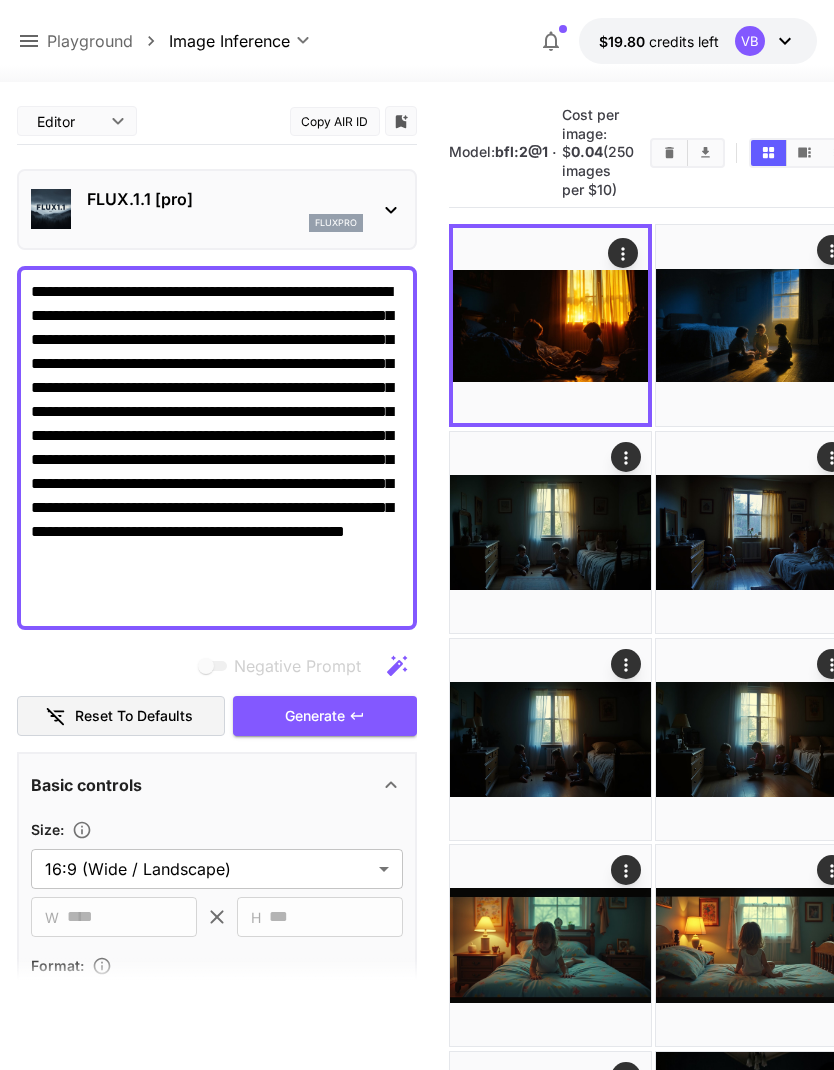click on "FLUX.1.1 [pro] fluxpro" at bounding box center (217, 209) 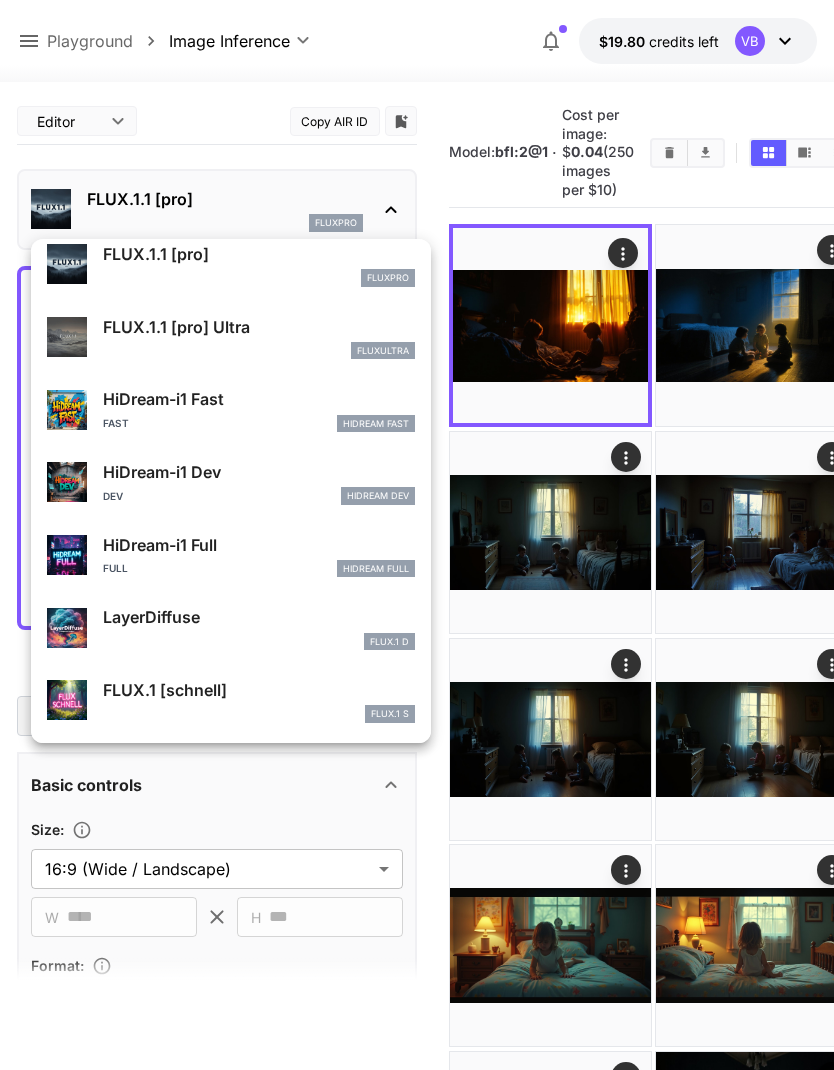 scroll, scrollTop: 1089, scrollLeft: 0, axis: vertical 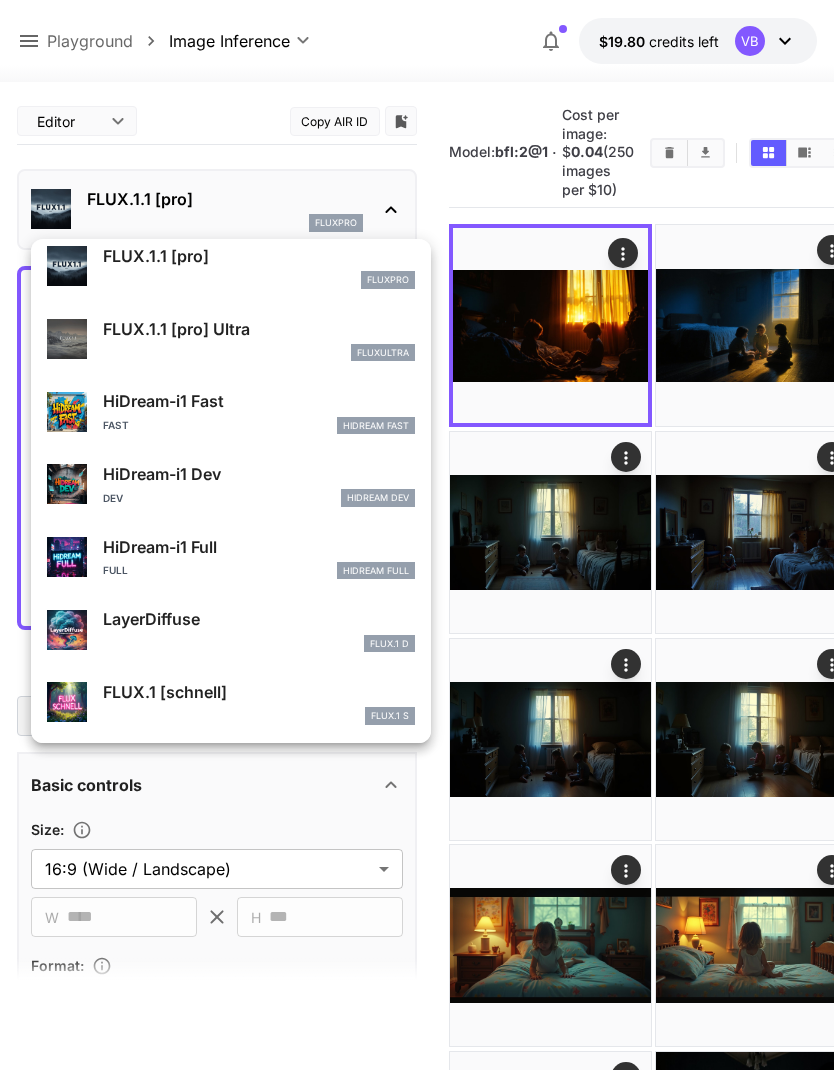 click on "FLUX.1 [schnell]" at bounding box center [259, 692] 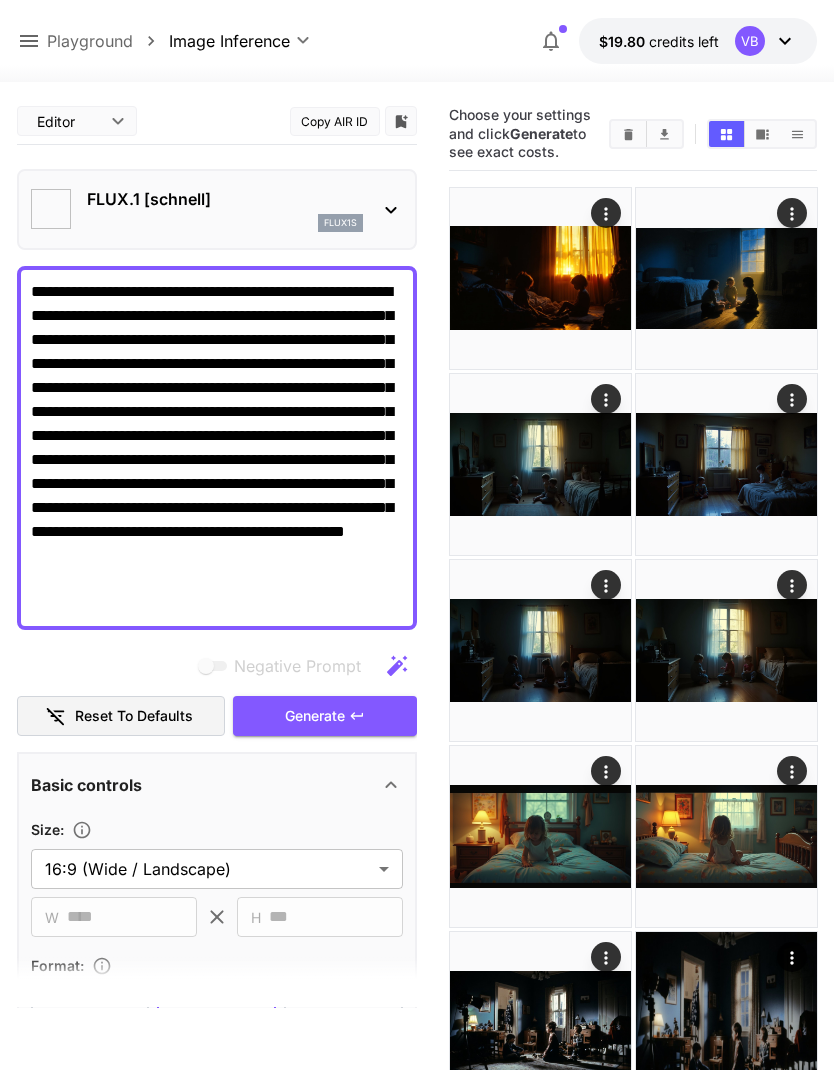type on "**********" 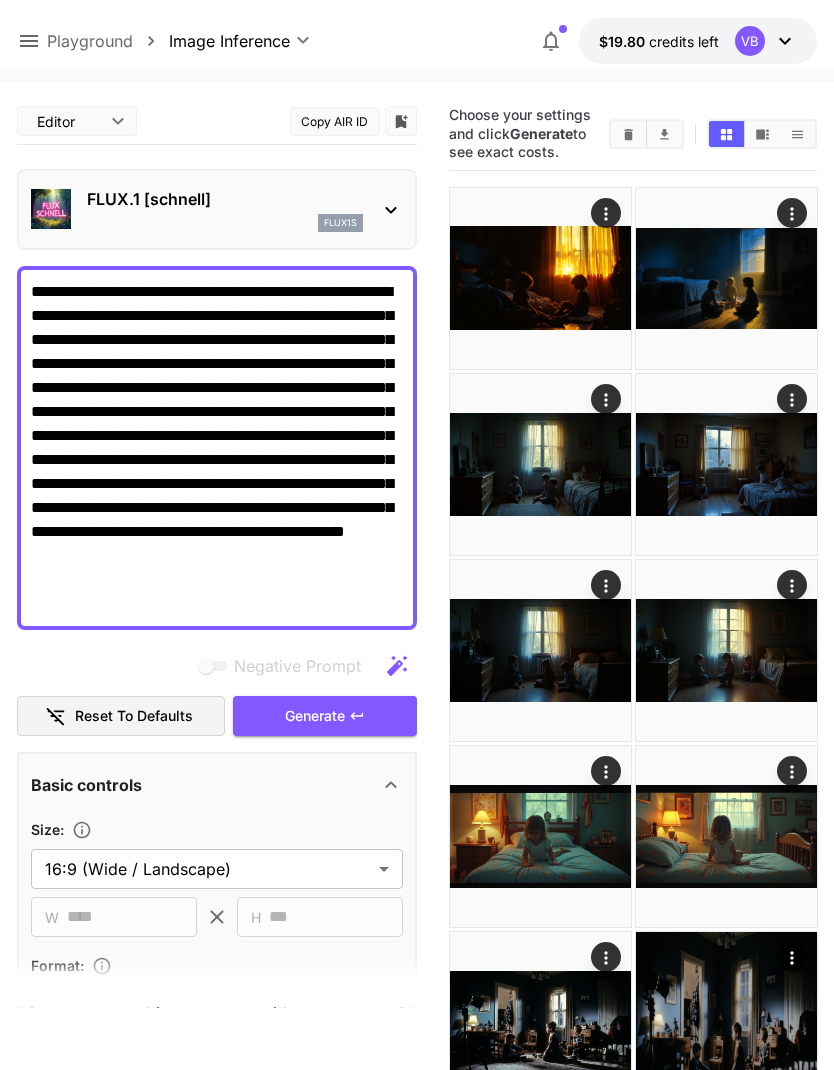 click 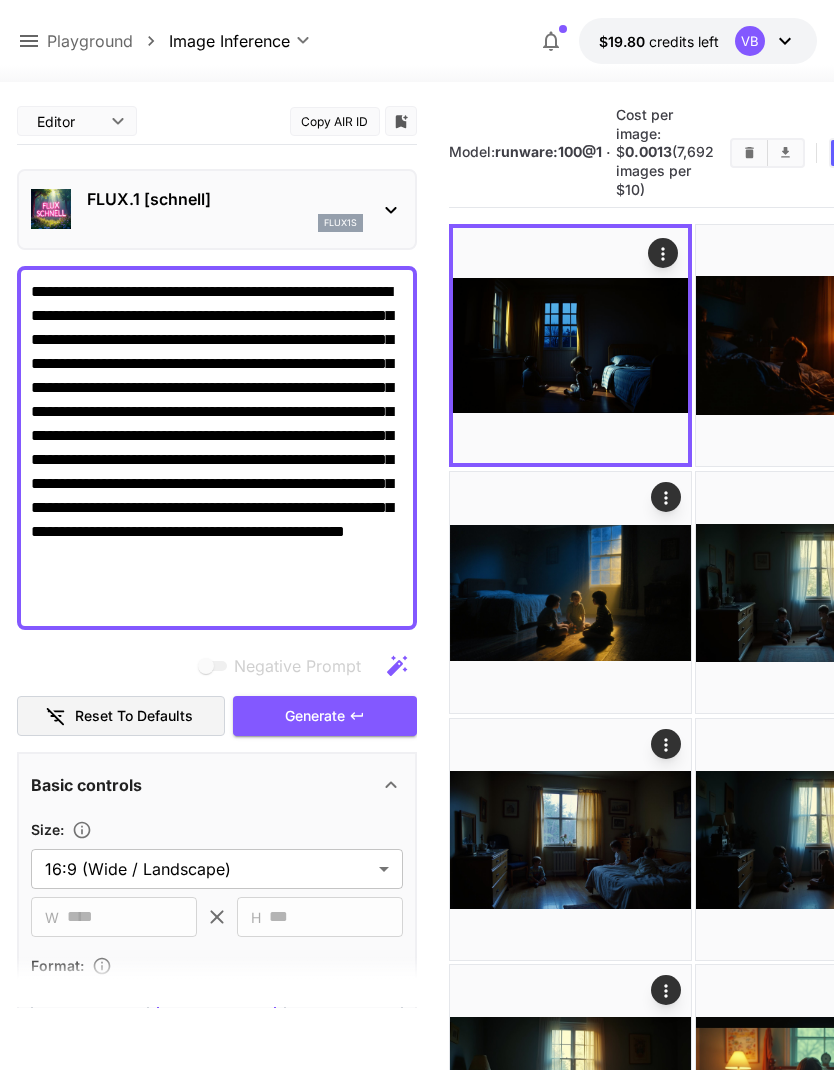 click 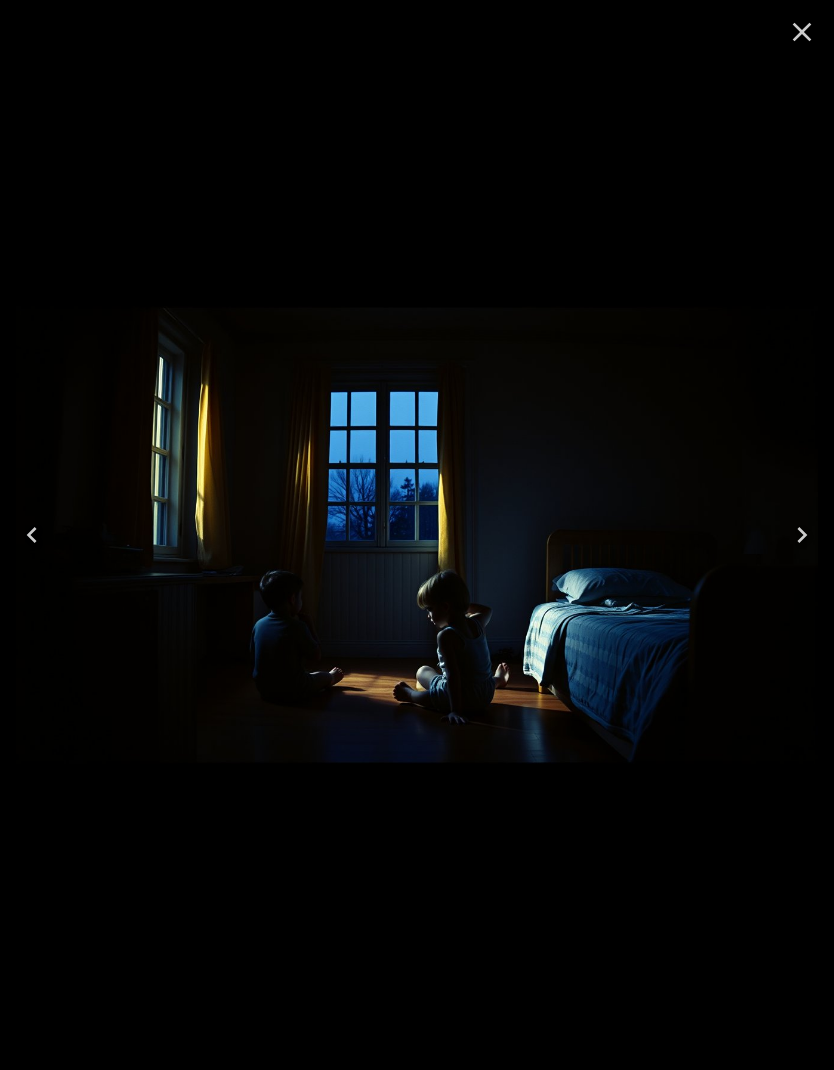 click at bounding box center (417, 535) 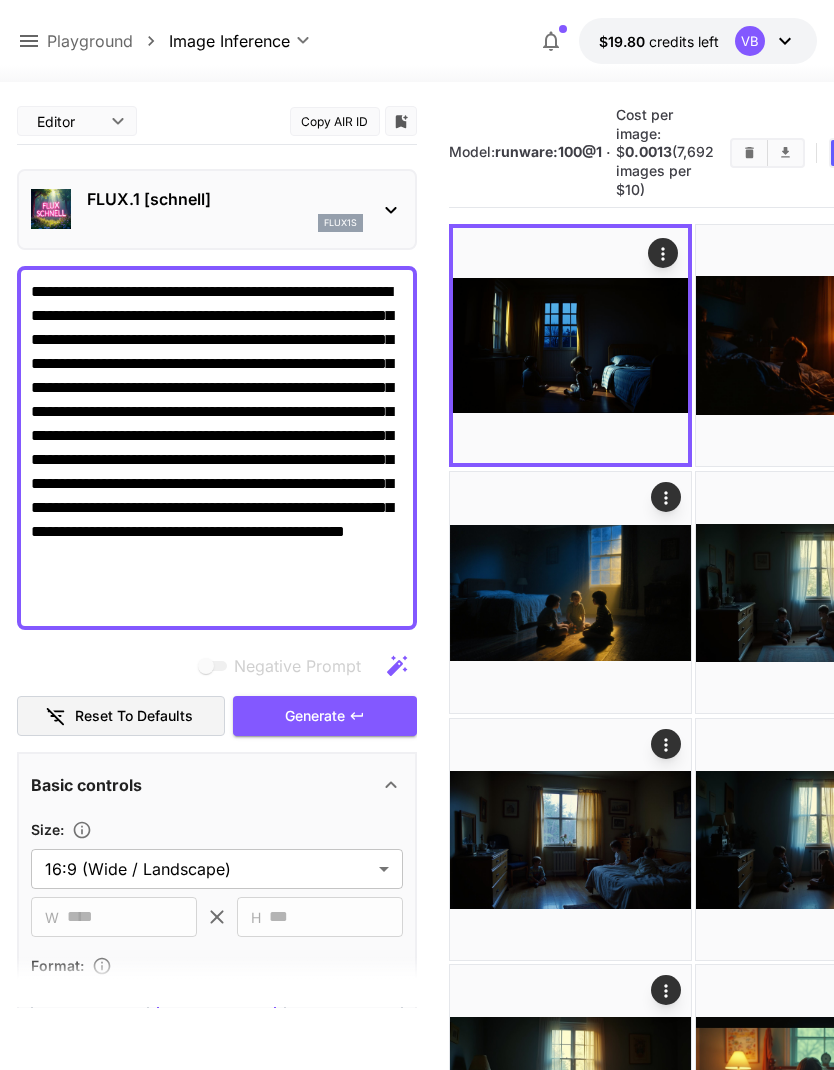 click at bounding box center [816, 345] 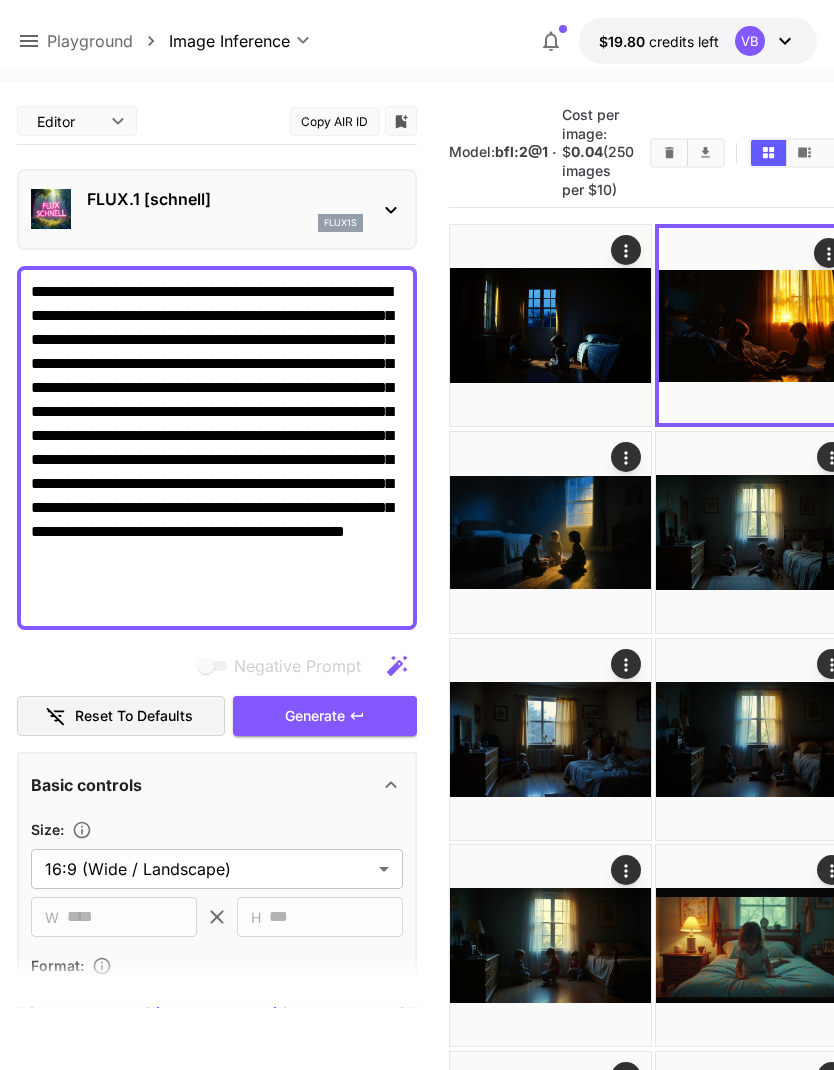 click 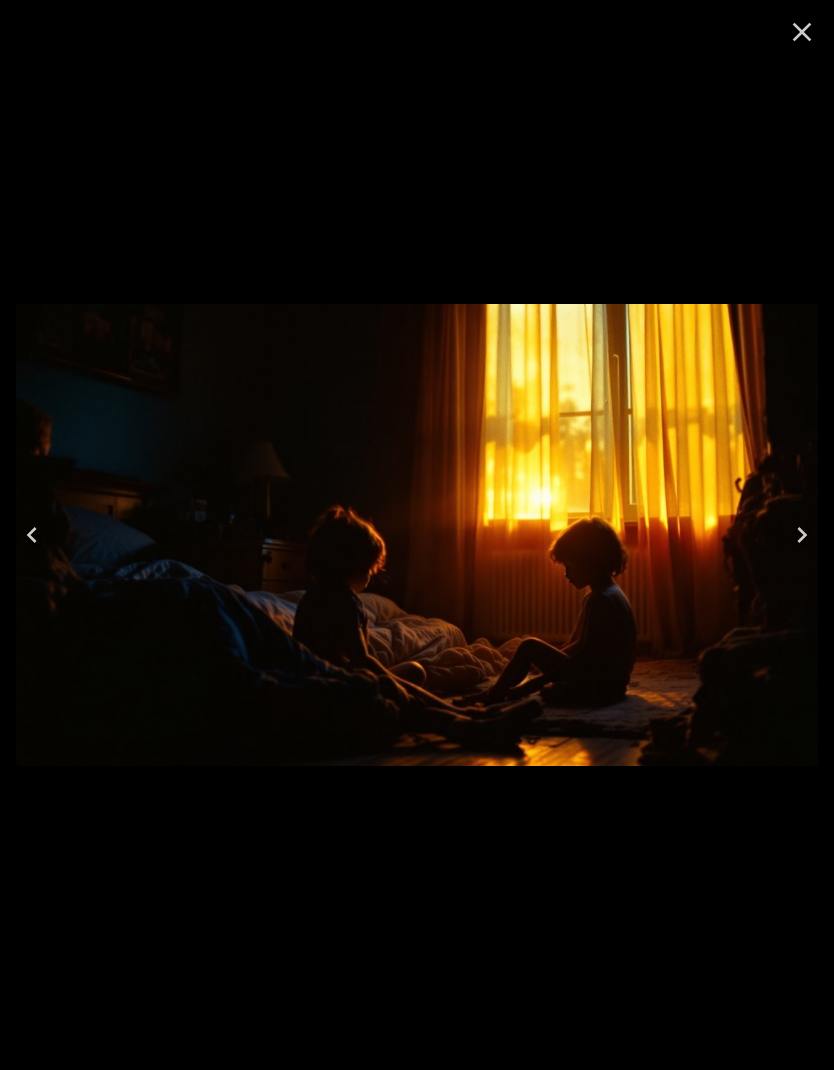 click at bounding box center [802, 32] 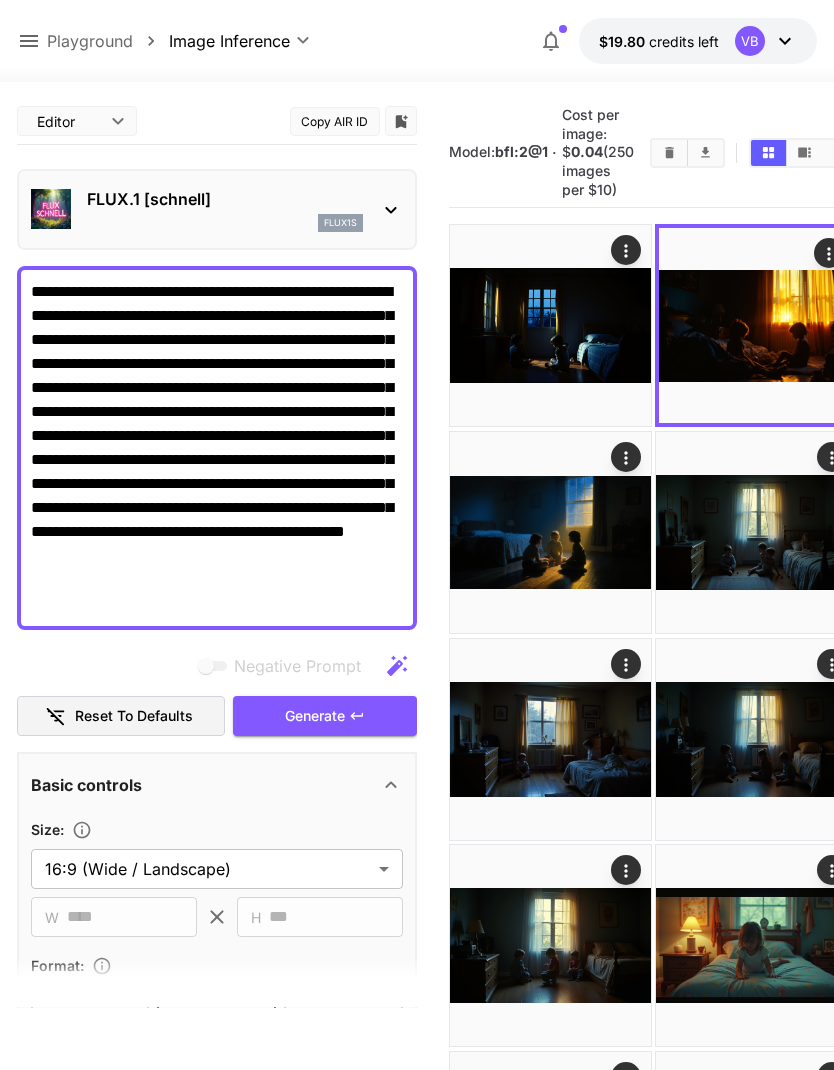 click at bounding box center [550, 532] 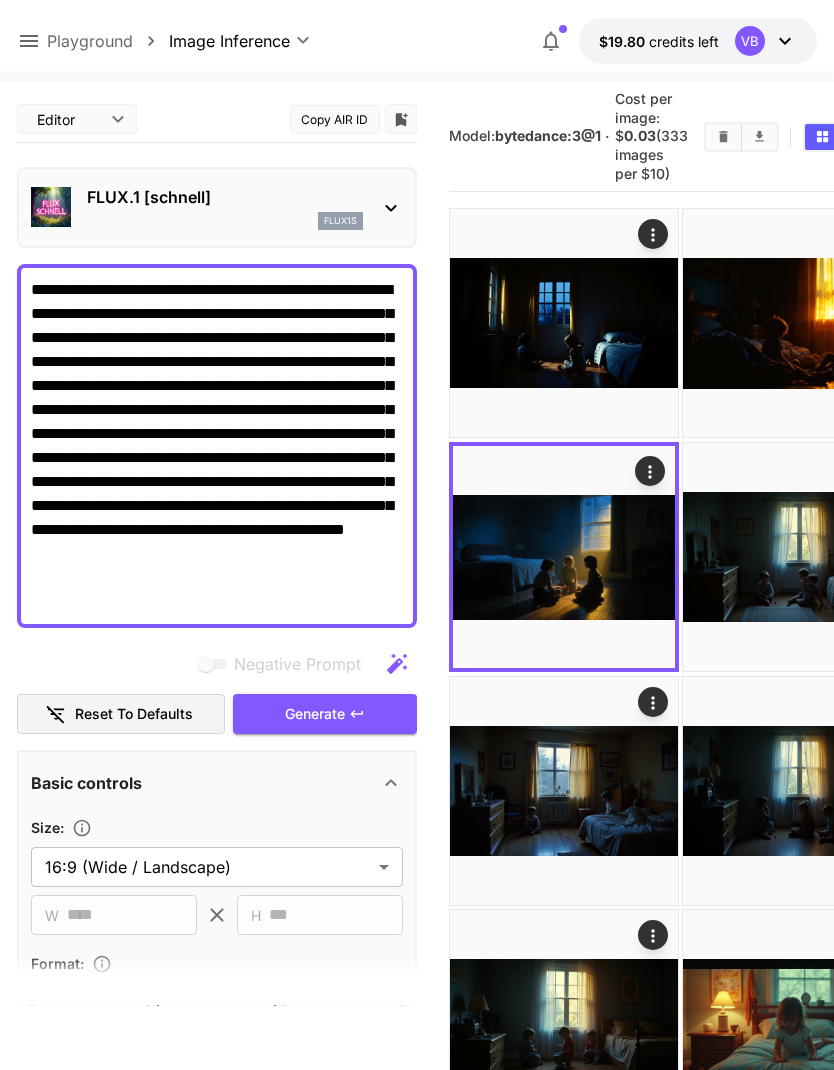 scroll, scrollTop: 0, scrollLeft: 0, axis: both 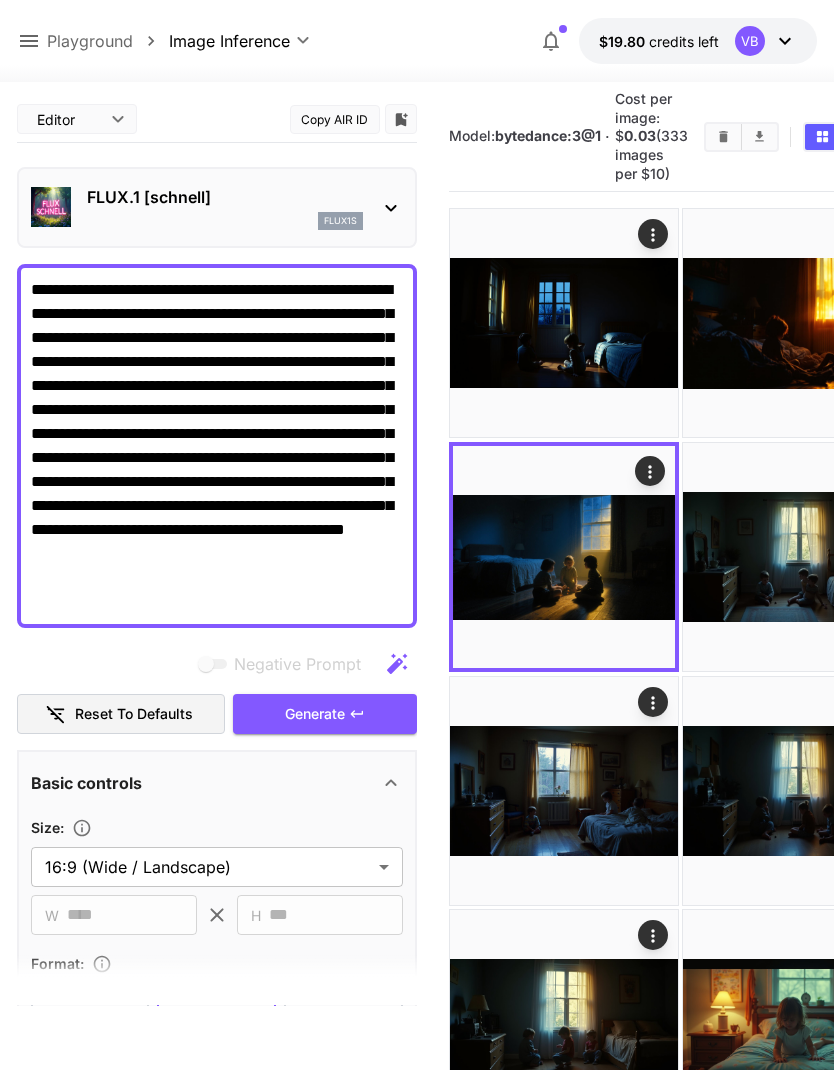 click 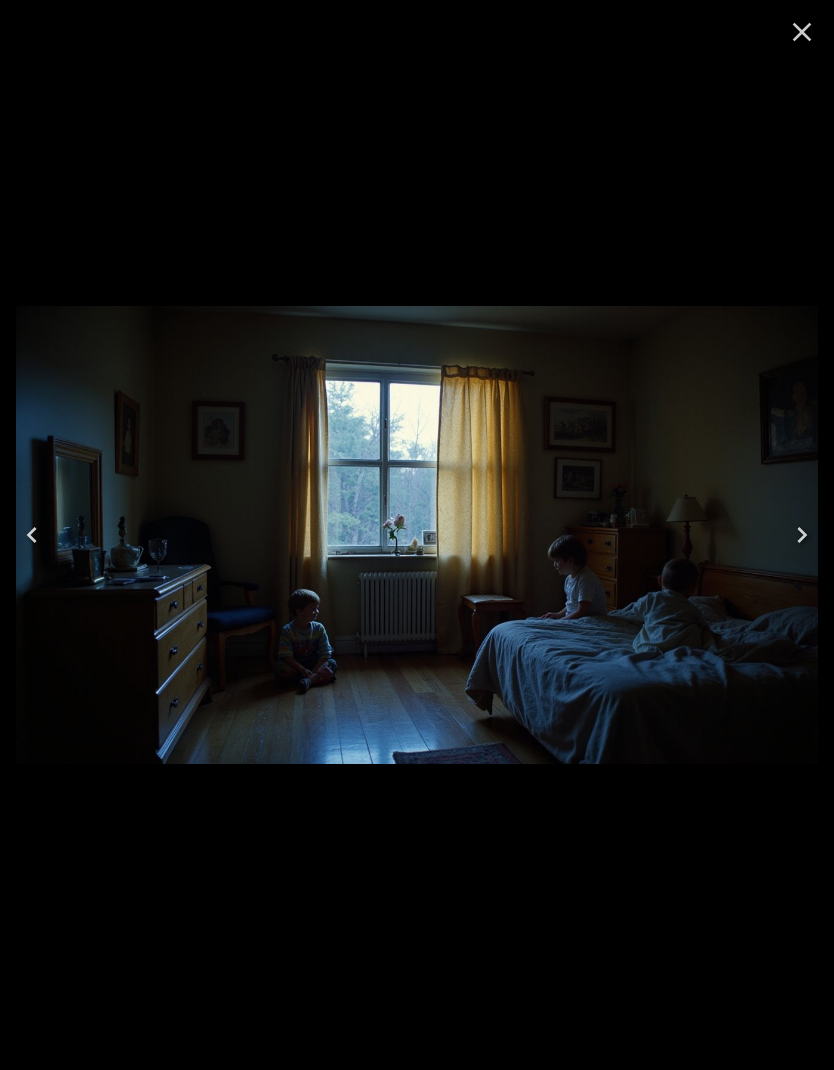 click 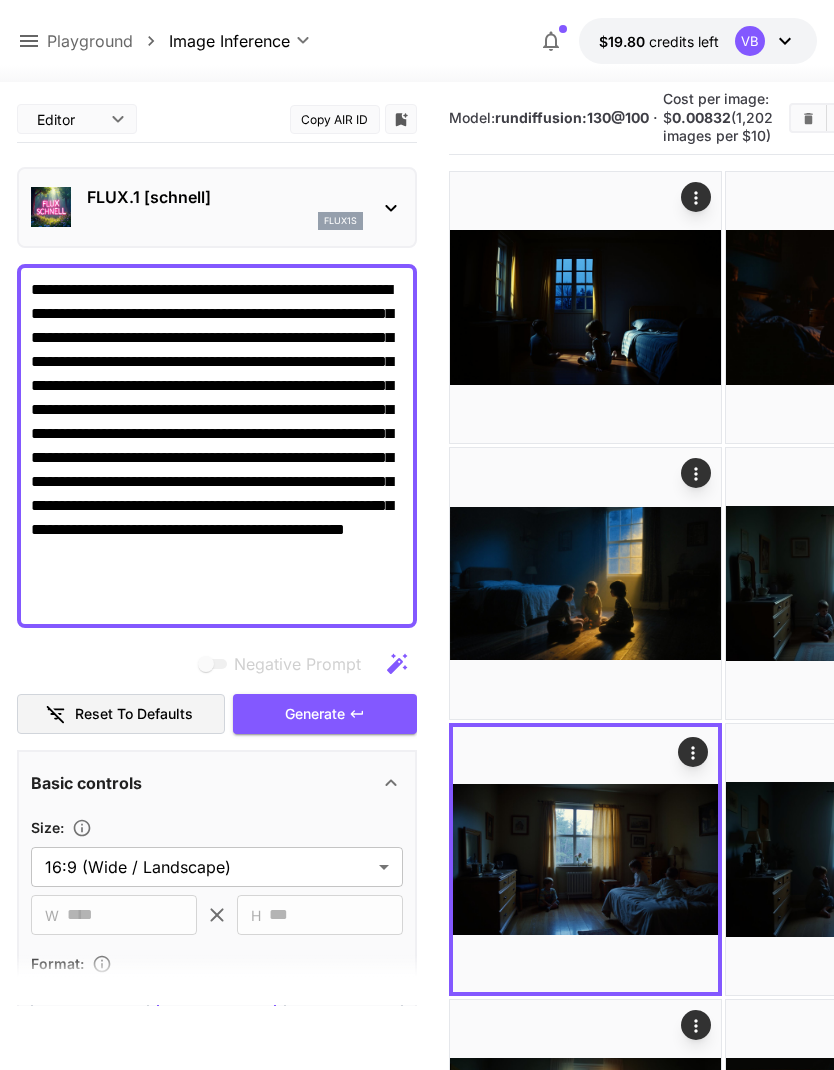 scroll, scrollTop: 96, scrollLeft: 0, axis: vertical 